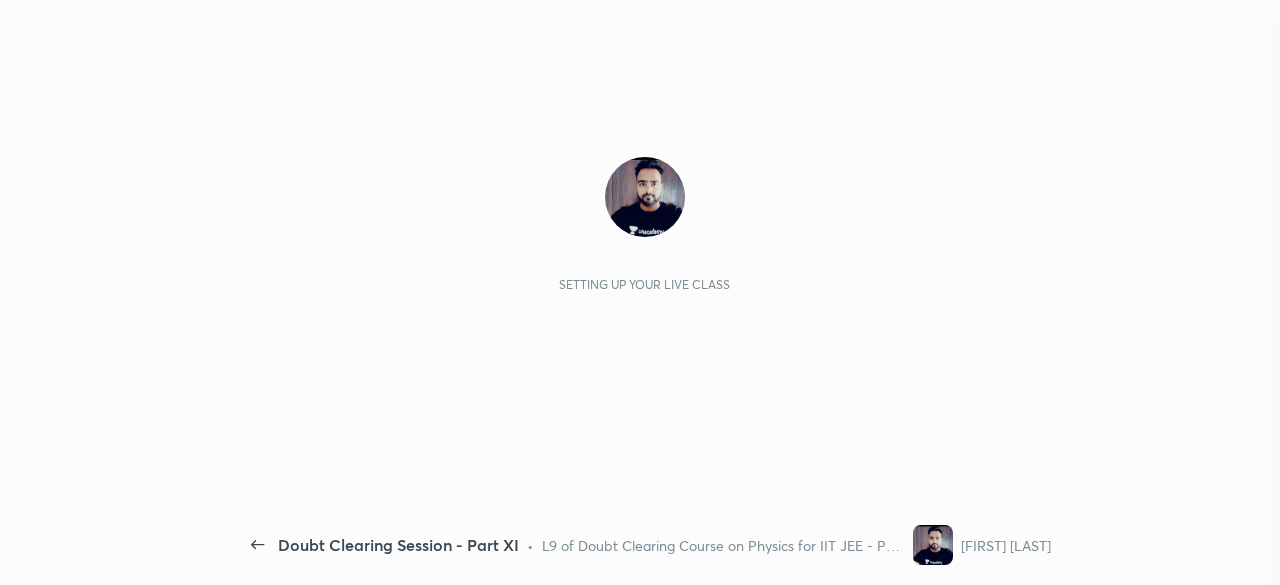 scroll, scrollTop: 0, scrollLeft: 0, axis: both 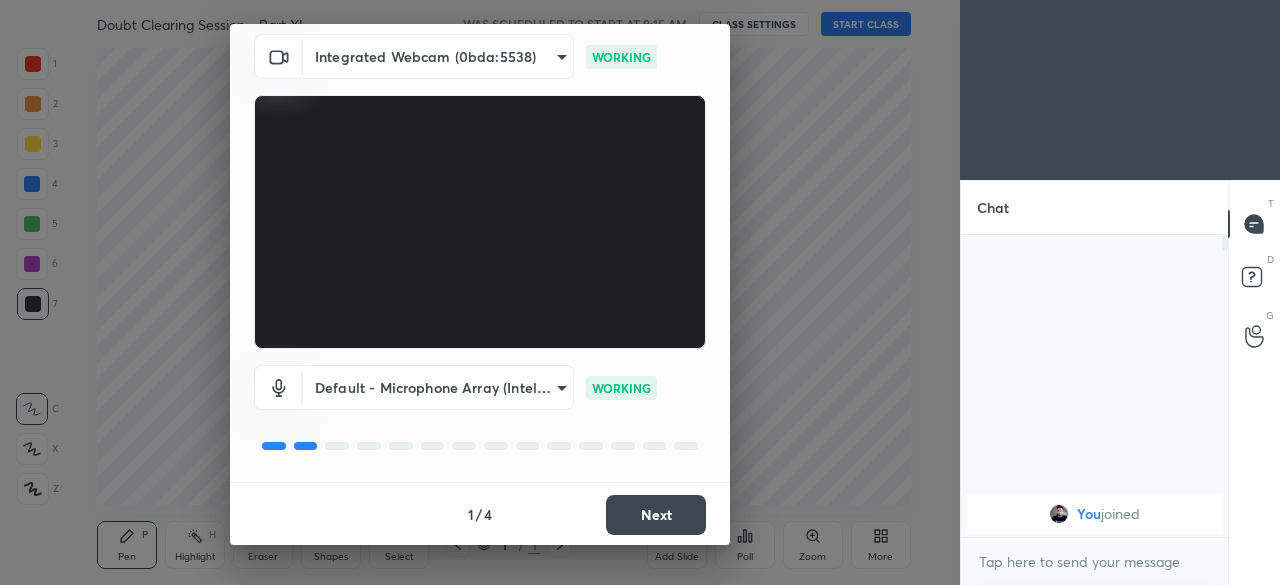 click on "Next" at bounding box center [656, 515] 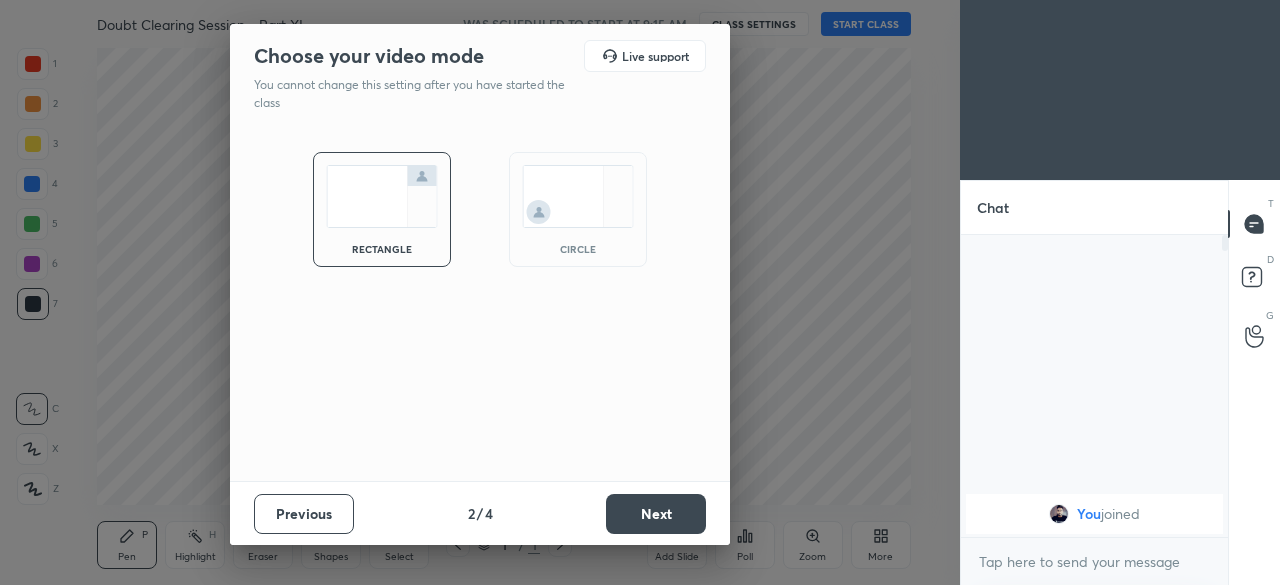 scroll, scrollTop: 0, scrollLeft: 0, axis: both 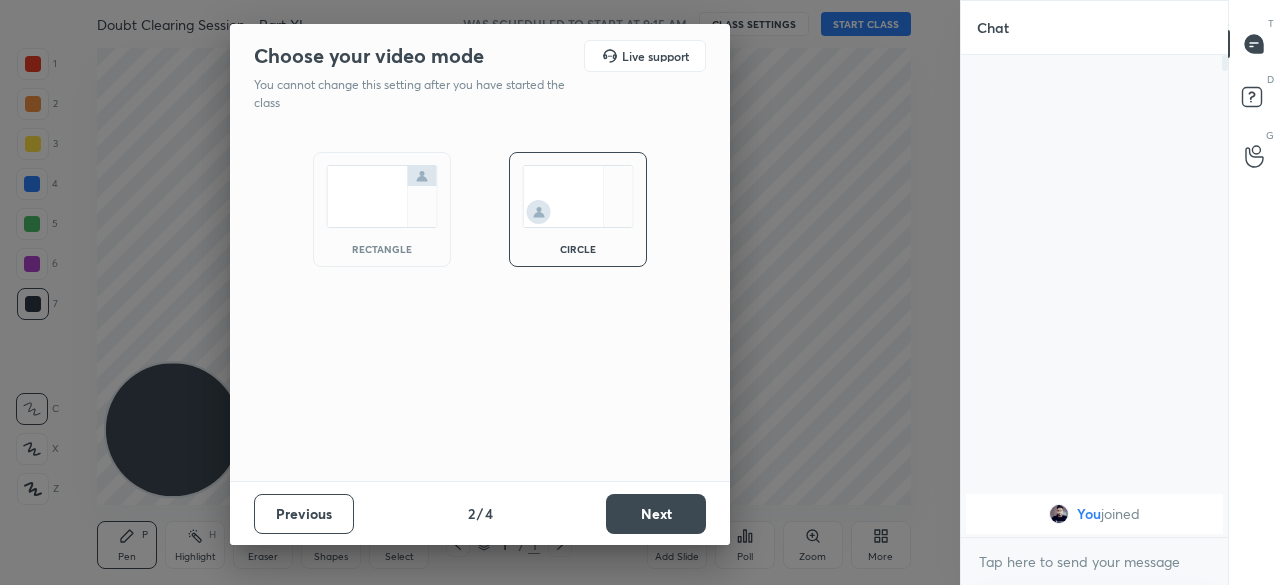 click on "Next" at bounding box center (656, 514) 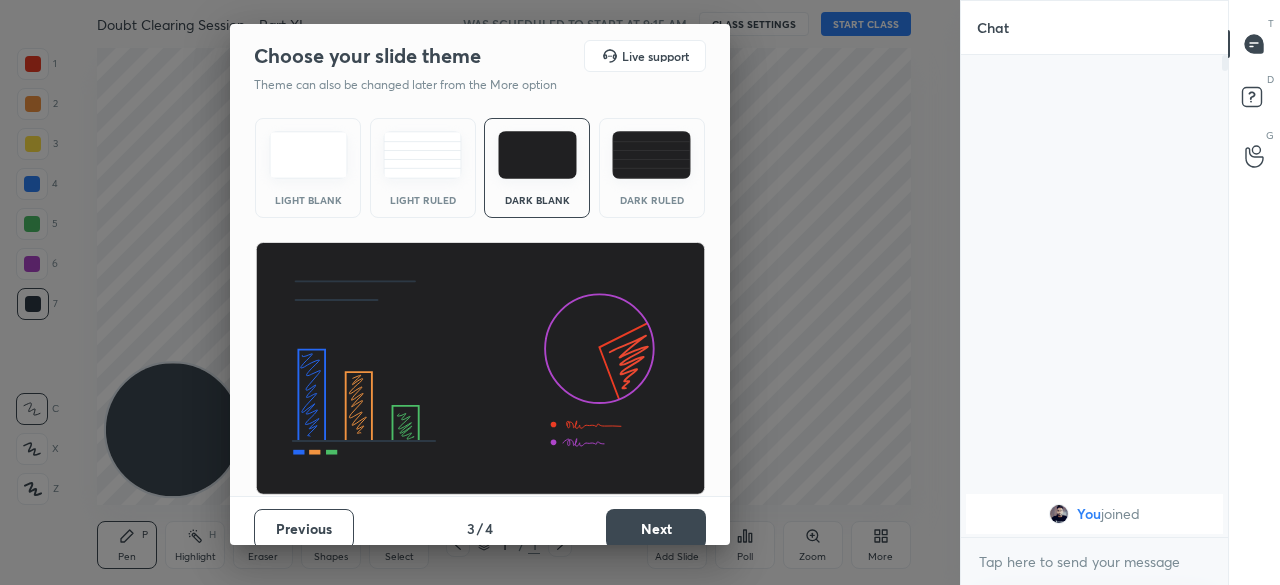 click on "Next" at bounding box center (656, 529) 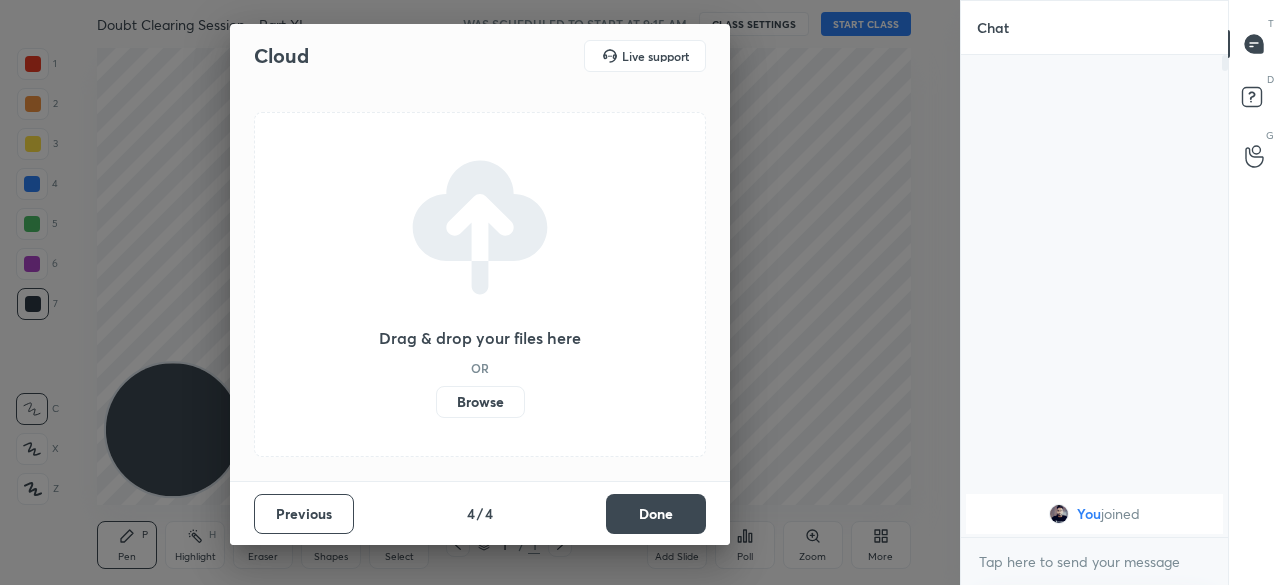 click on "Done" at bounding box center (656, 514) 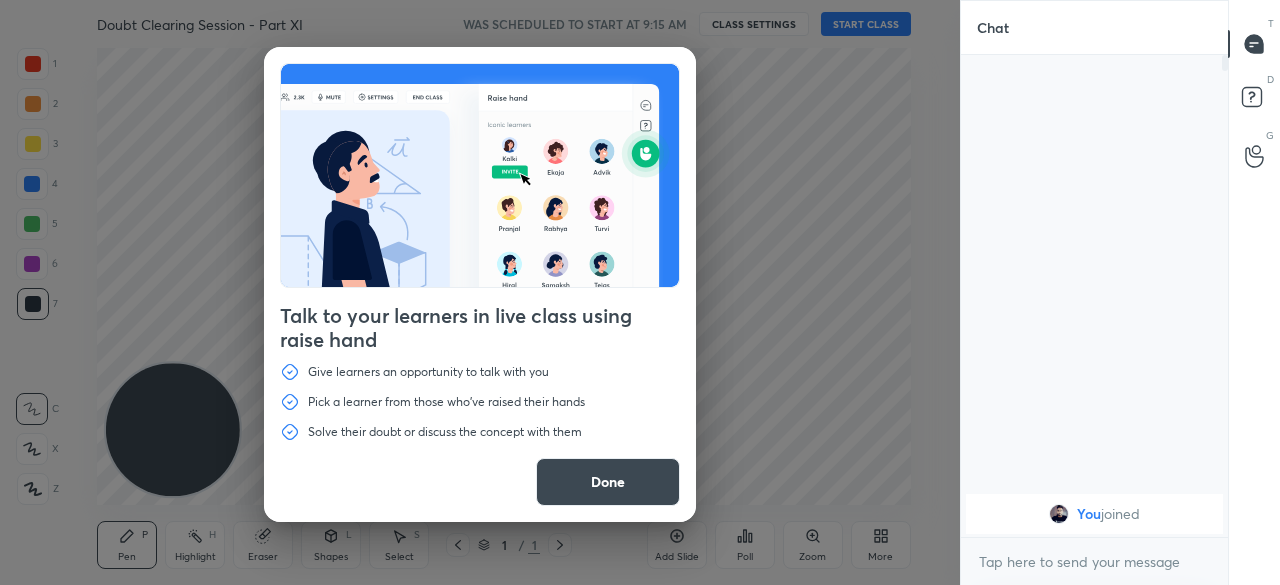 drag, startPoint x: 206, startPoint y: 443, endPoint x: 376, endPoint y: 381, distance: 180.95303 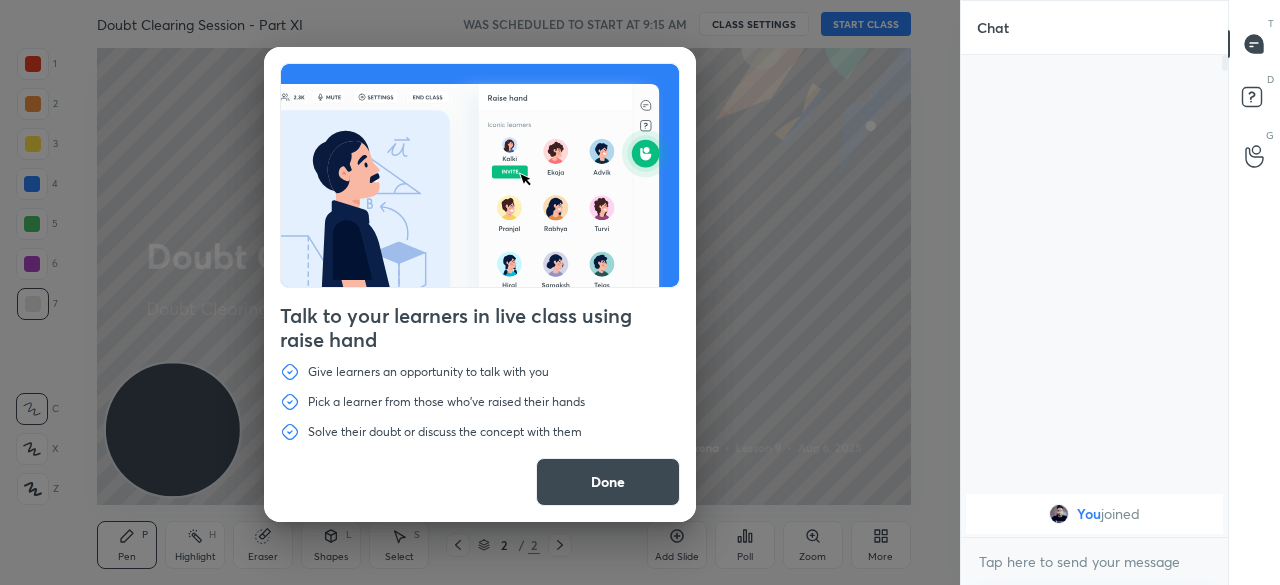 click on "Done" at bounding box center [608, 482] 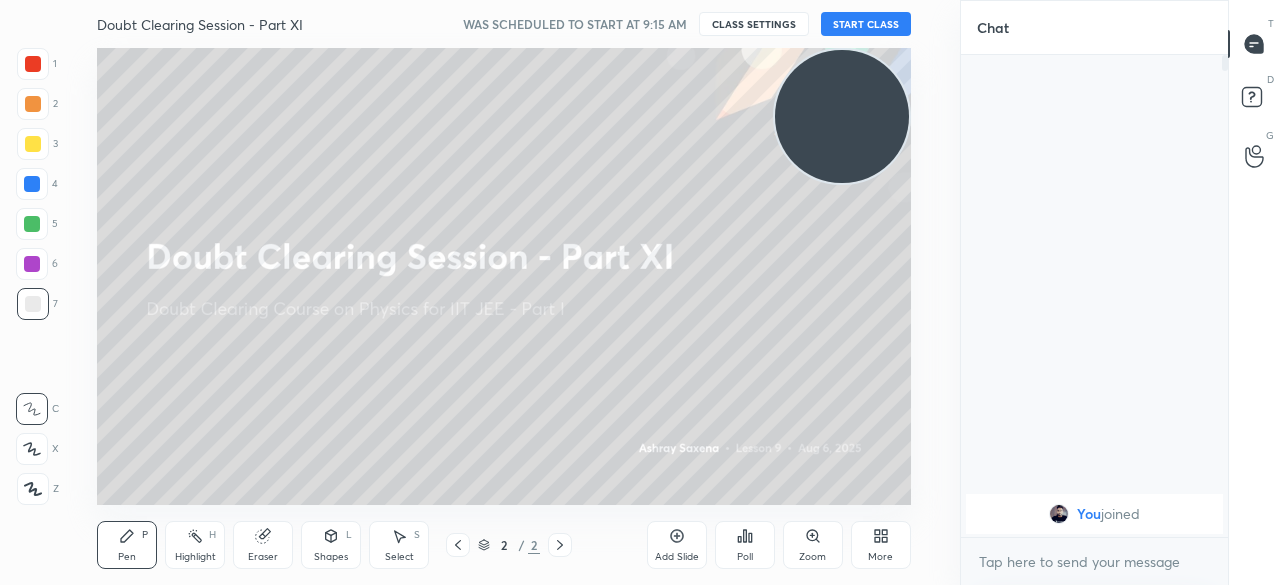 drag, startPoint x: 174, startPoint y: 445, endPoint x: 908, endPoint y: 89, distance: 815.7769 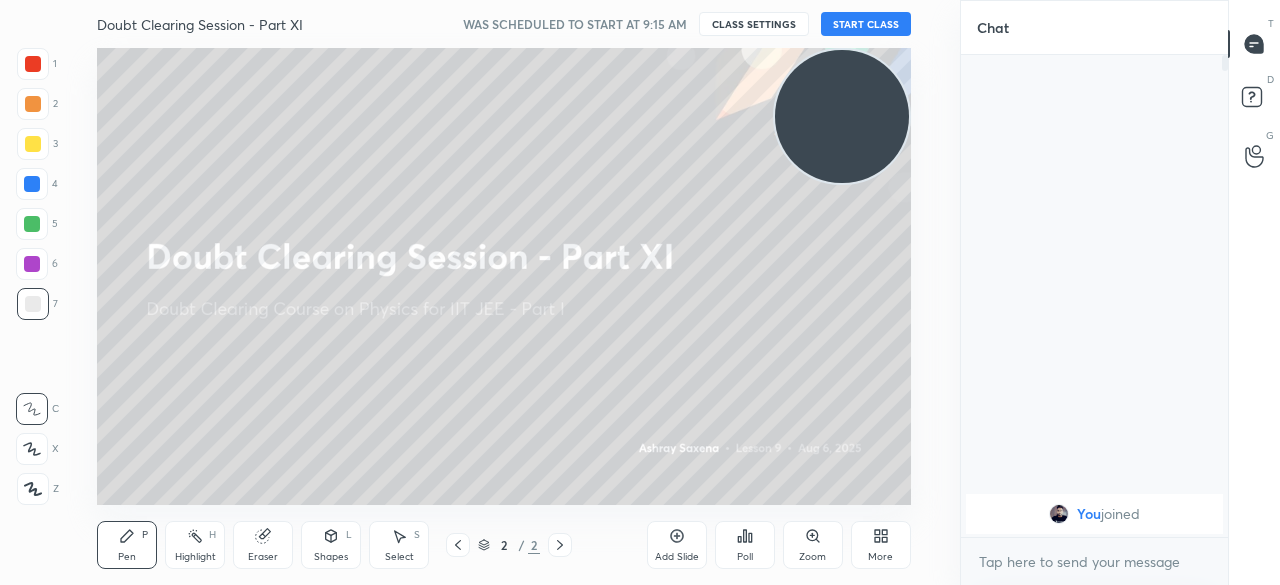 click at bounding box center (841, 116) 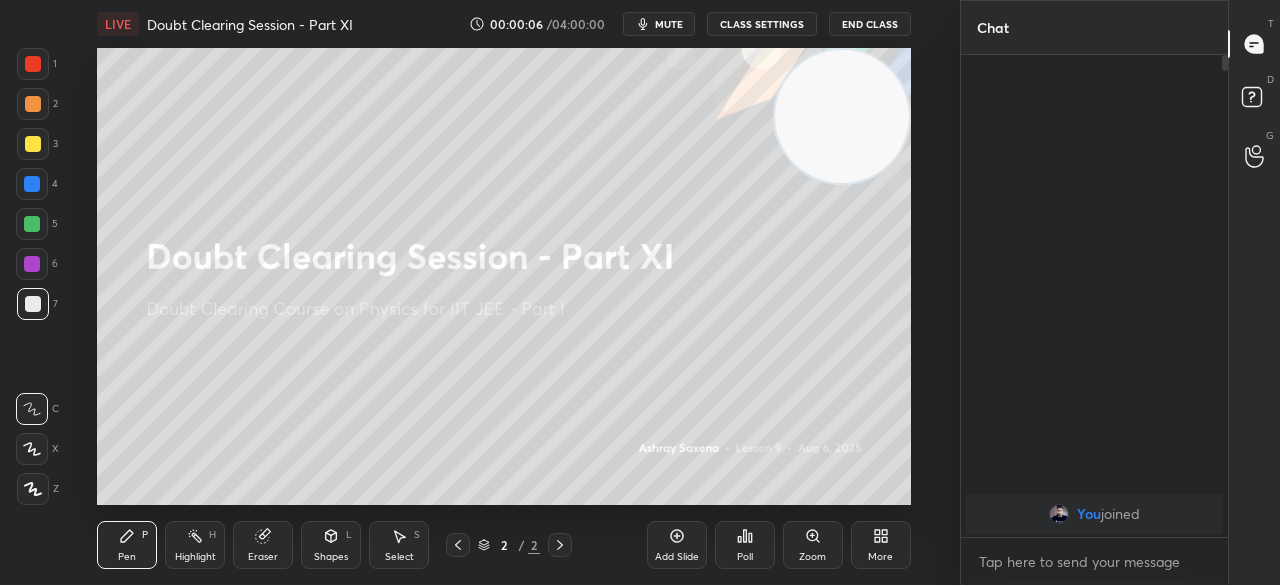 click at bounding box center (33, 64) 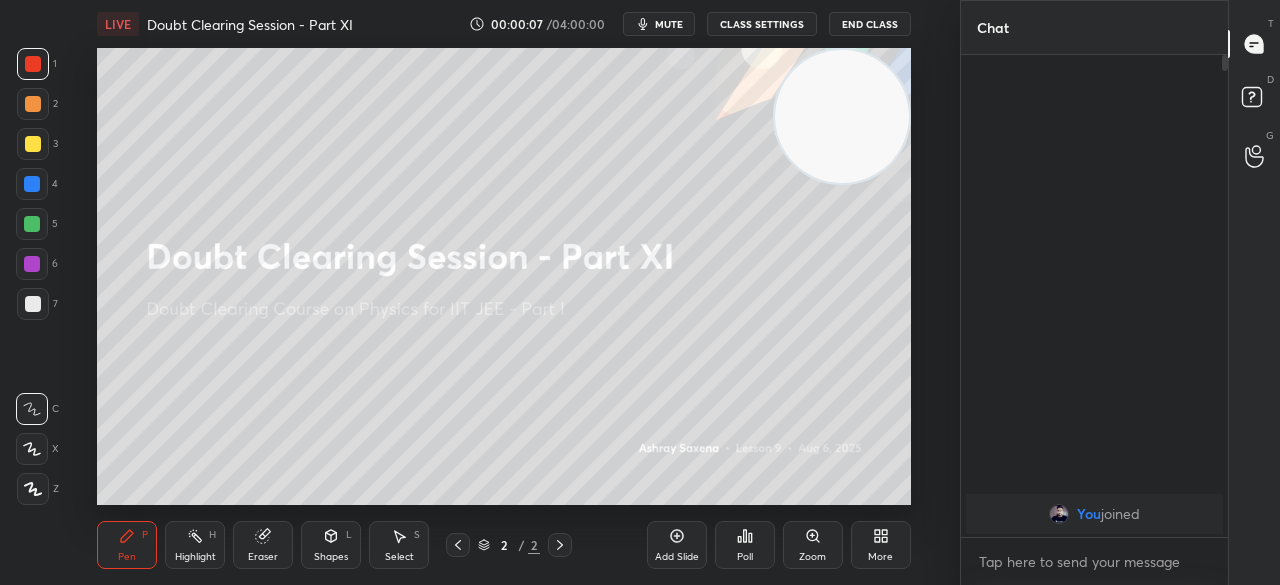 click at bounding box center [33, 144] 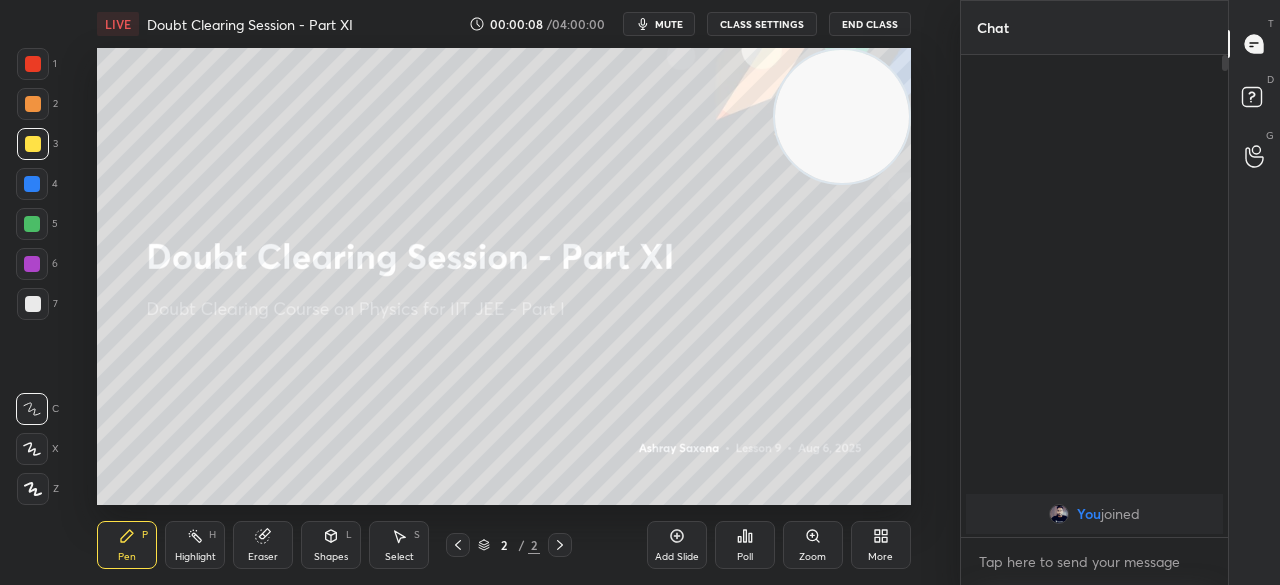 click at bounding box center (33, 64) 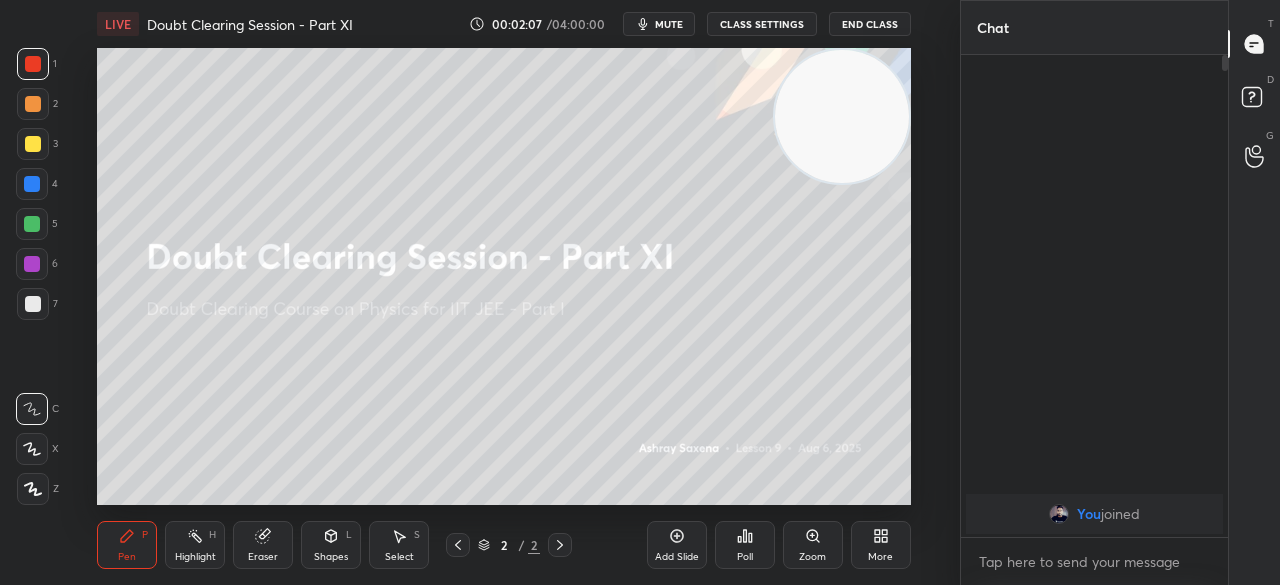click on "mute" at bounding box center [659, 24] 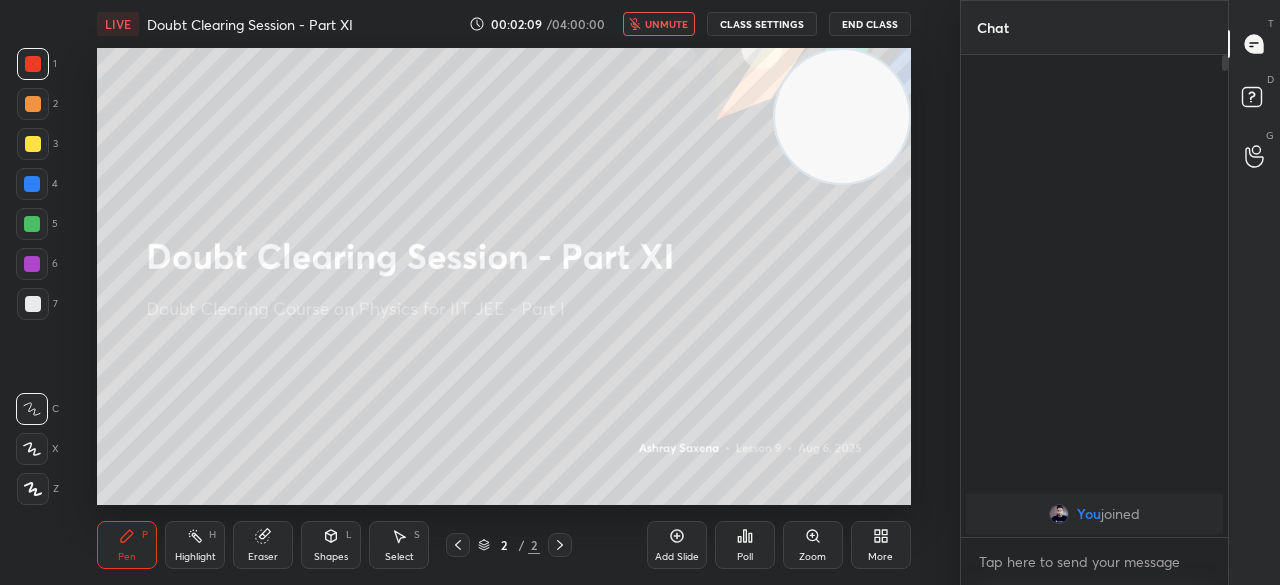 click on "End Class" at bounding box center (870, 24) 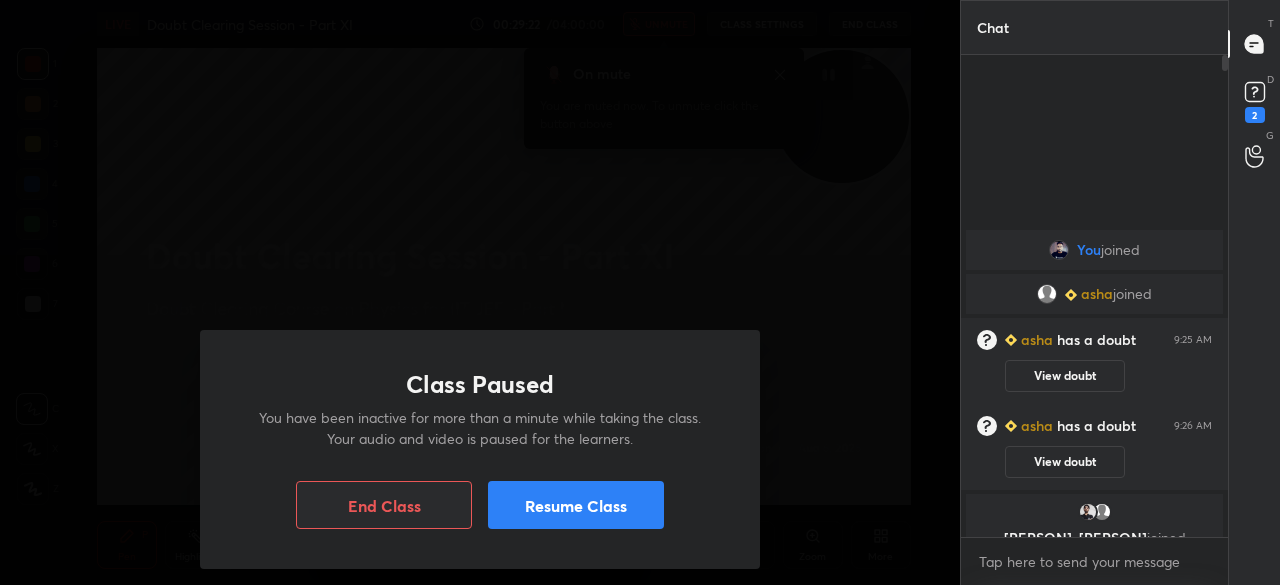 click on "Resume Class" at bounding box center [576, 505] 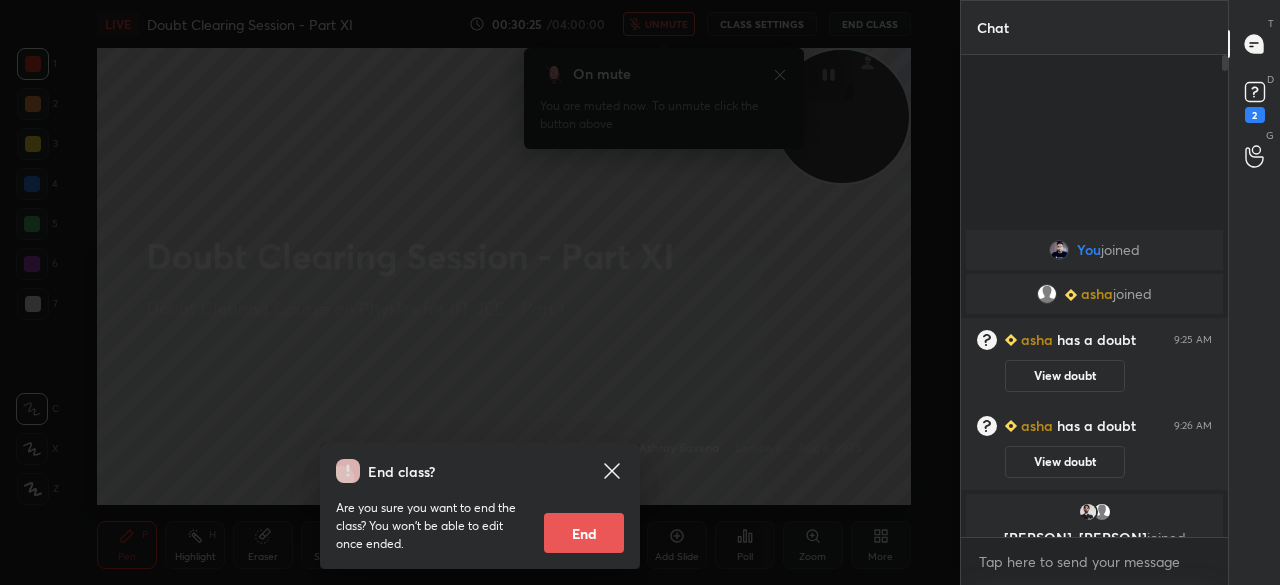 click on "End class?" at bounding box center (468, 471) 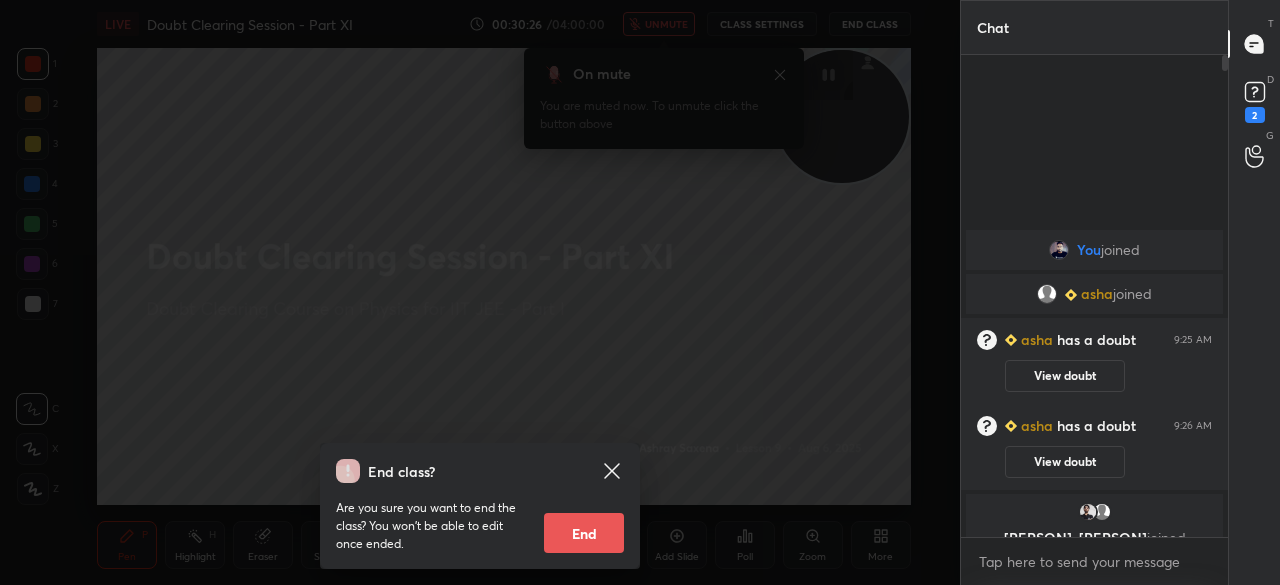 click 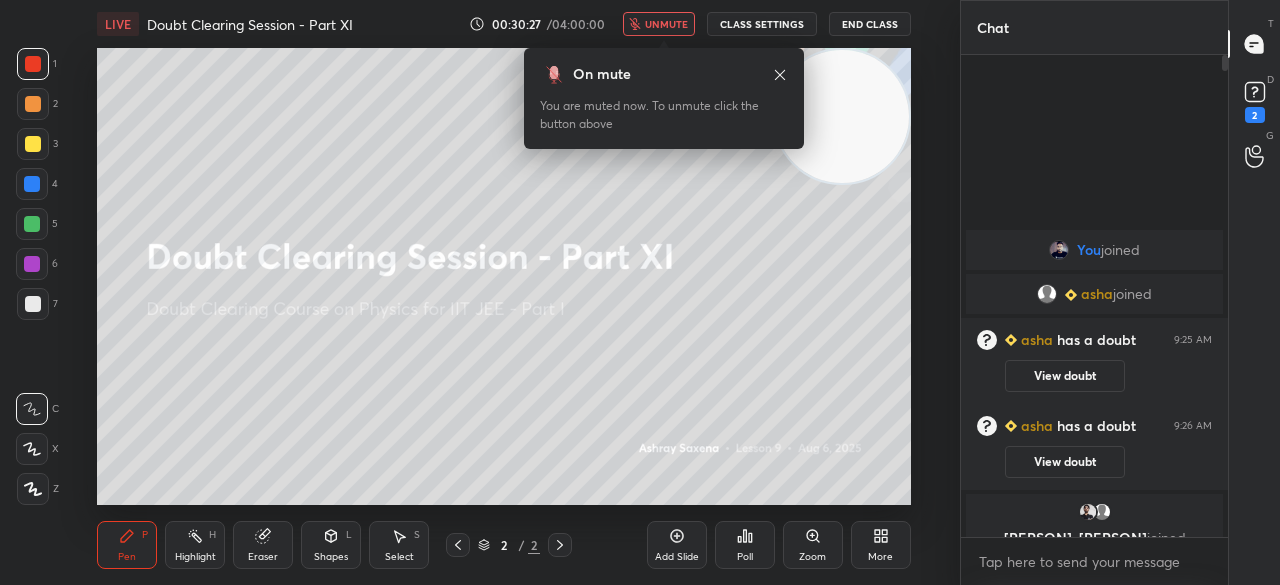 click on "unmute" at bounding box center [666, 24] 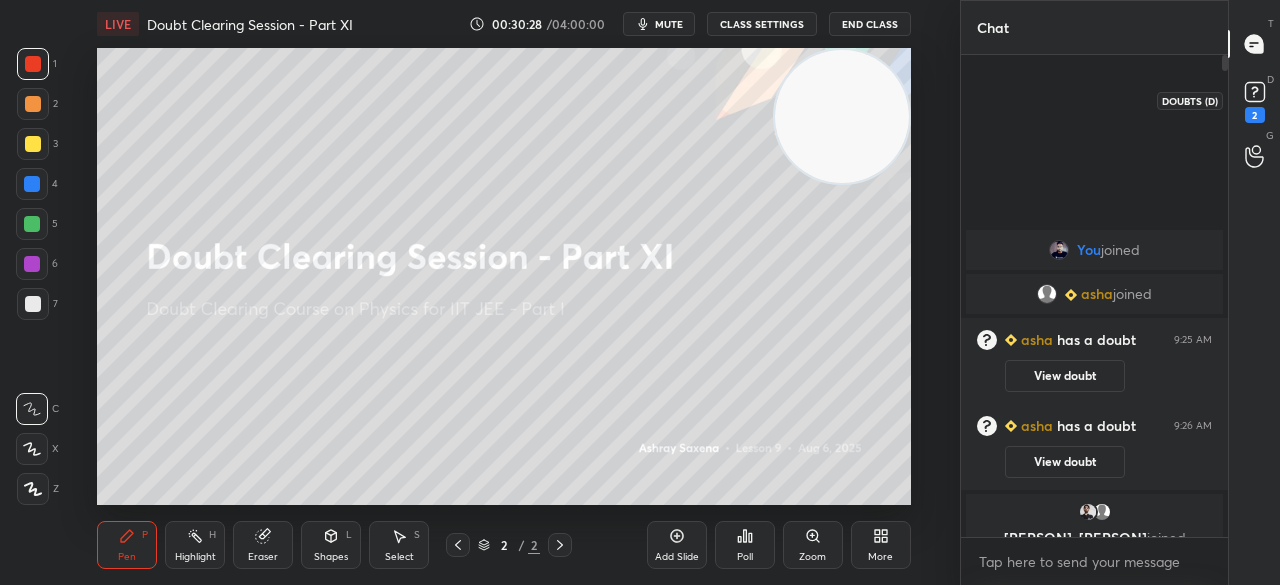 click 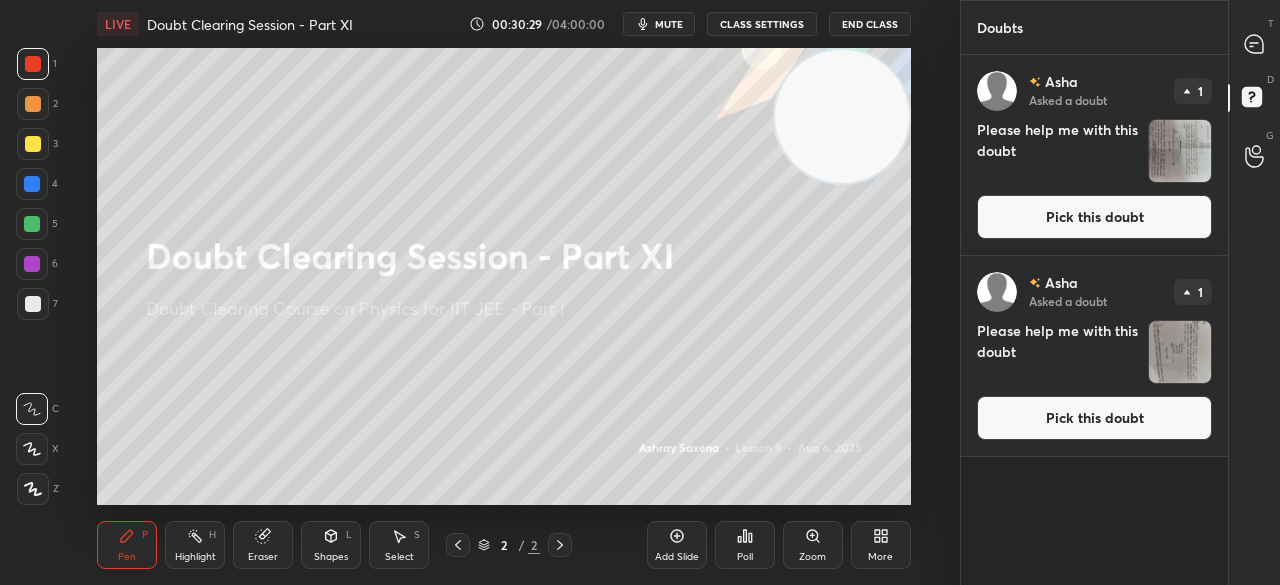 click on "Pick this doubt" at bounding box center [1094, 217] 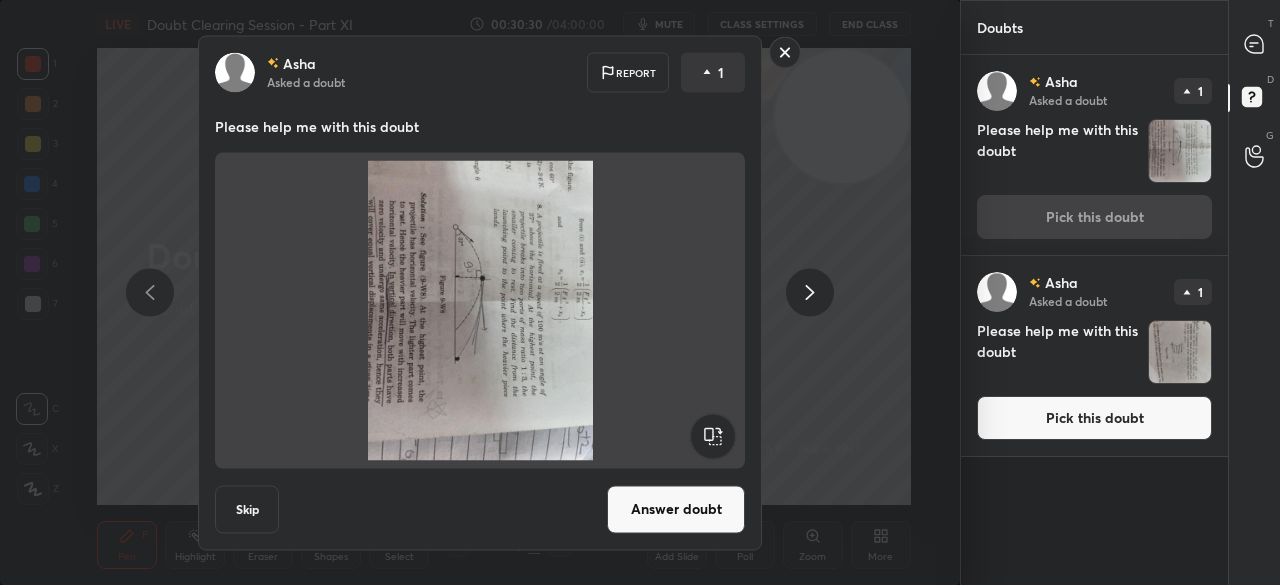 click 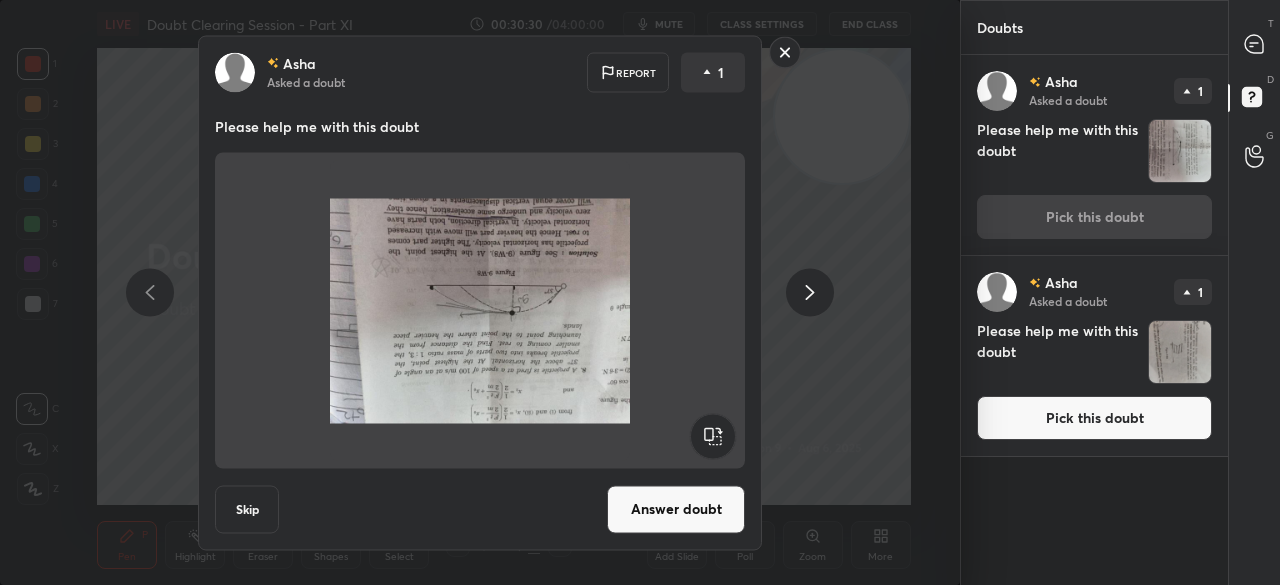 click 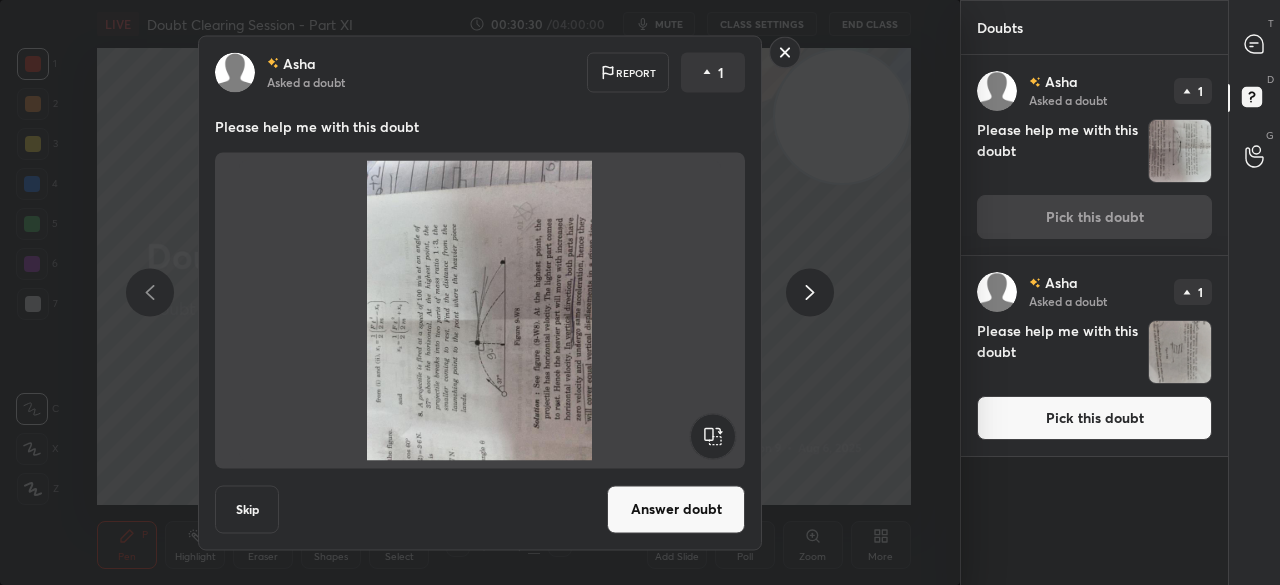 click 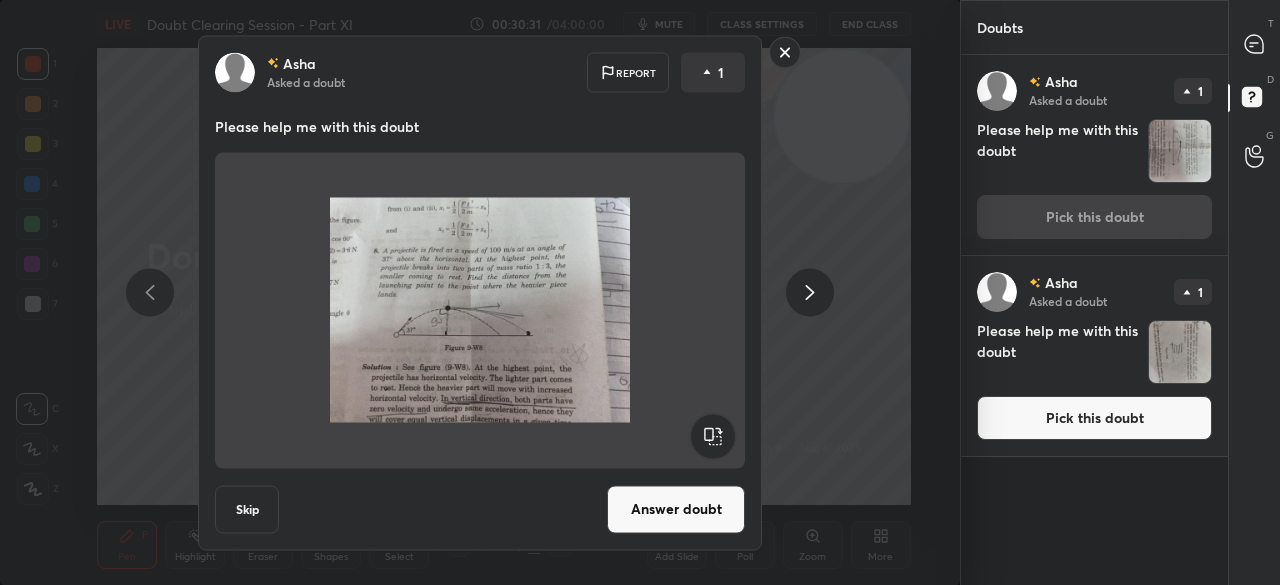 click on "Answer doubt" at bounding box center (676, 509) 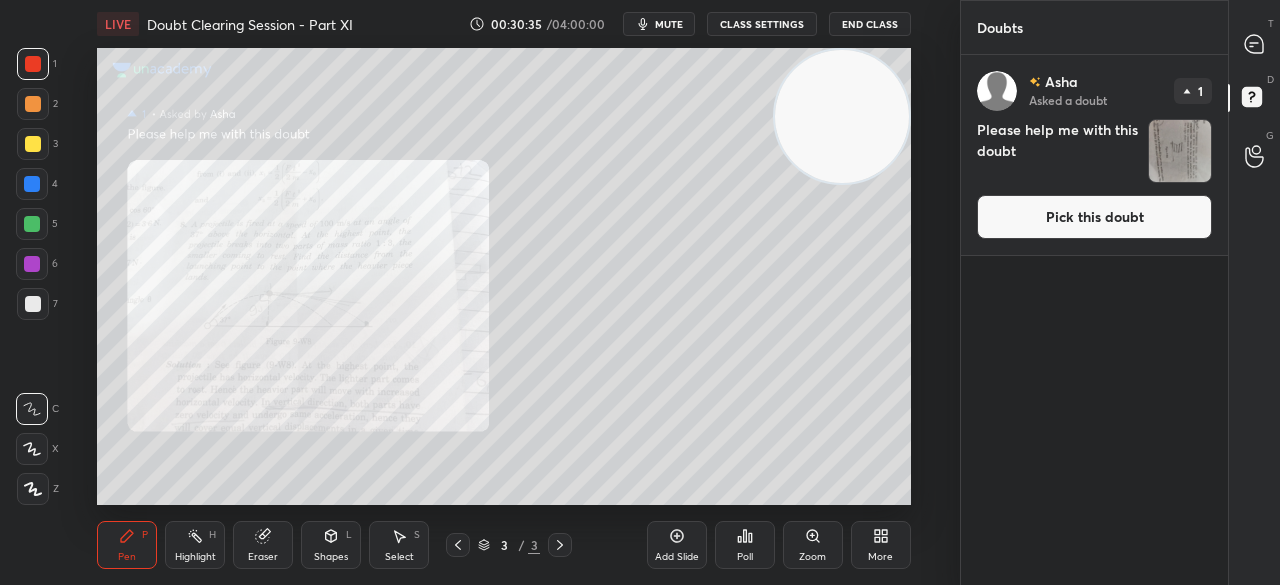 click on "Pick this doubt" at bounding box center [1094, 217] 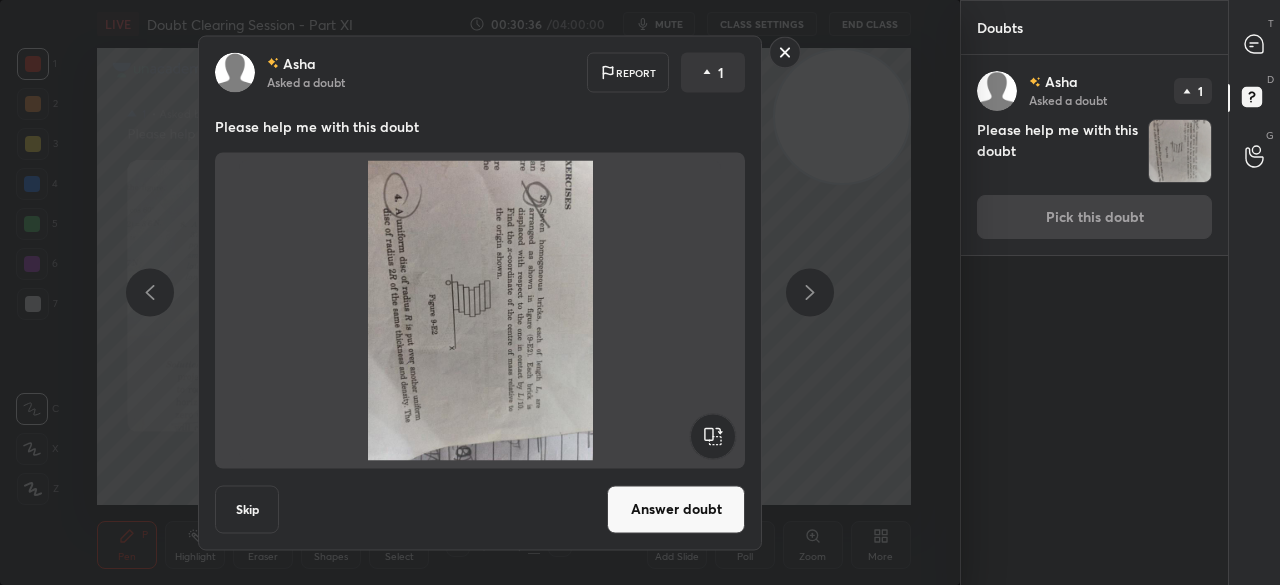 click 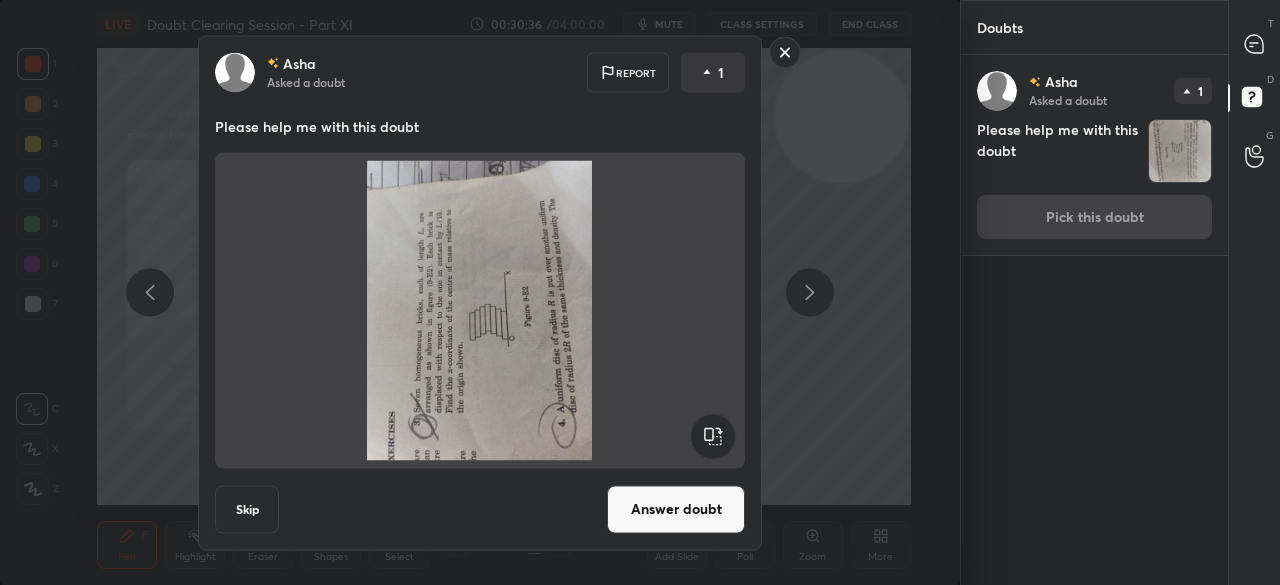 click 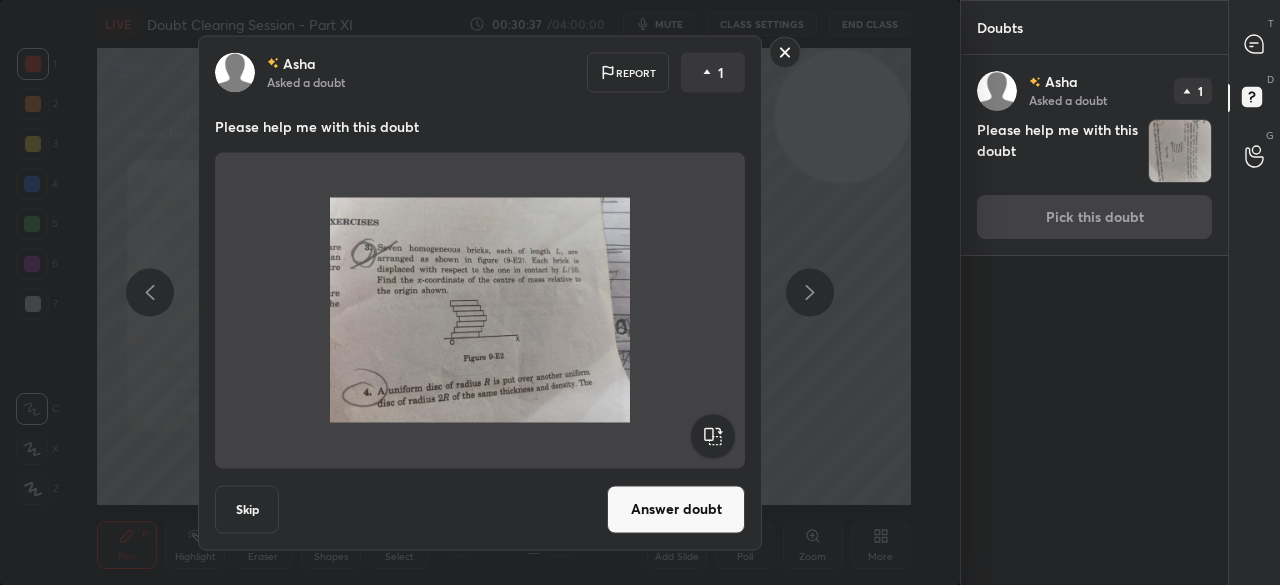 click on "Answer doubt" at bounding box center (676, 509) 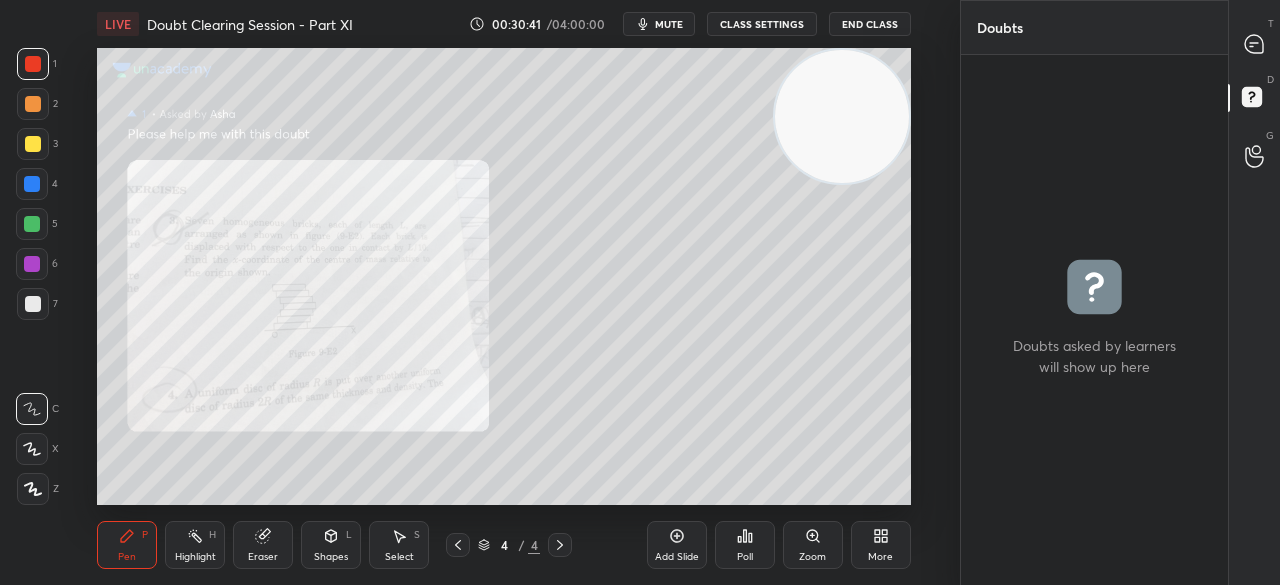 click 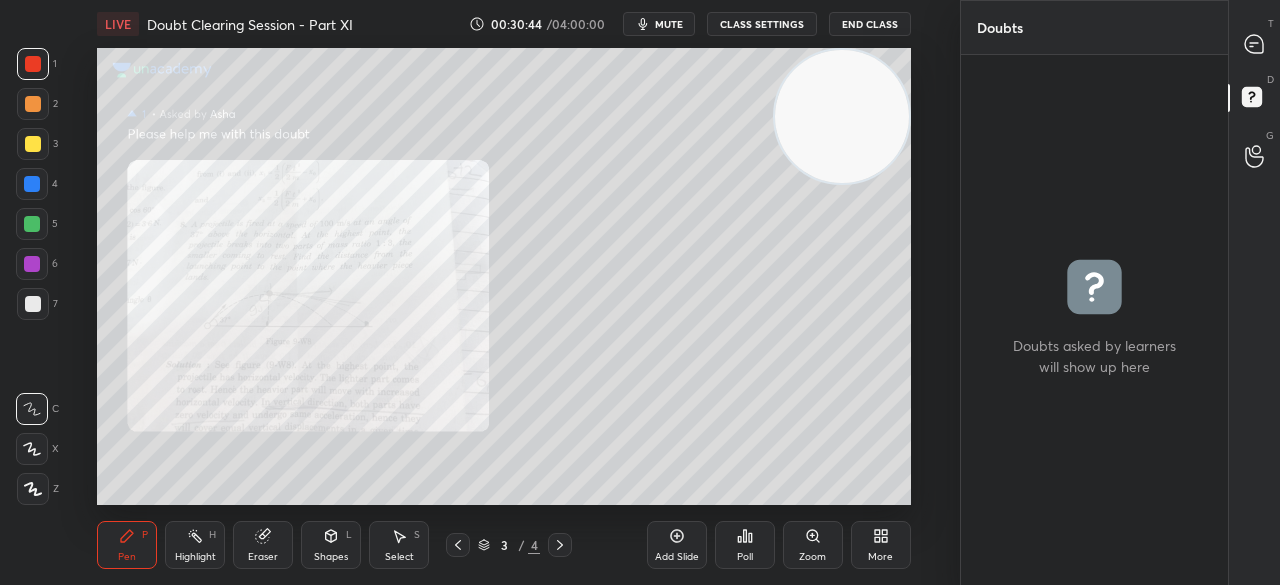 click on "T Messages (T)" at bounding box center [1254, 44] 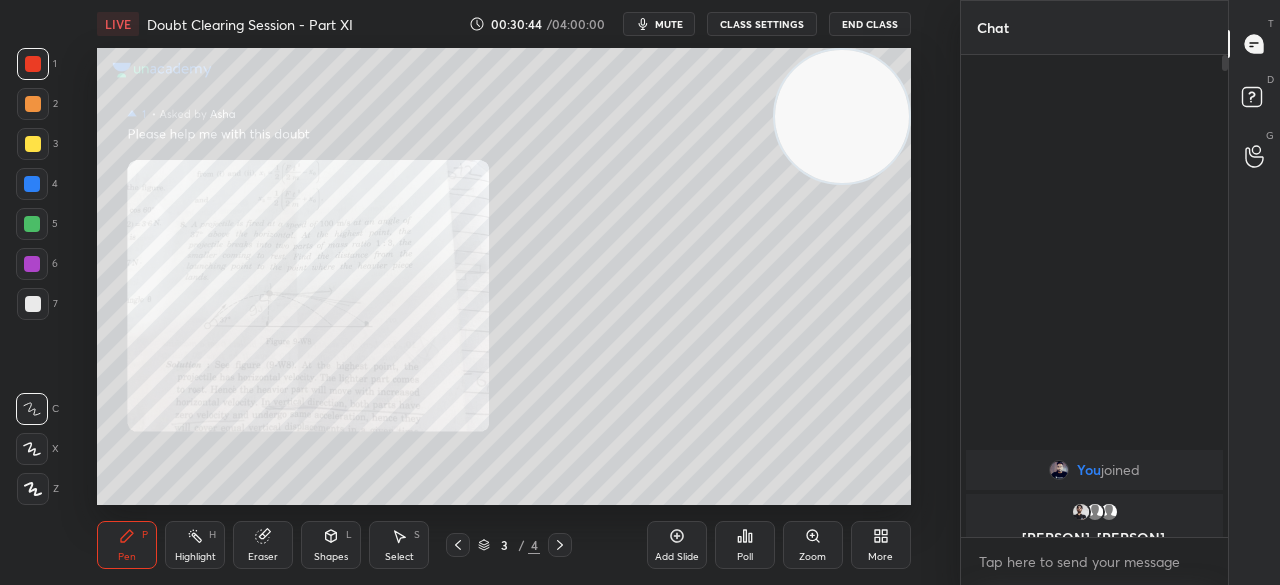 scroll, scrollTop: 7, scrollLeft: 6, axis: both 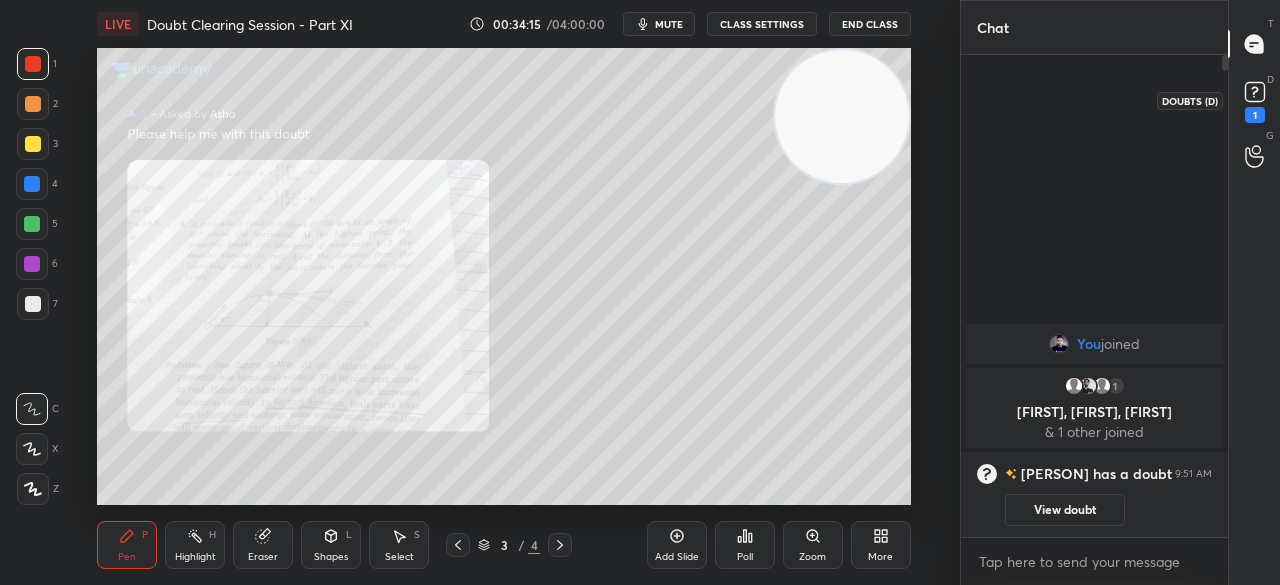 click 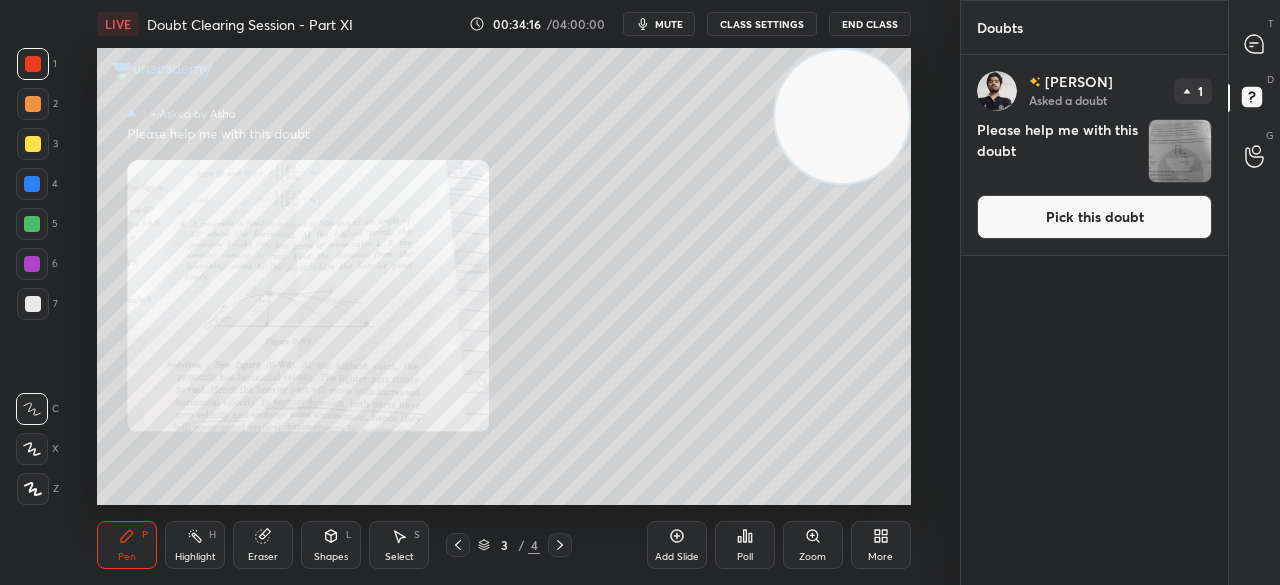 click on "Pick this doubt" at bounding box center (1094, 217) 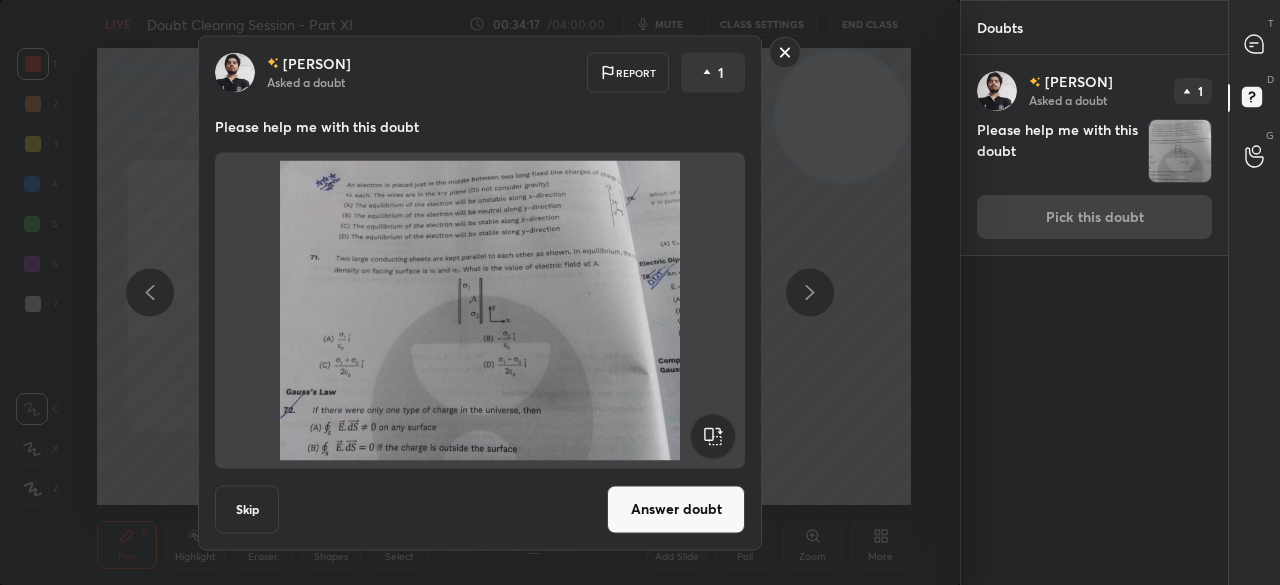 click on "Answer doubt" at bounding box center [676, 509] 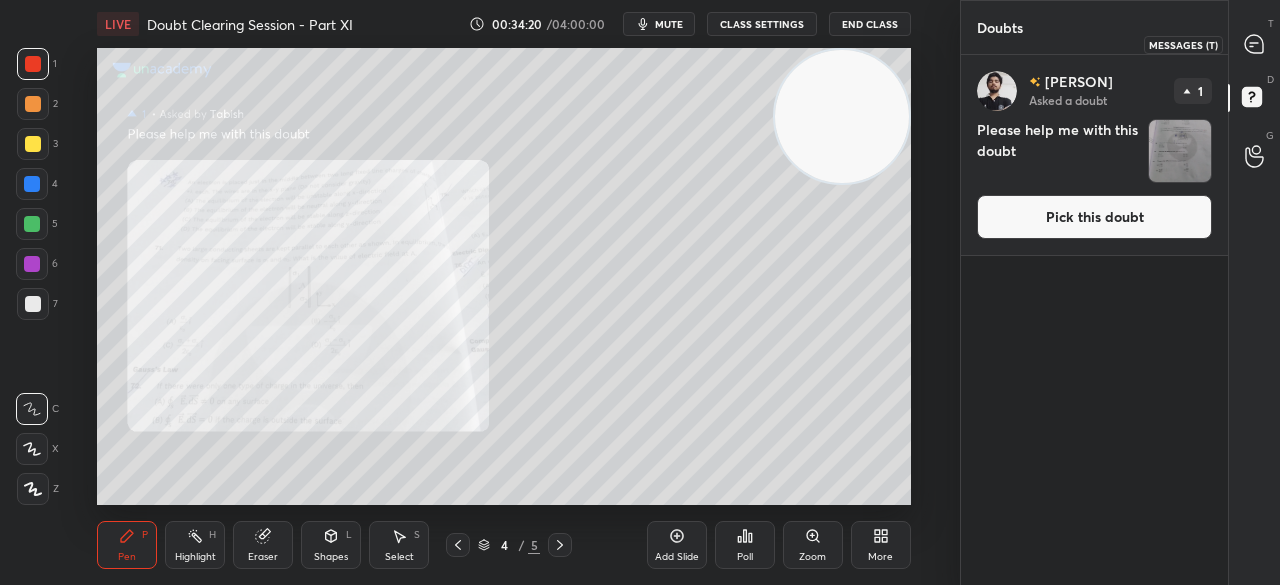 click 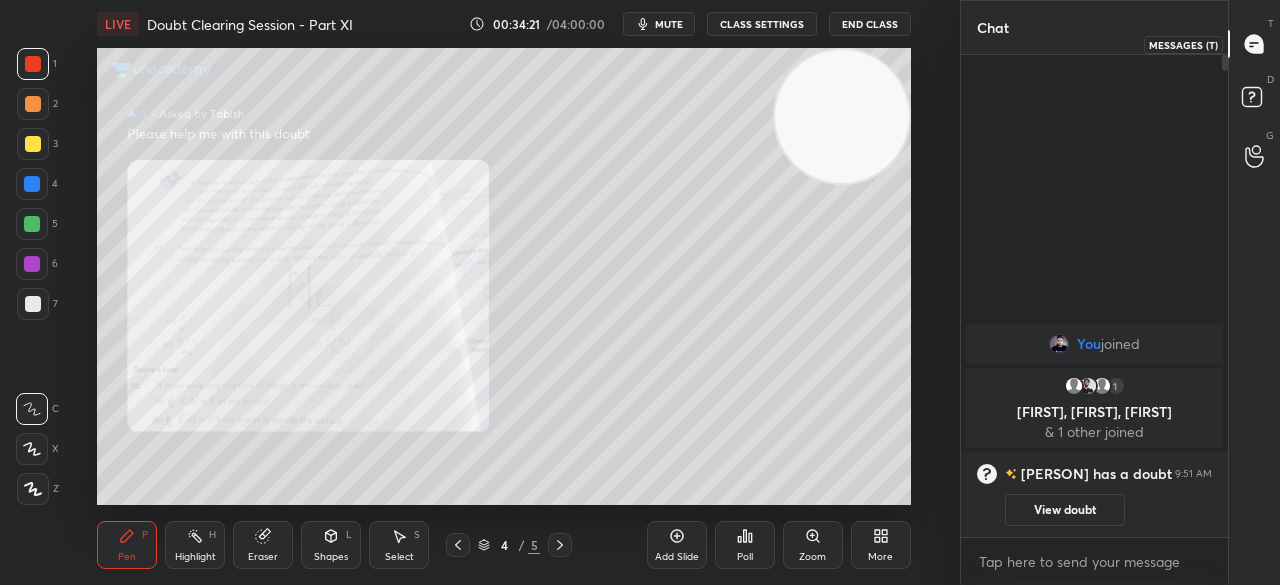 scroll, scrollTop: 7, scrollLeft: 6, axis: both 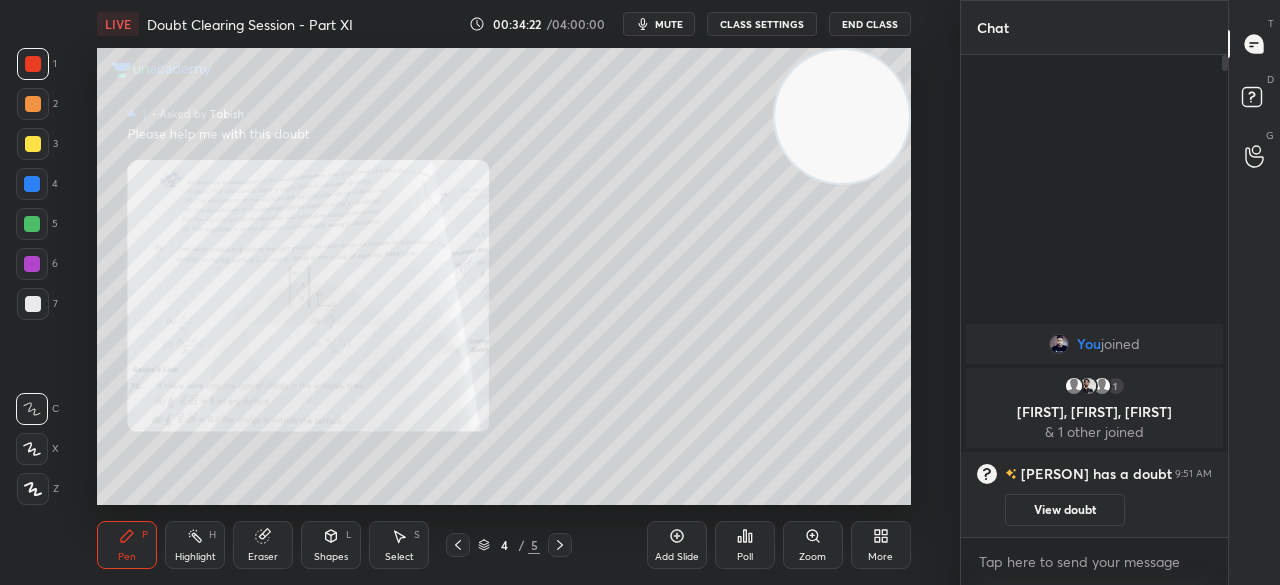 click on "View doubt" at bounding box center [1065, 510] 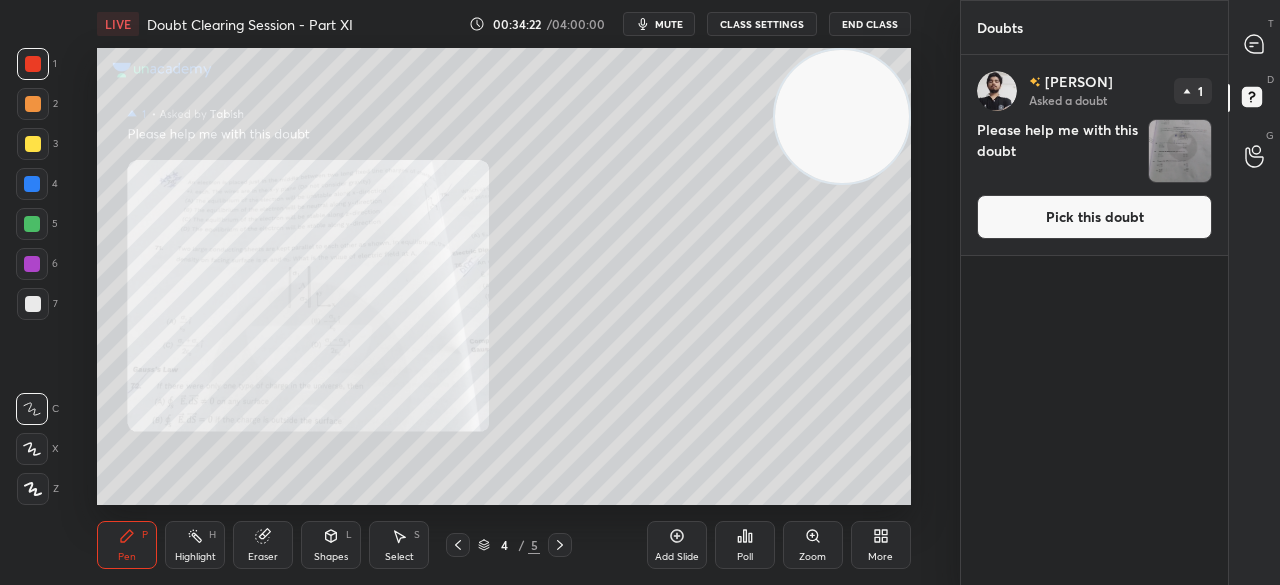 click on "Pick this doubt" at bounding box center [1094, 217] 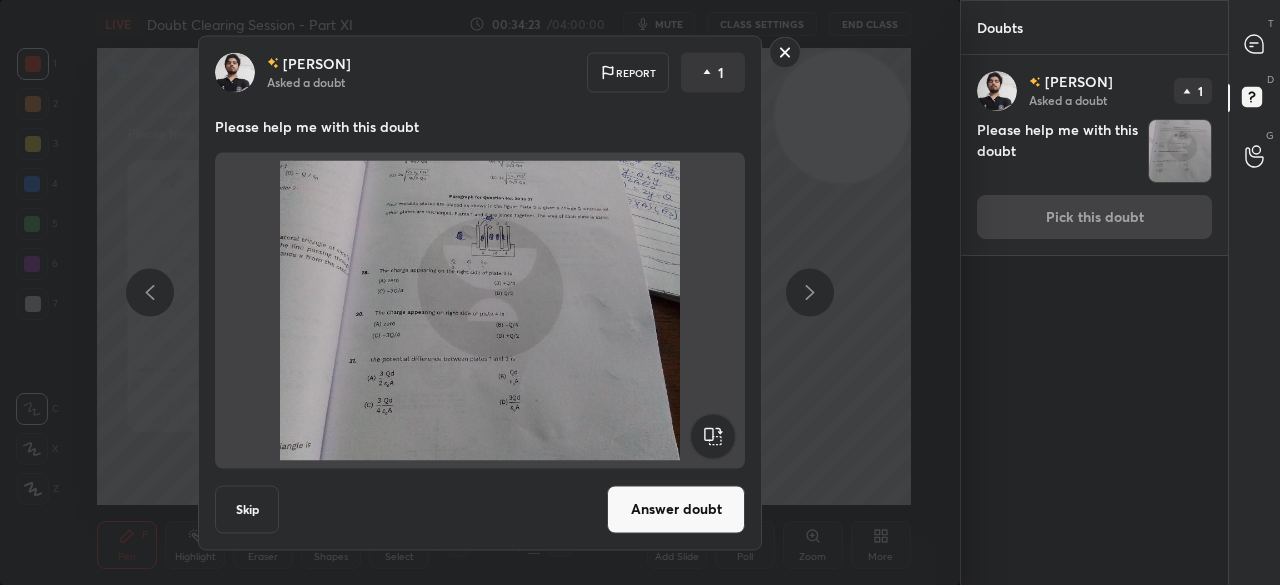 click on "Answer doubt" at bounding box center [676, 509] 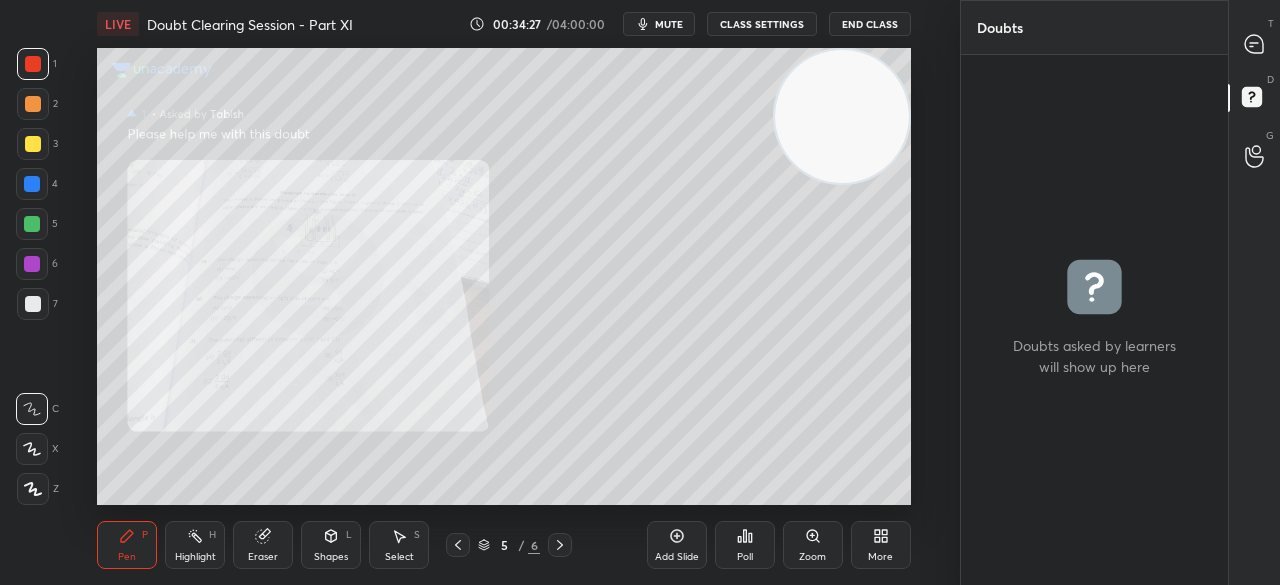 click 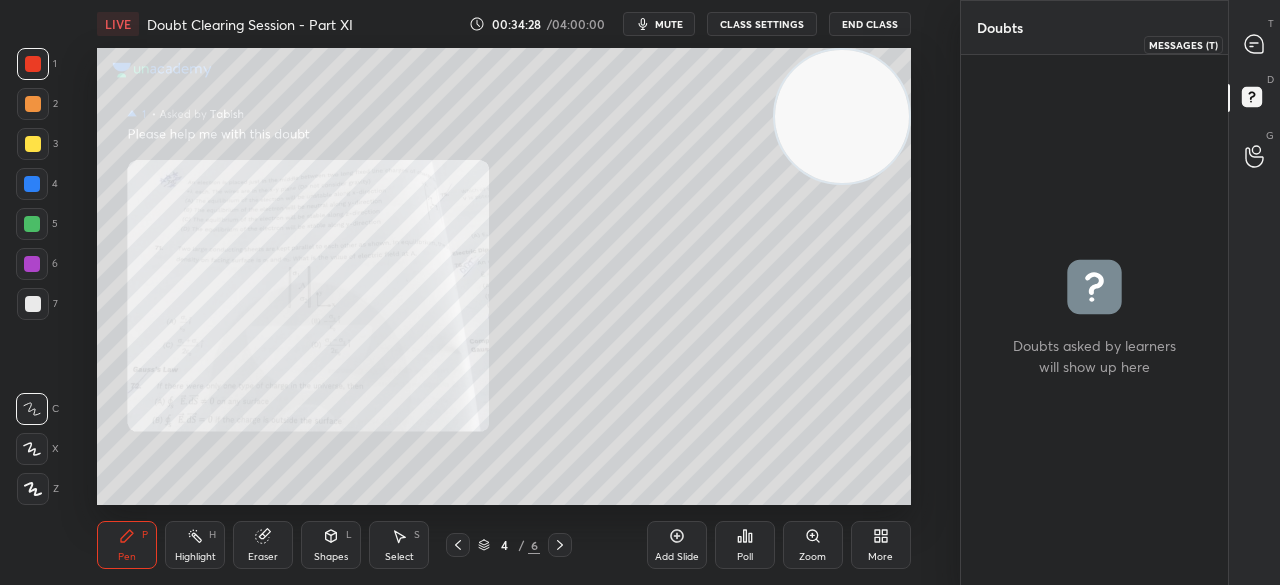 click 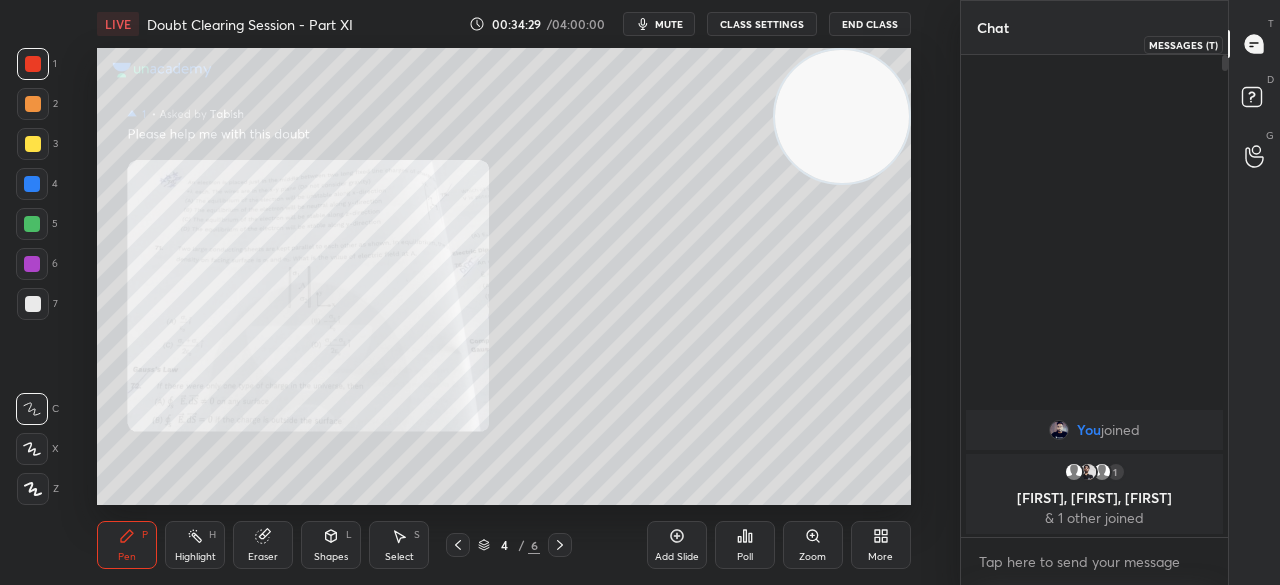 scroll, scrollTop: 7, scrollLeft: 6, axis: both 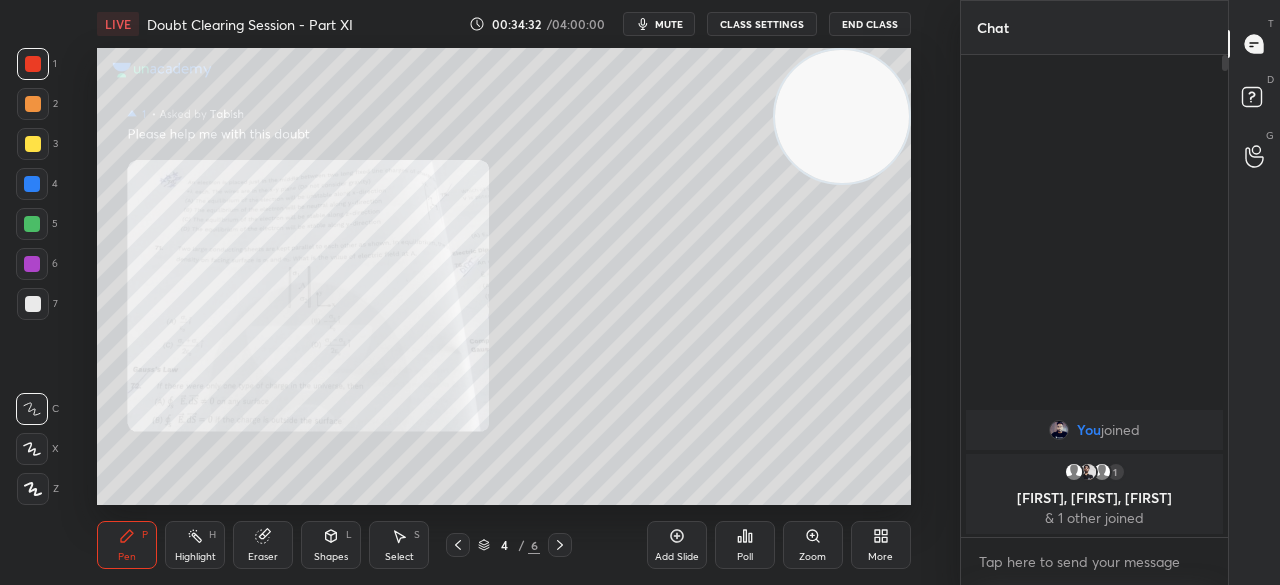 click 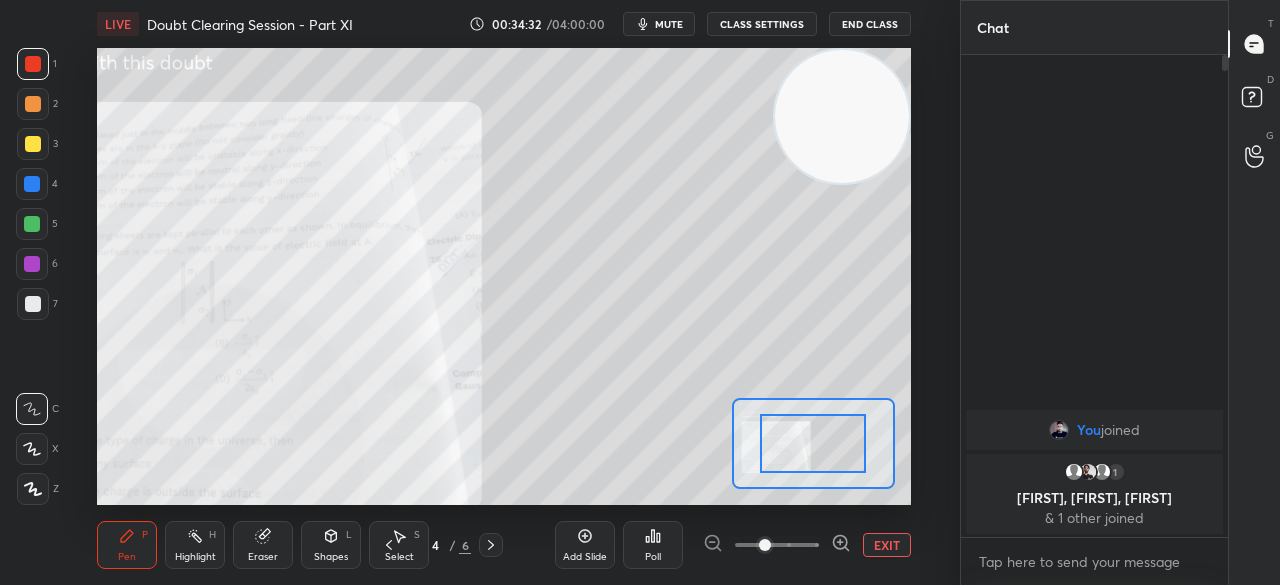 click at bounding box center [765, 545] 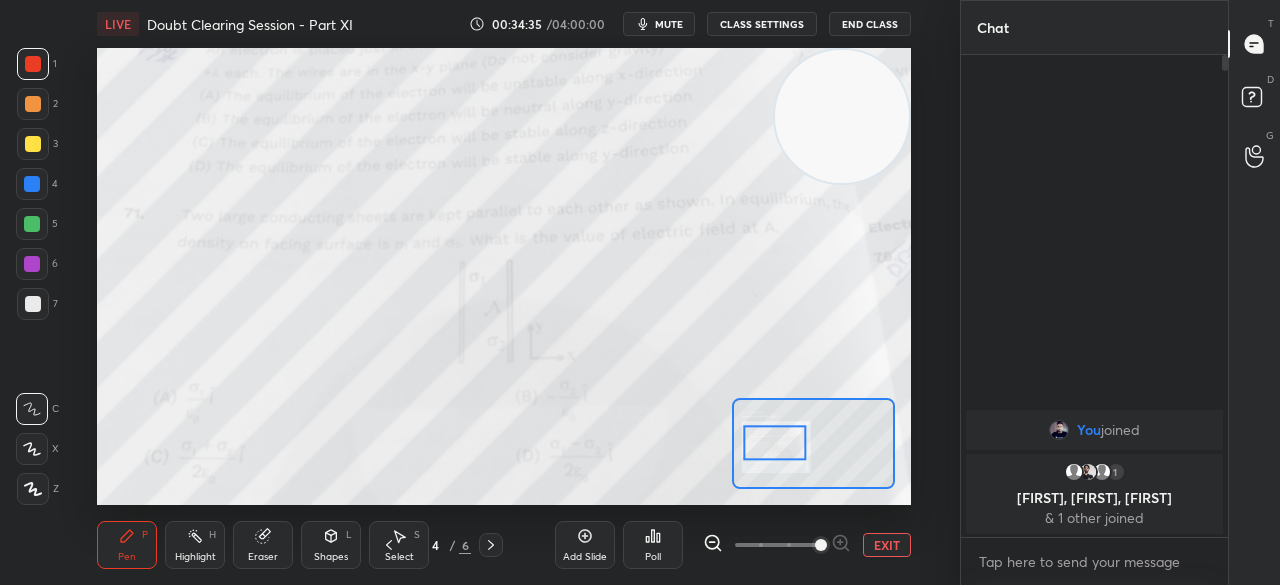 click at bounding box center [32, 184] 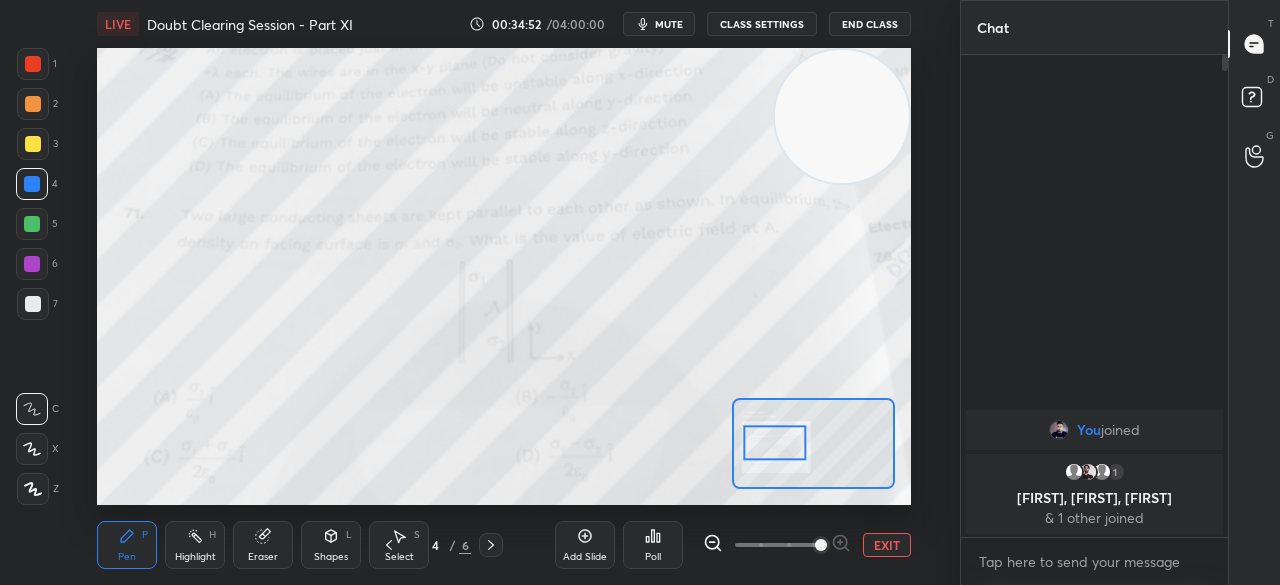 click on "1" at bounding box center (37, 68) 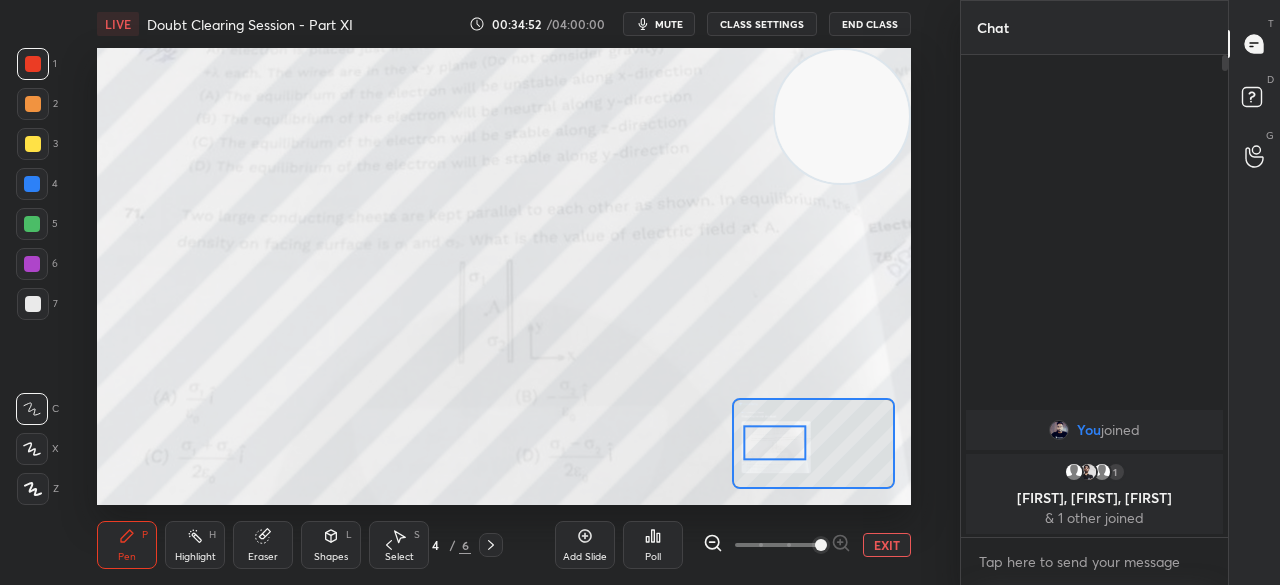 click on "1" at bounding box center [37, 68] 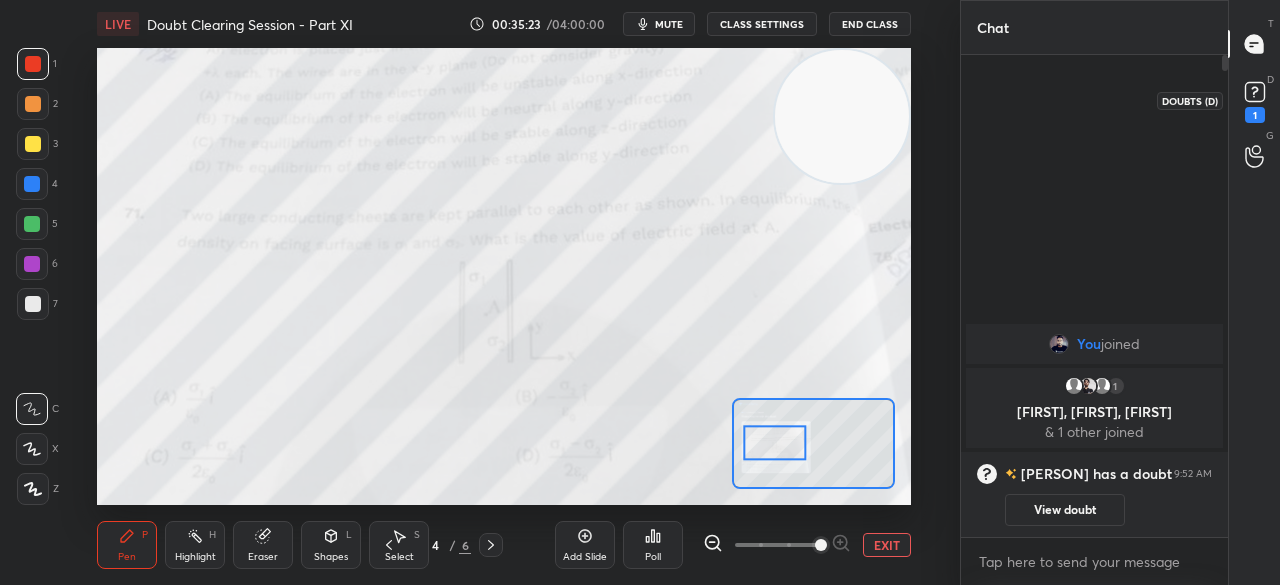 click 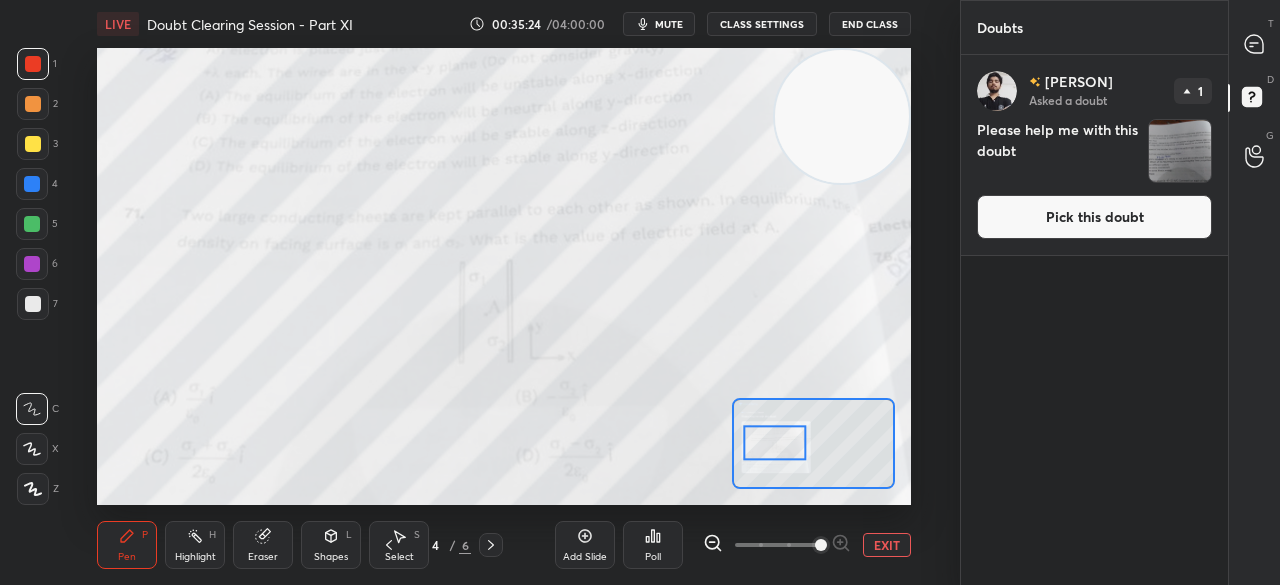 click on "Pick this doubt" at bounding box center [1094, 217] 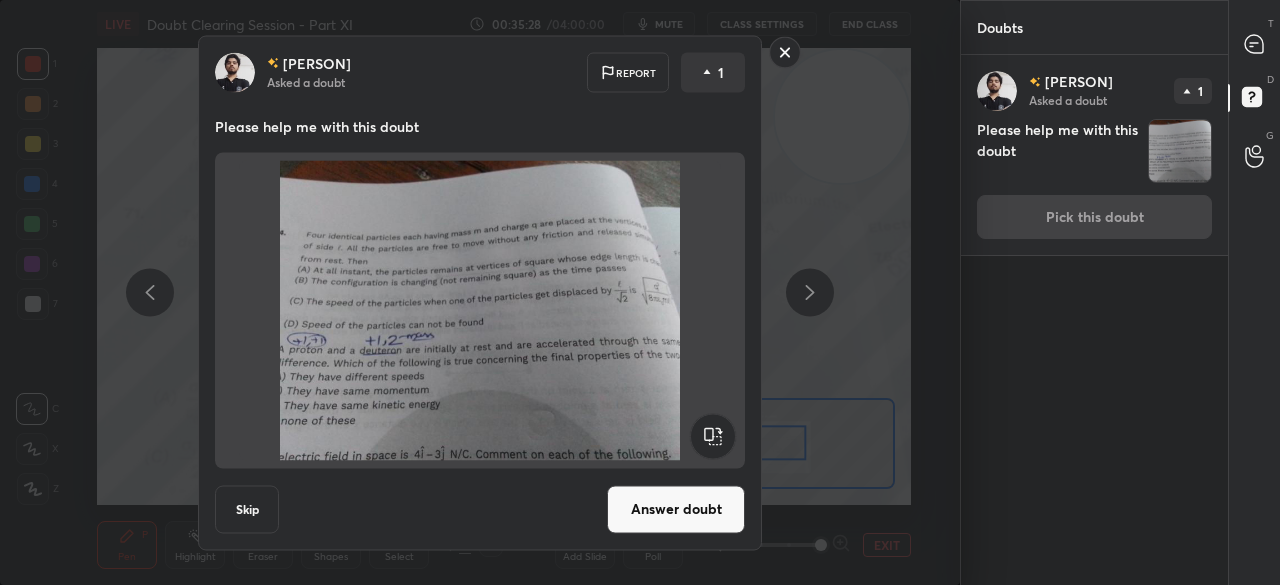 click on "Answer doubt" at bounding box center [676, 509] 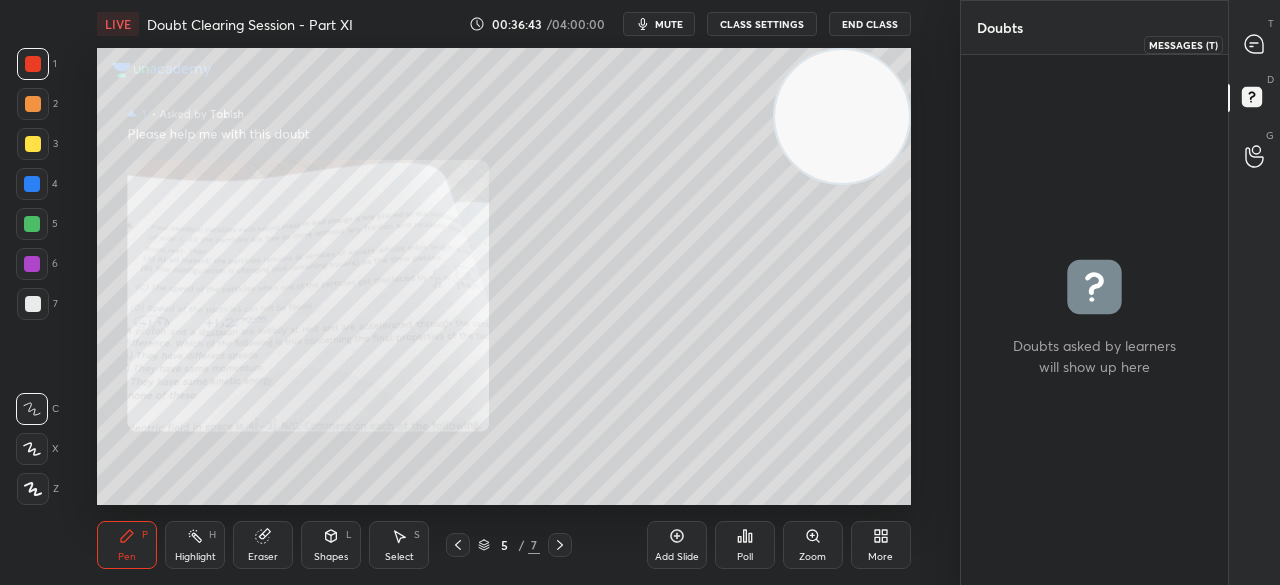 click 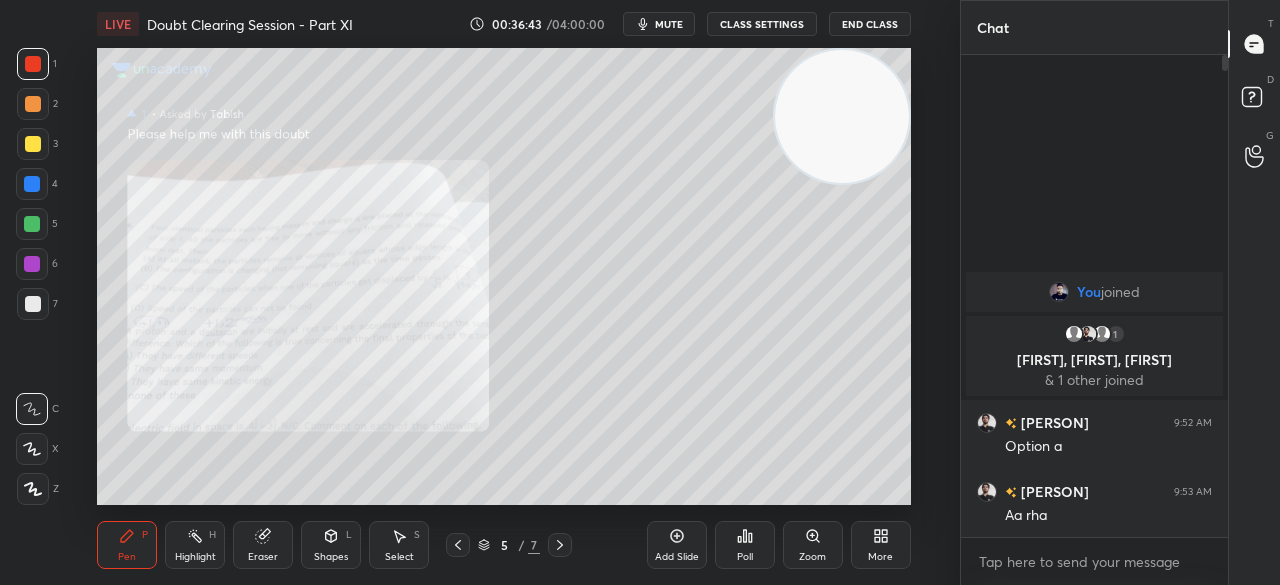 scroll, scrollTop: 7, scrollLeft: 6, axis: both 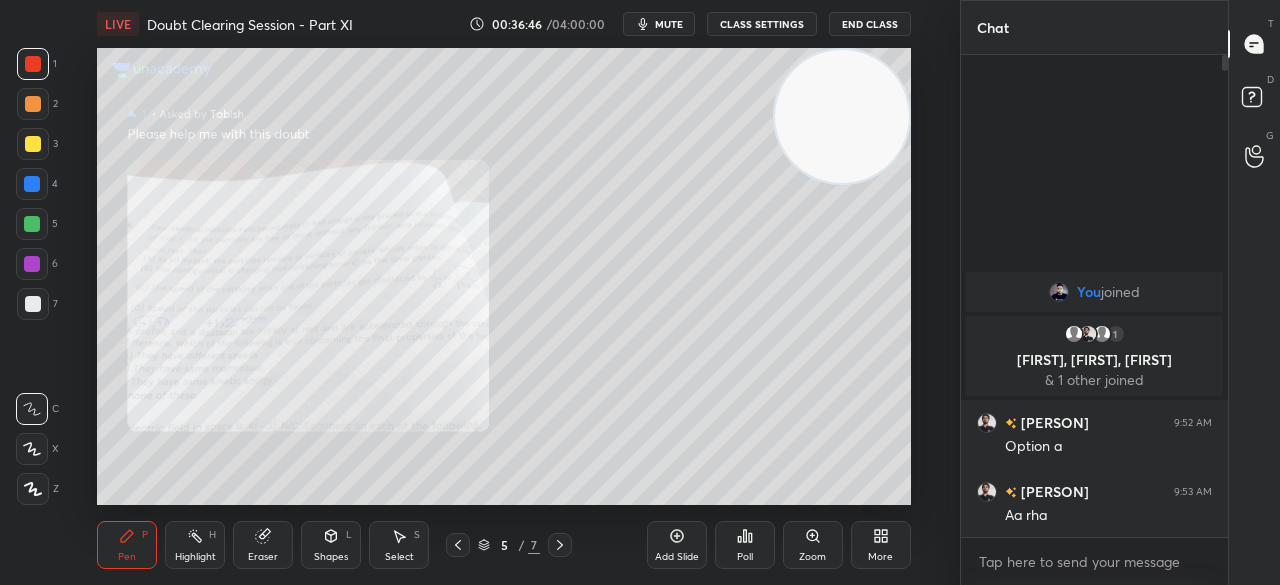 click 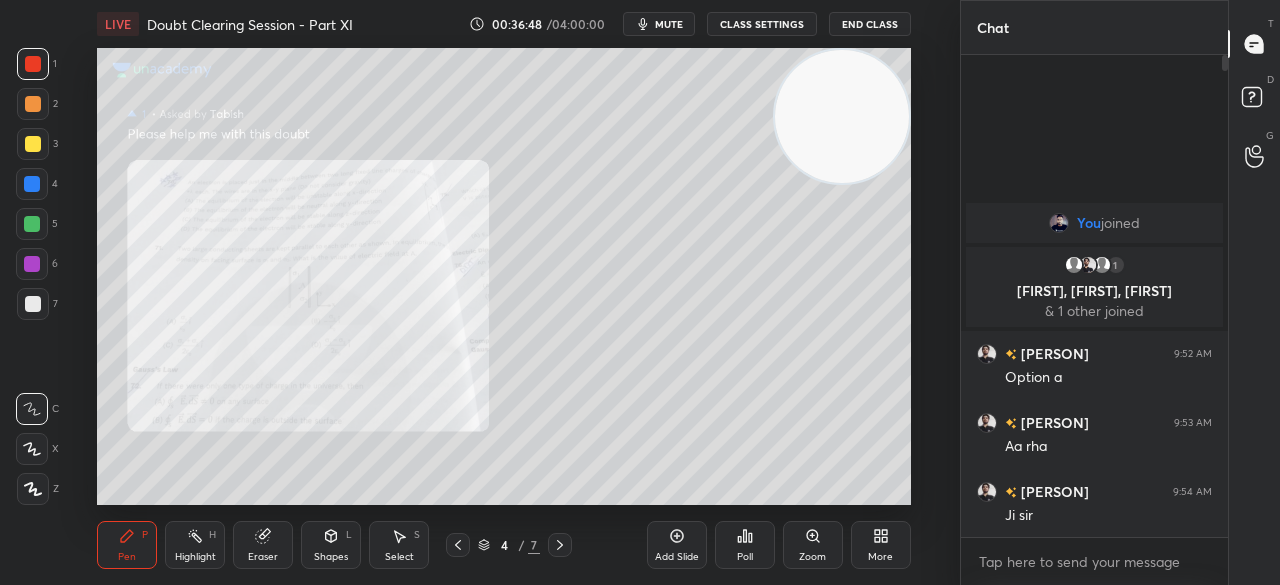 click 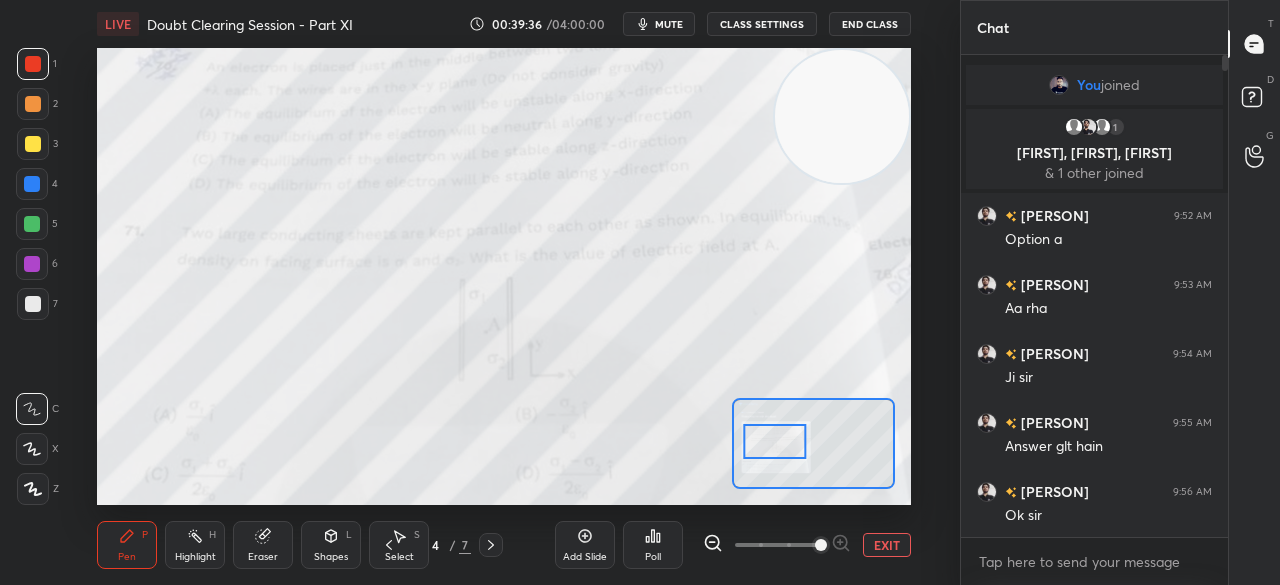 click 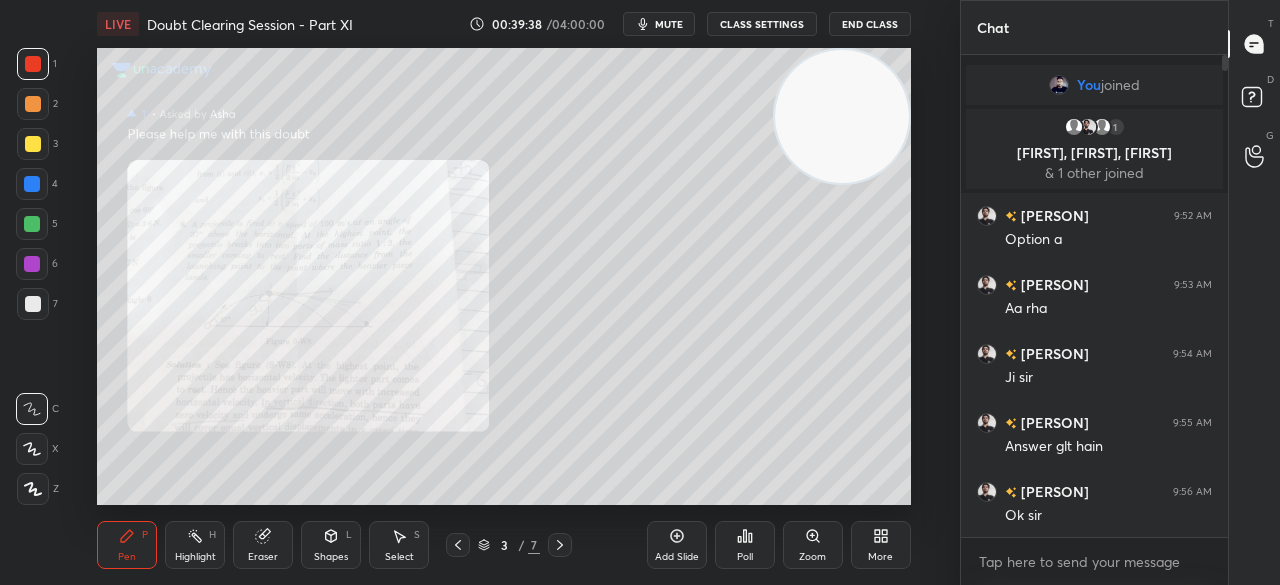 click 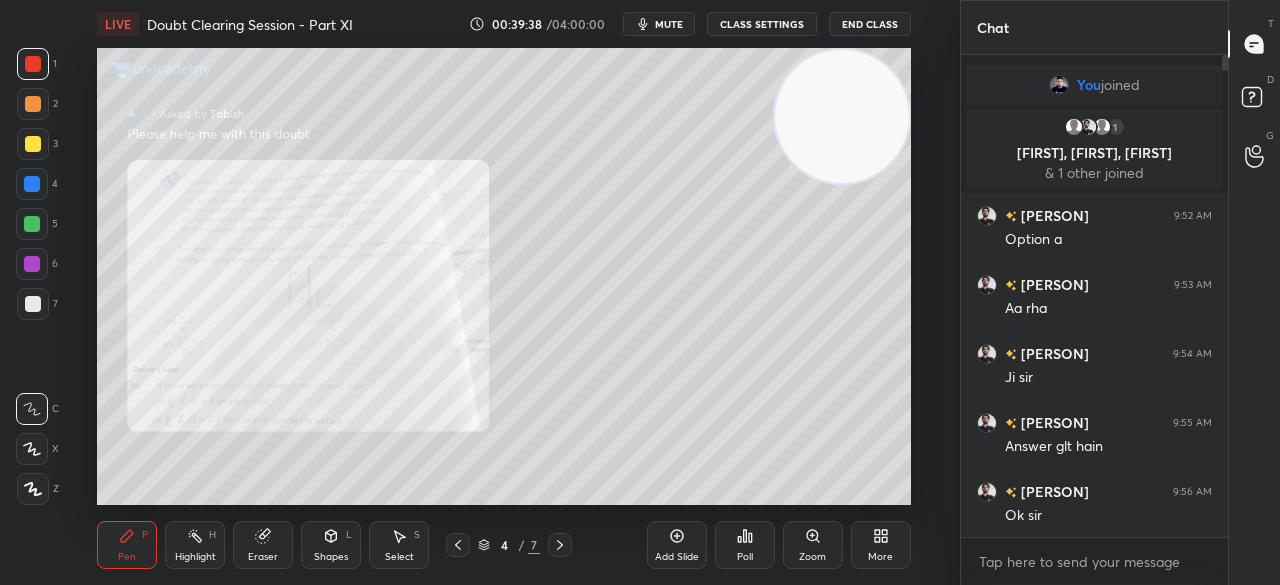 click 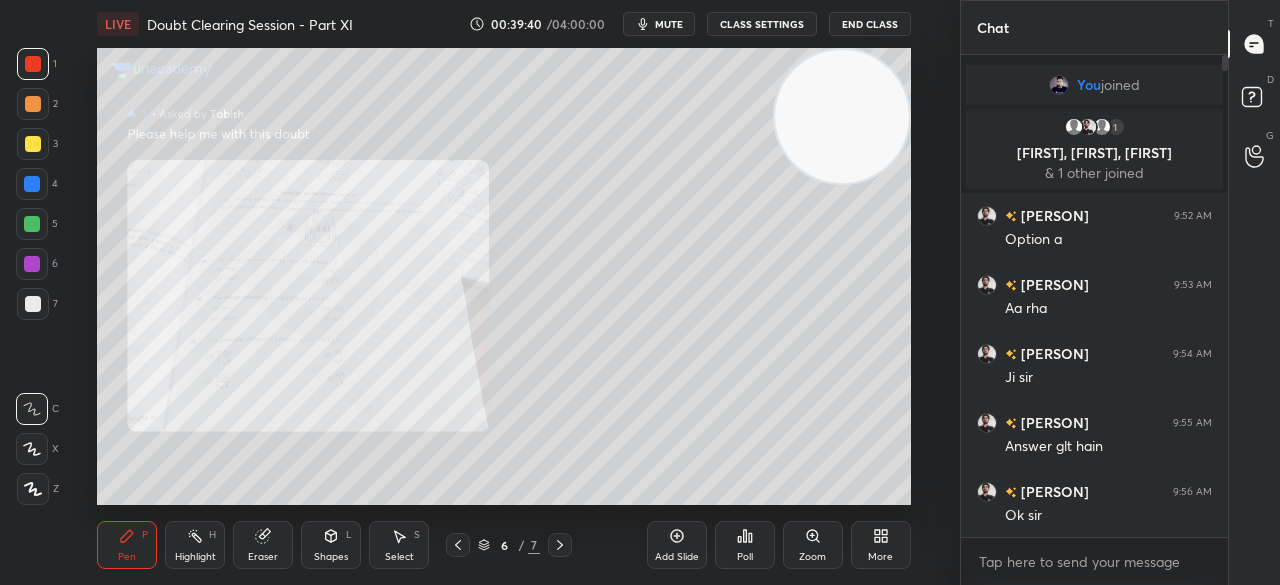 click 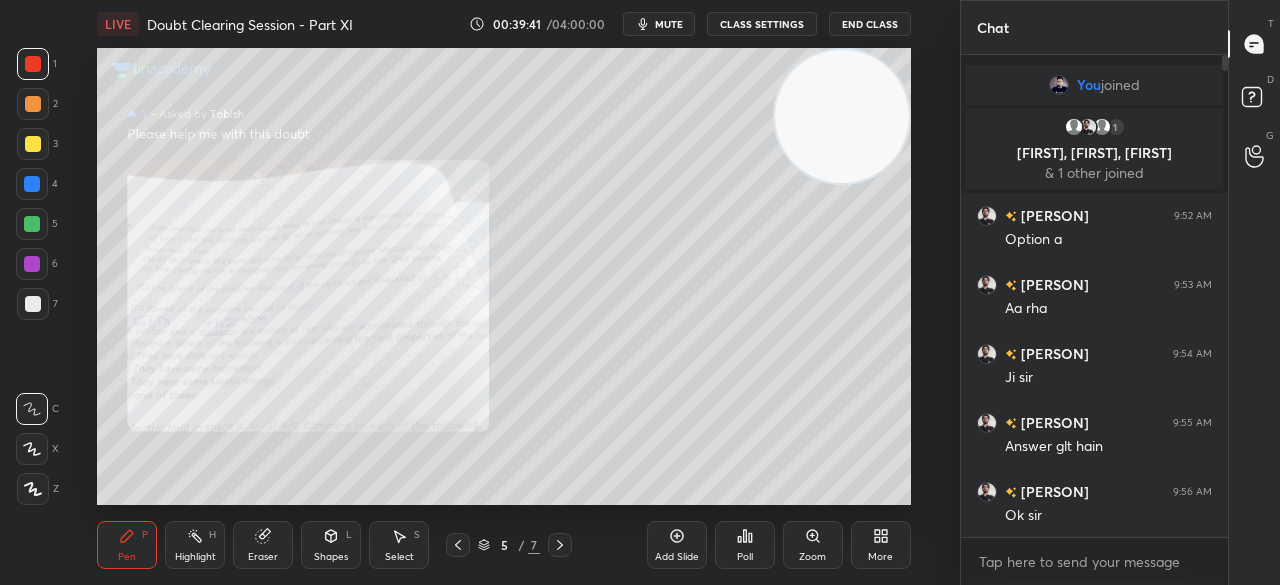 click on "Zoom" at bounding box center (813, 545) 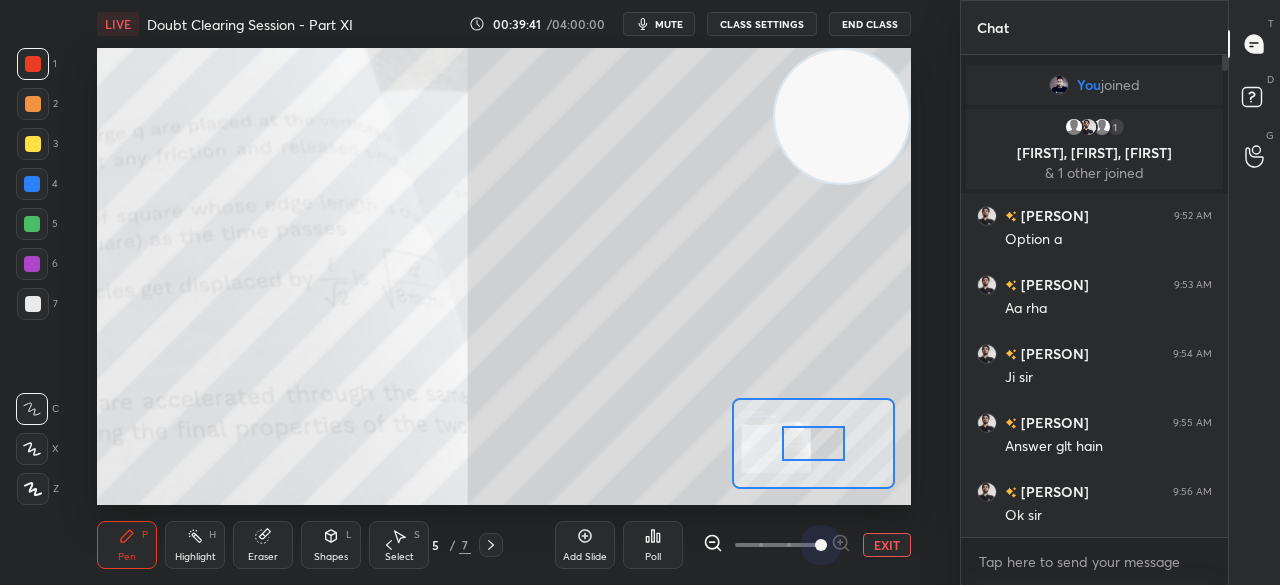 click at bounding box center [821, 545] 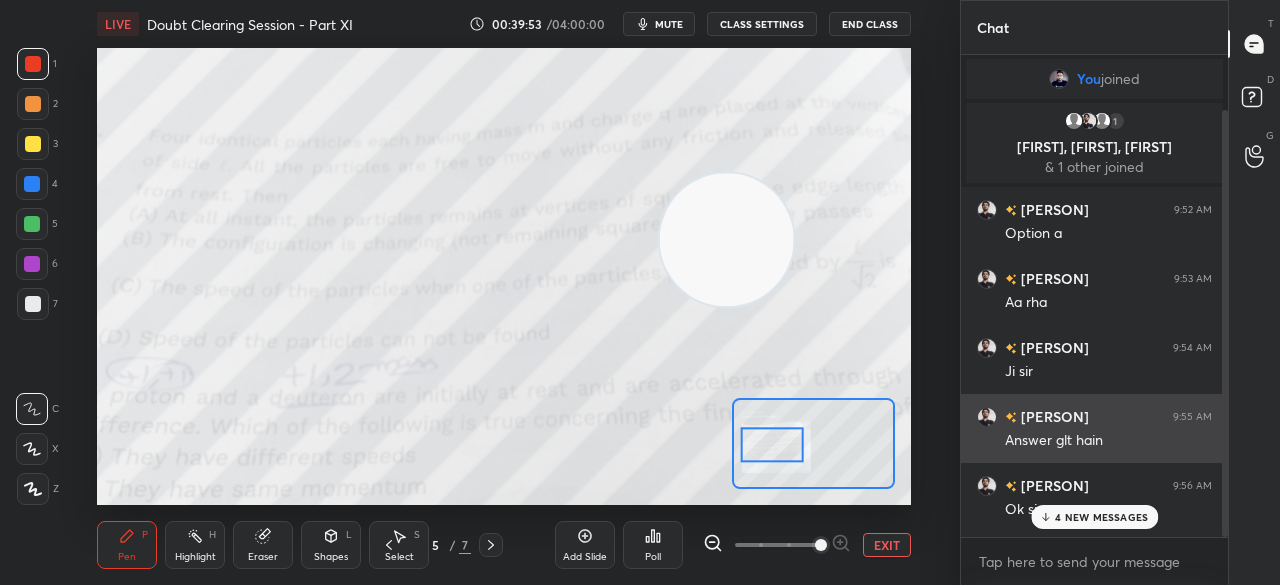 scroll, scrollTop: 62, scrollLeft: 0, axis: vertical 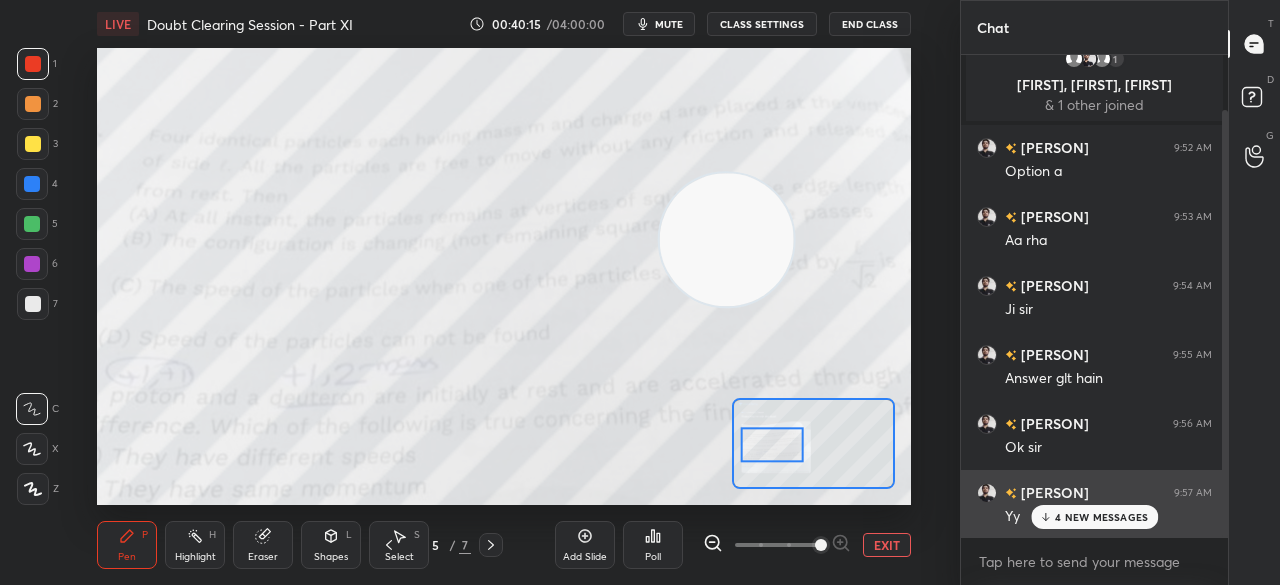 click on "4 NEW MESSAGES" at bounding box center [1101, 517] 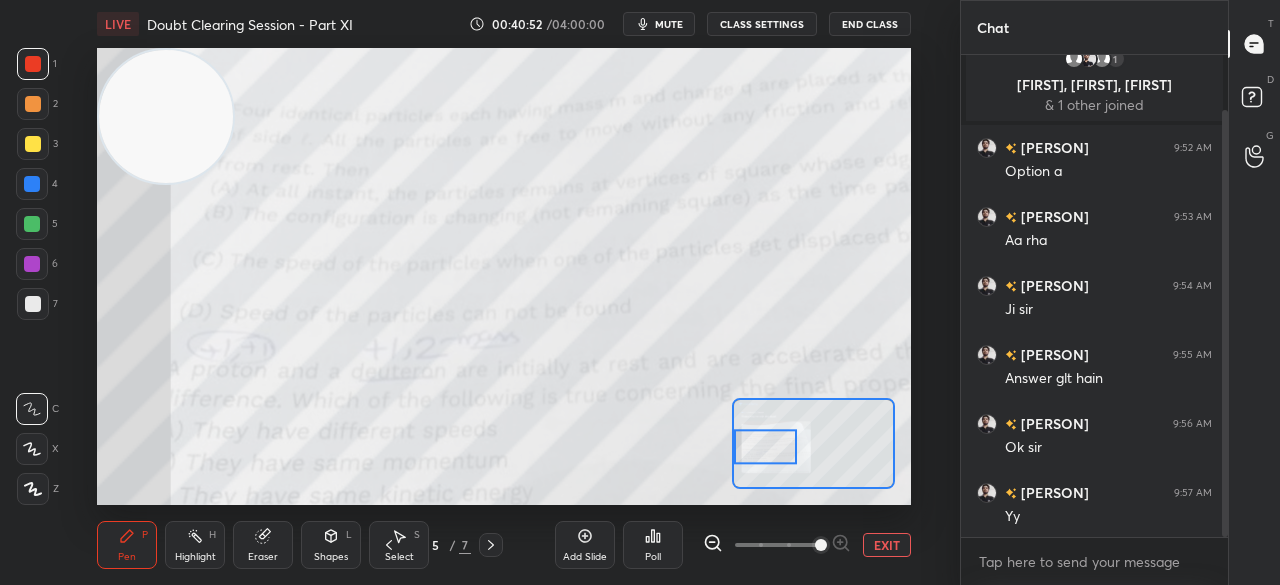 click on "EXIT" at bounding box center [887, 545] 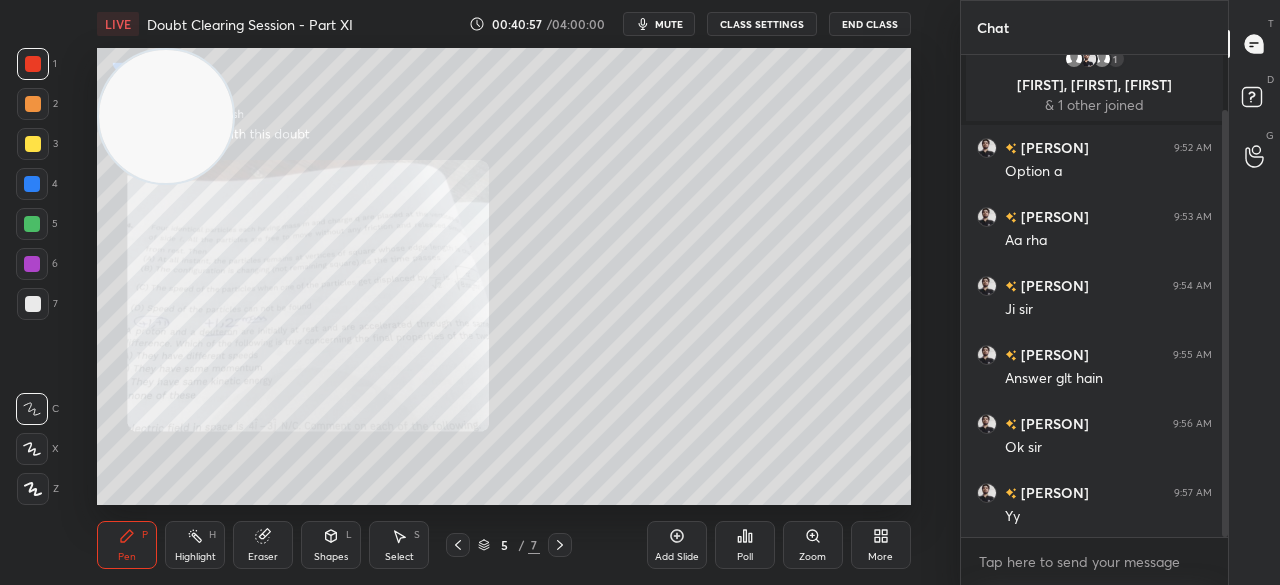 click 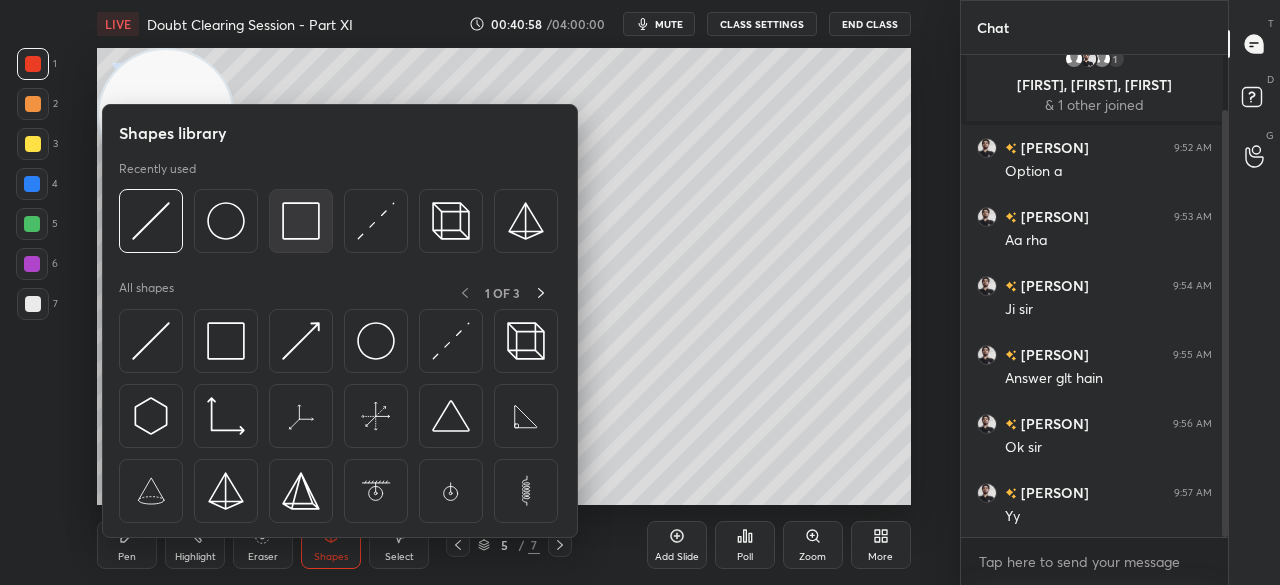 click at bounding box center (301, 221) 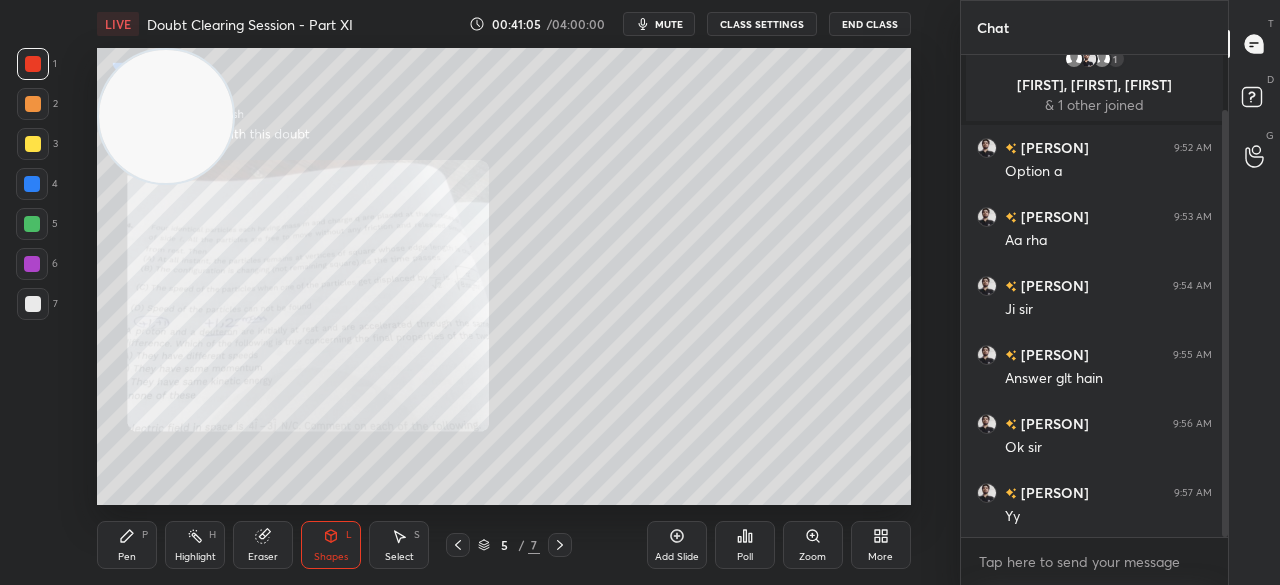 click on "Pen" at bounding box center [127, 557] 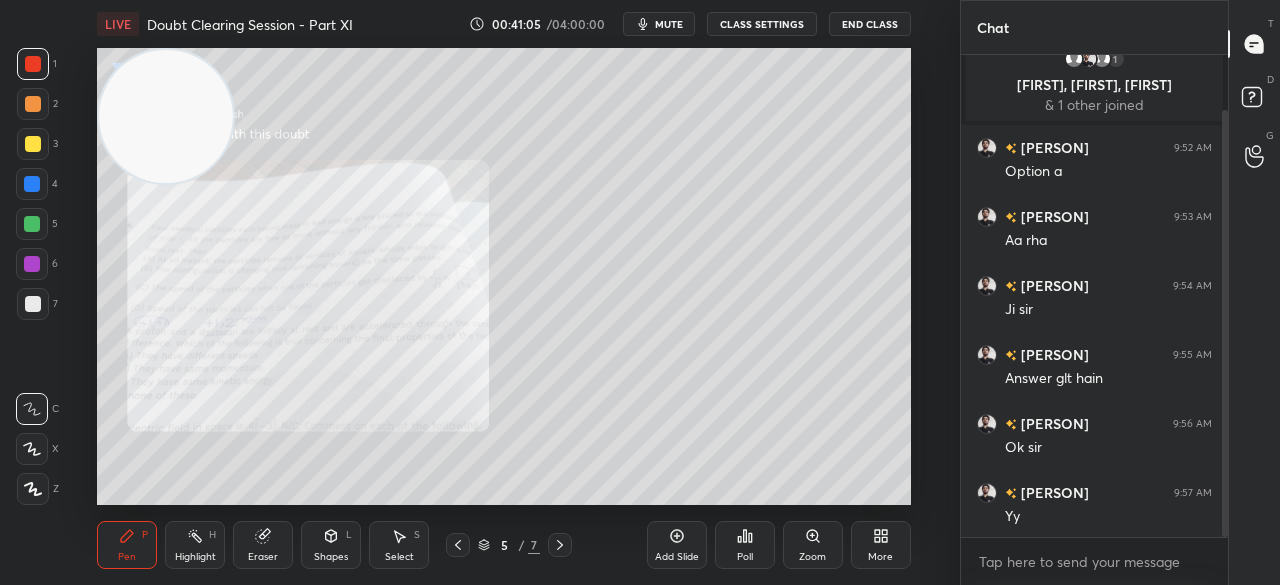 click on "3" at bounding box center [37, 148] 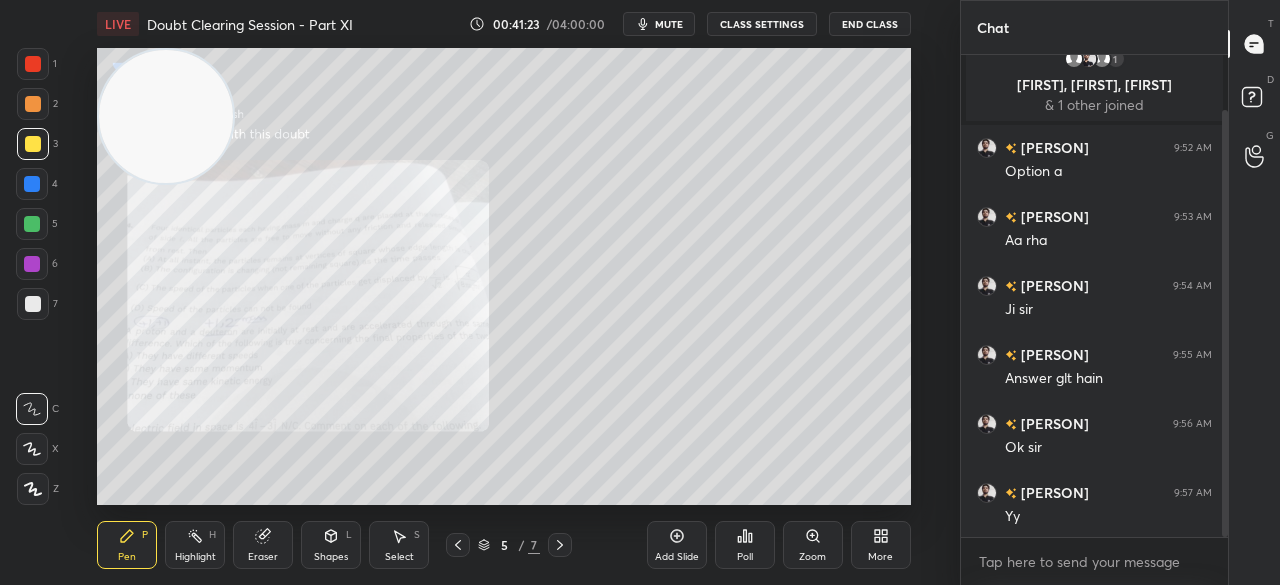 click at bounding box center (33, 304) 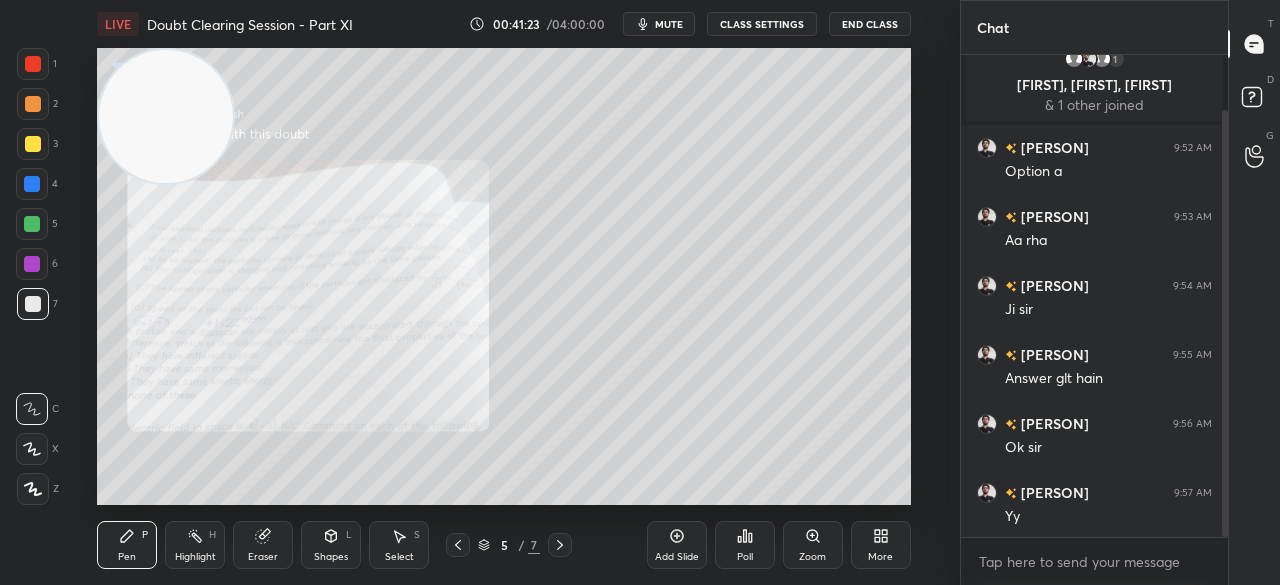 click at bounding box center [33, 304] 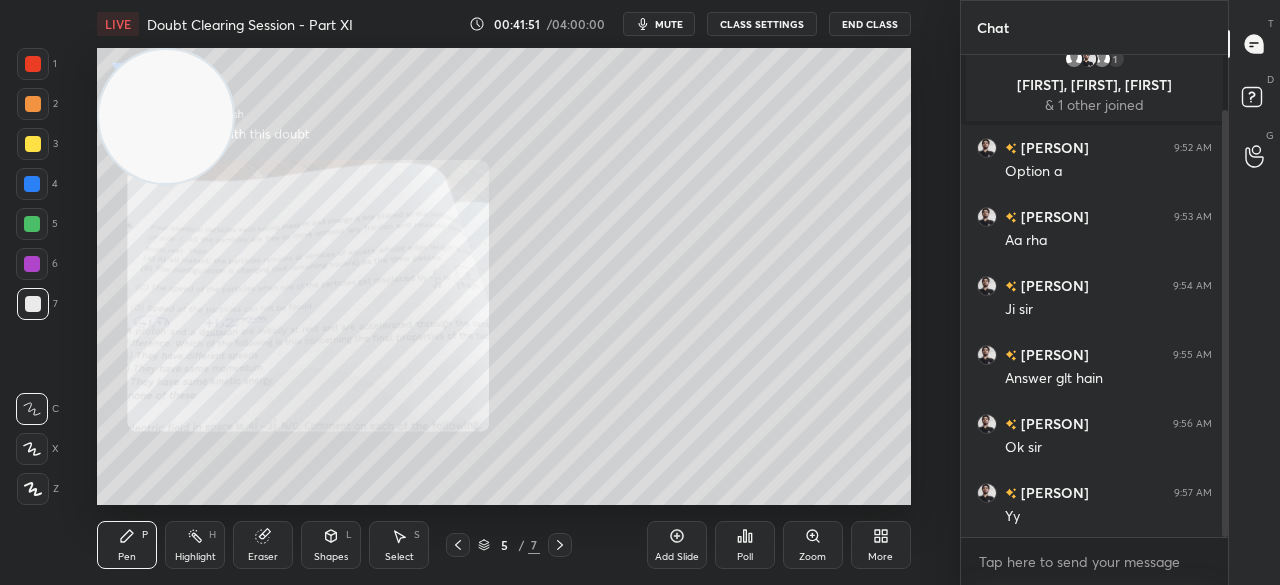 click at bounding box center [33, 144] 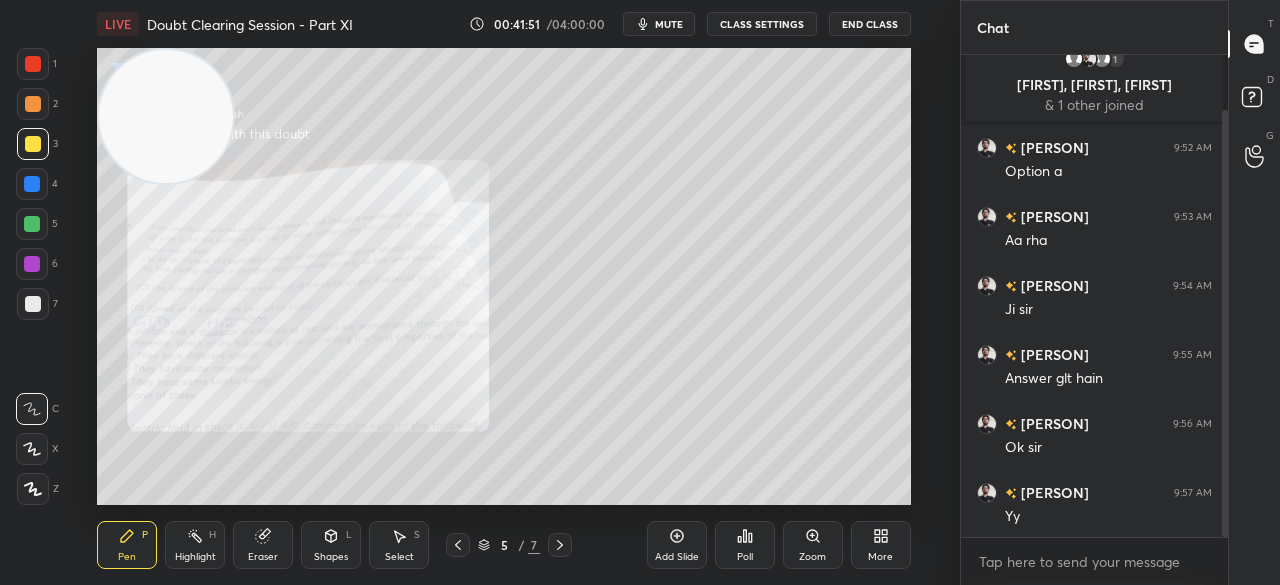 click on "3" at bounding box center (37, 144) 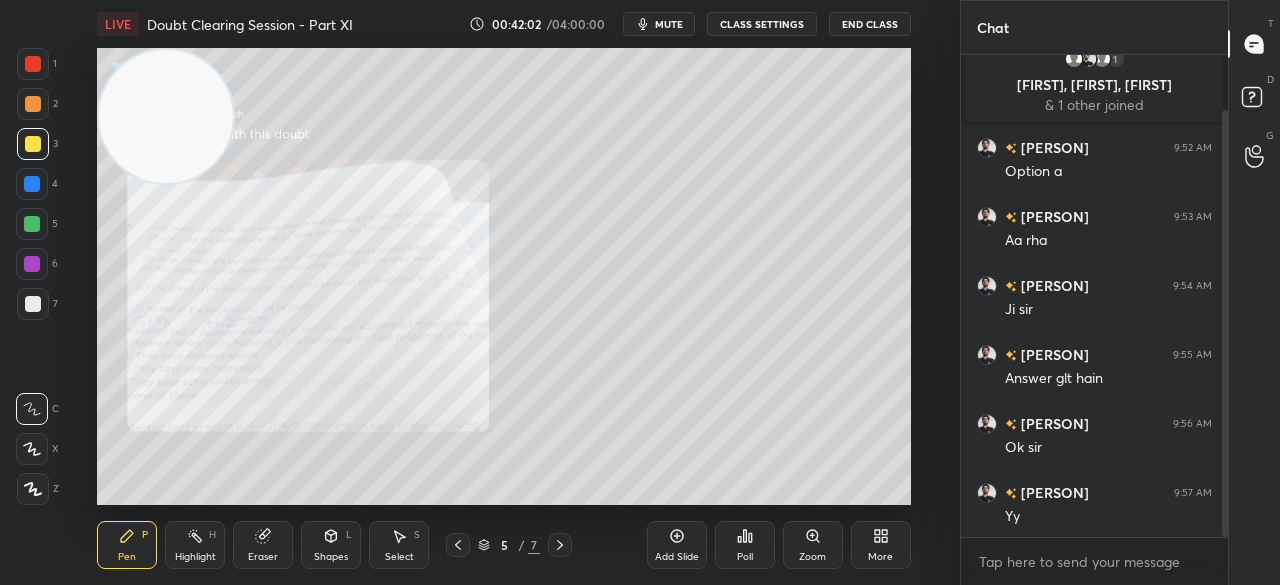 click at bounding box center (33, 304) 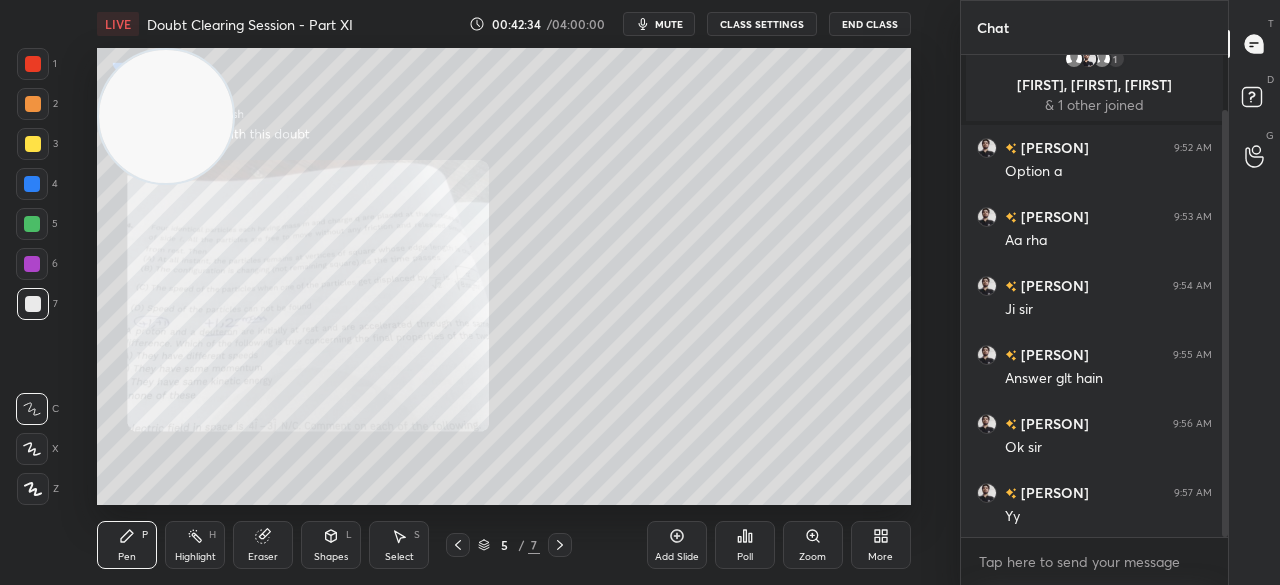 click at bounding box center [33, 64] 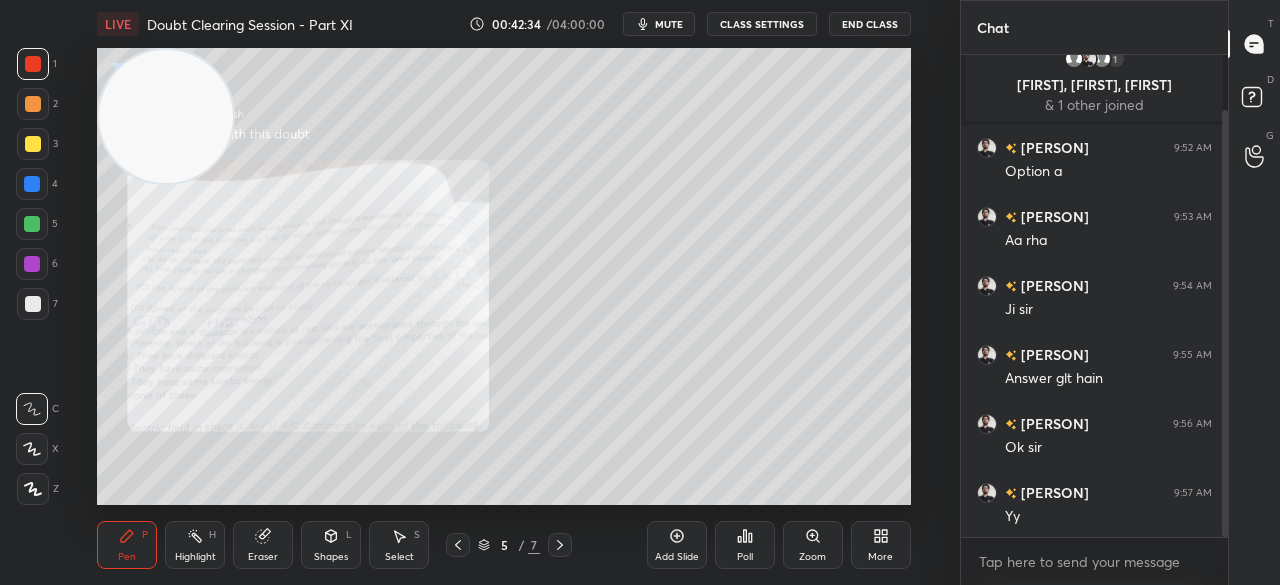 click at bounding box center (33, 64) 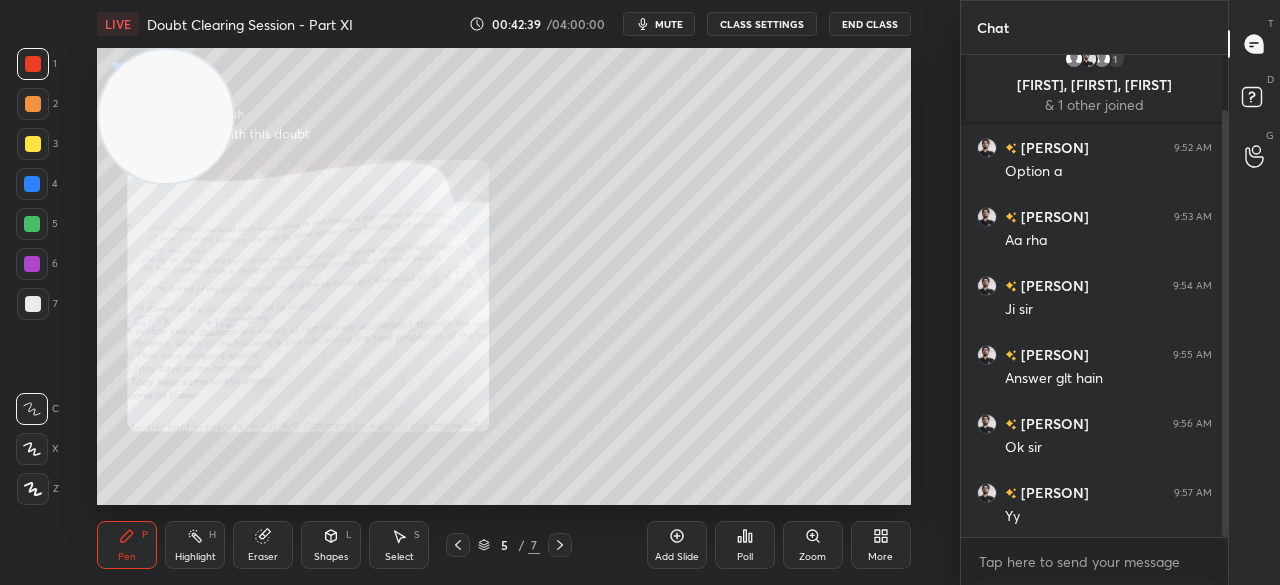 click on "Zoom" at bounding box center (812, 557) 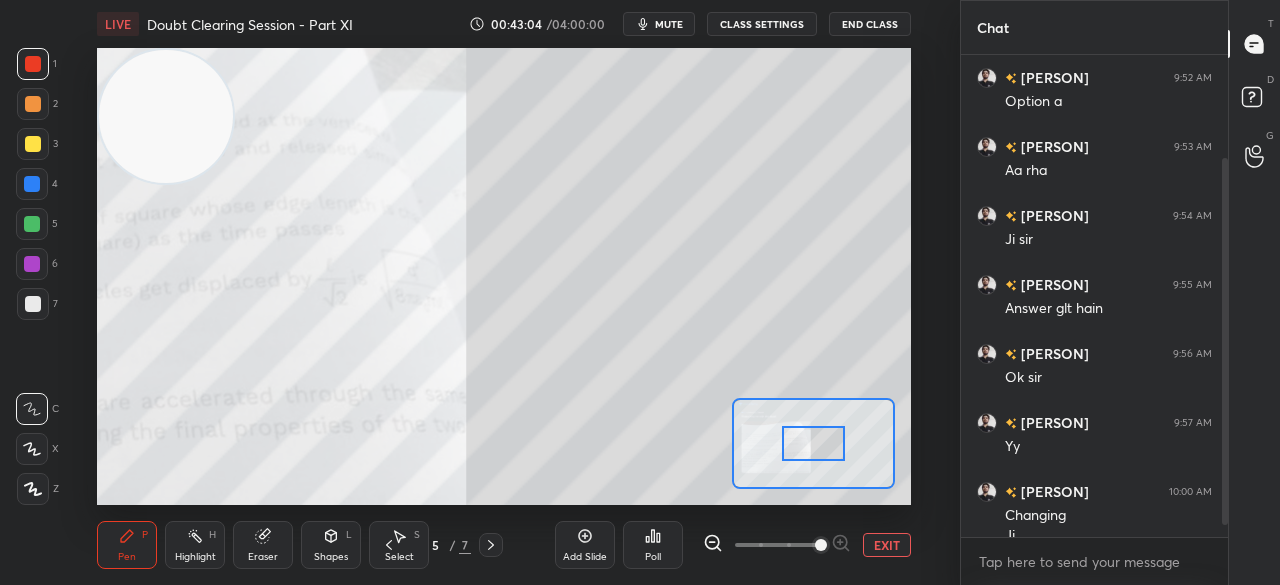 scroll, scrollTop: 152, scrollLeft: 0, axis: vertical 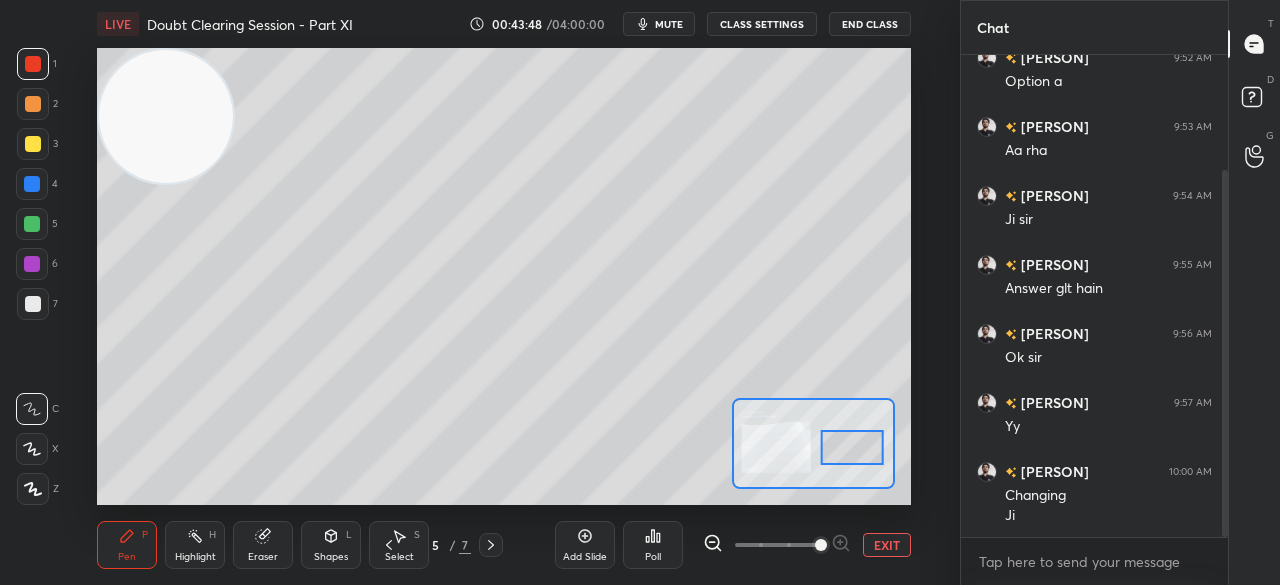 click on "EXIT" at bounding box center [887, 545] 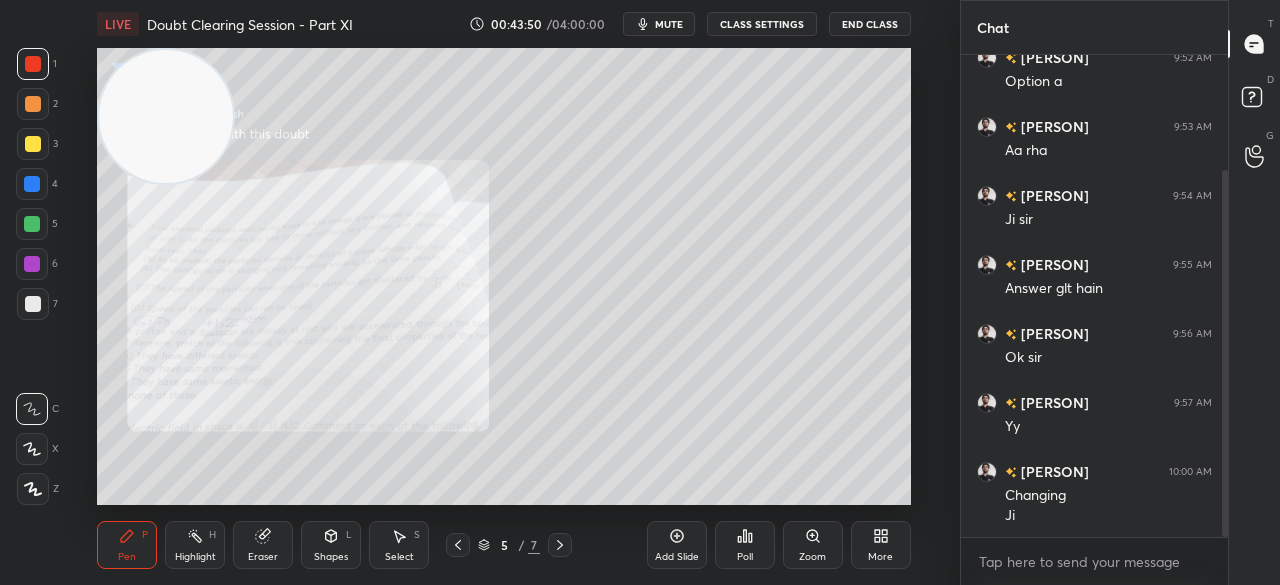 click on "3" at bounding box center [37, 144] 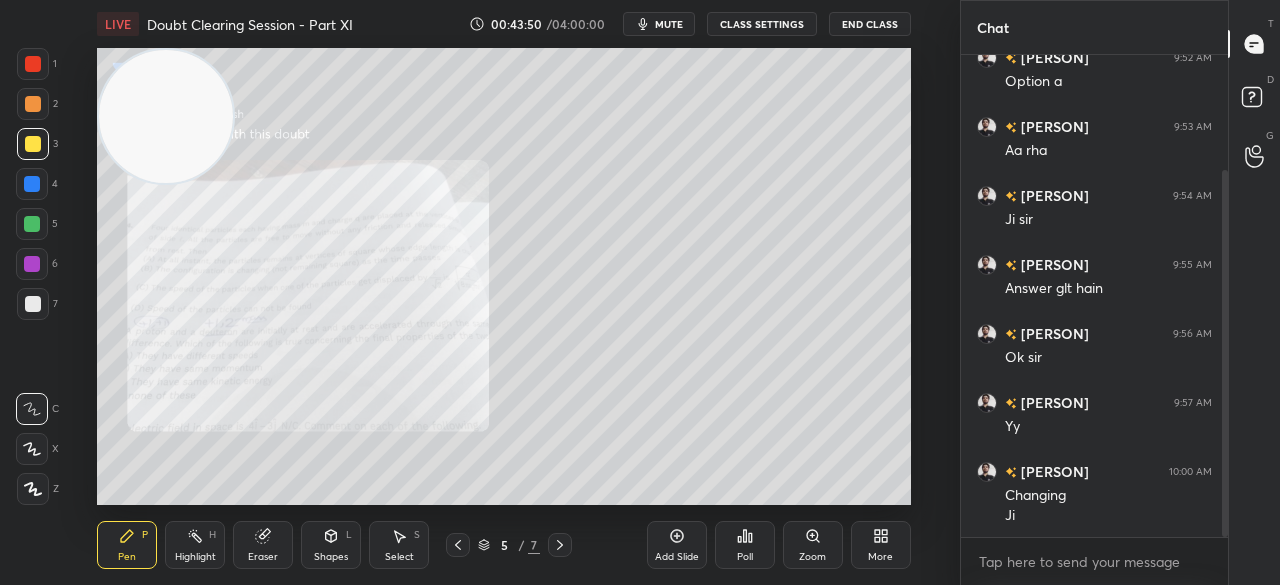 click on "3" at bounding box center (37, 144) 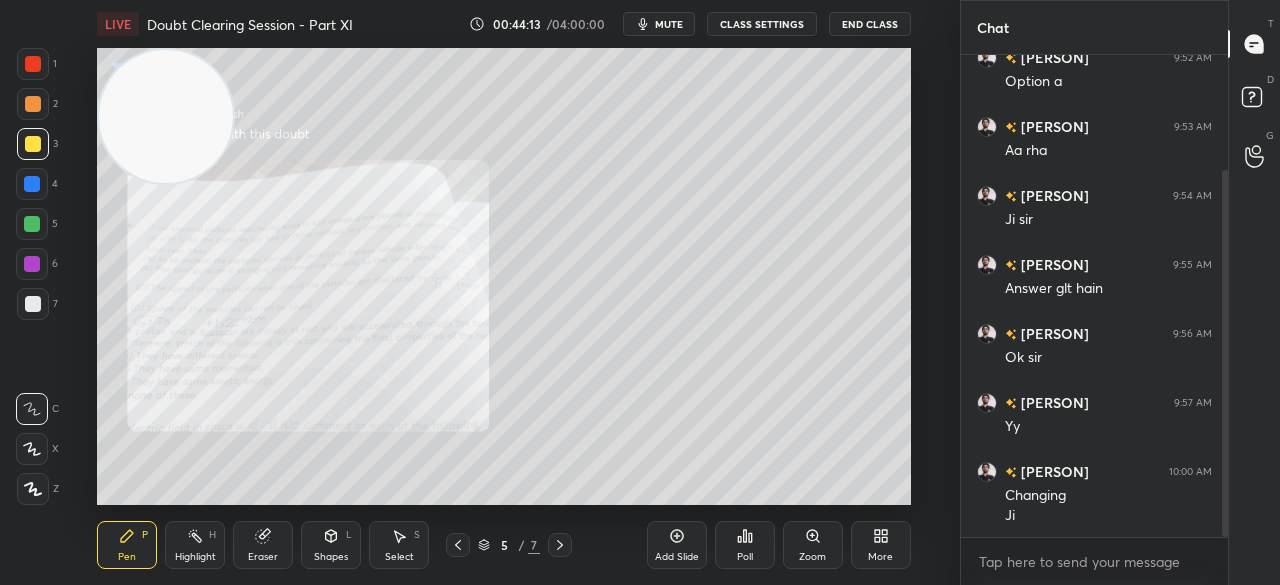 click at bounding box center [33, 64] 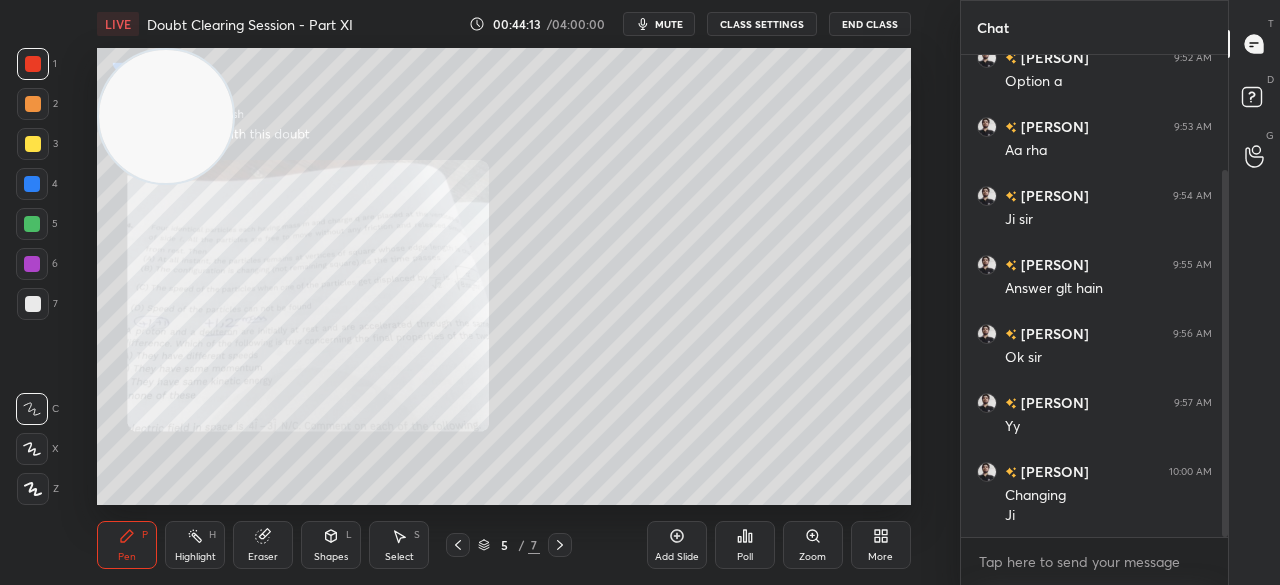 click at bounding box center [33, 64] 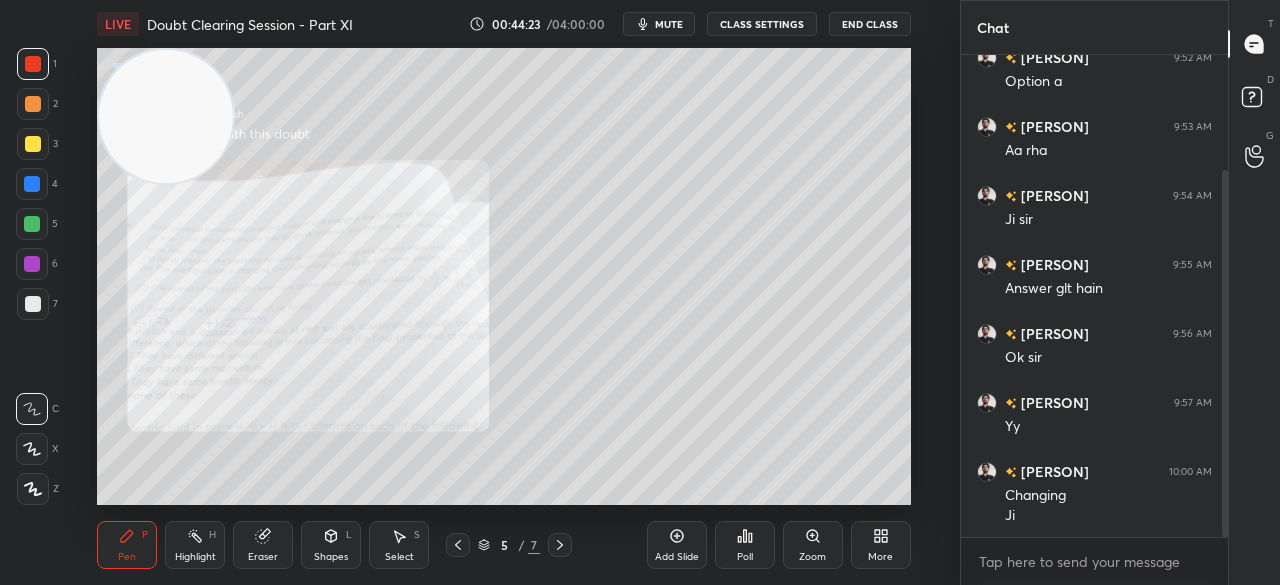 click on "Add Slide" at bounding box center (677, 545) 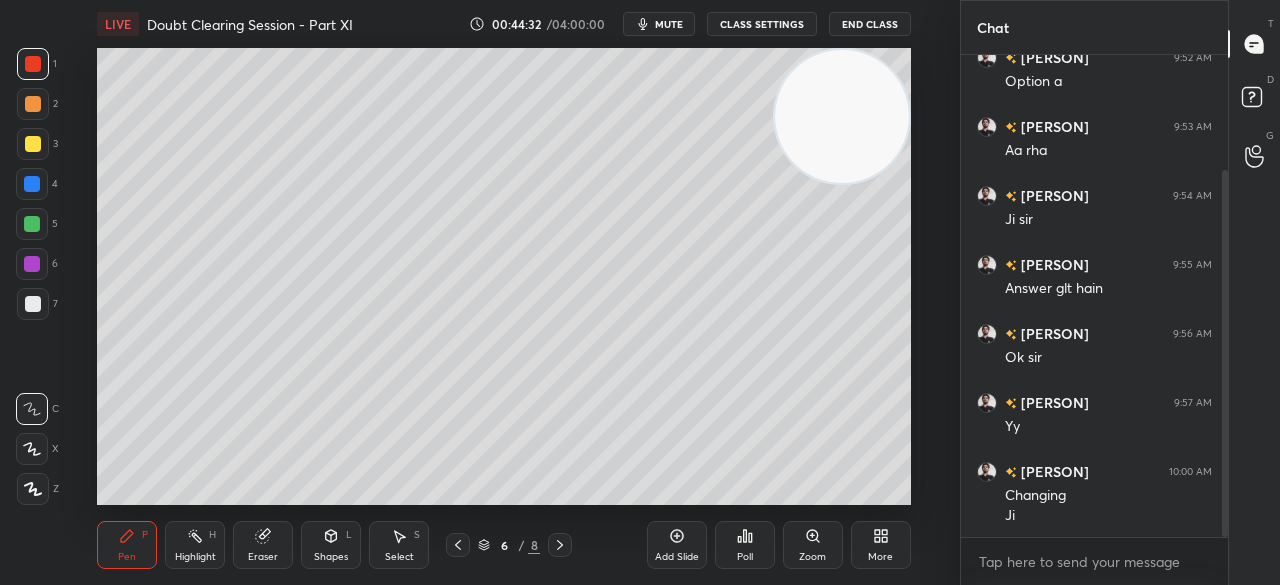 click at bounding box center [33, 144] 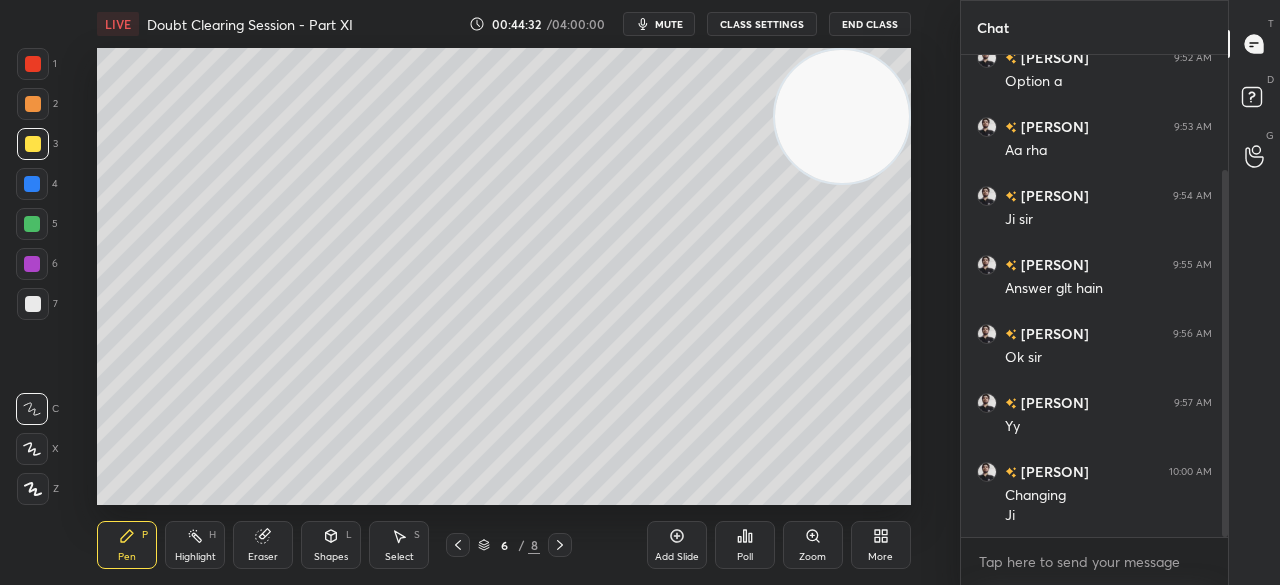 click at bounding box center (33, 144) 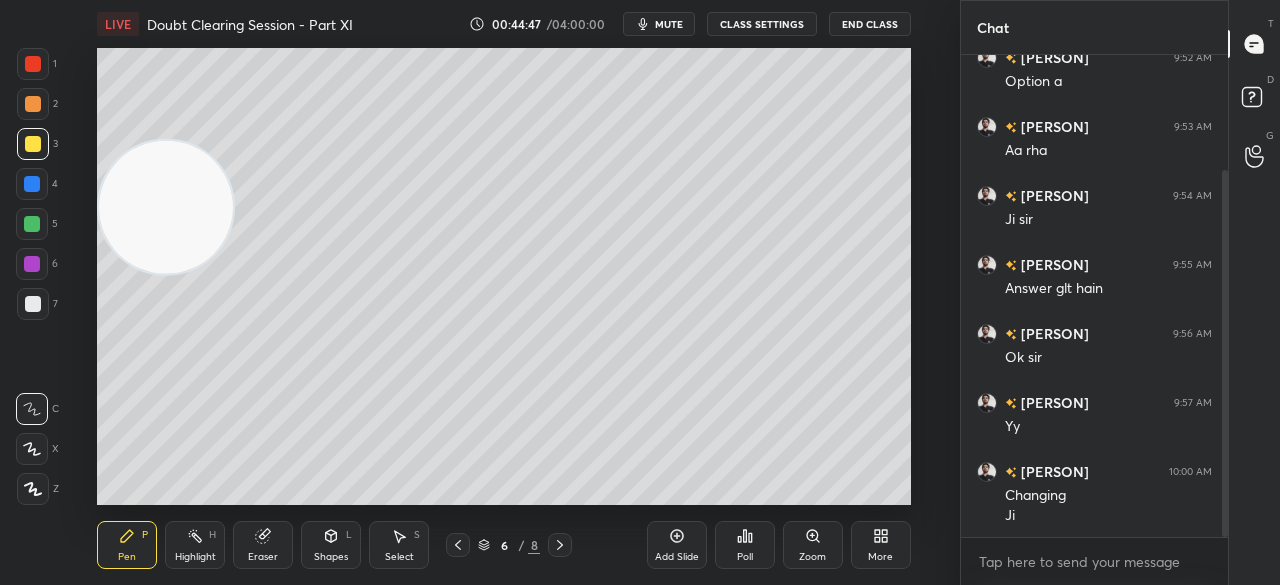 click 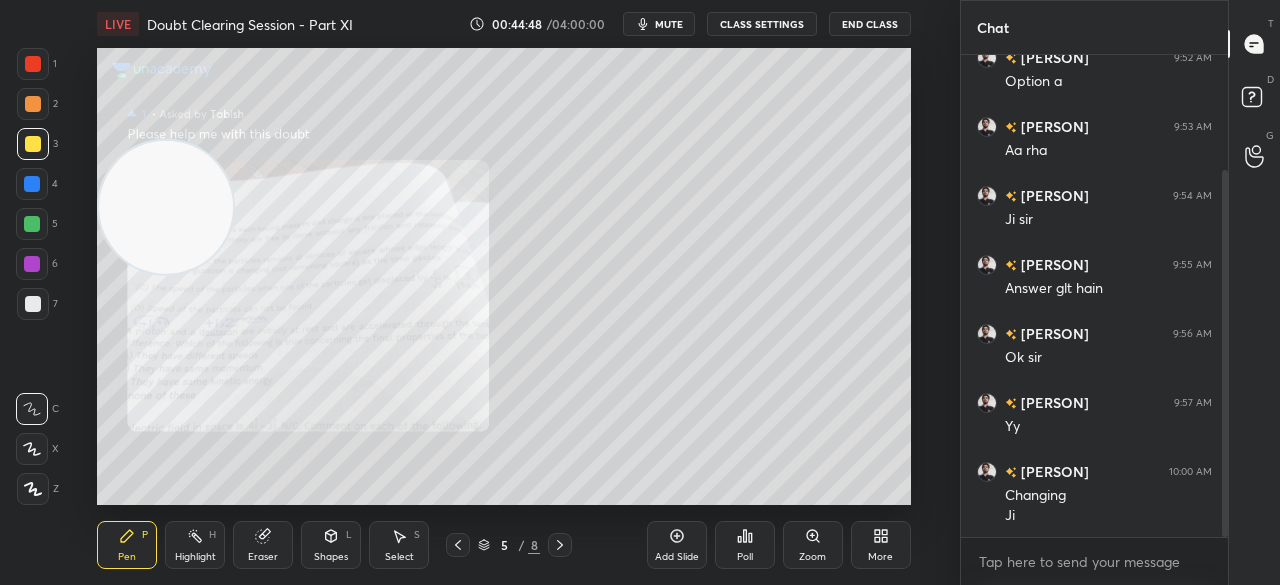 click 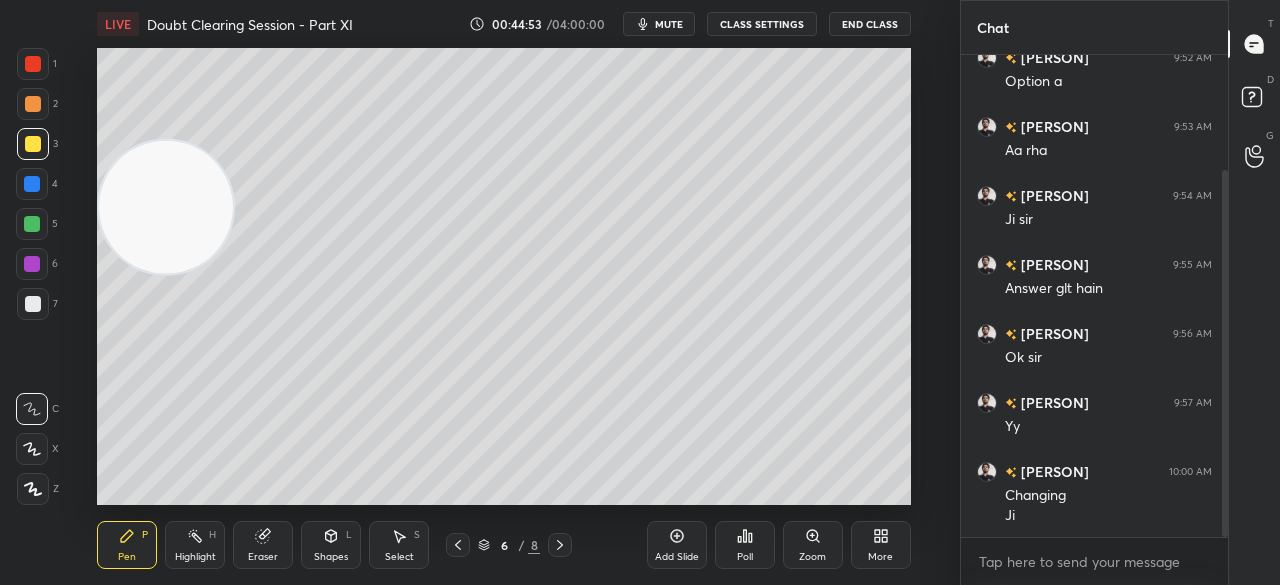 click on "7" at bounding box center [37, 308] 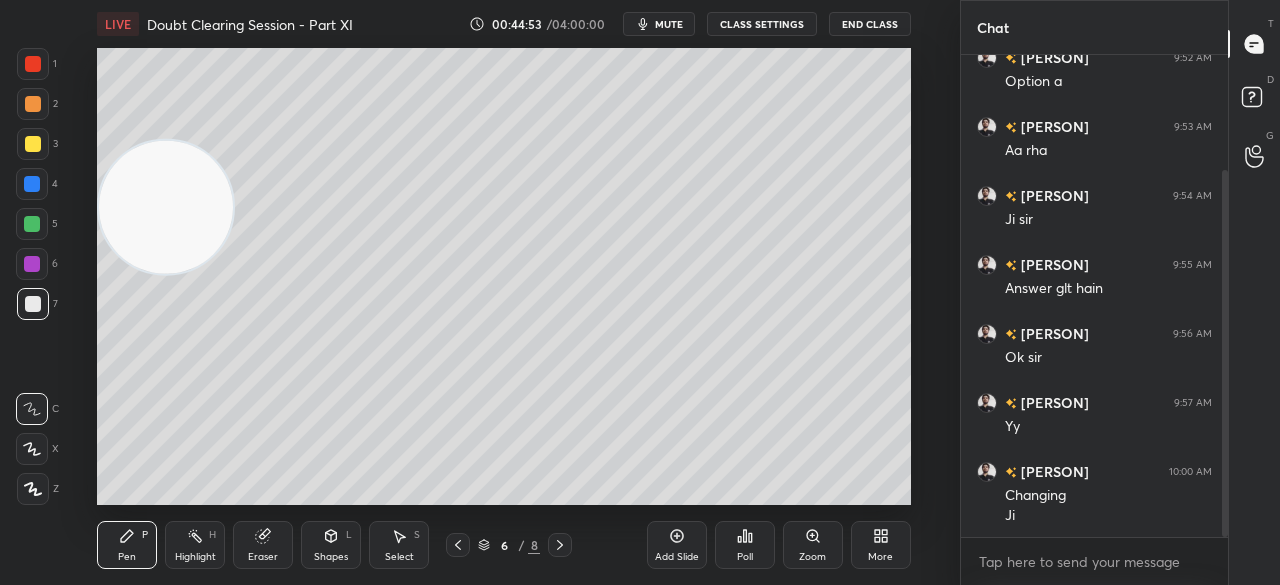 click at bounding box center [33, 304] 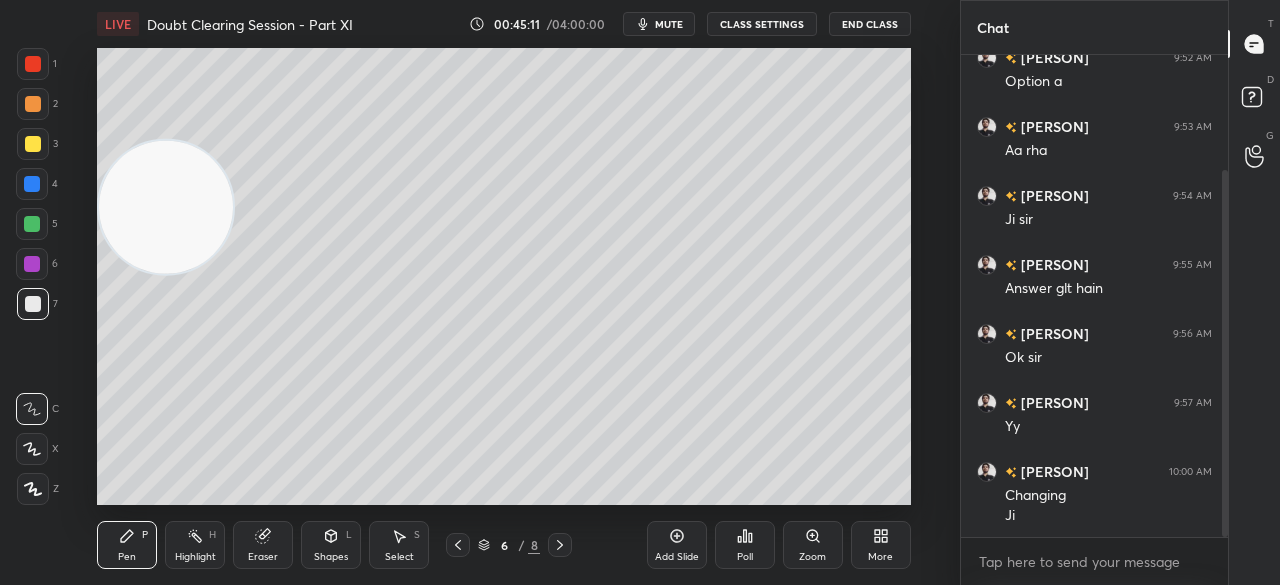 click at bounding box center [33, 64] 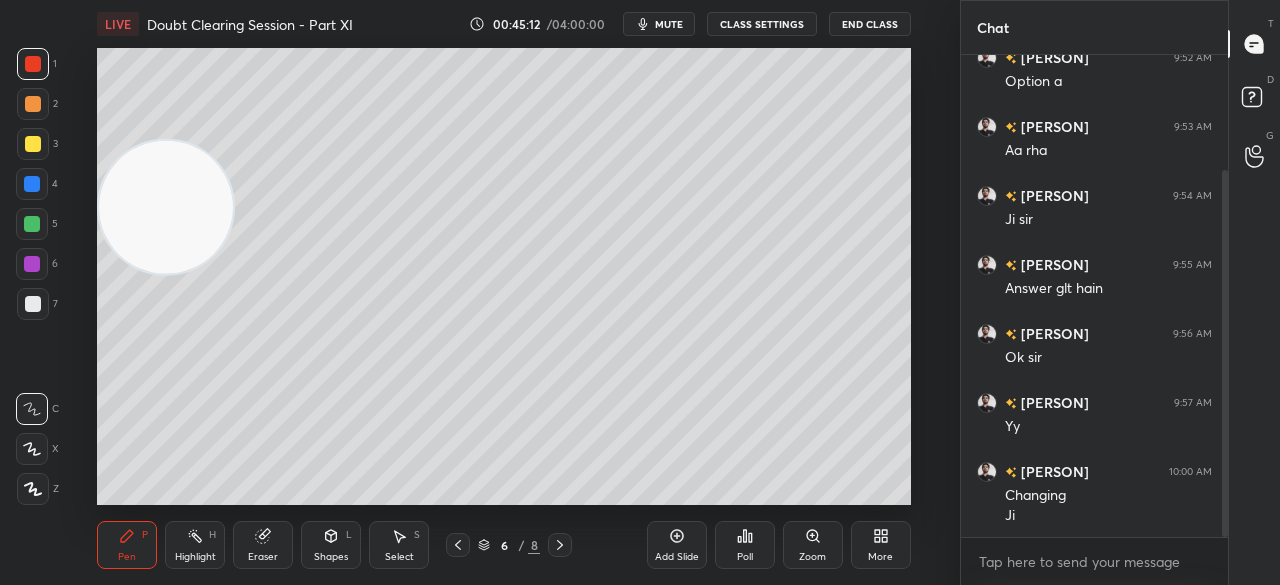 click at bounding box center (33, 64) 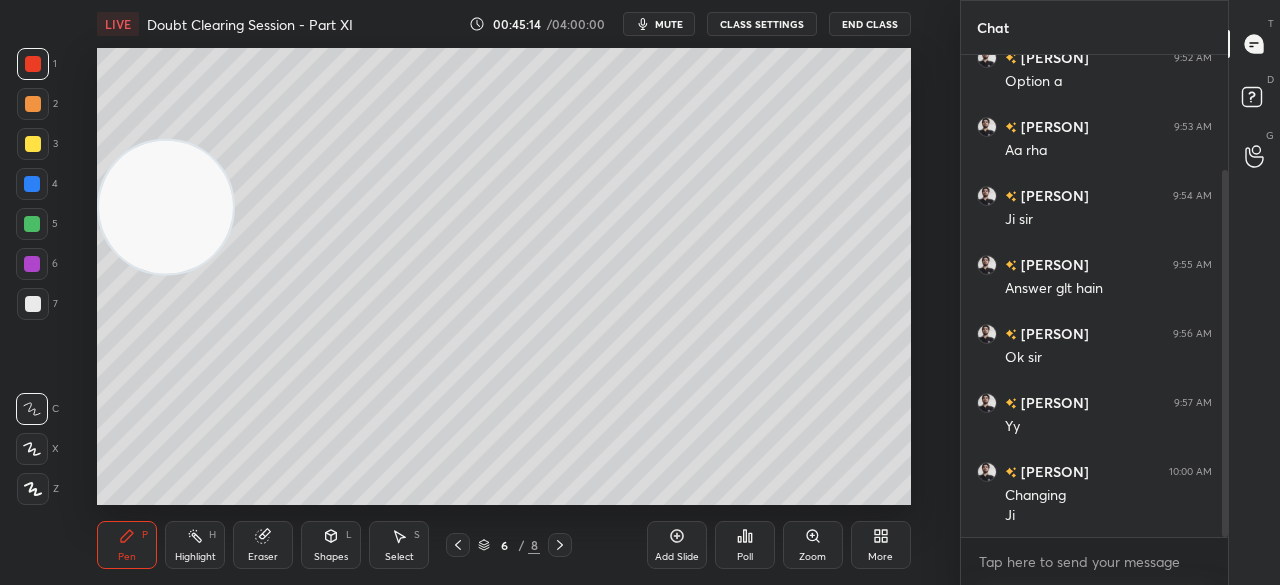 click 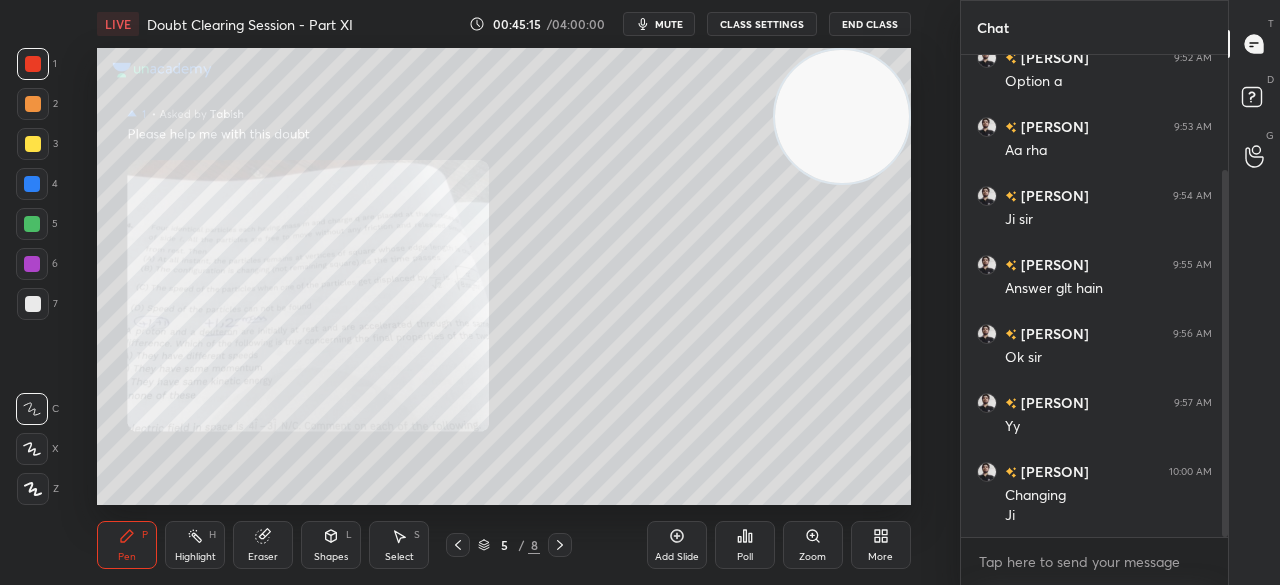 click on "Add Slide Poll Zoom More" at bounding box center [779, 545] 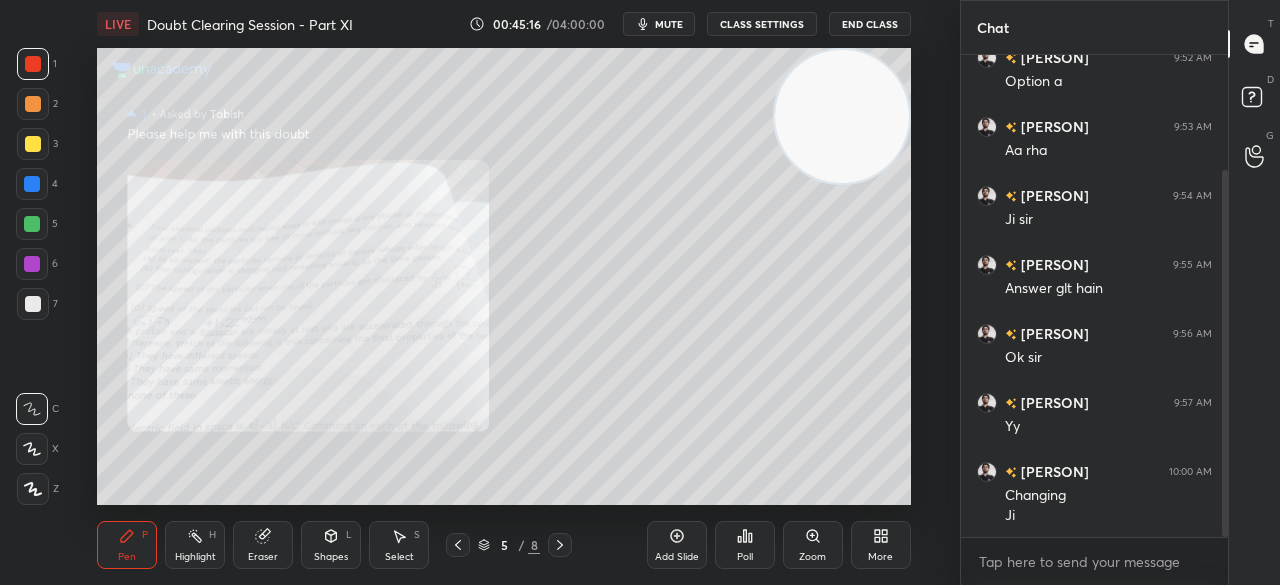click on "Zoom" at bounding box center (813, 545) 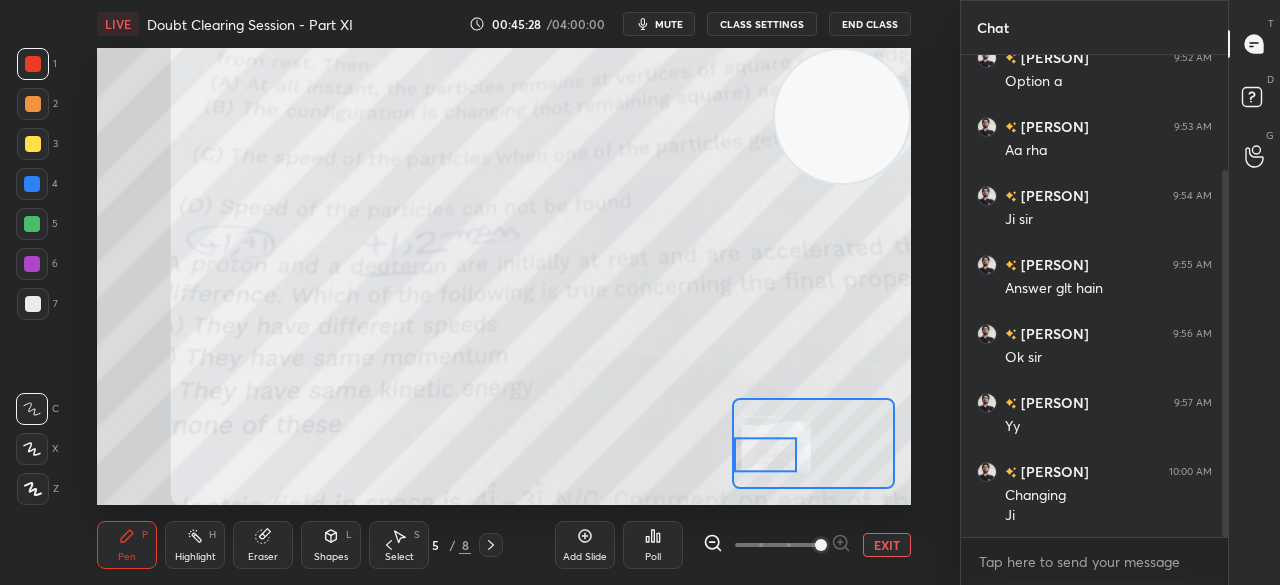 click at bounding box center [765, 454] 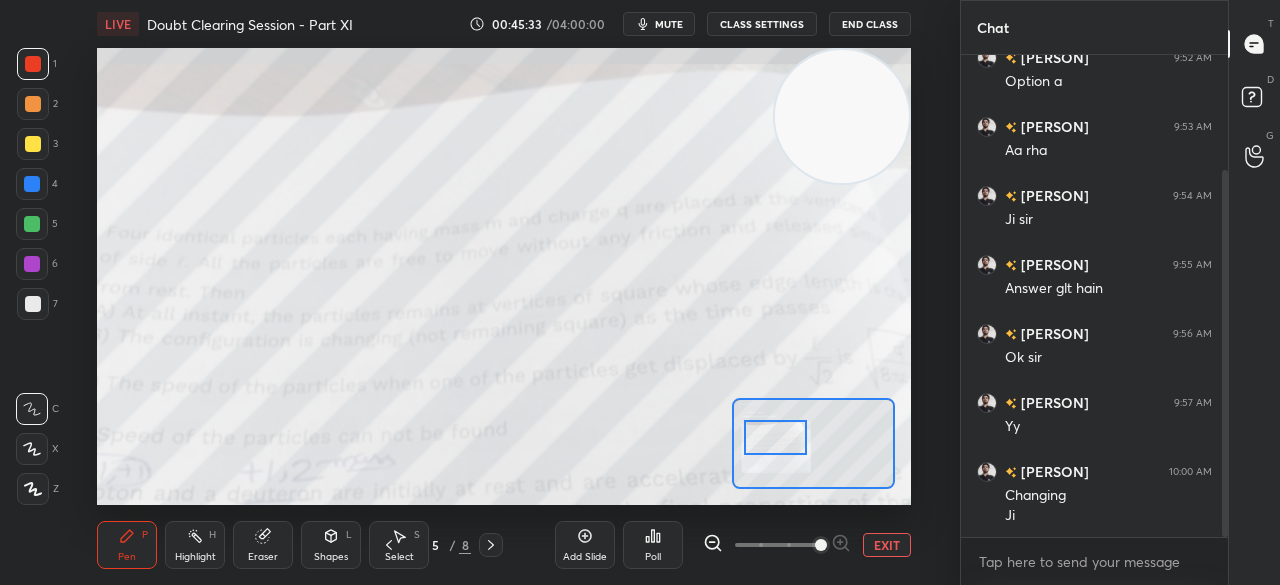 scroll, scrollTop: 238, scrollLeft: 0, axis: vertical 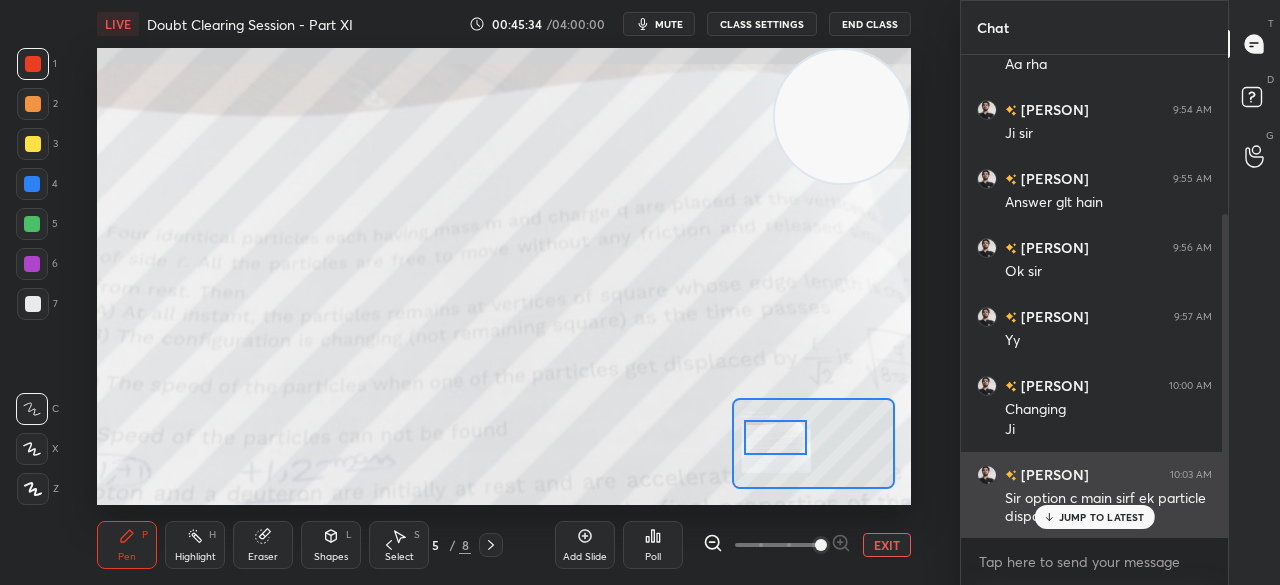 click on "JUMP TO LATEST" at bounding box center (1102, 517) 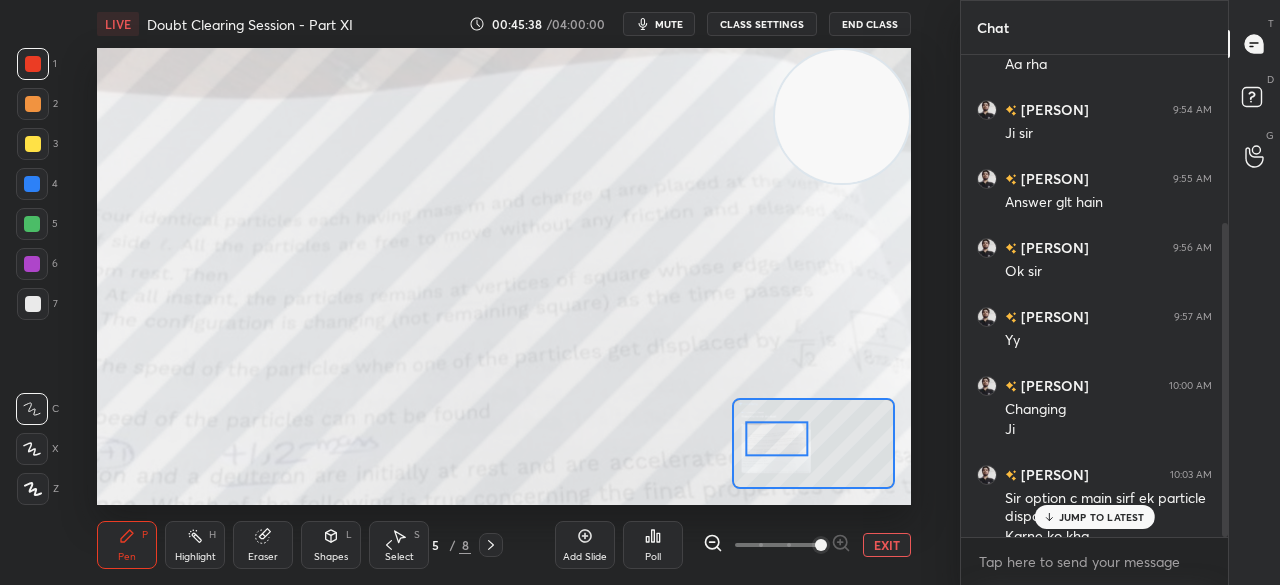scroll, scrollTop: 258, scrollLeft: 0, axis: vertical 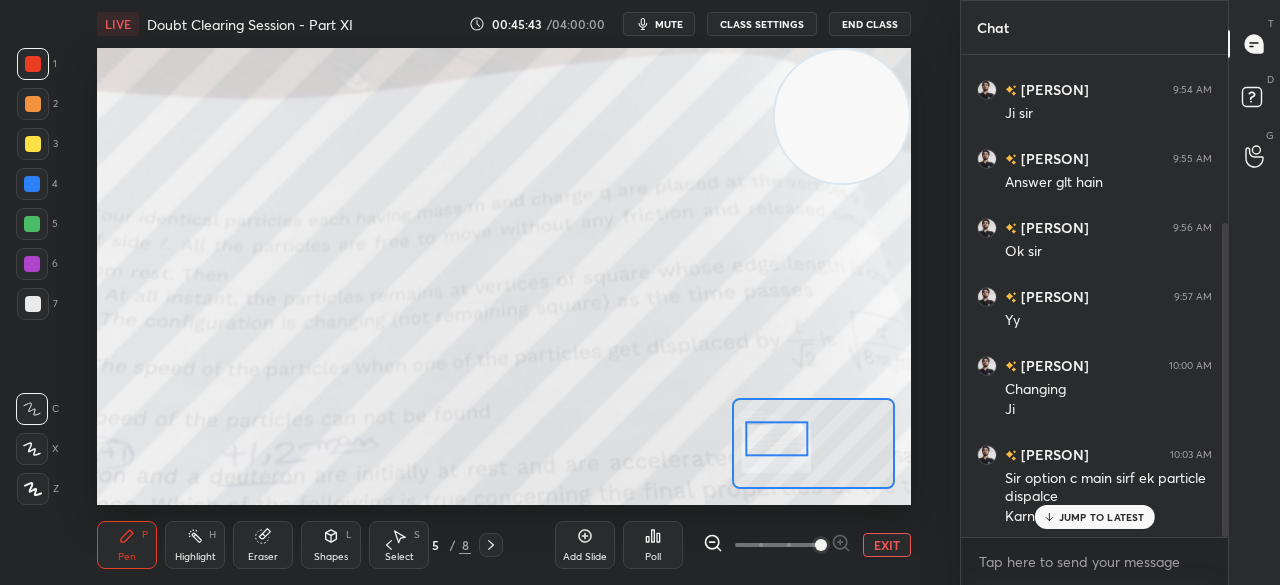 click on "JUMP TO LATEST" at bounding box center [1094, 517] 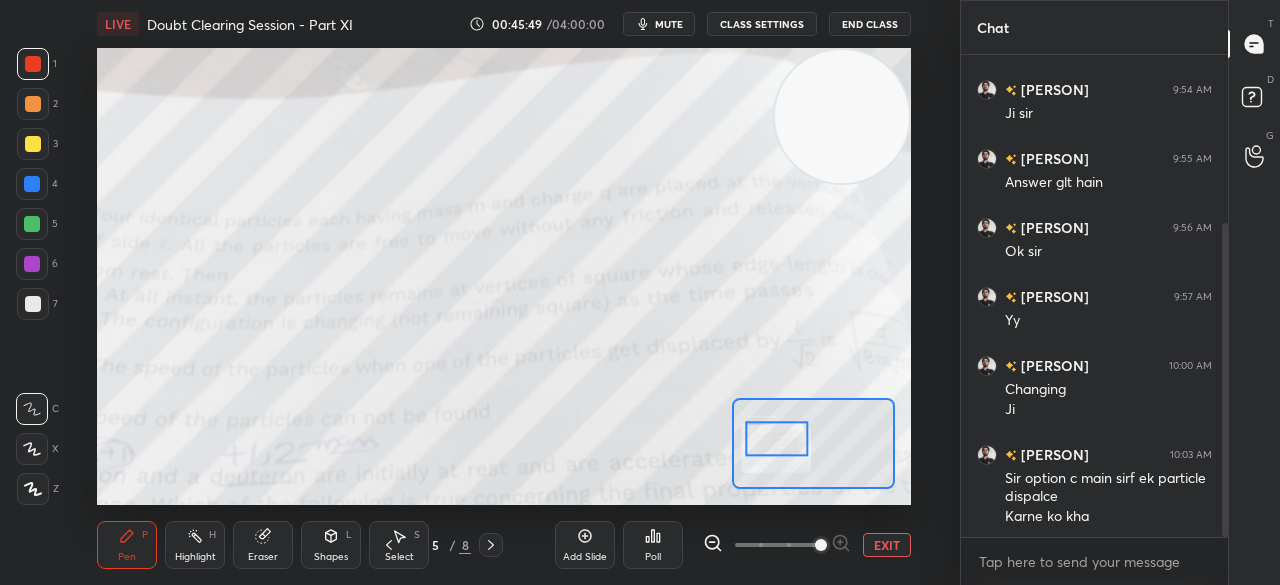 click on "1" at bounding box center [37, 64] 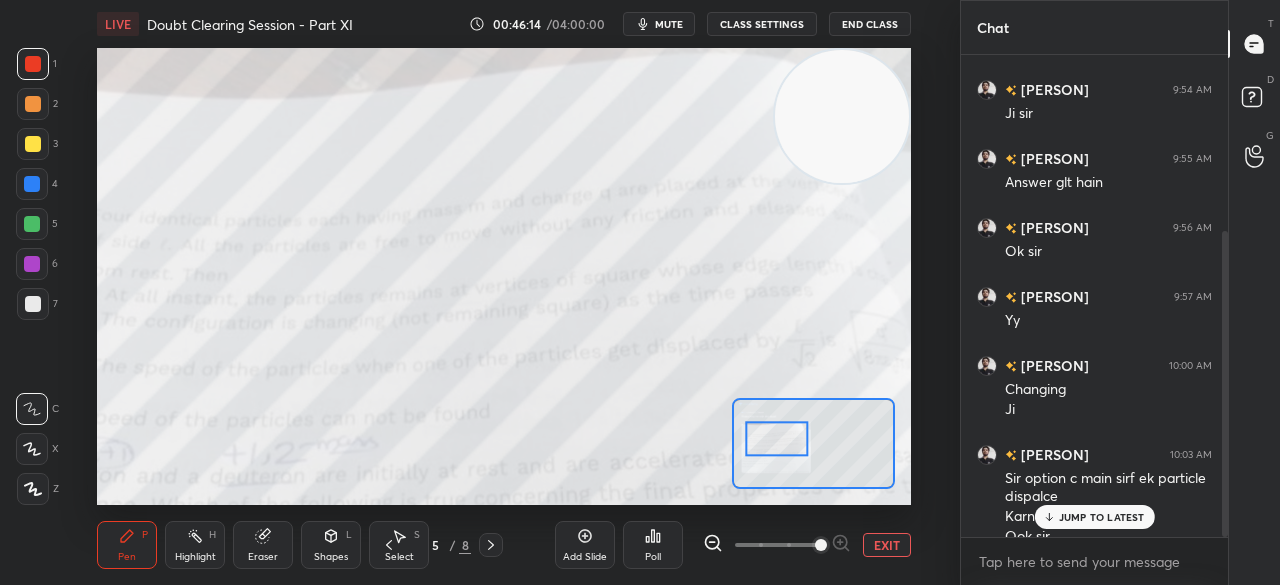 scroll, scrollTop: 278, scrollLeft: 0, axis: vertical 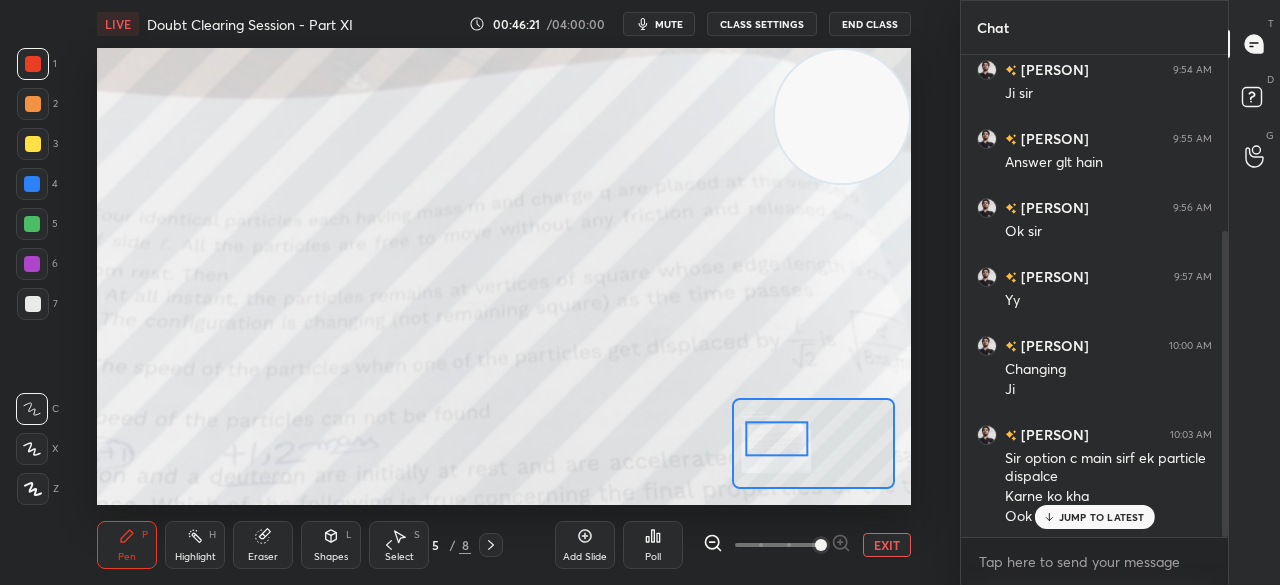 click on "JUMP TO LATEST" at bounding box center [1094, 517] 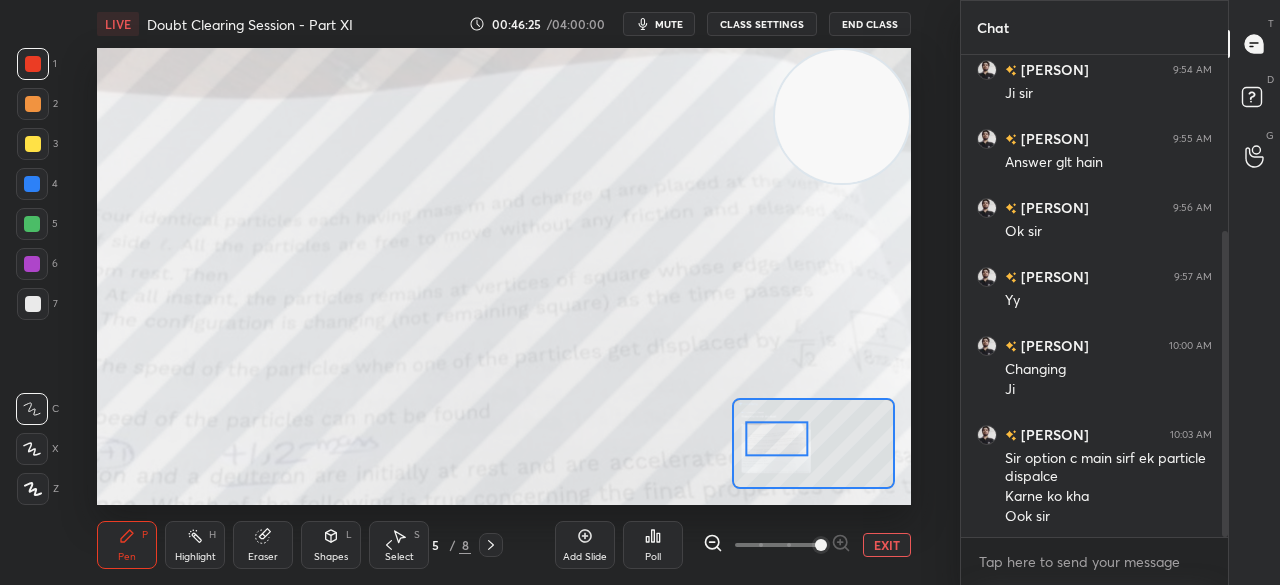 click 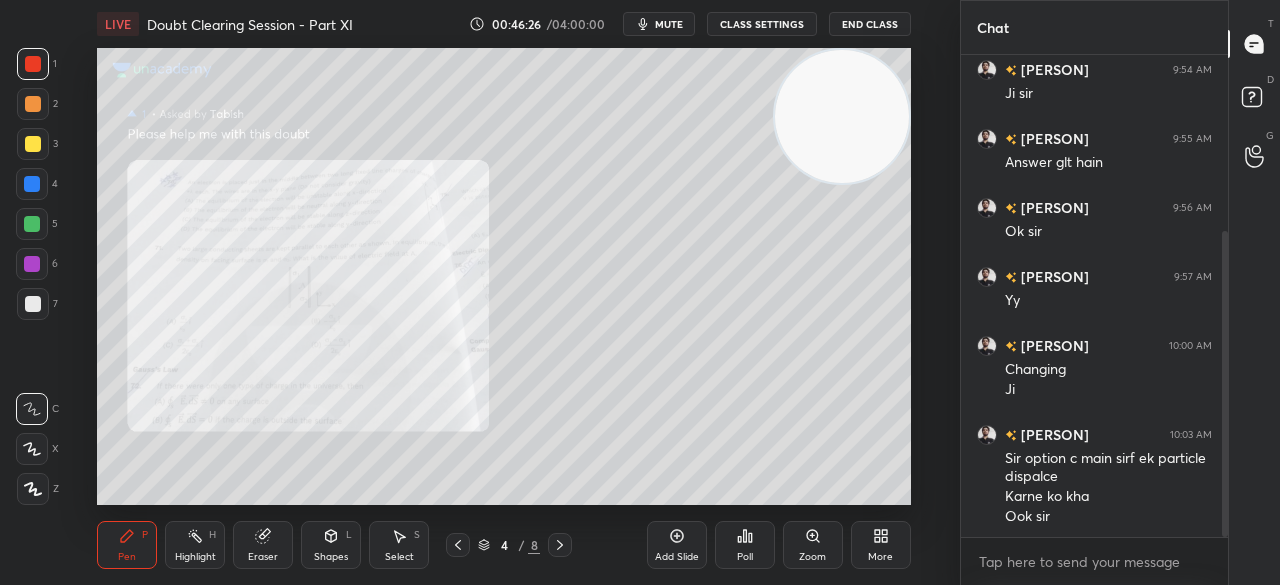 click on "4 / 8" at bounding box center [509, 545] 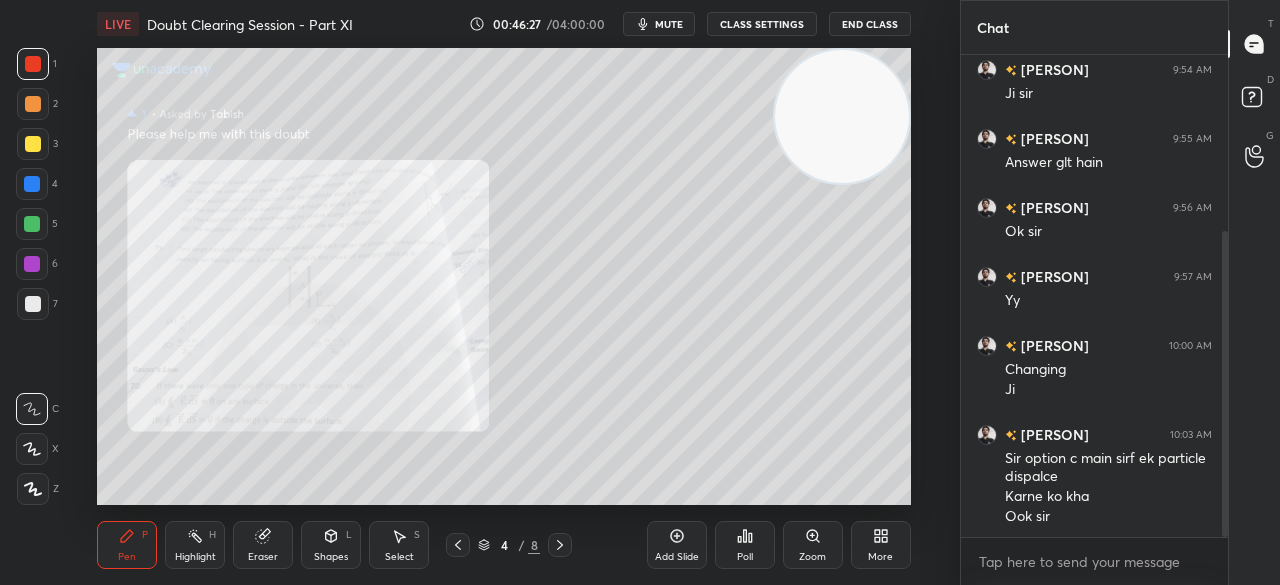 click 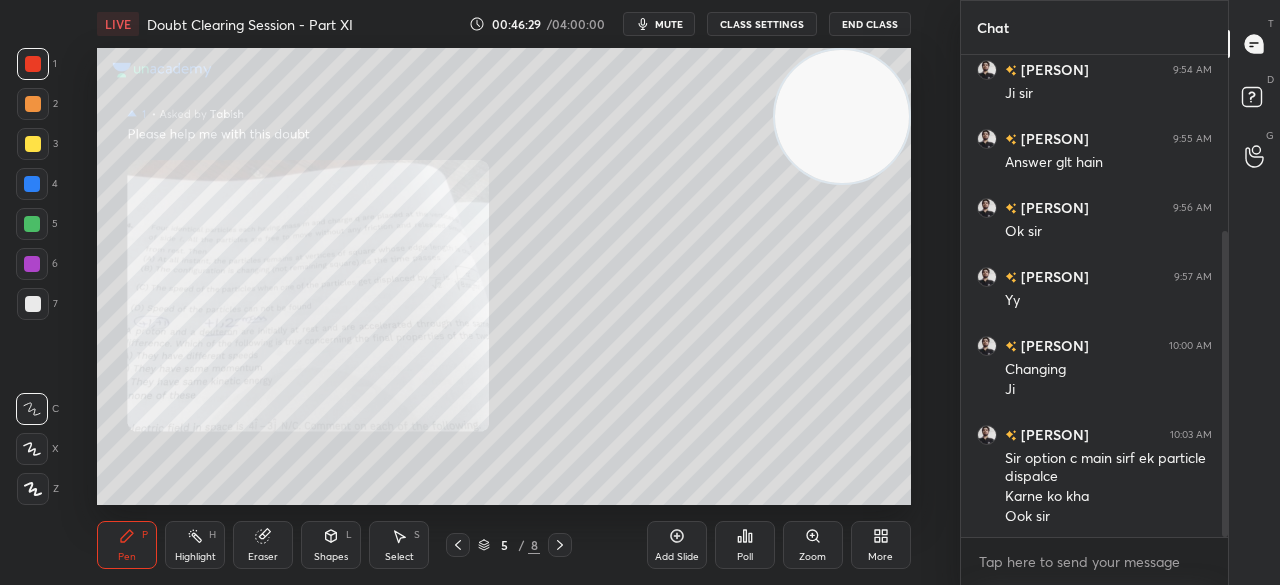 click at bounding box center (33, 144) 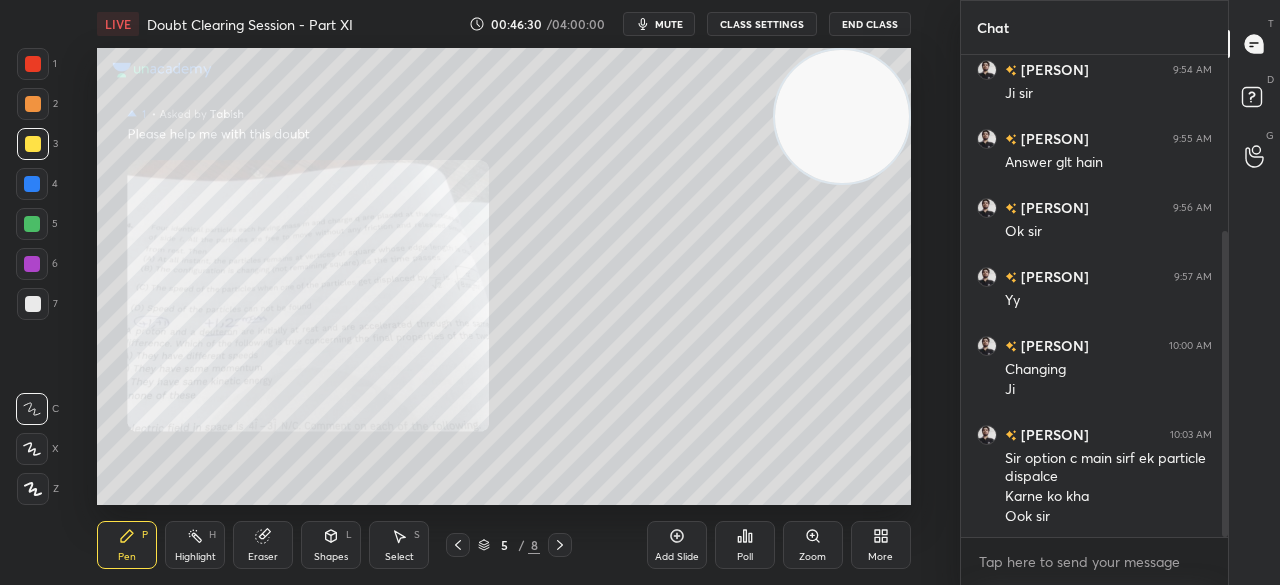 click at bounding box center (33, 144) 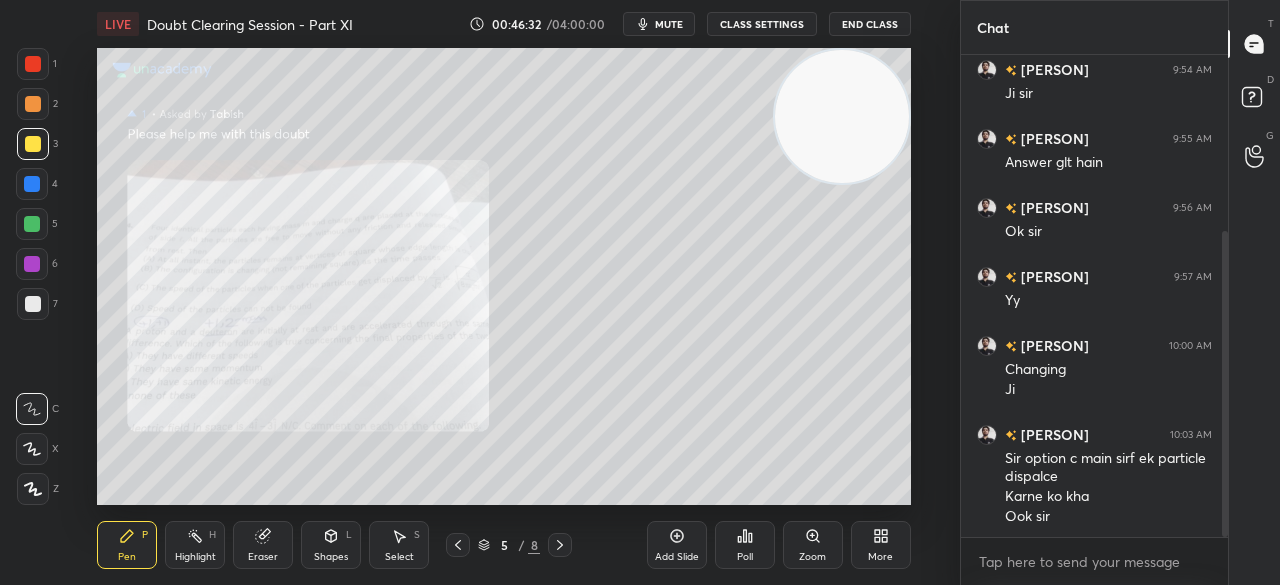 click 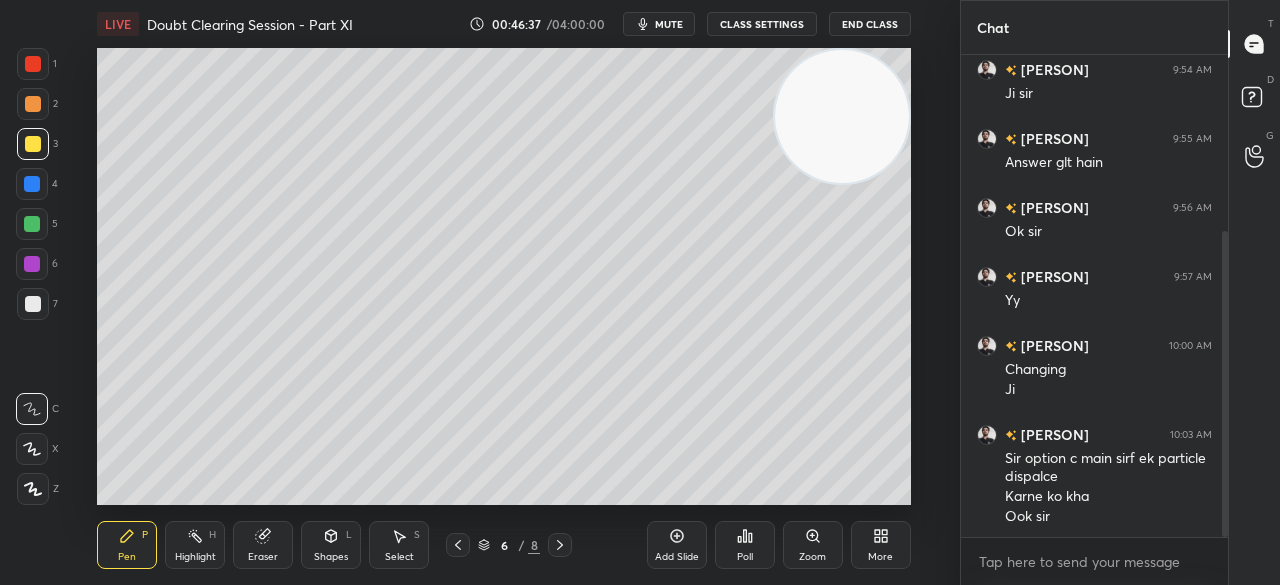 click 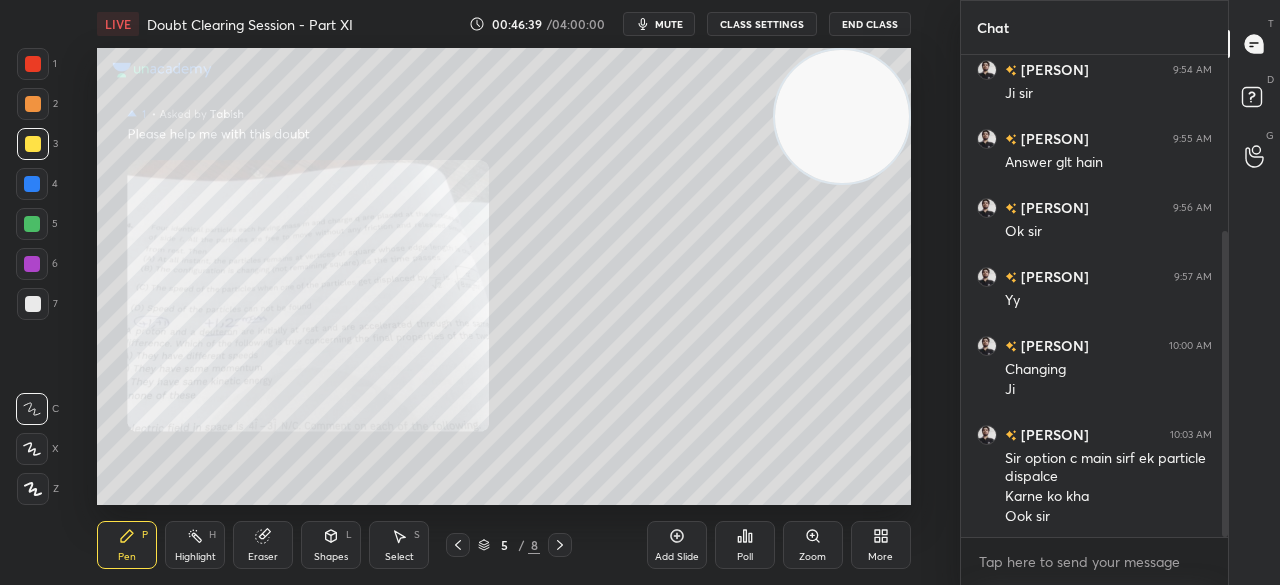 scroll, scrollTop: 348, scrollLeft: 0, axis: vertical 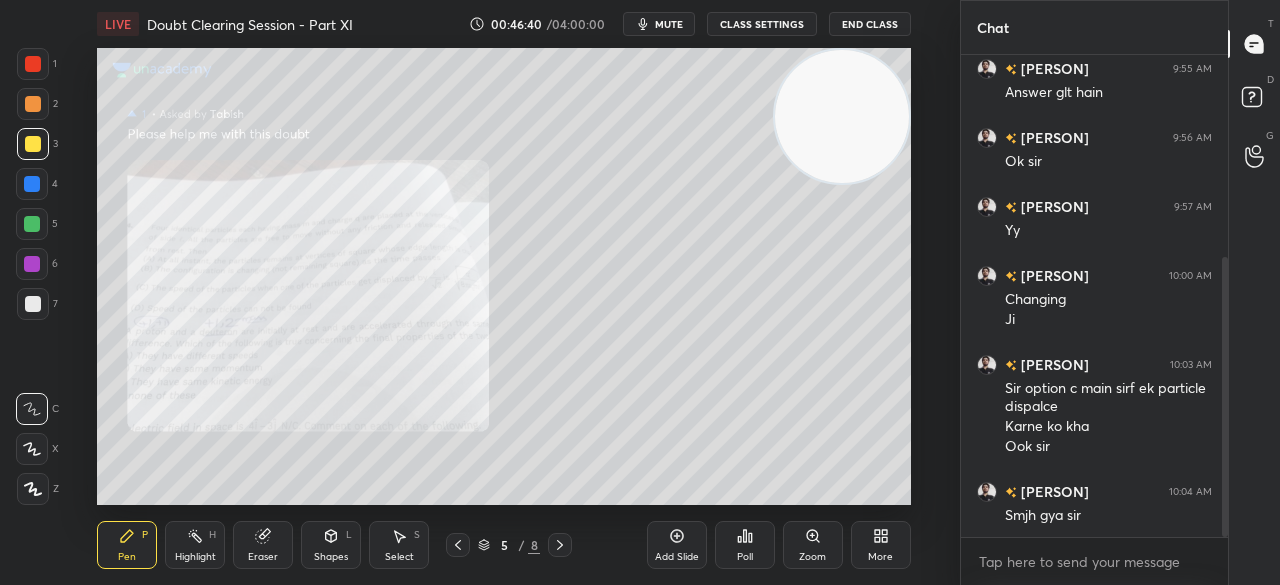 click on "Zoom" at bounding box center [813, 545] 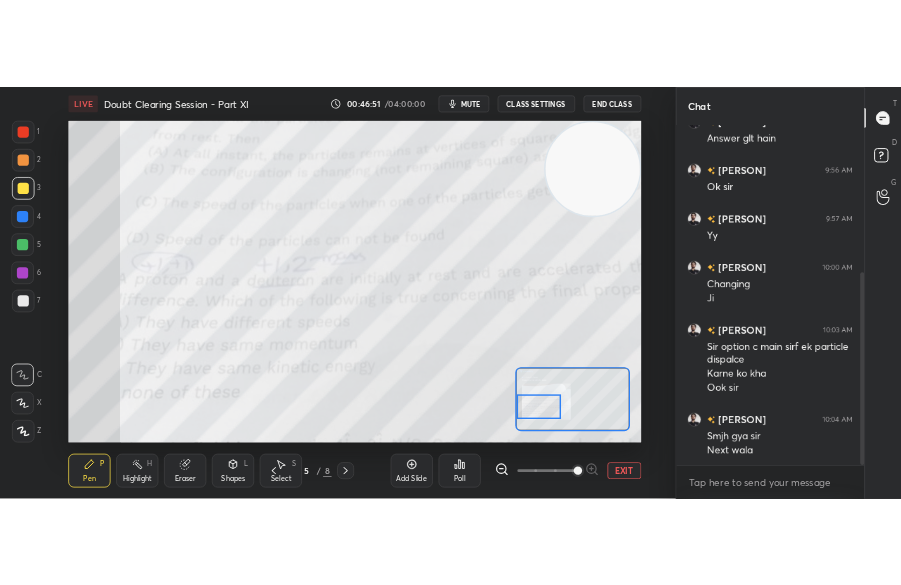 scroll, scrollTop: 388, scrollLeft: 0, axis: vertical 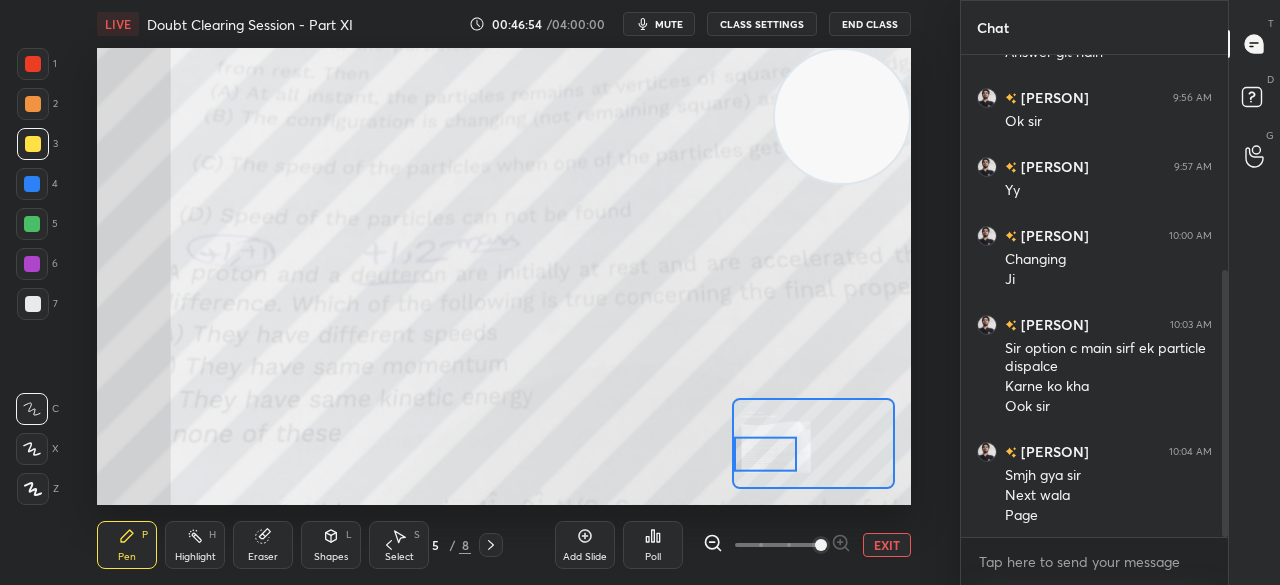 click 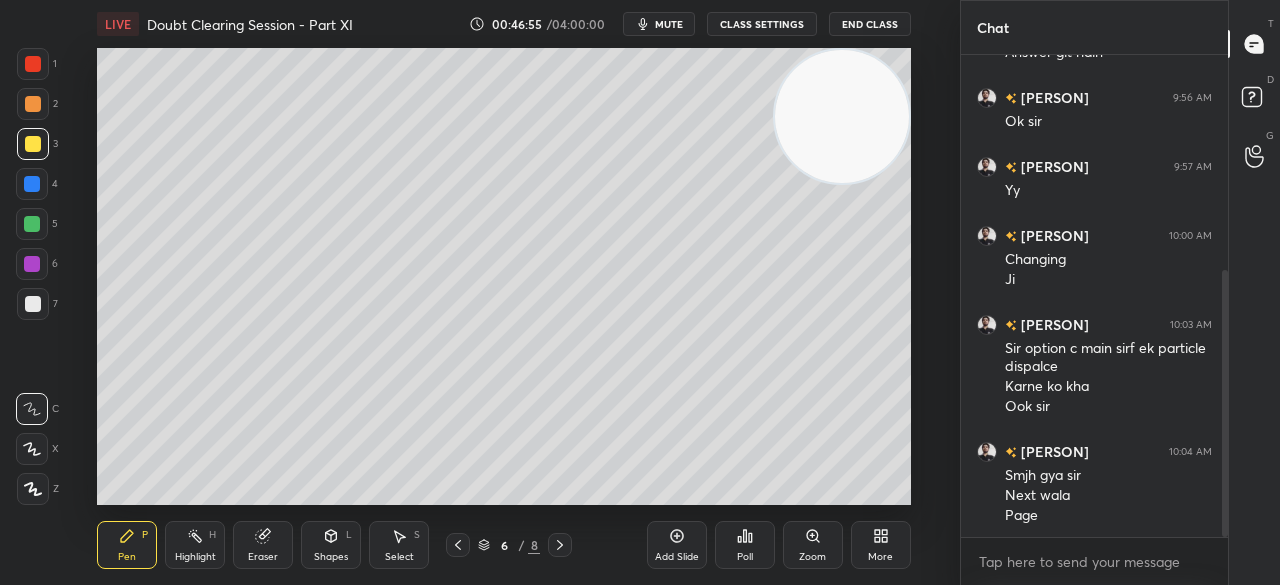 click 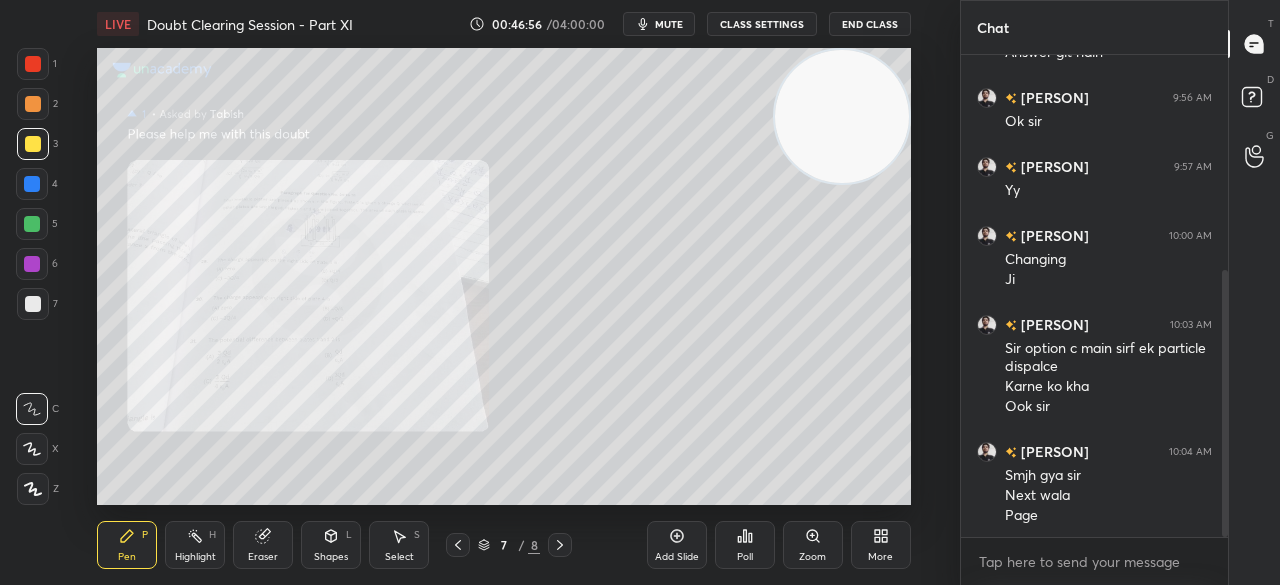 click on "Zoom" at bounding box center (813, 545) 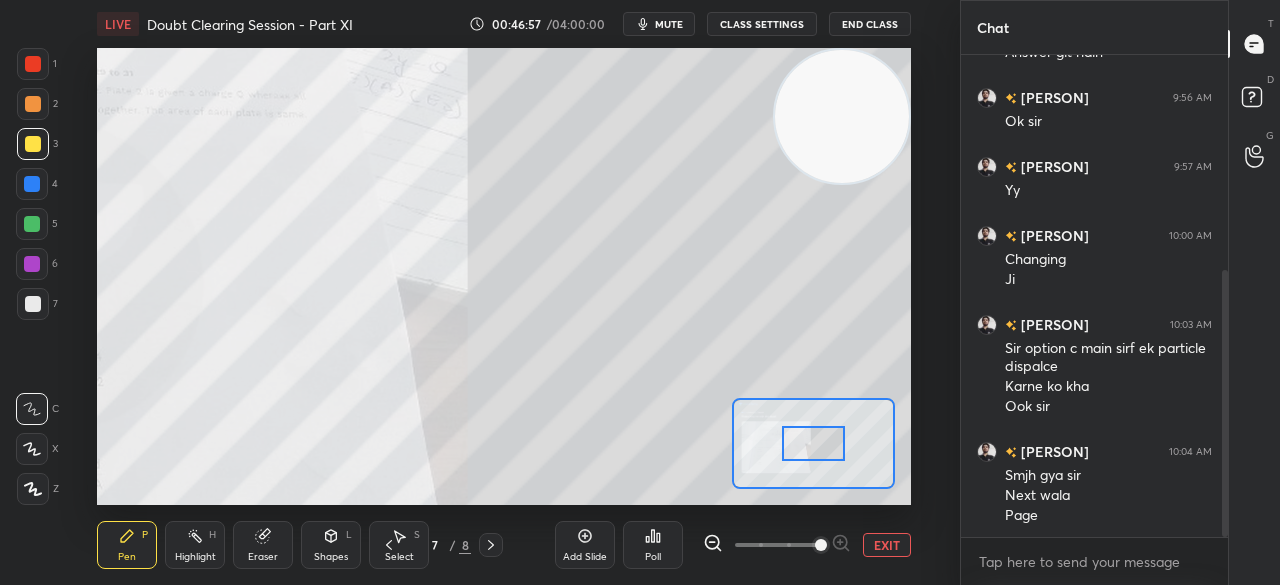 click at bounding box center (821, 545) 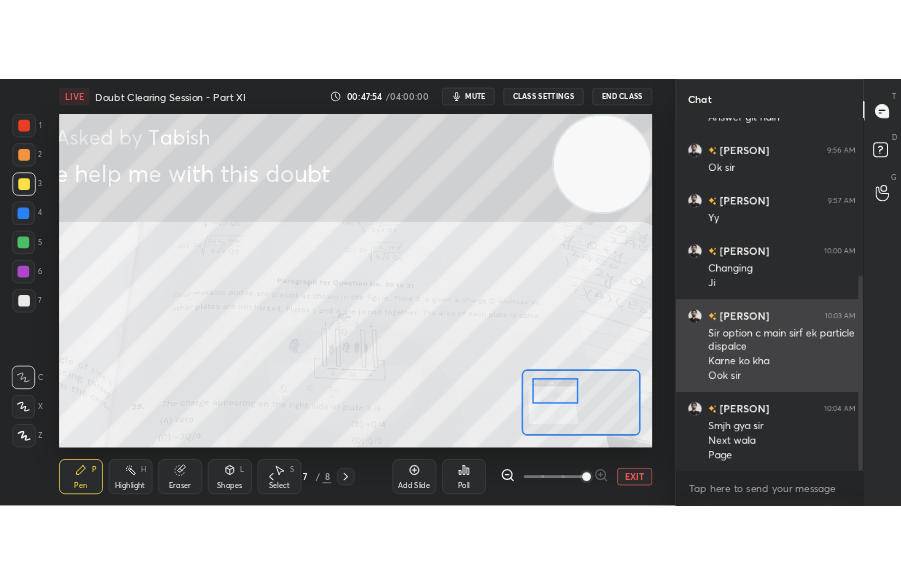 scroll, scrollTop: 457, scrollLeft: 596, axis: both 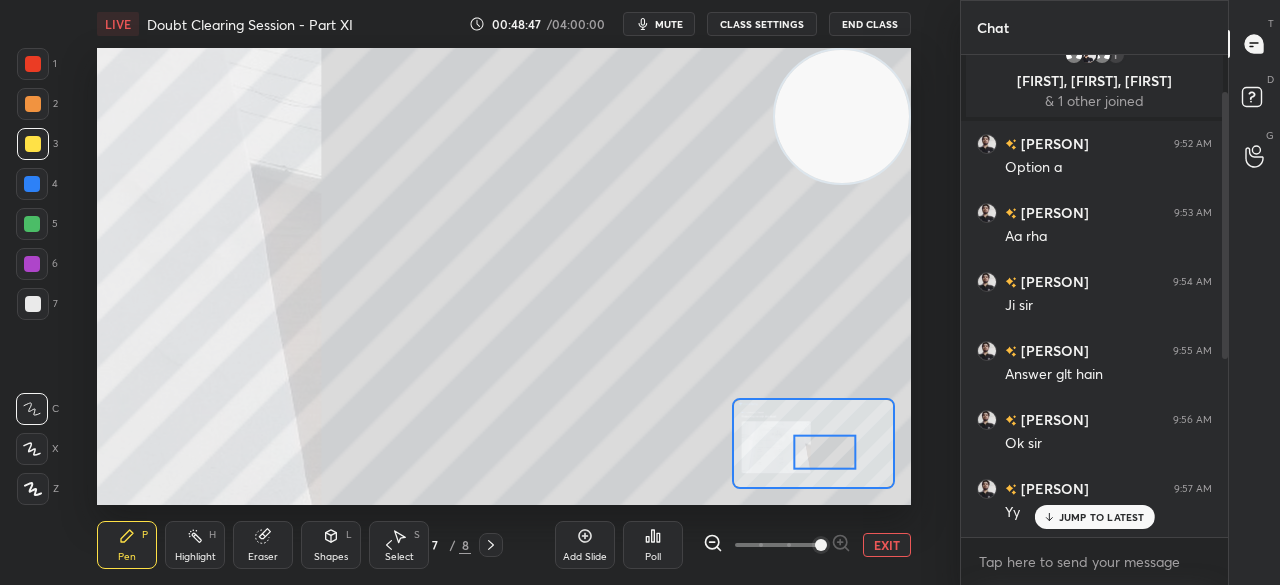 click on "Shapes L" at bounding box center (331, 545) 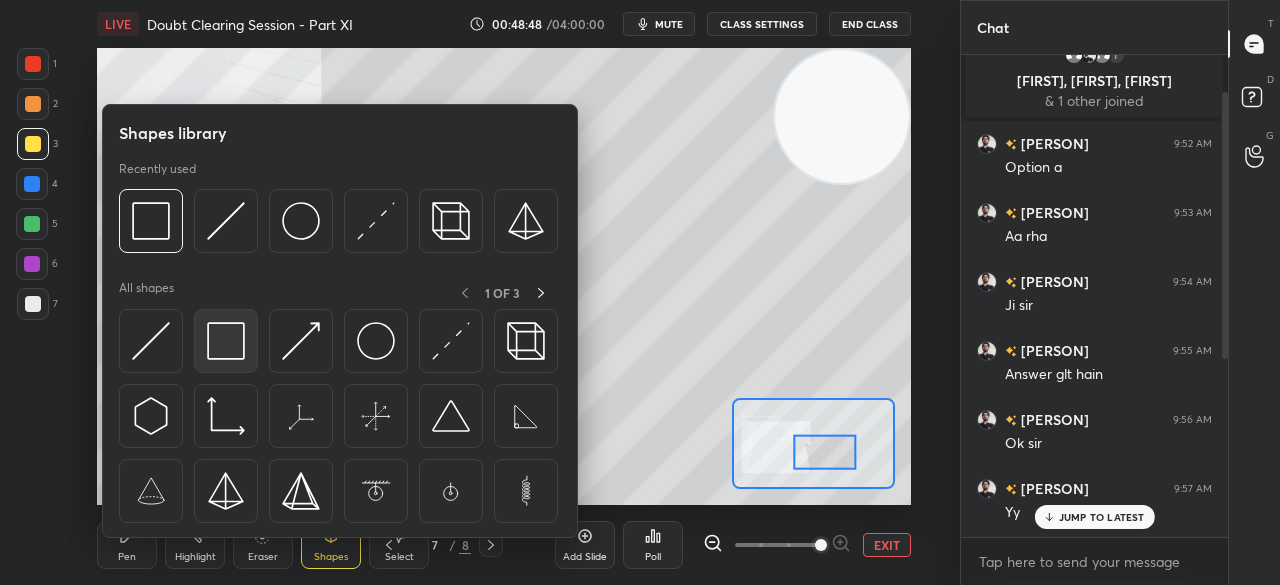 click at bounding box center (226, 341) 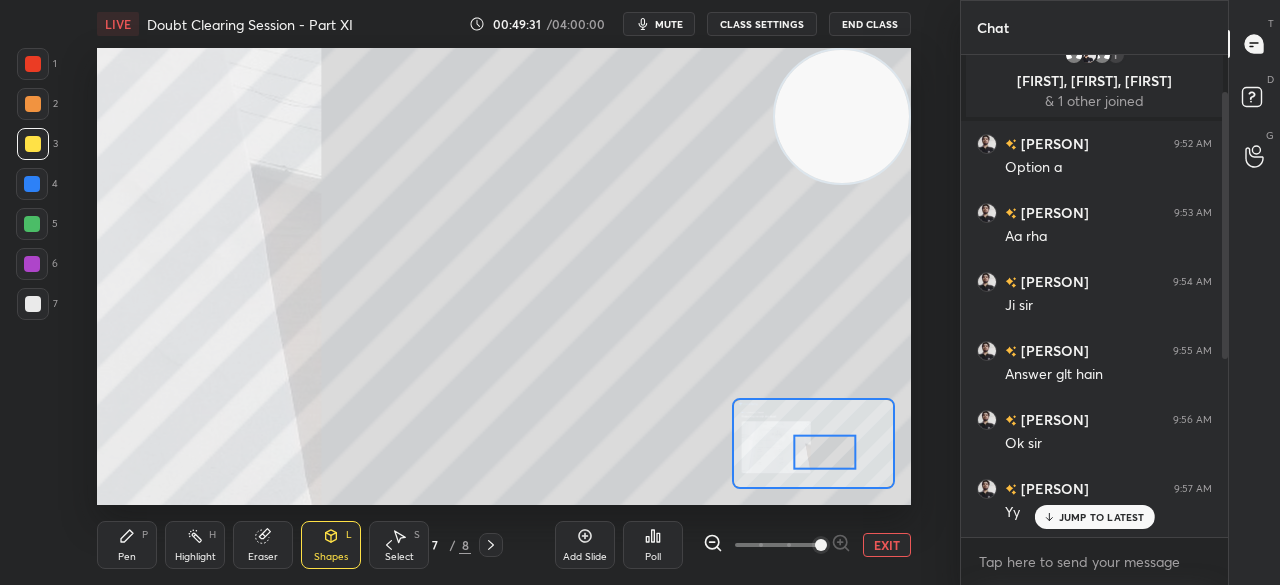 click on "JUMP TO LATEST" at bounding box center (1094, 517) 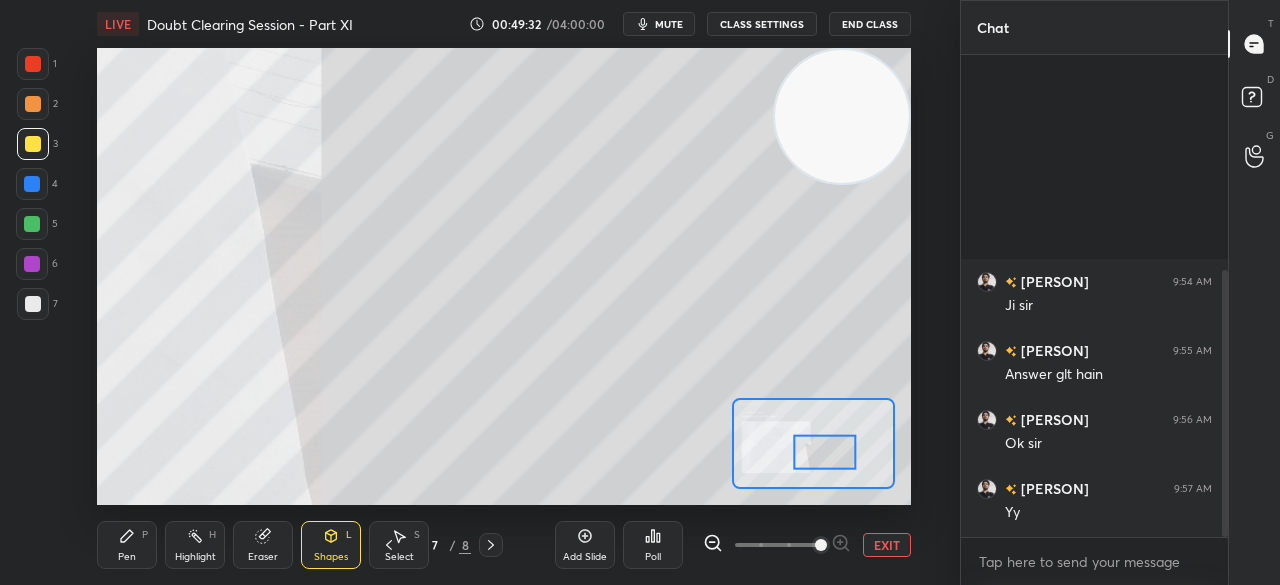 scroll, scrollTop: 388, scrollLeft: 0, axis: vertical 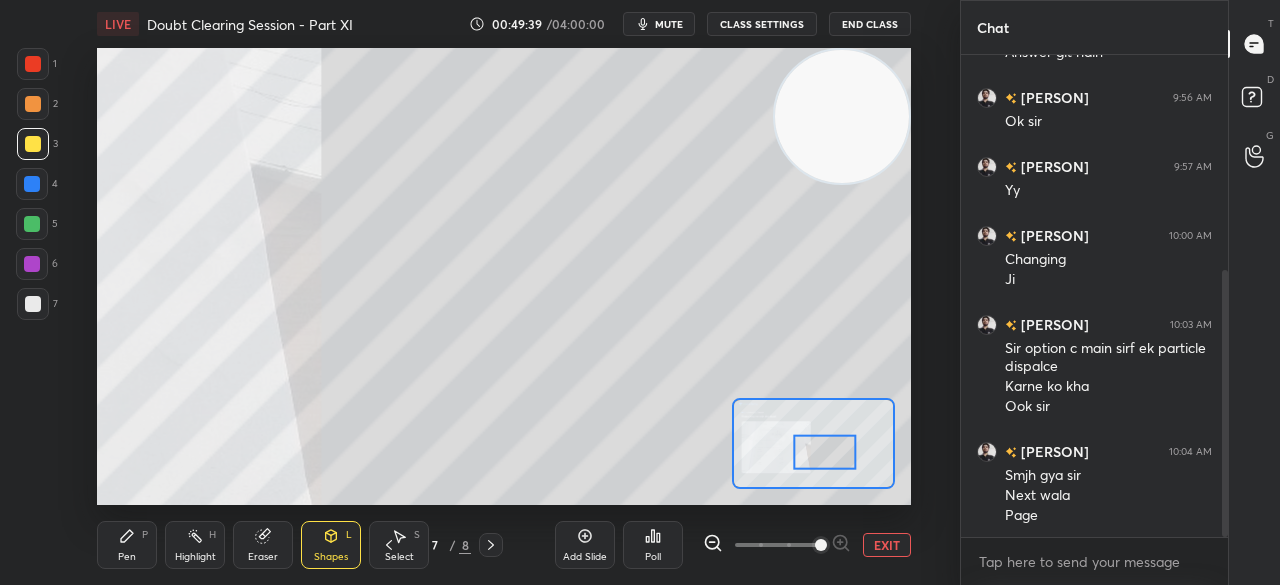 click on "Pen P" at bounding box center [127, 545] 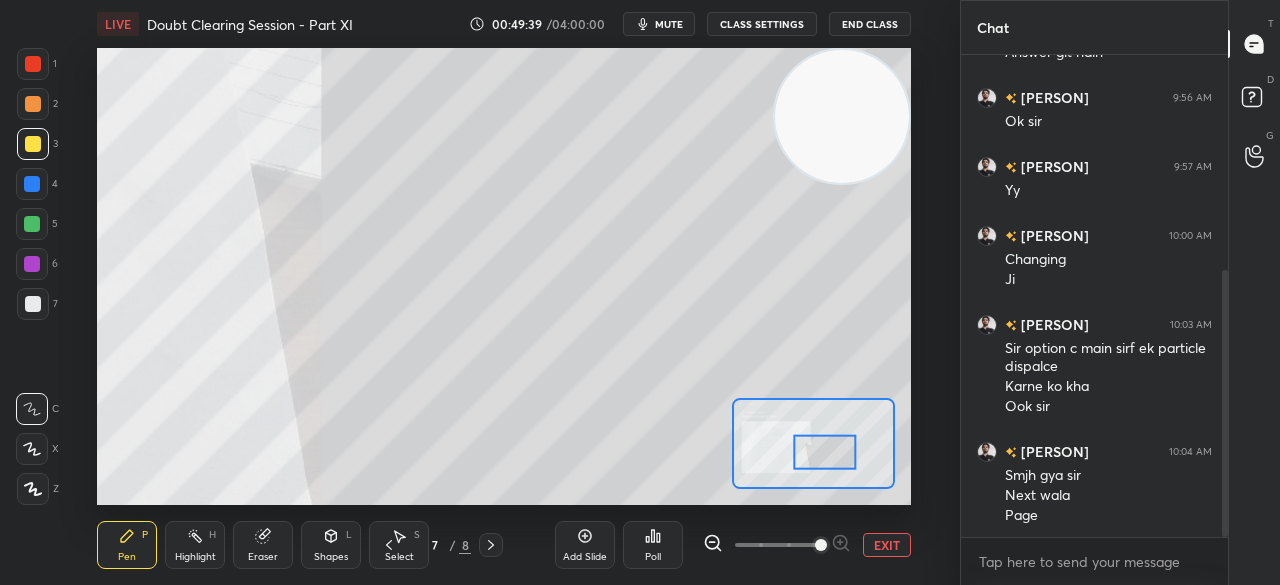 click on "Pen P" at bounding box center [127, 545] 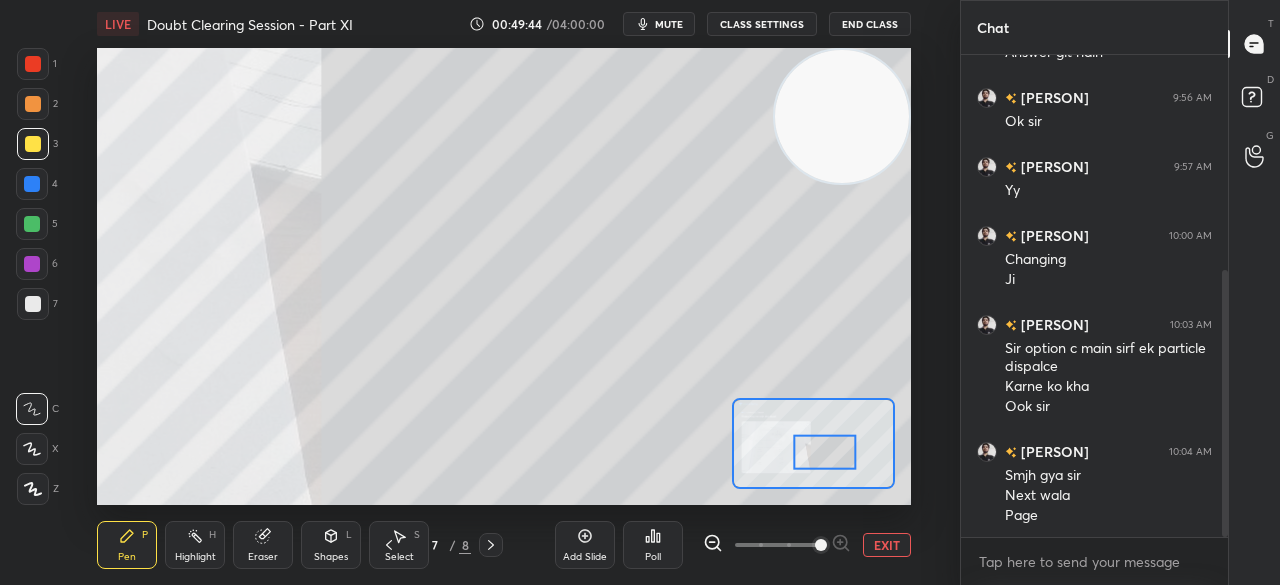 click at bounding box center (32, 224) 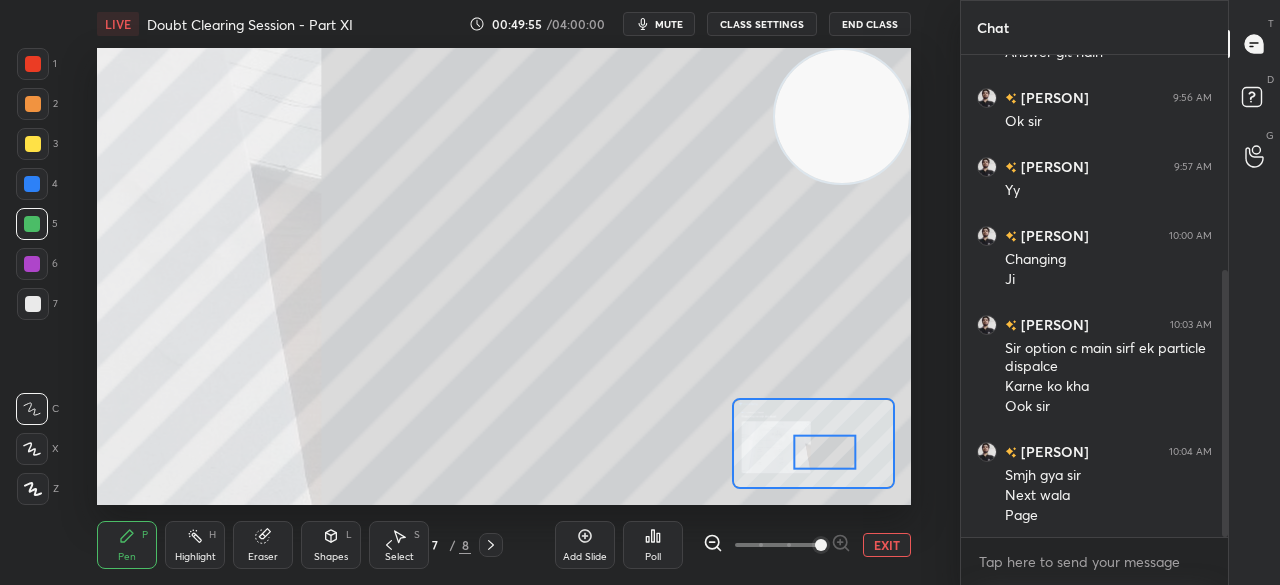 click on "Select S" at bounding box center (399, 545) 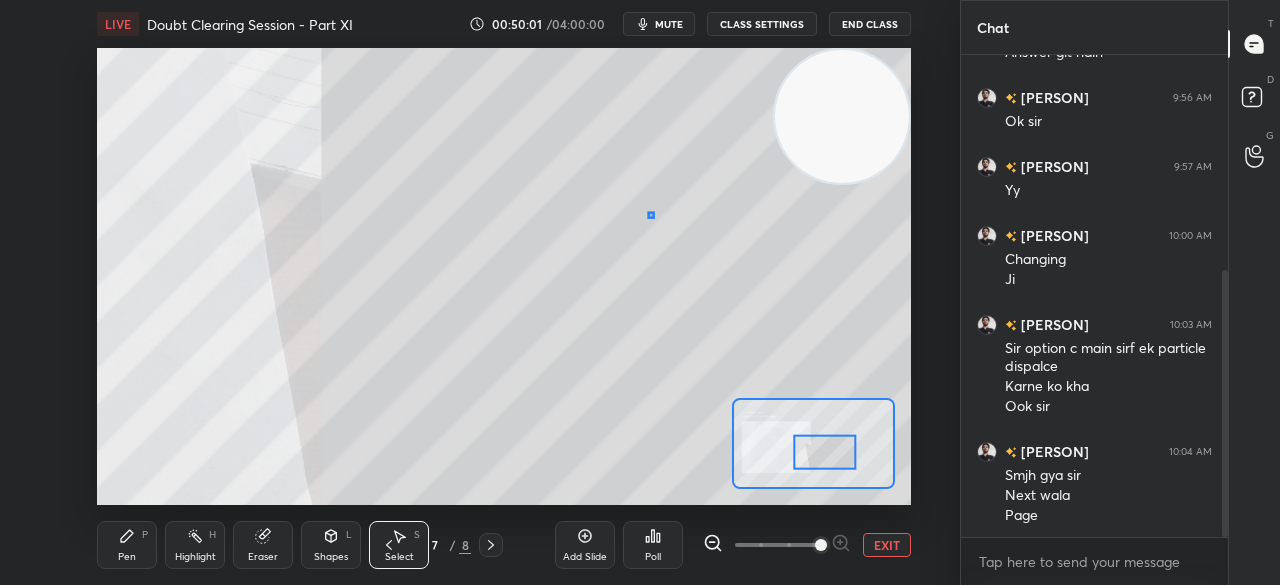 click on "0 ° Undo Copy Duplicate Duplicate to new slide Delete" at bounding box center [359, 162] 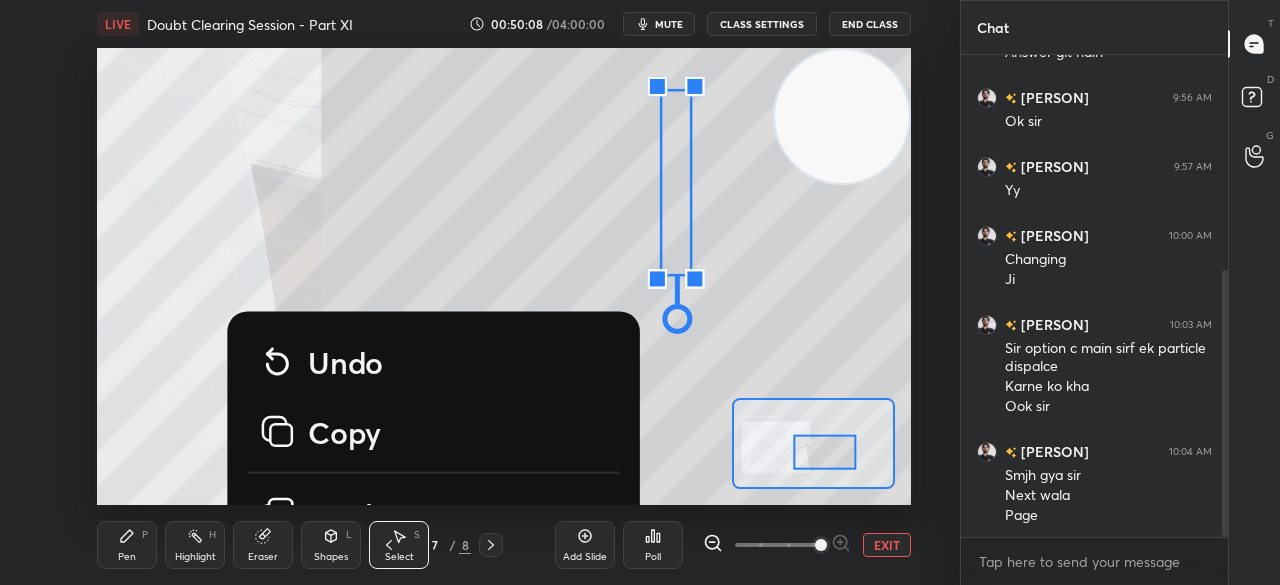 click on "Eraser" at bounding box center [263, 545] 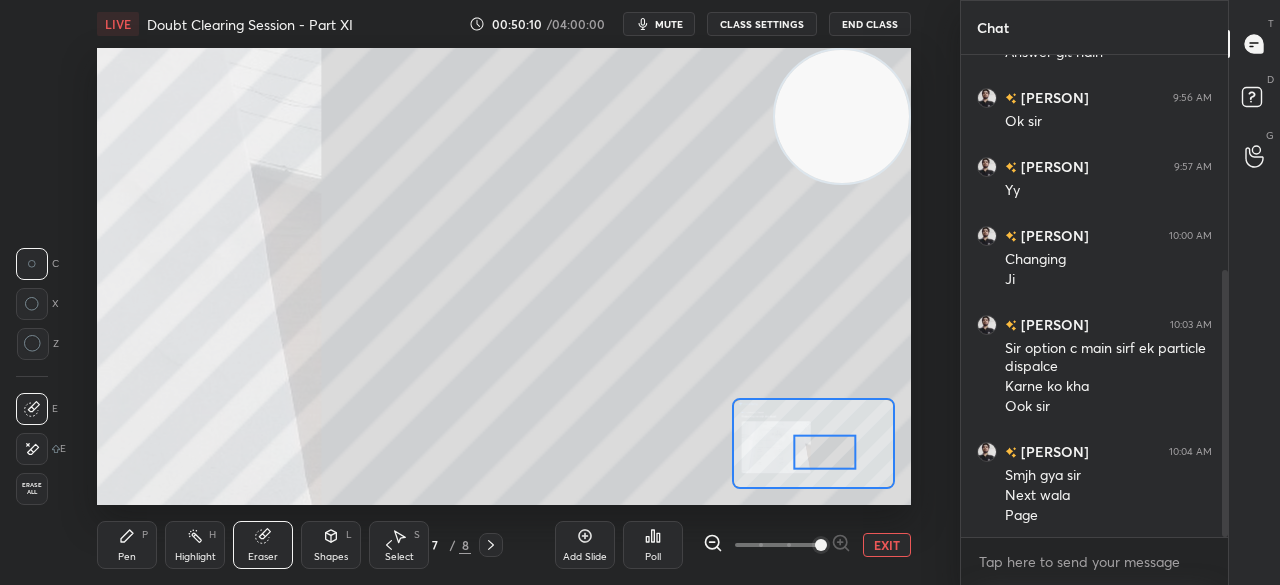 click on "Pen P" at bounding box center (127, 545) 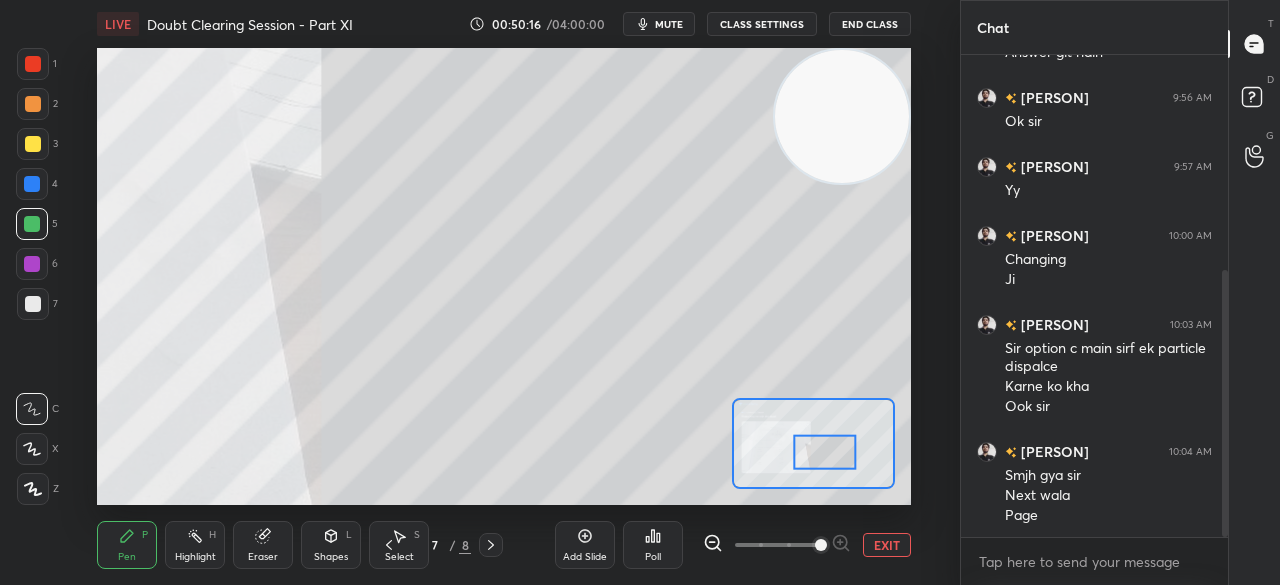click at bounding box center (33, 144) 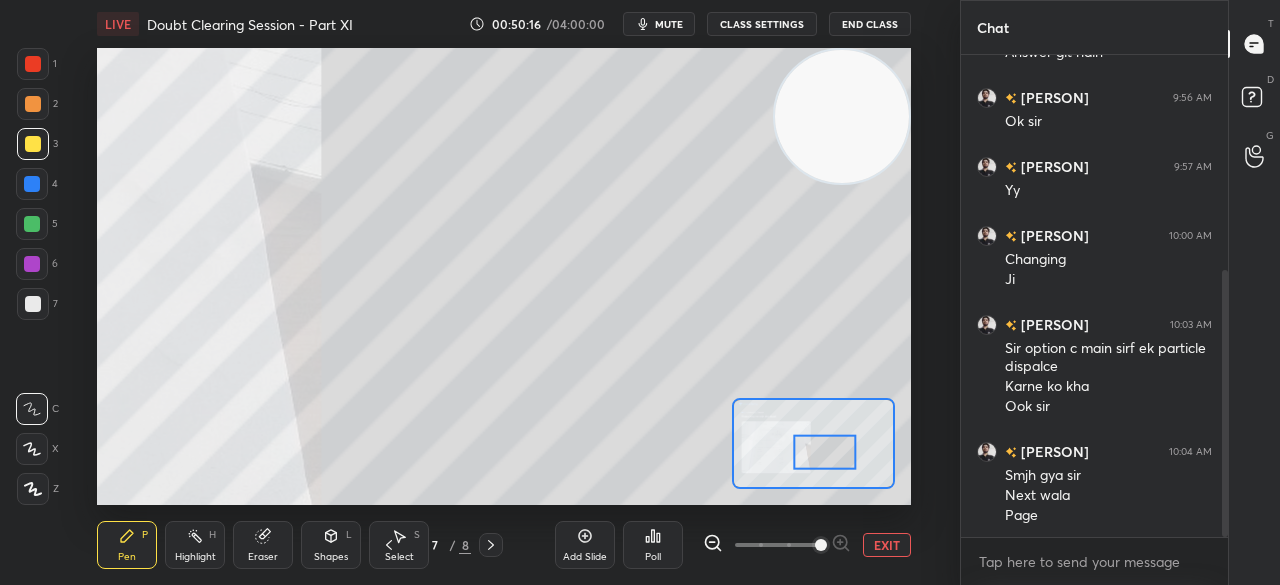 click on "3" at bounding box center [37, 144] 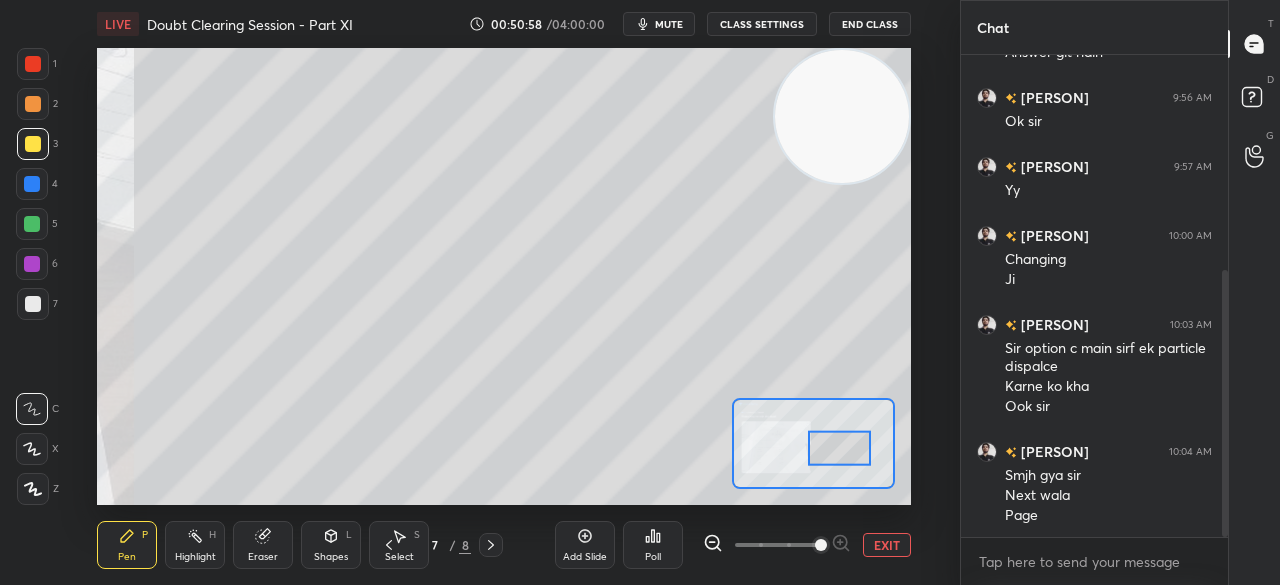 scroll, scrollTop: 456, scrollLeft: 0, axis: vertical 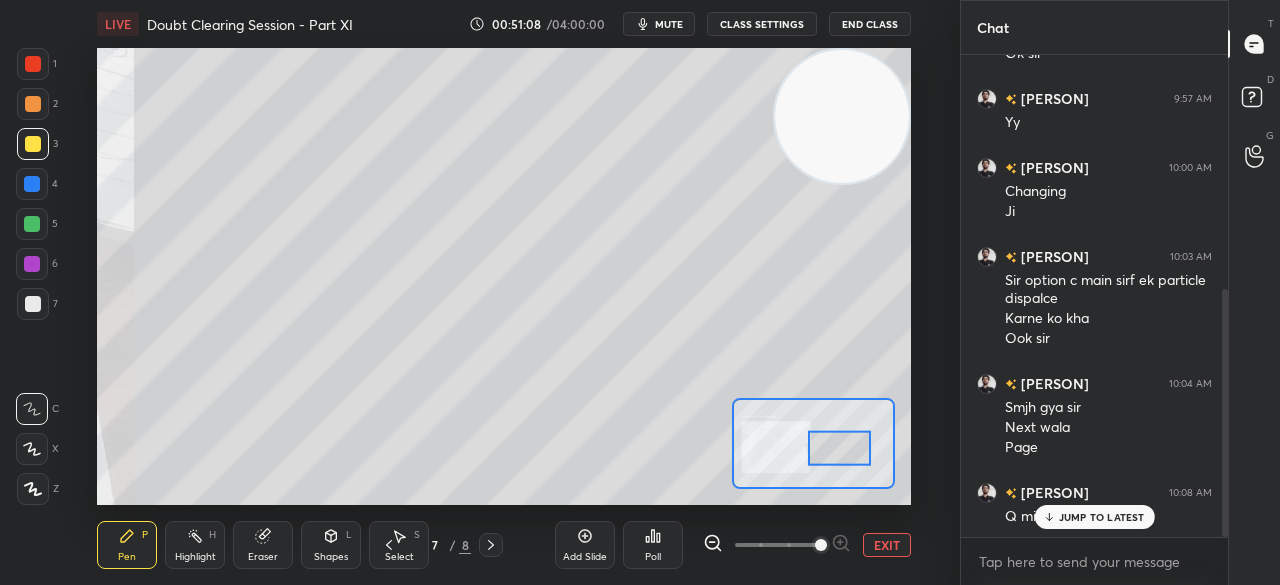 click on "JUMP TO LATEST" at bounding box center (1102, 517) 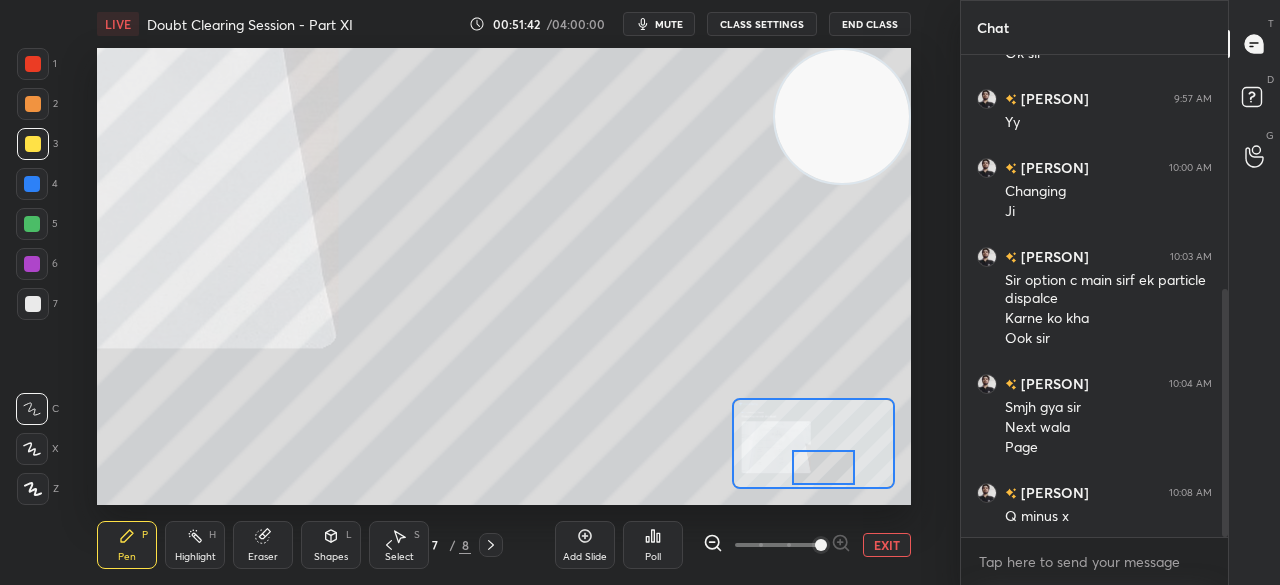 click on "Highlight H" at bounding box center [195, 545] 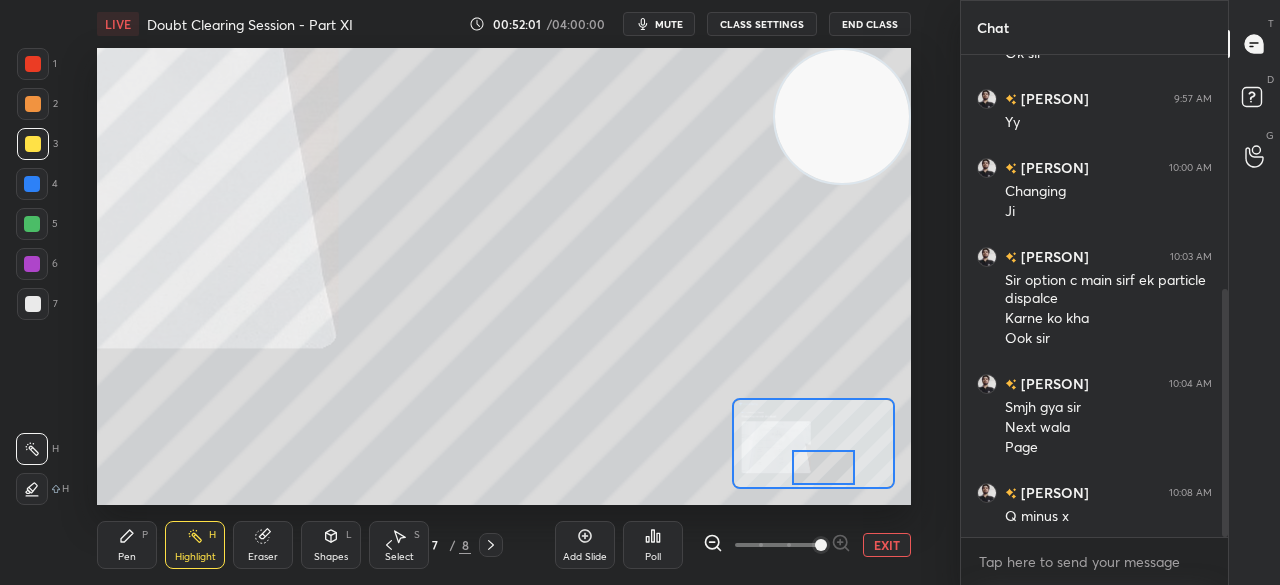 click on "Pen" at bounding box center (127, 557) 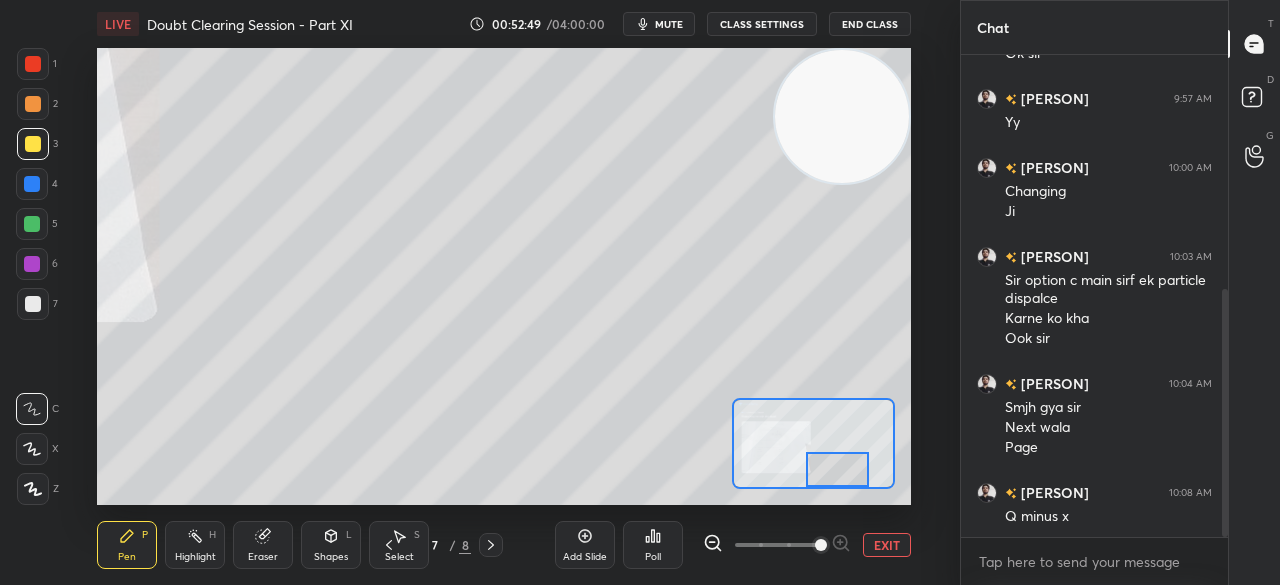 click at bounding box center (33, 304) 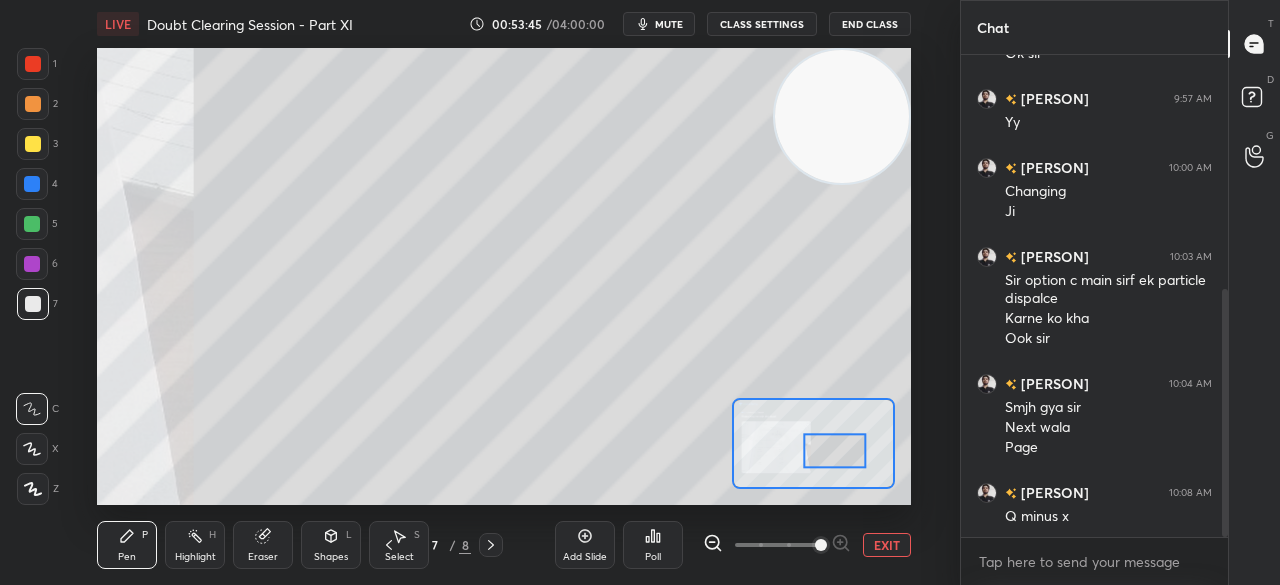 click on "1" at bounding box center [37, 68] 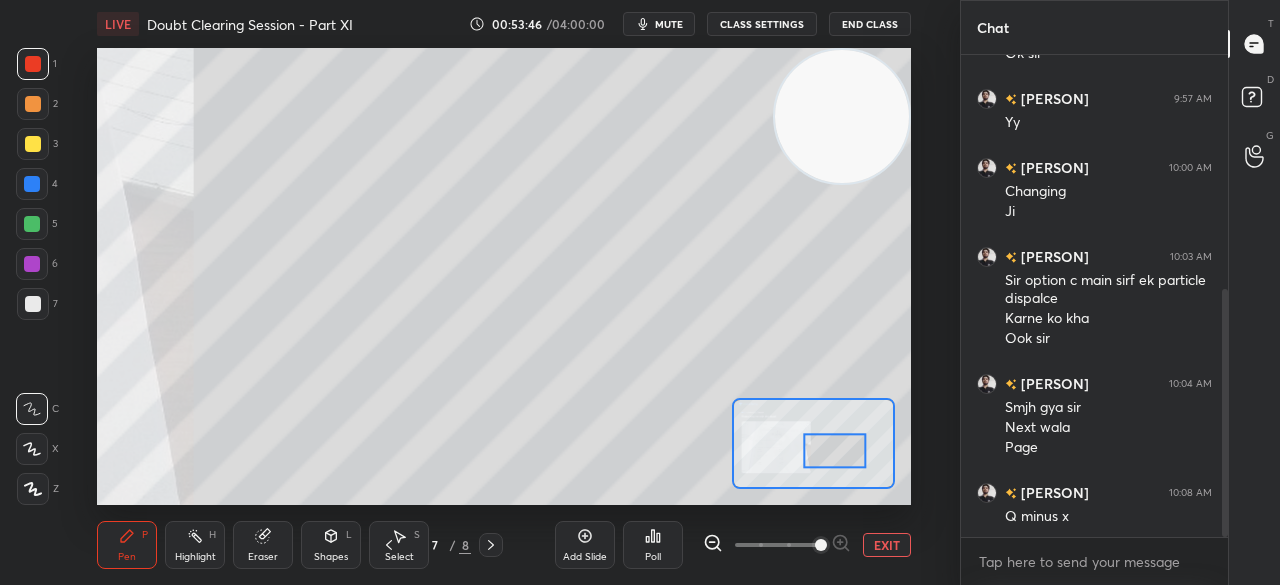 click on "1" at bounding box center [37, 68] 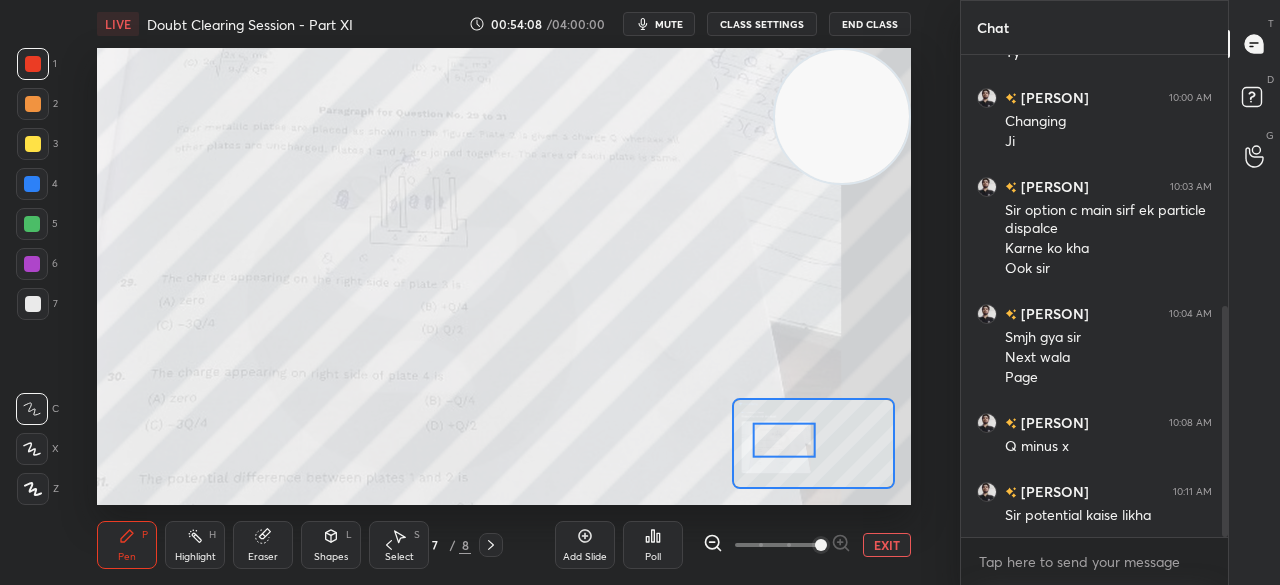 scroll, scrollTop: 546, scrollLeft: 0, axis: vertical 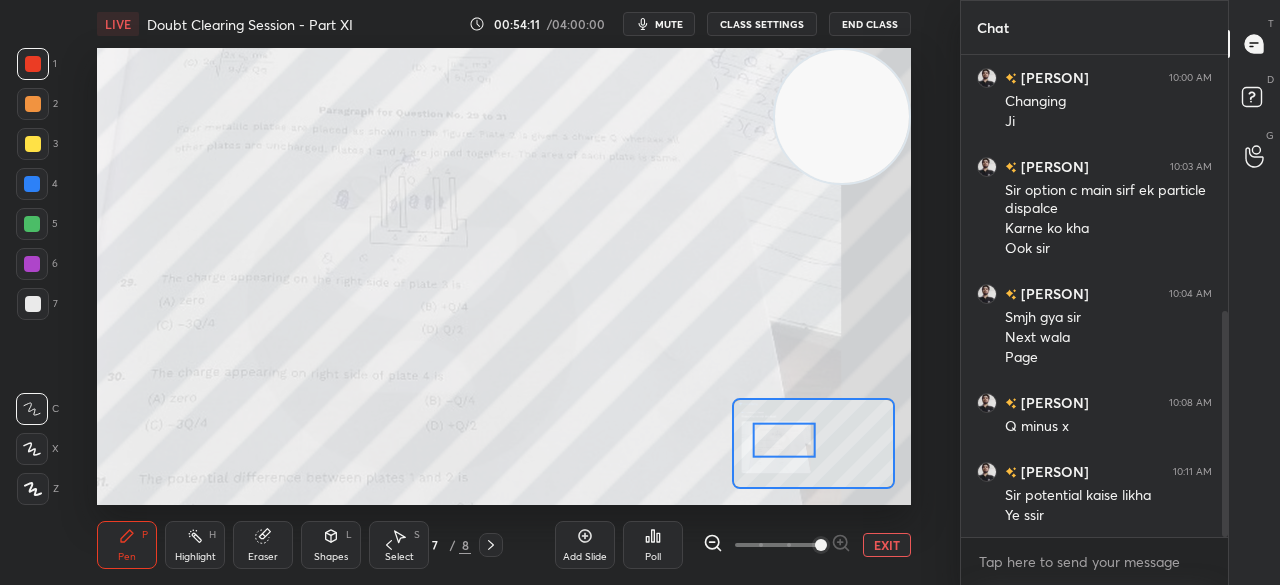 click on "EXIT" at bounding box center [887, 545] 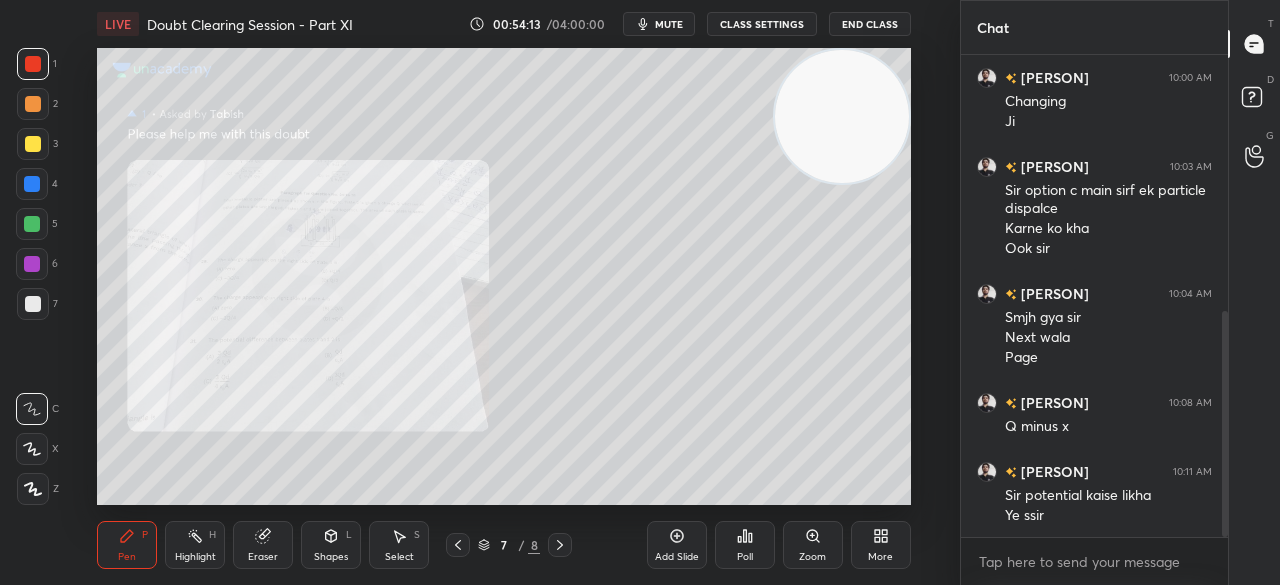 click at bounding box center (33, 144) 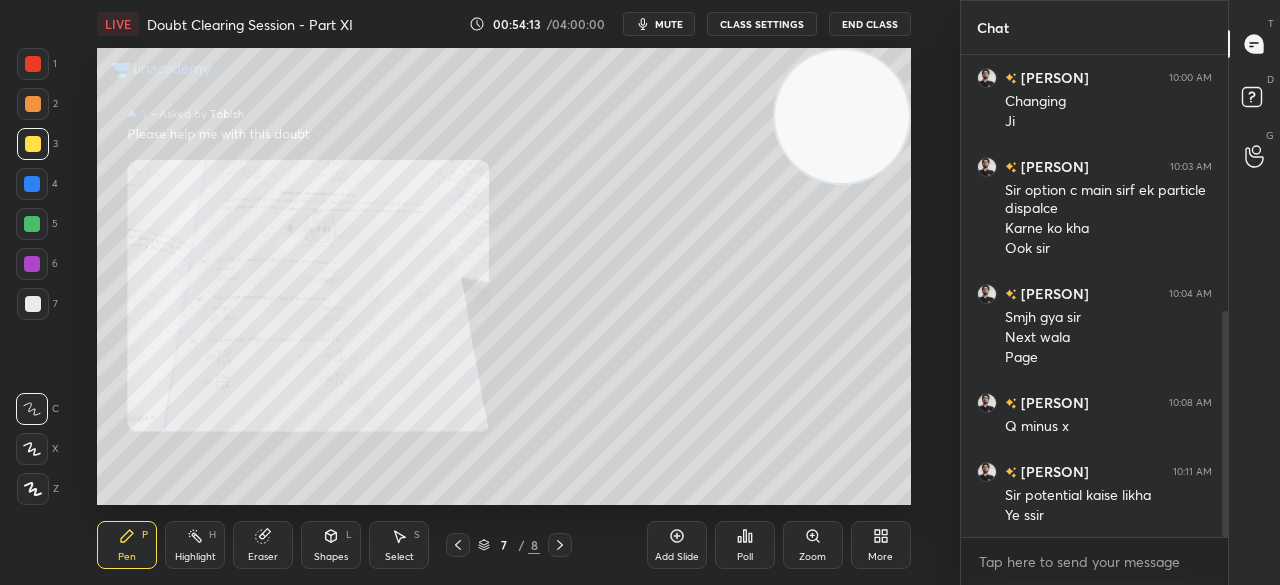 click at bounding box center (33, 144) 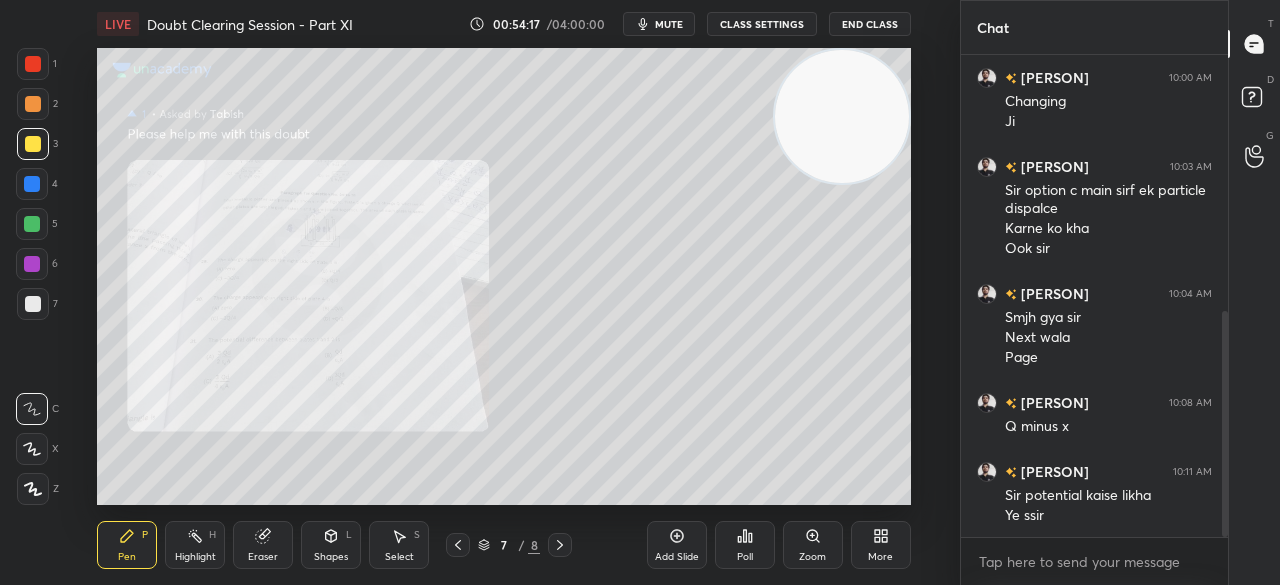 click at bounding box center [33, 64] 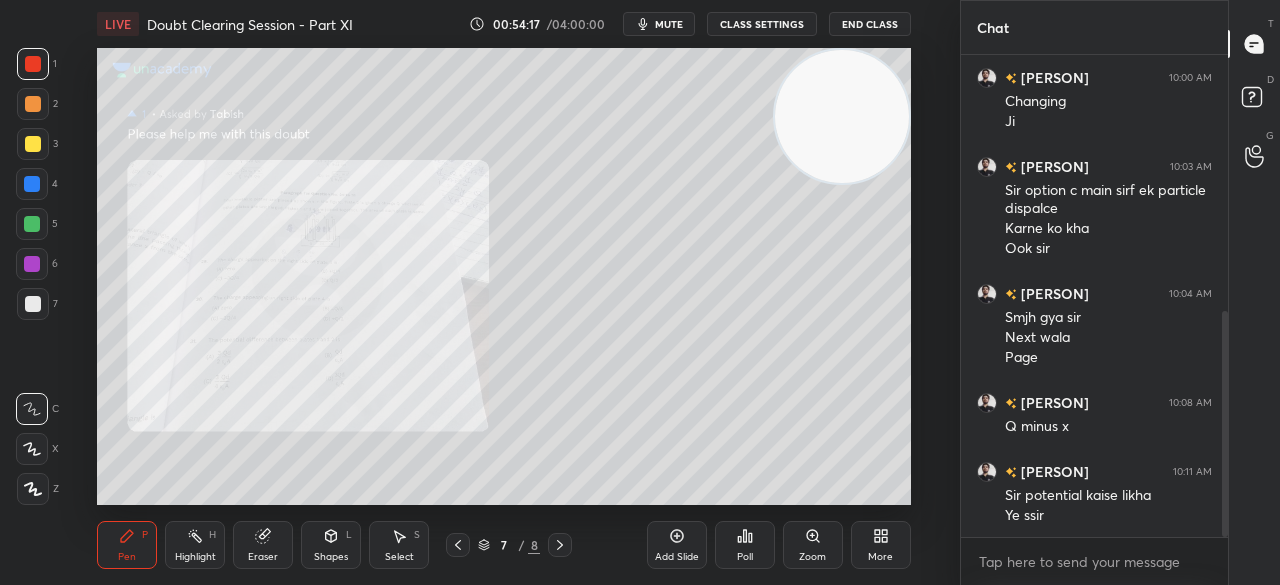 click at bounding box center (33, 64) 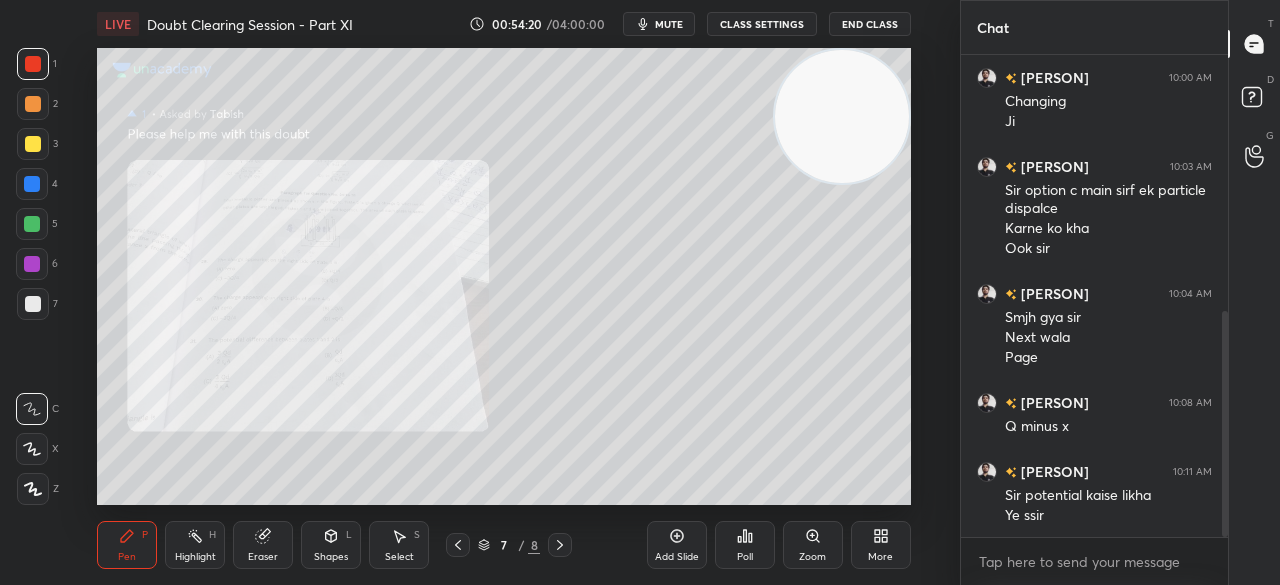 click on "Eraser" at bounding box center [263, 545] 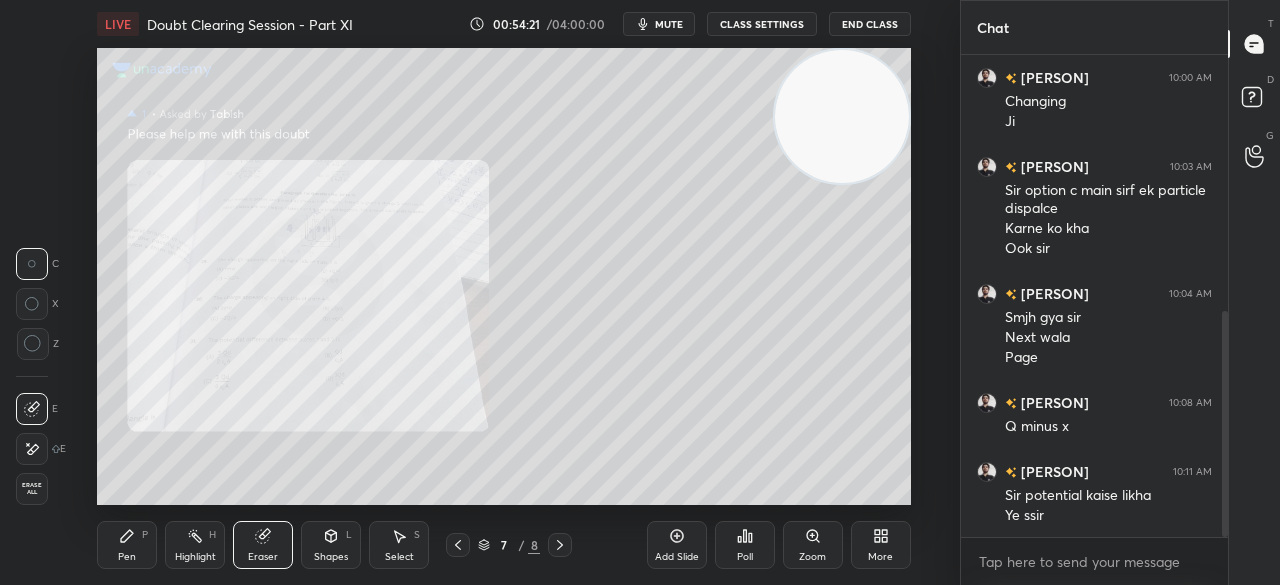 click on "Pen" at bounding box center [127, 557] 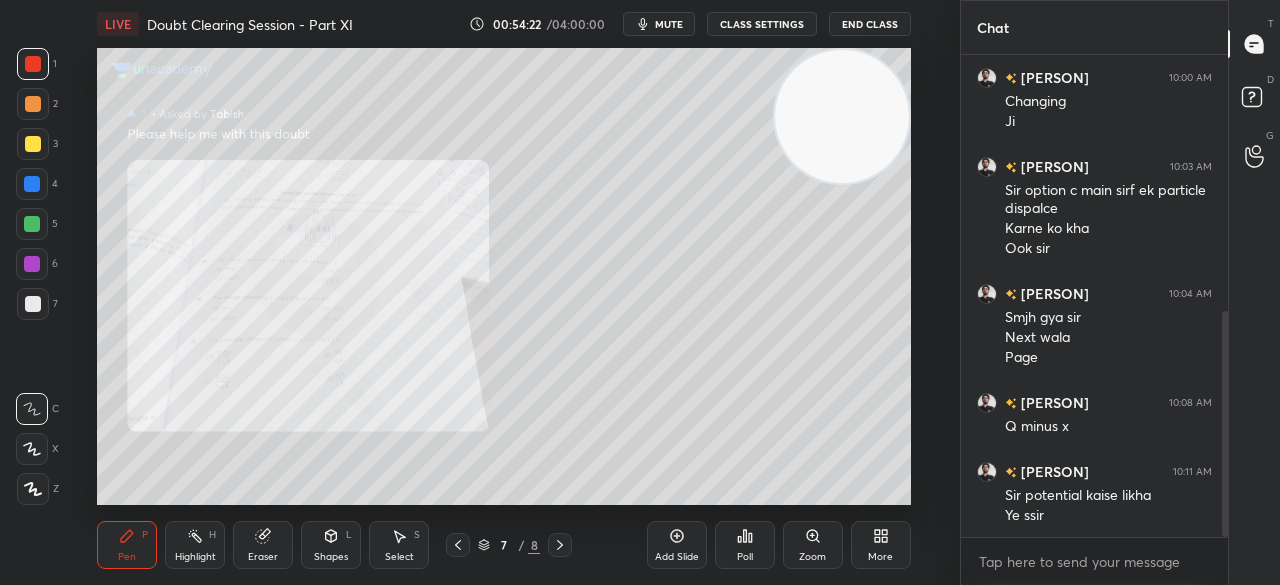 click on "P" at bounding box center (145, 535) 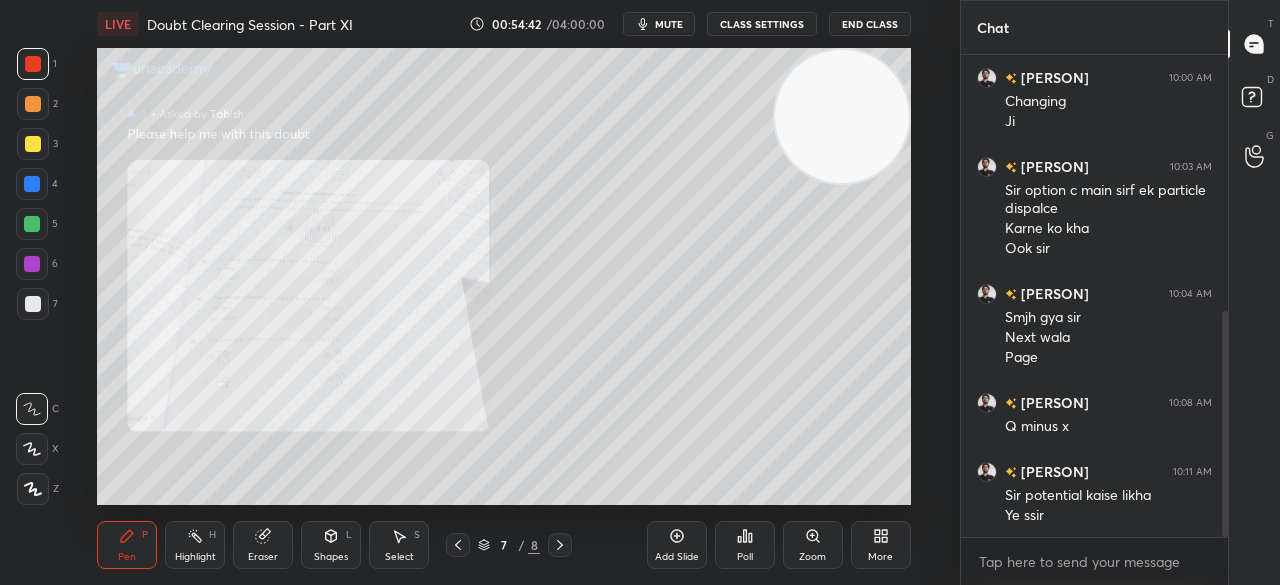 click at bounding box center (33, 144) 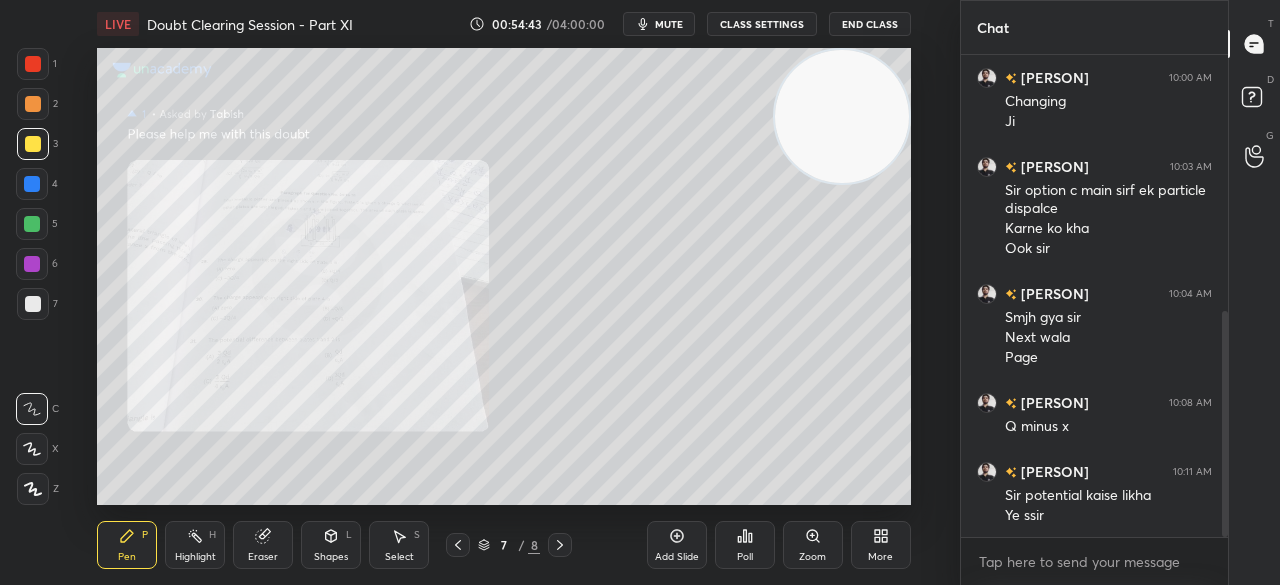 click at bounding box center [33, 144] 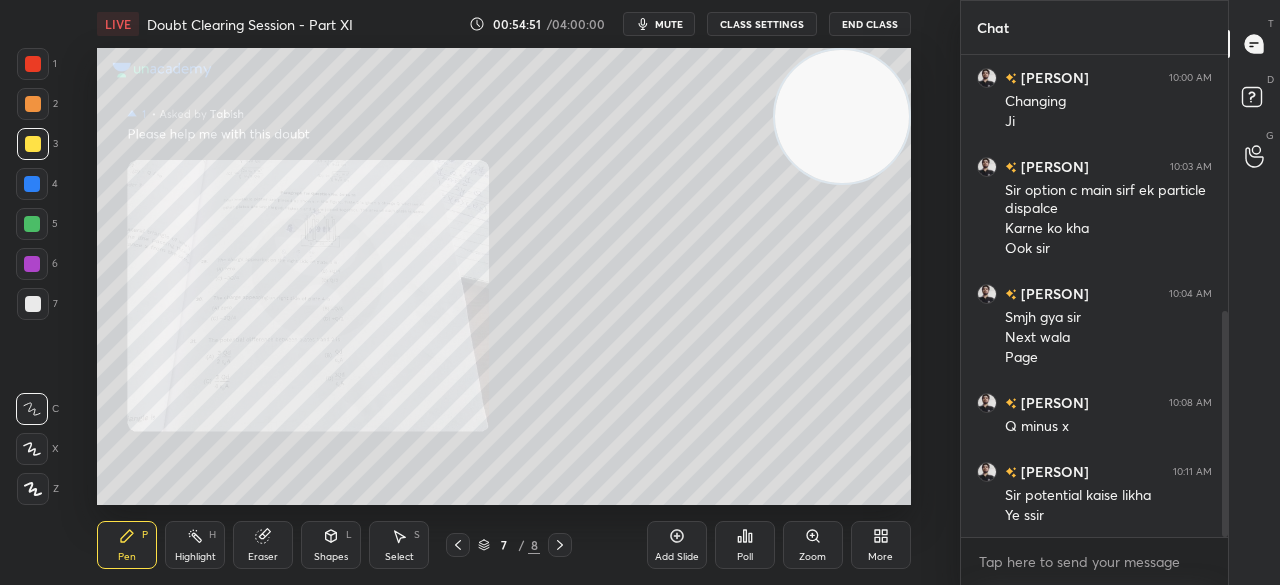 click at bounding box center [33, 64] 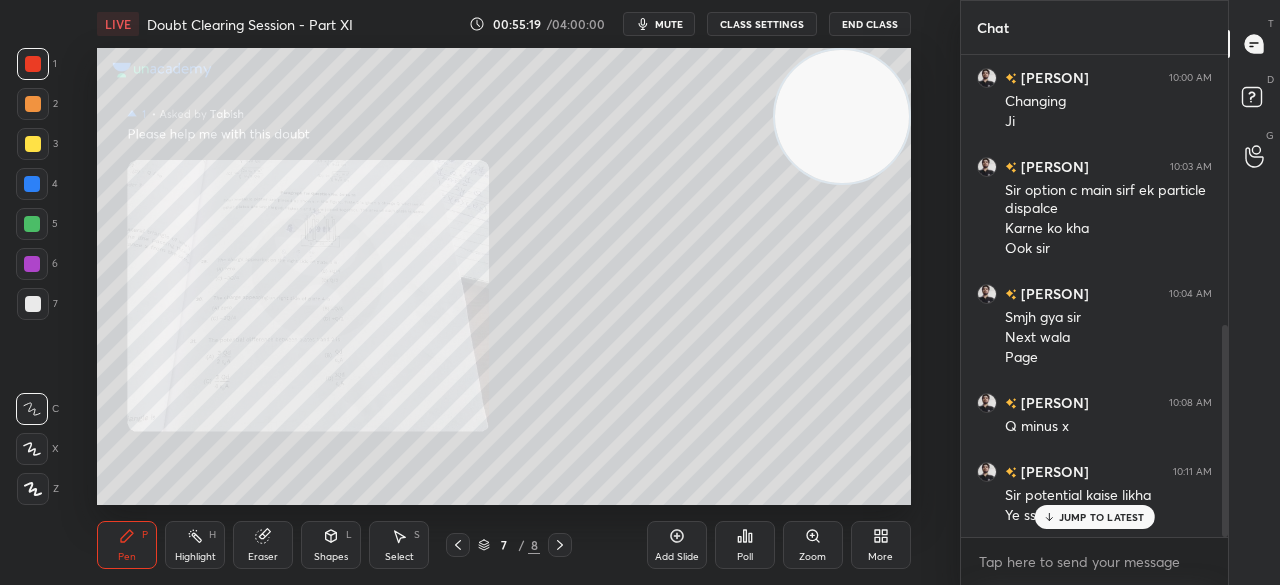 scroll, scrollTop: 614, scrollLeft: 0, axis: vertical 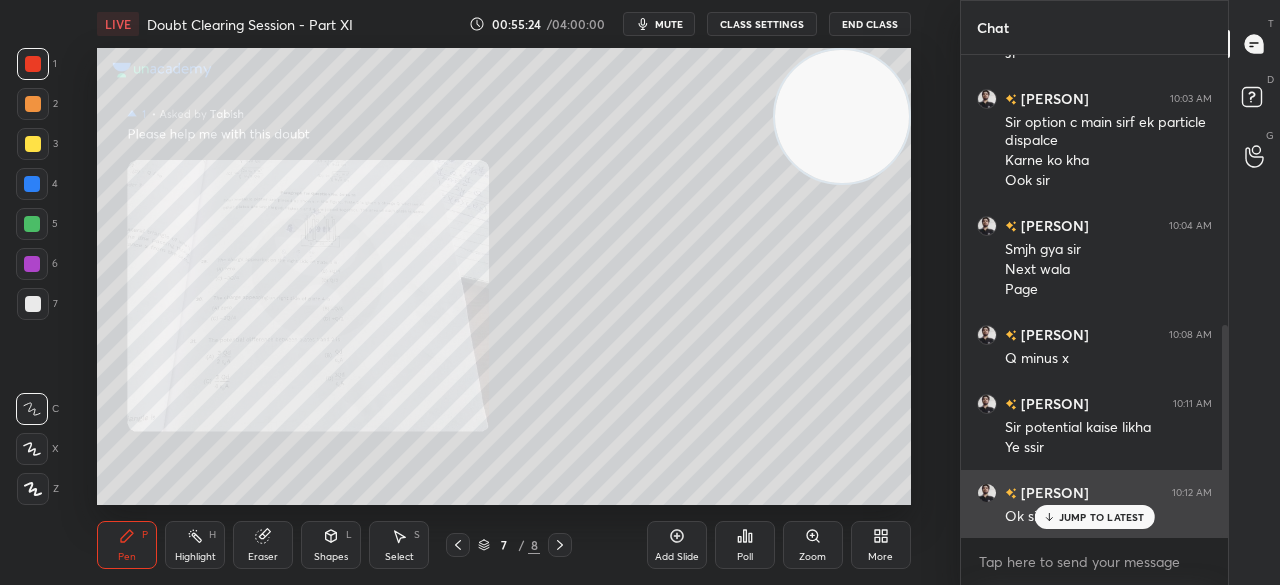 click on "JUMP TO LATEST" at bounding box center (1102, 517) 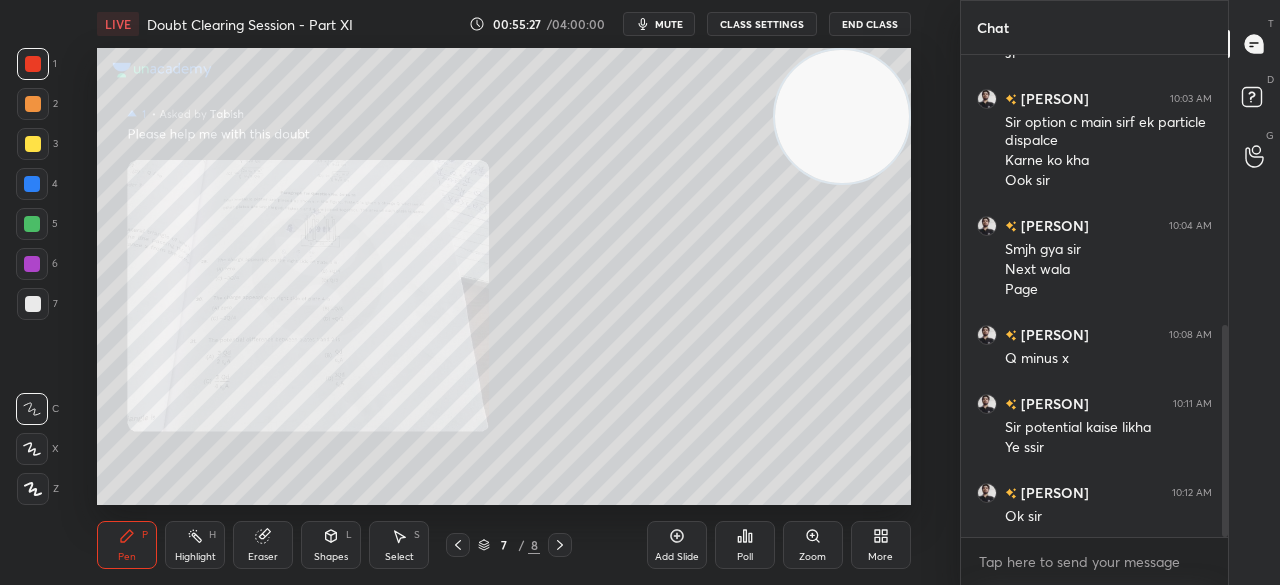 click on "Zoom" at bounding box center [812, 557] 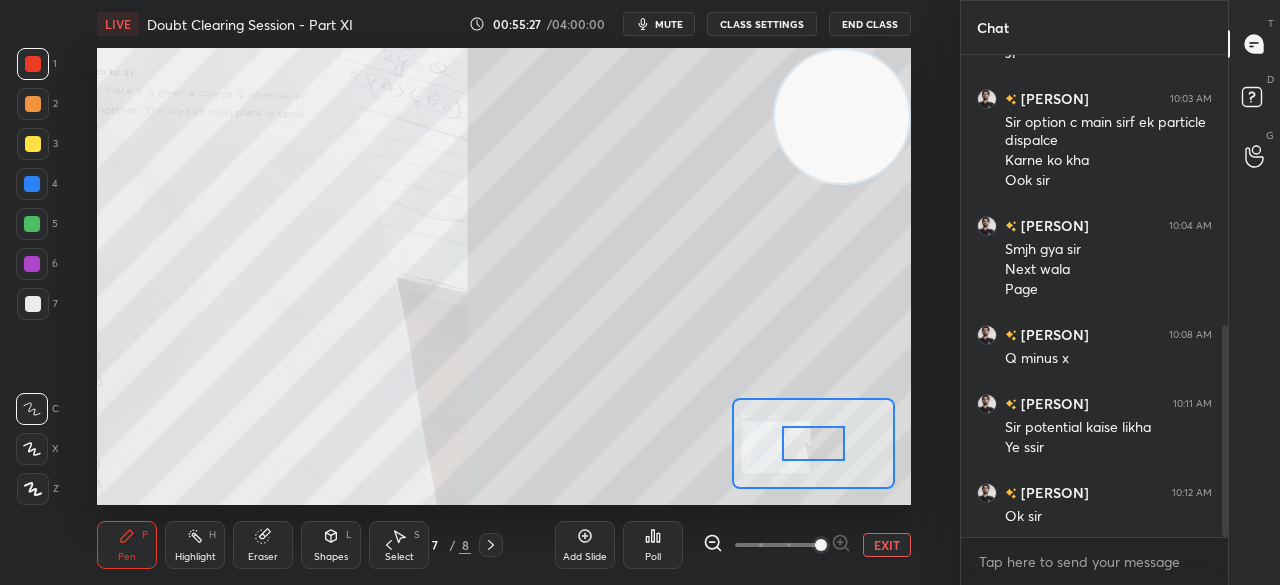 scroll, scrollTop: 662, scrollLeft: 0, axis: vertical 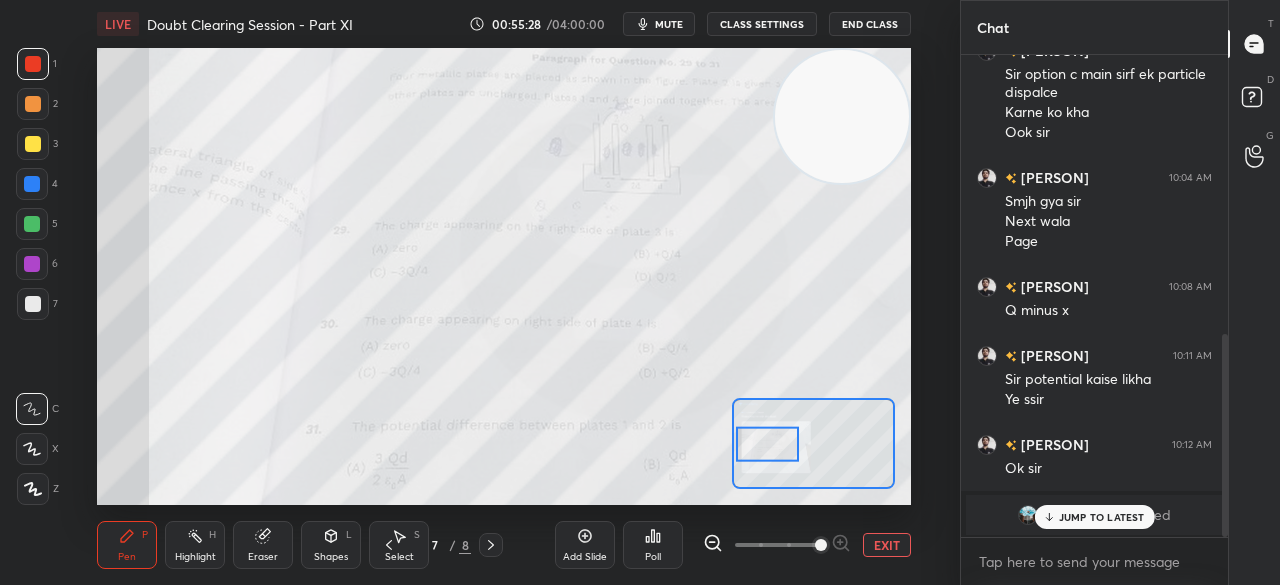 click on "JUMP TO LATEST" at bounding box center (1102, 517) 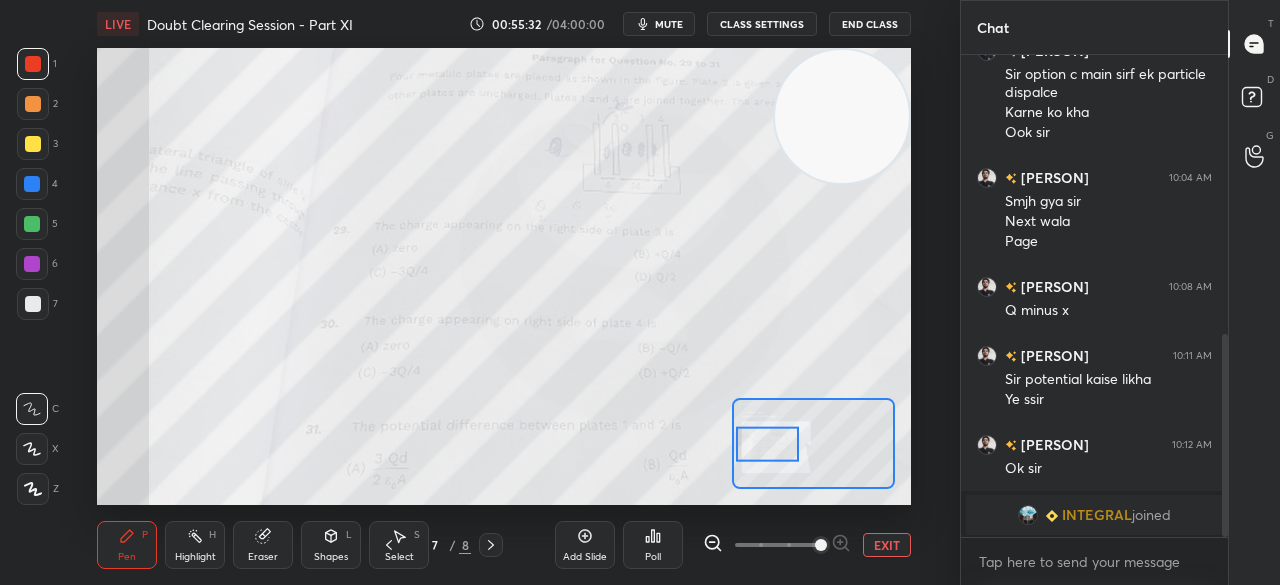 click on "EXIT" at bounding box center (887, 545) 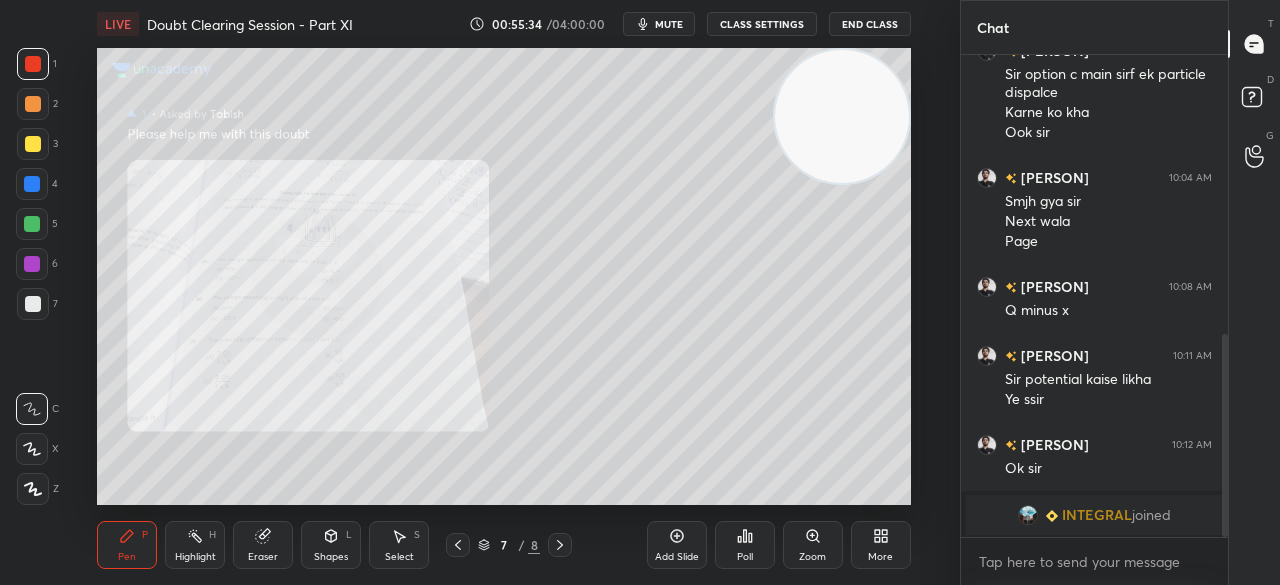 scroll, scrollTop: 732, scrollLeft: 0, axis: vertical 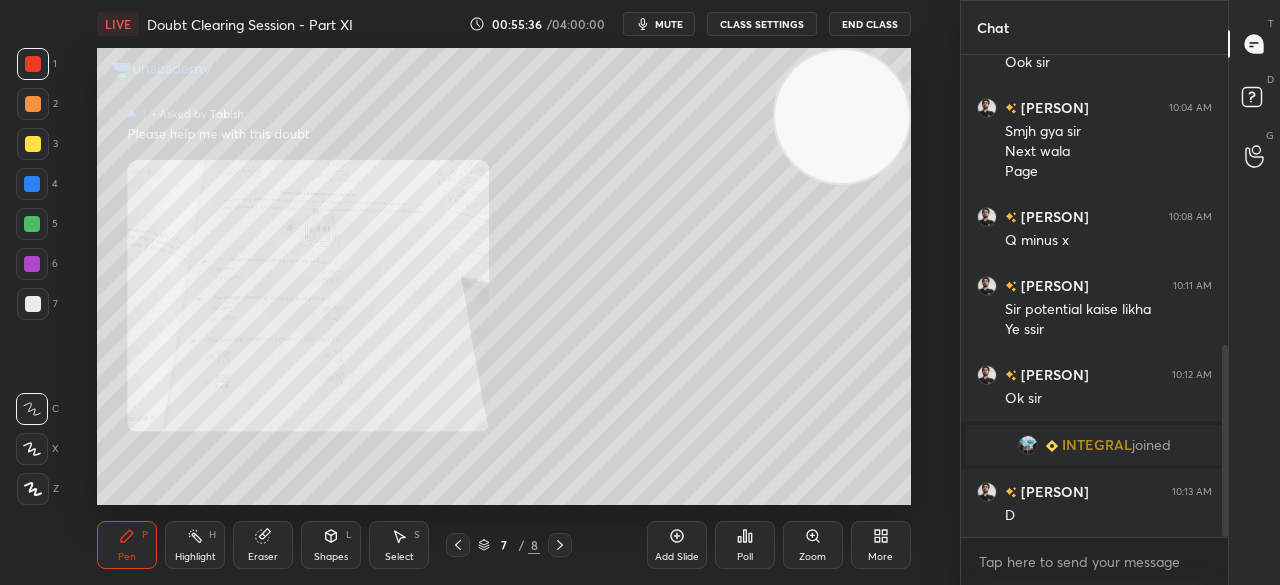 click on "Zoom" at bounding box center [813, 545] 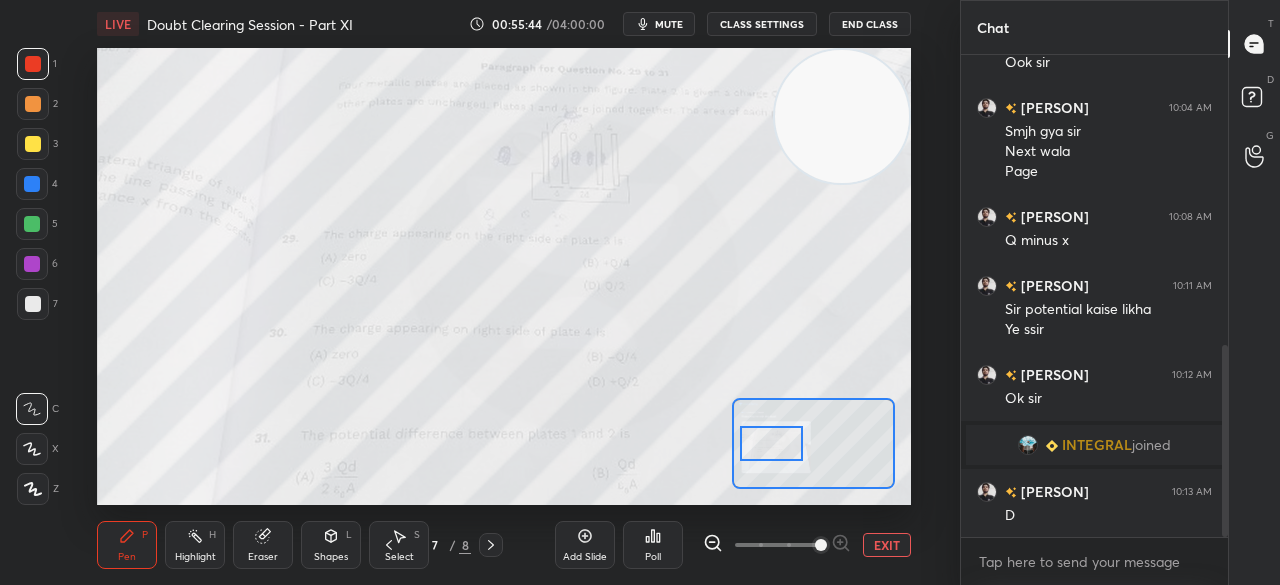 click on "EXIT" at bounding box center [887, 545] 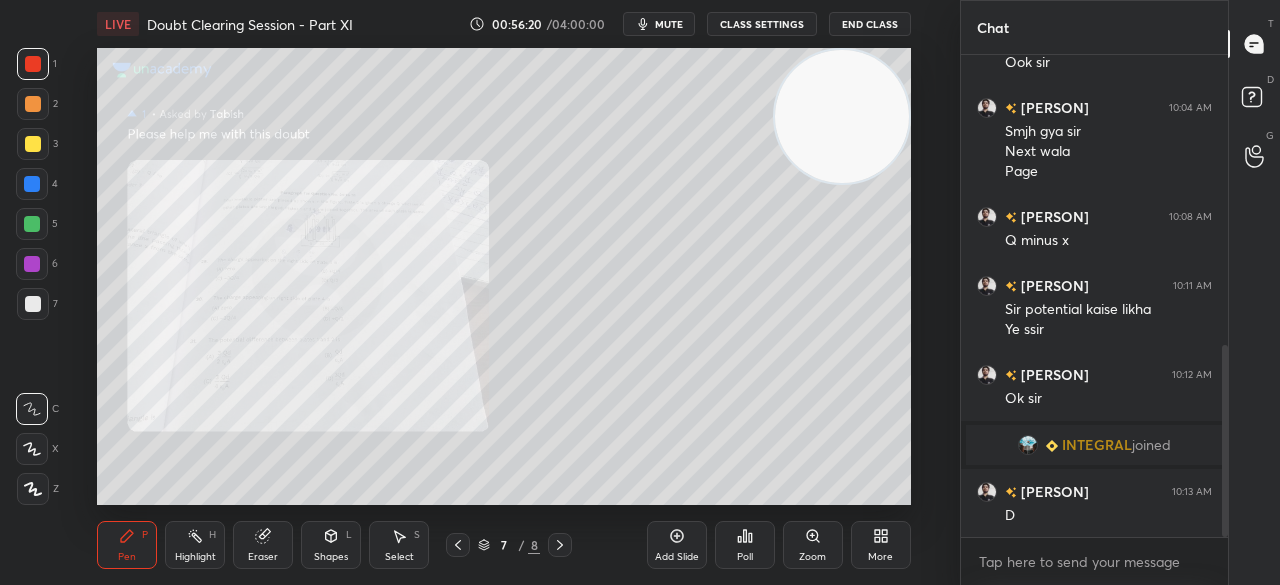 click at bounding box center (33, 64) 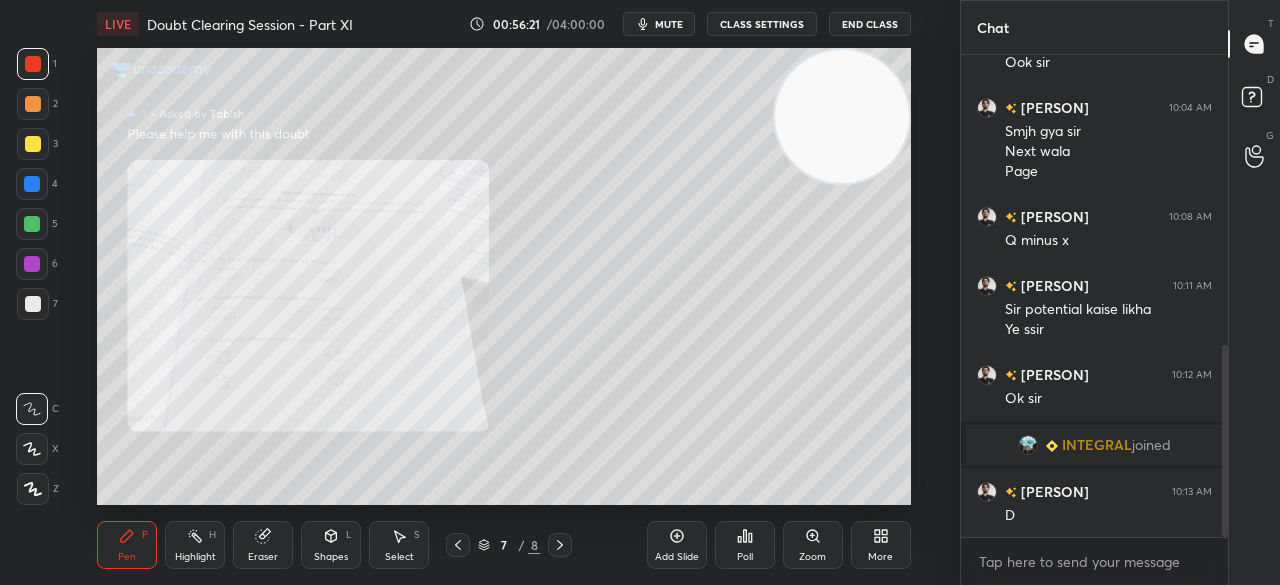 click on "Zoom" at bounding box center [813, 545] 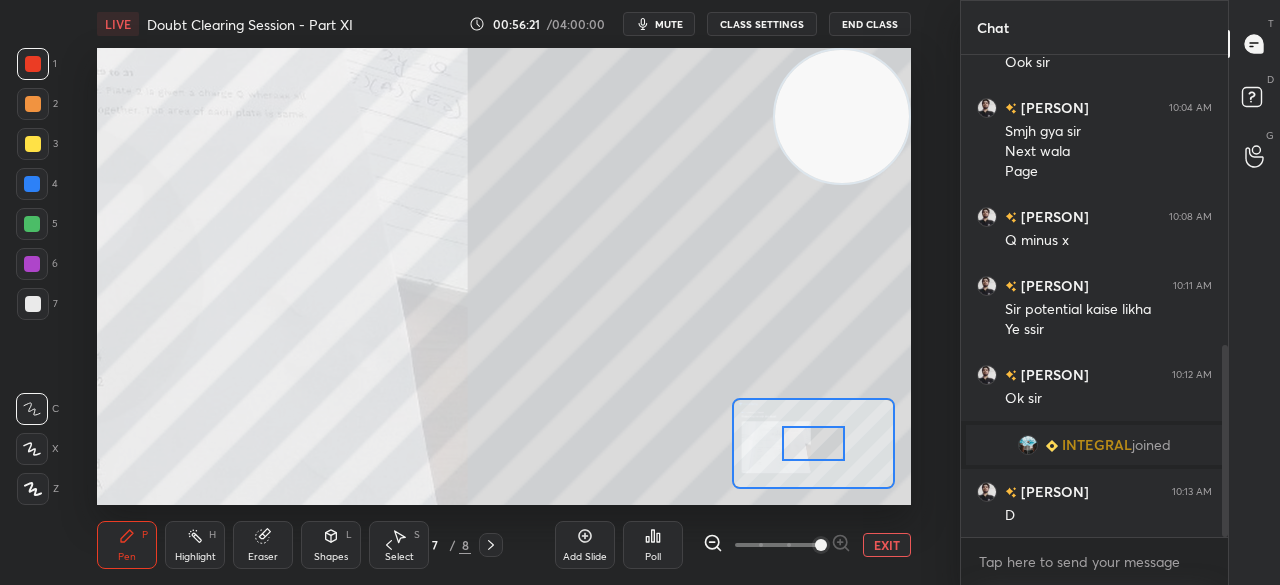 click at bounding box center (821, 545) 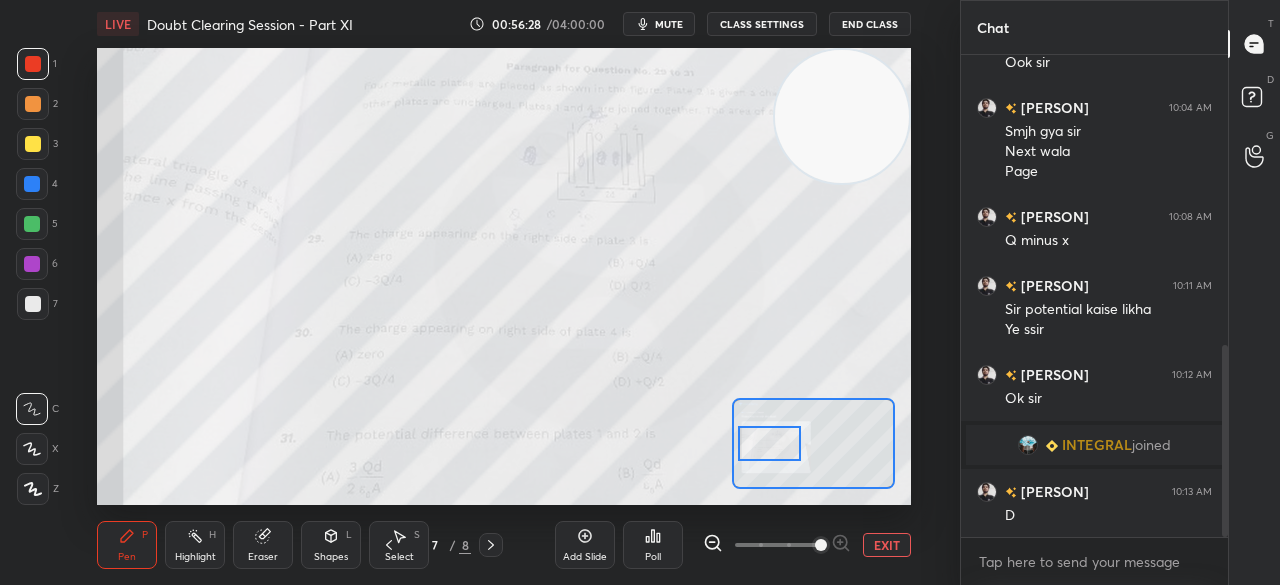 scroll, scrollTop: 800, scrollLeft: 0, axis: vertical 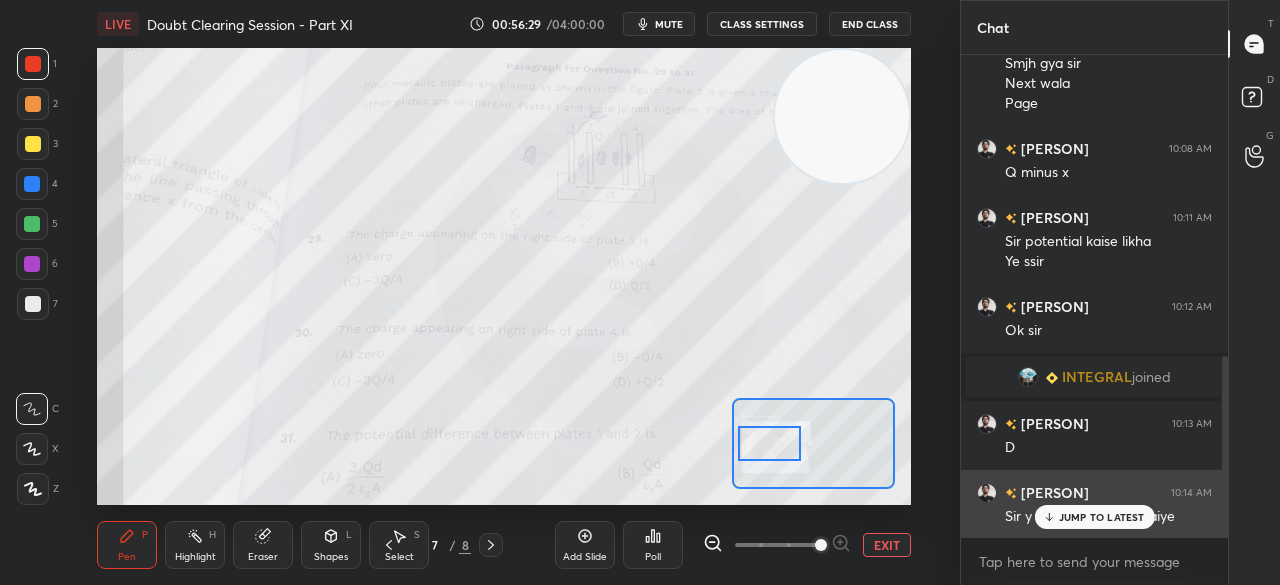 click on "JUMP TO LATEST" at bounding box center (1102, 517) 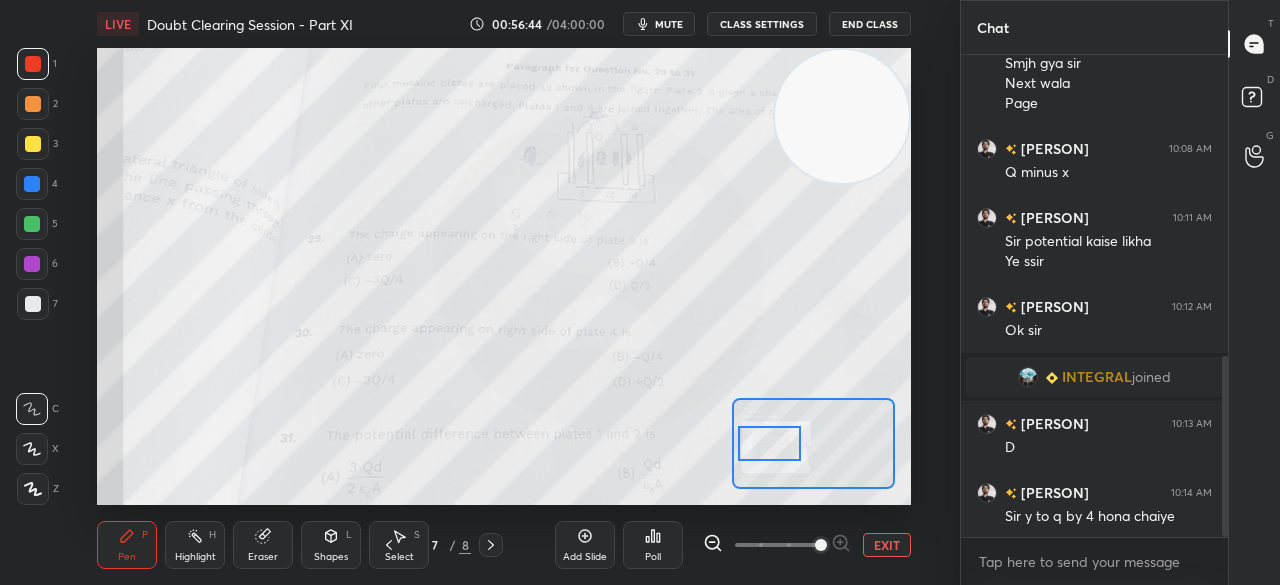 click on "EXIT" at bounding box center (887, 545) 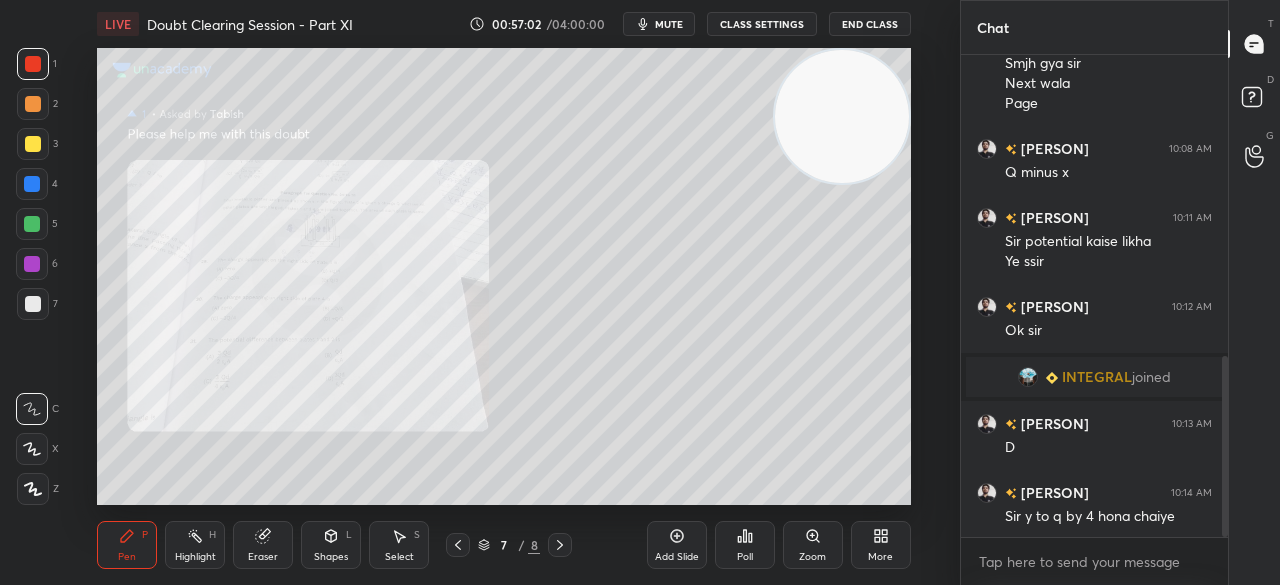 click on "Zoom" at bounding box center (813, 545) 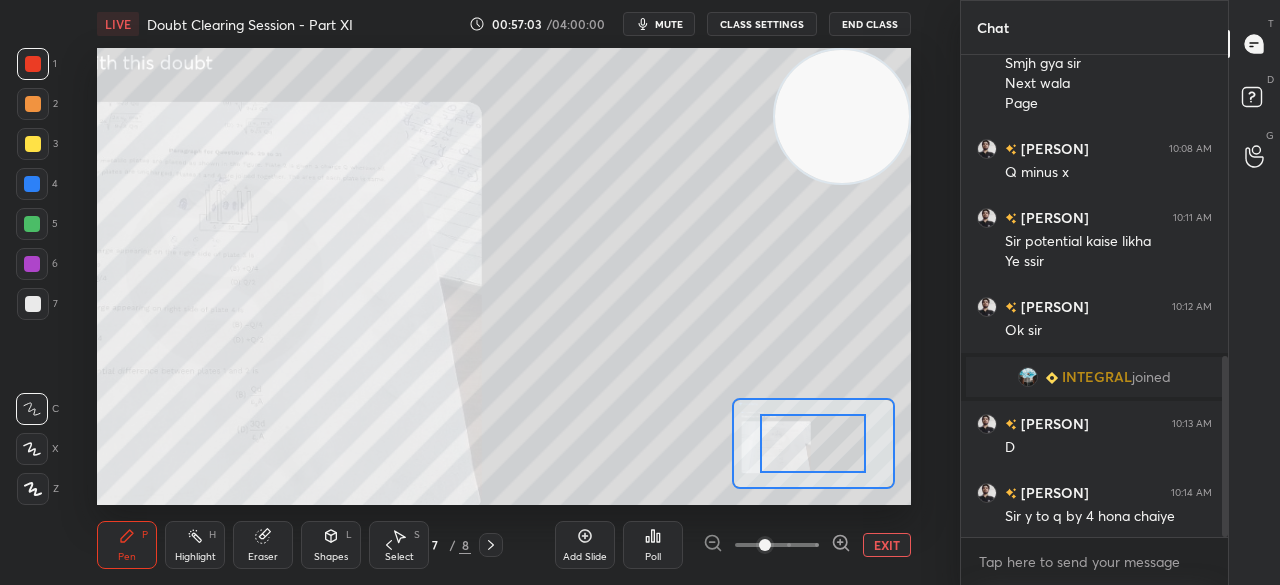 click at bounding box center [841, 545] 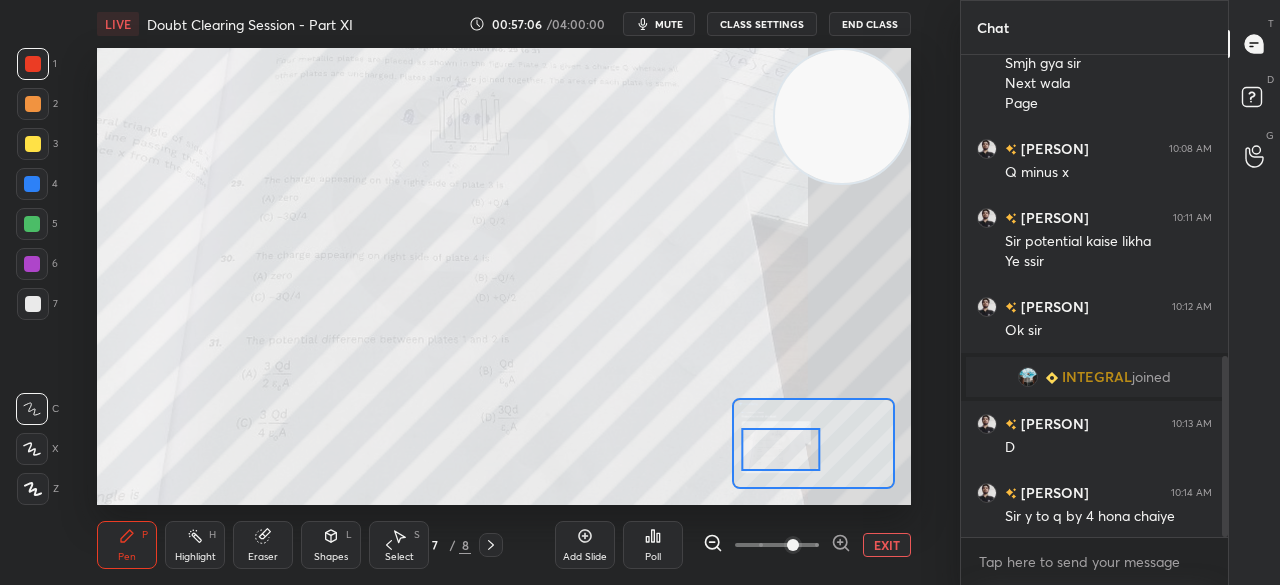 click on "EXIT" at bounding box center (887, 545) 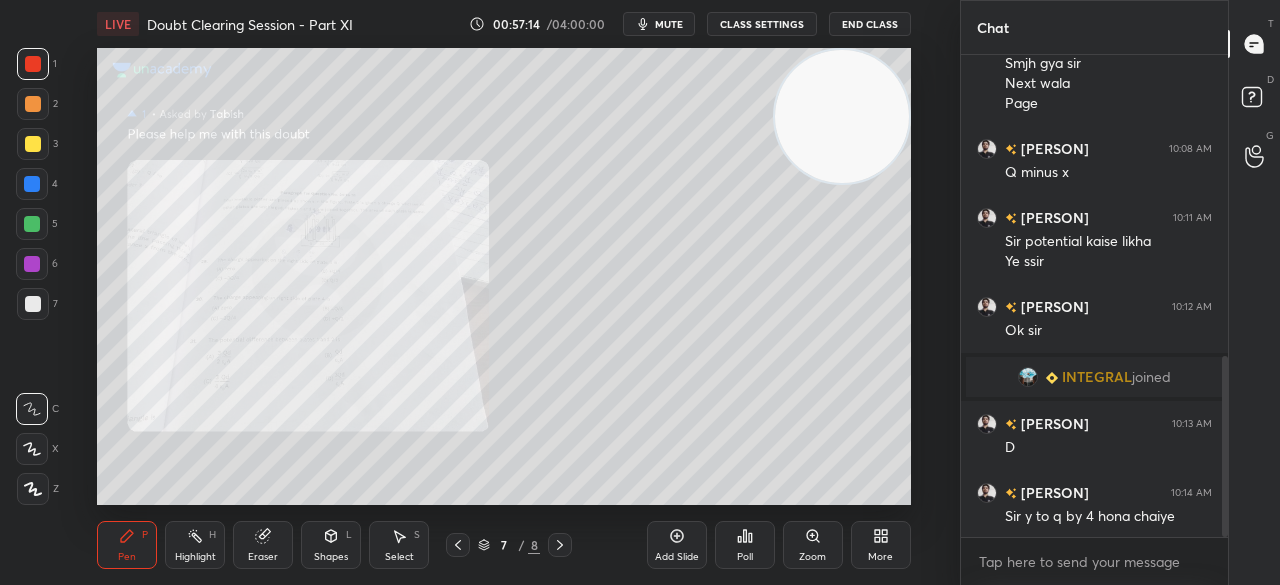 click at bounding box center [33, 64] 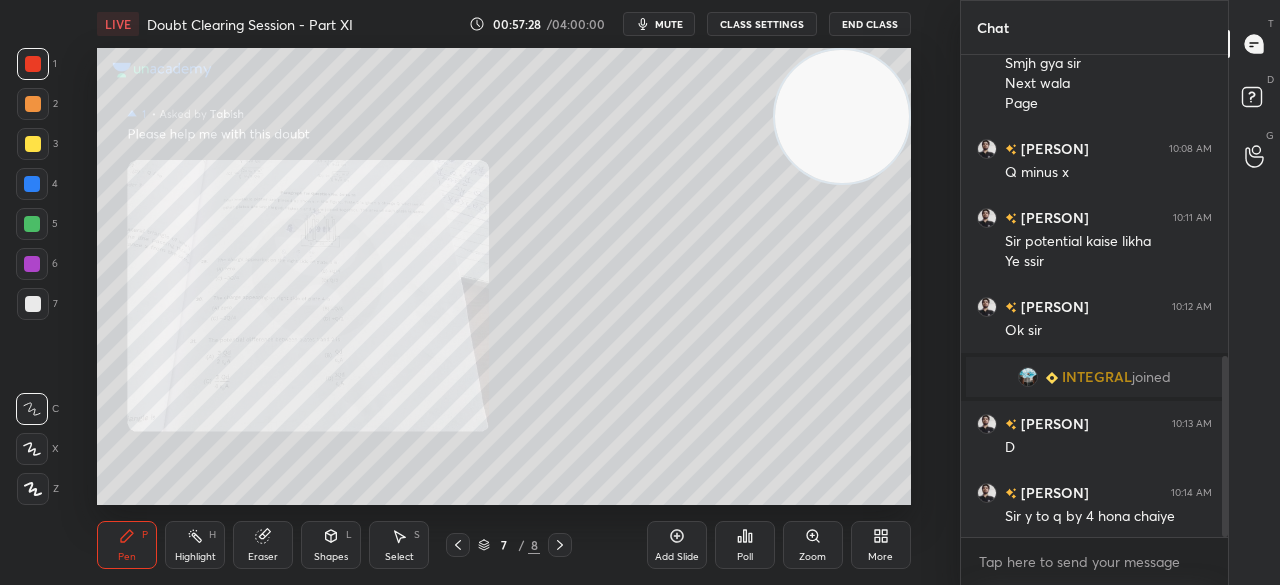 click 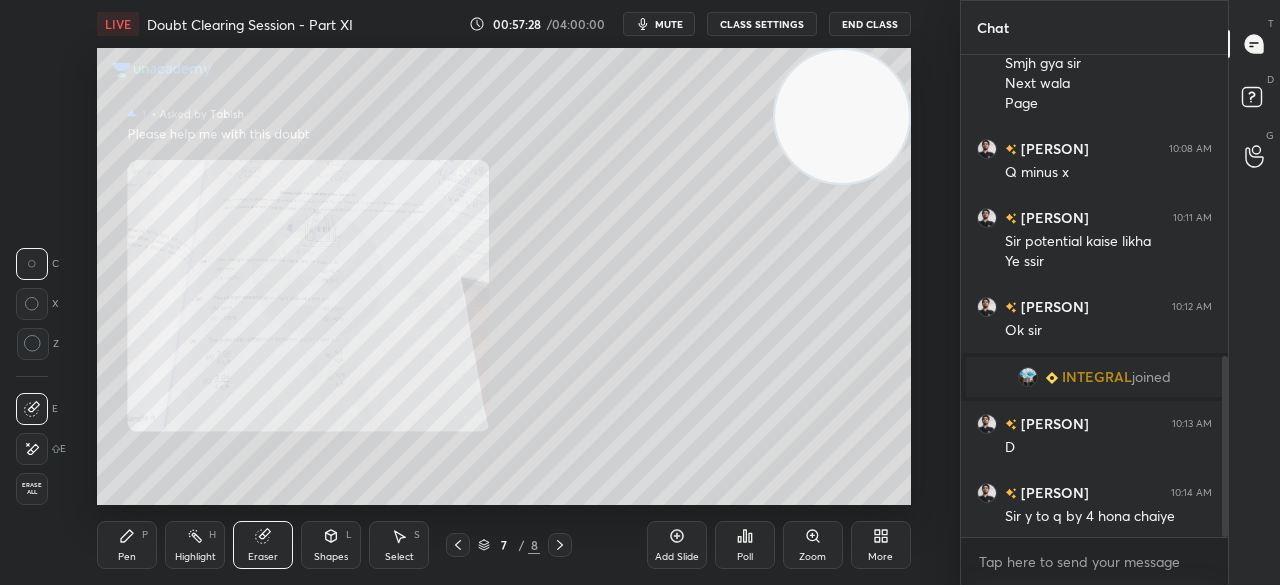click on "Eraser" at bounding box center [263, 545] 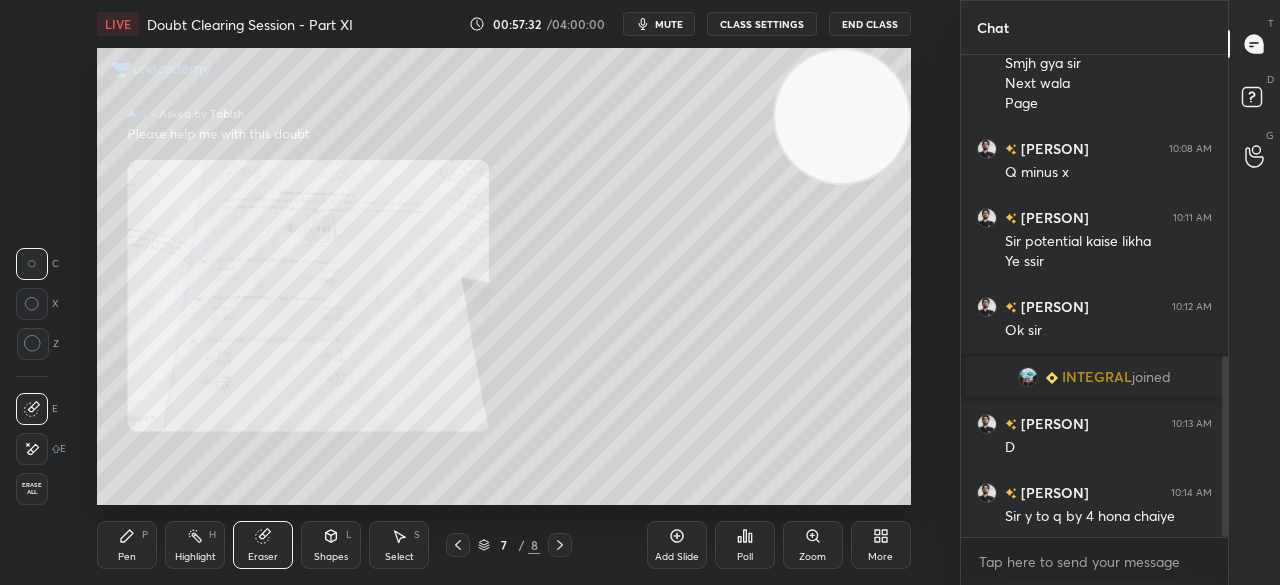 click 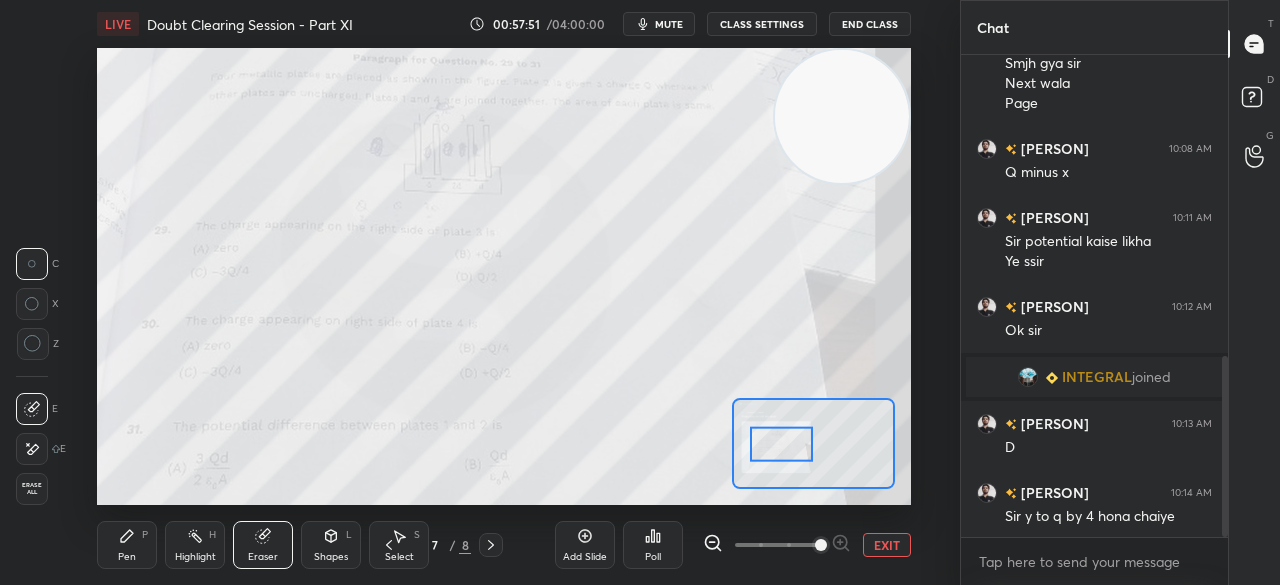 click on "EXIT" at bounding box center [887, 545] 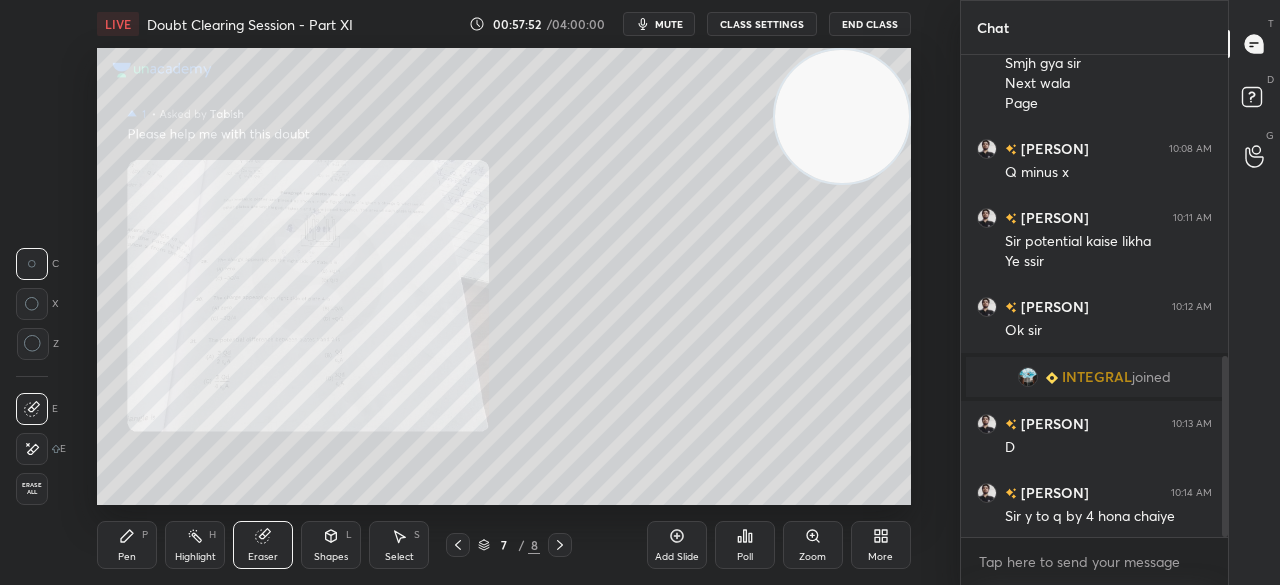 click on "Add Slide" at bounding box center (677, 557) 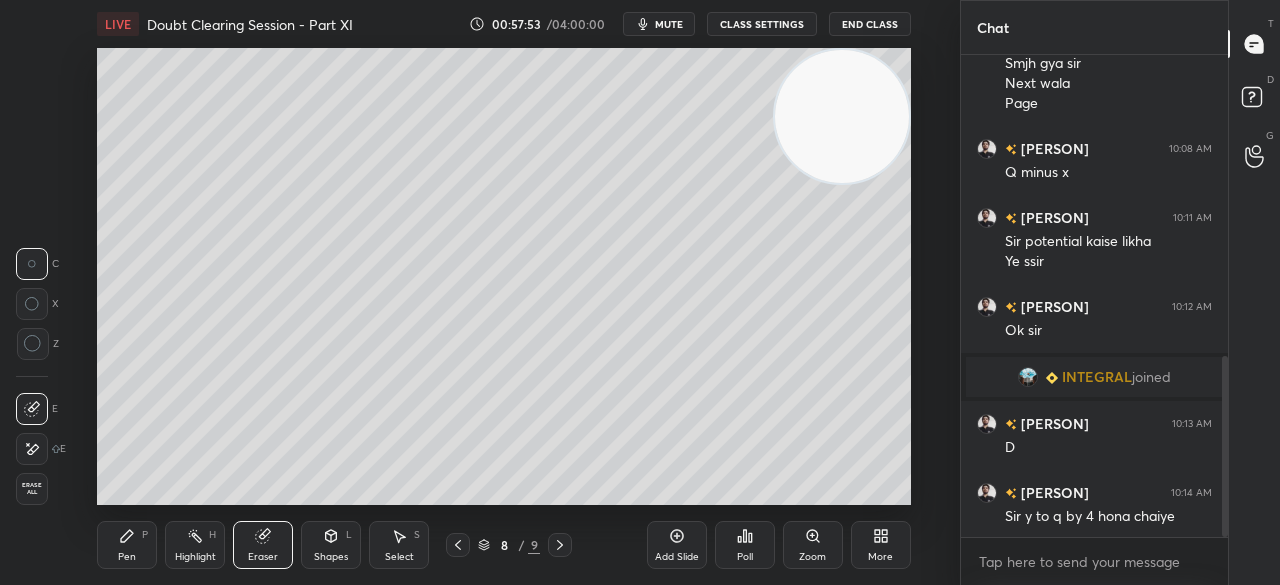 click on "Shapes" at bounding box center [331, 557] 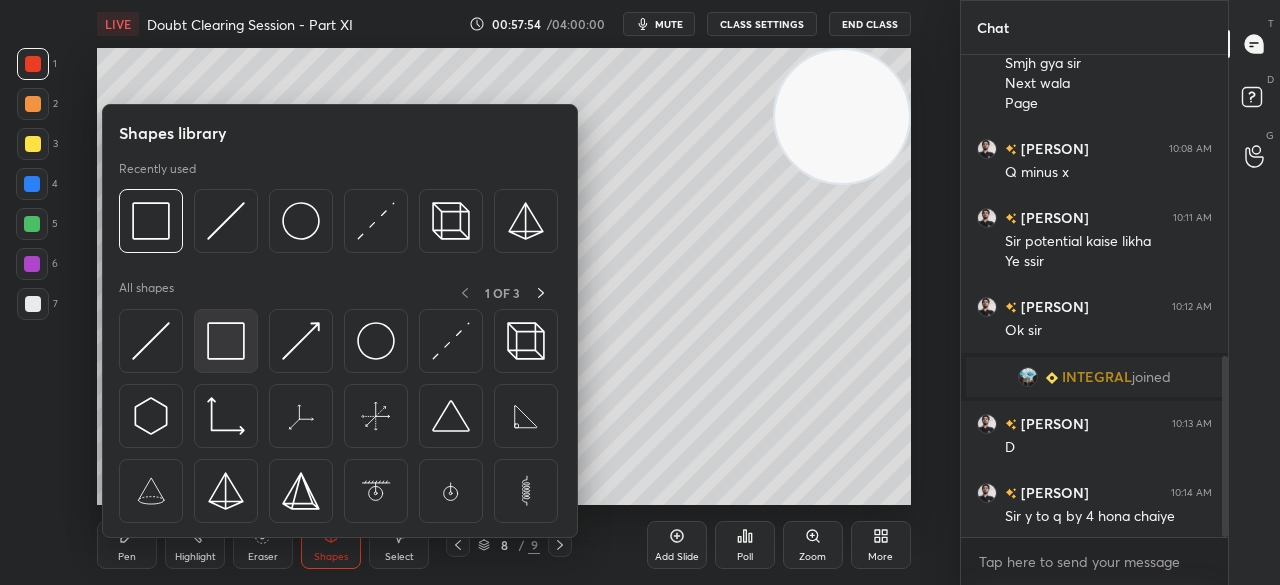 click at bounding box center [226, 341] 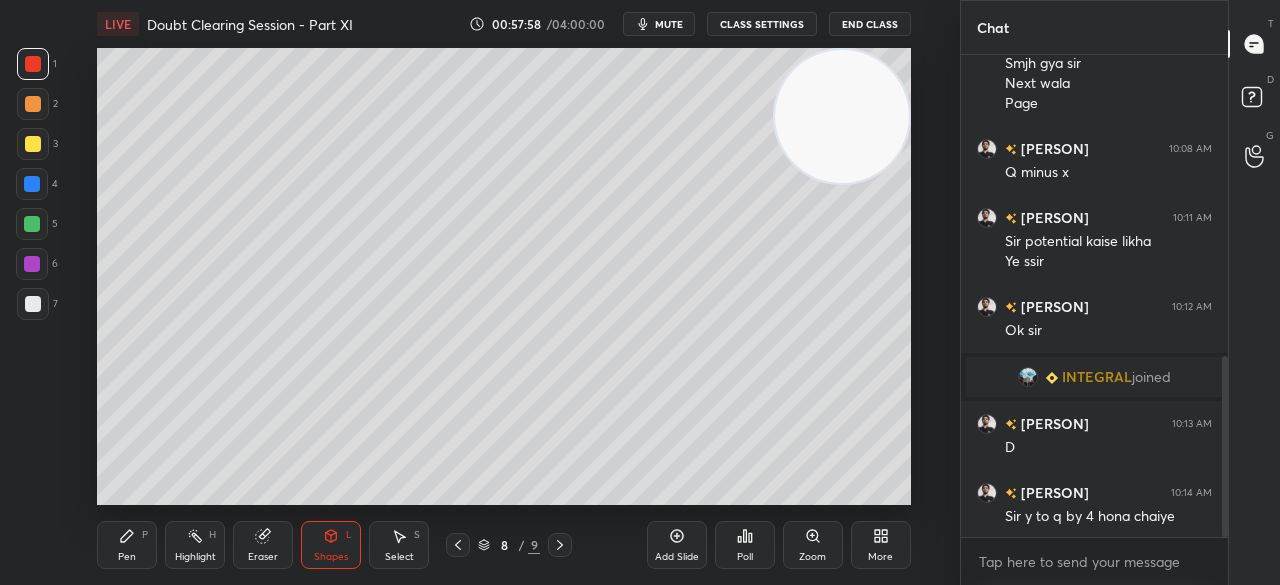 click on "Pen" at bounding box center [127, 557] 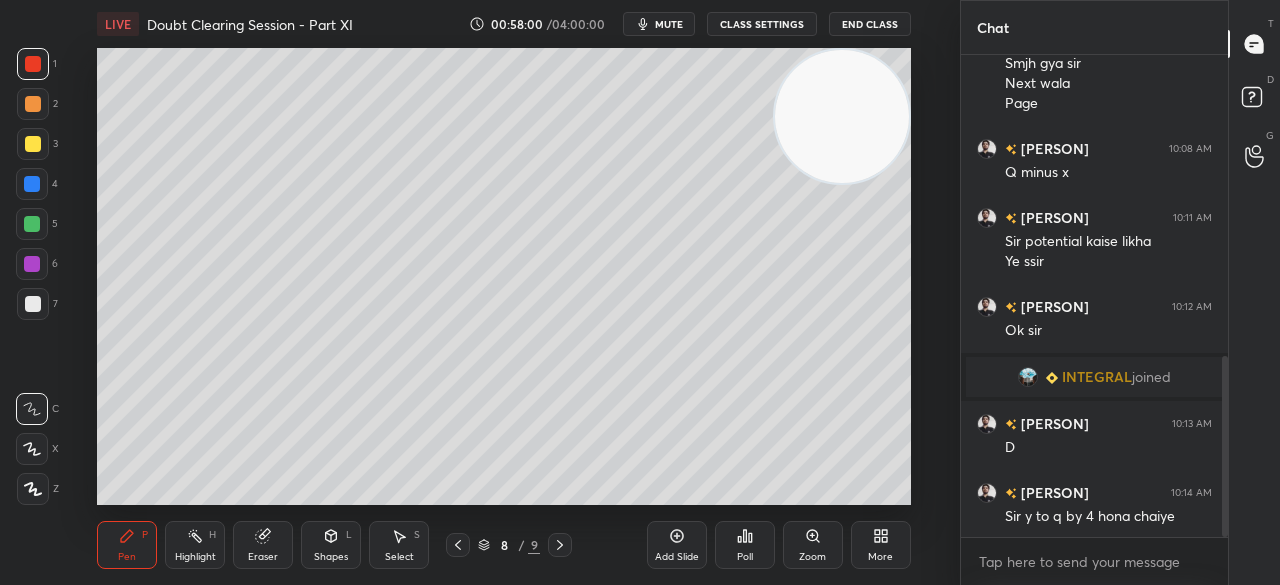 click at bounding box center (33, 144) 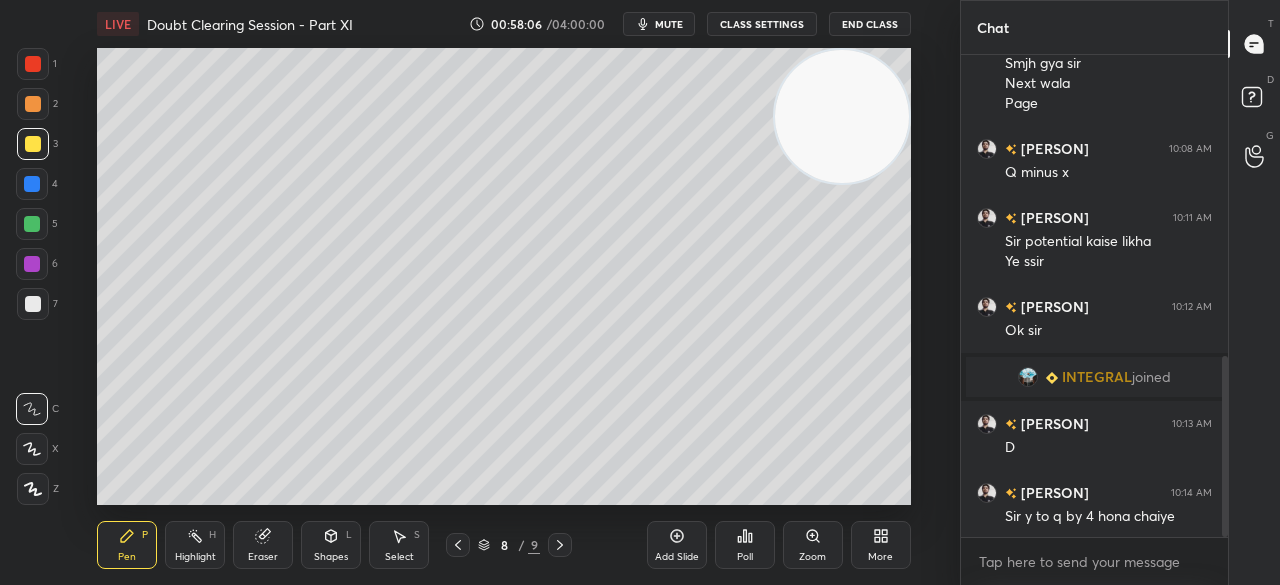 scroll, scrollTop: 870, scrollLeft: 0, axis: vertical 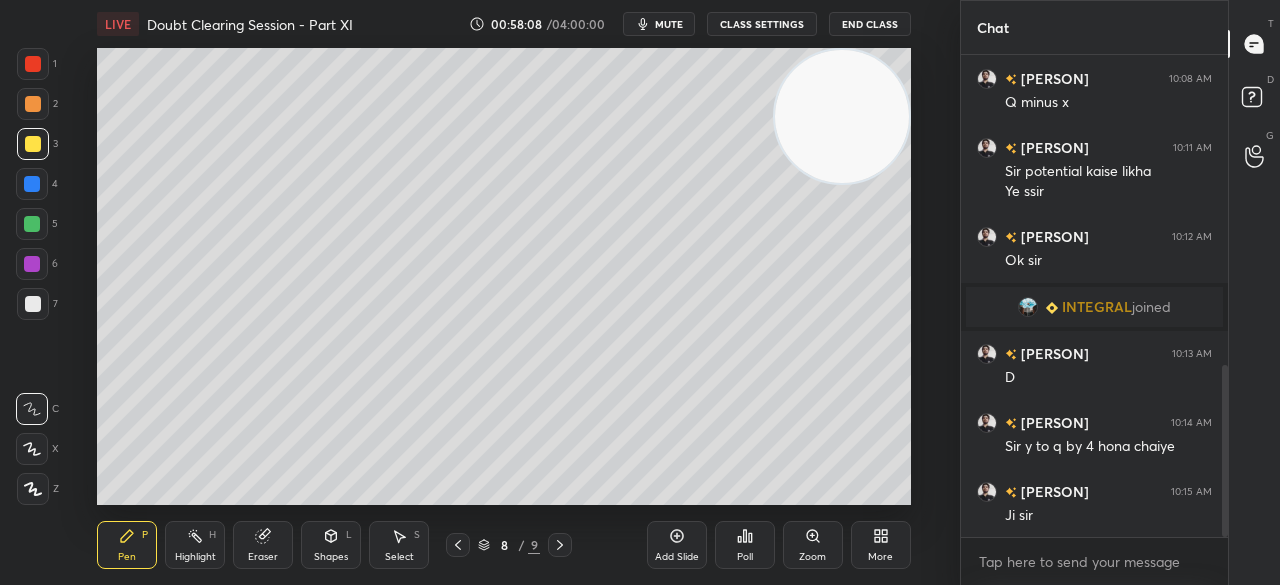 click at bounding box center (33, 304) 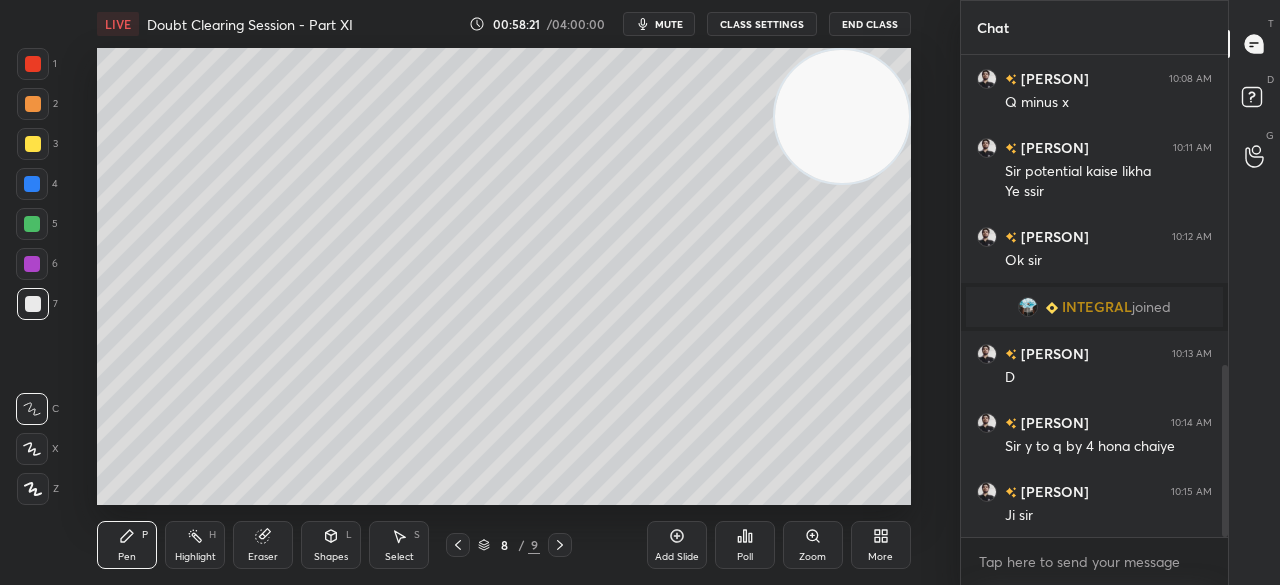 click 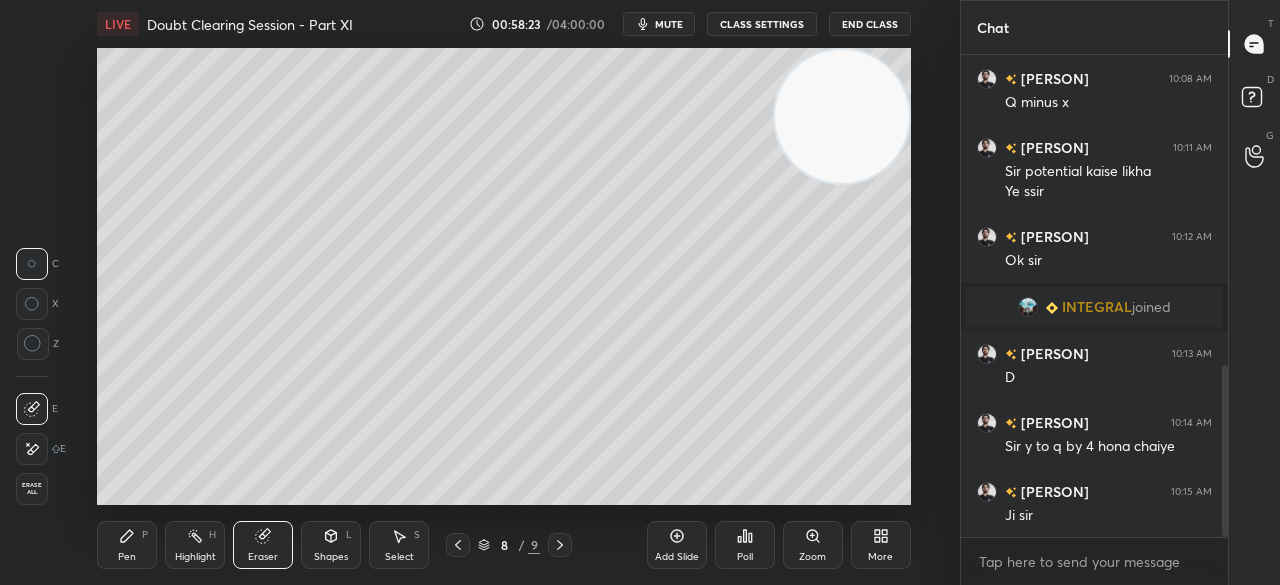 click on "Pen" at bounding box center [127, 557] 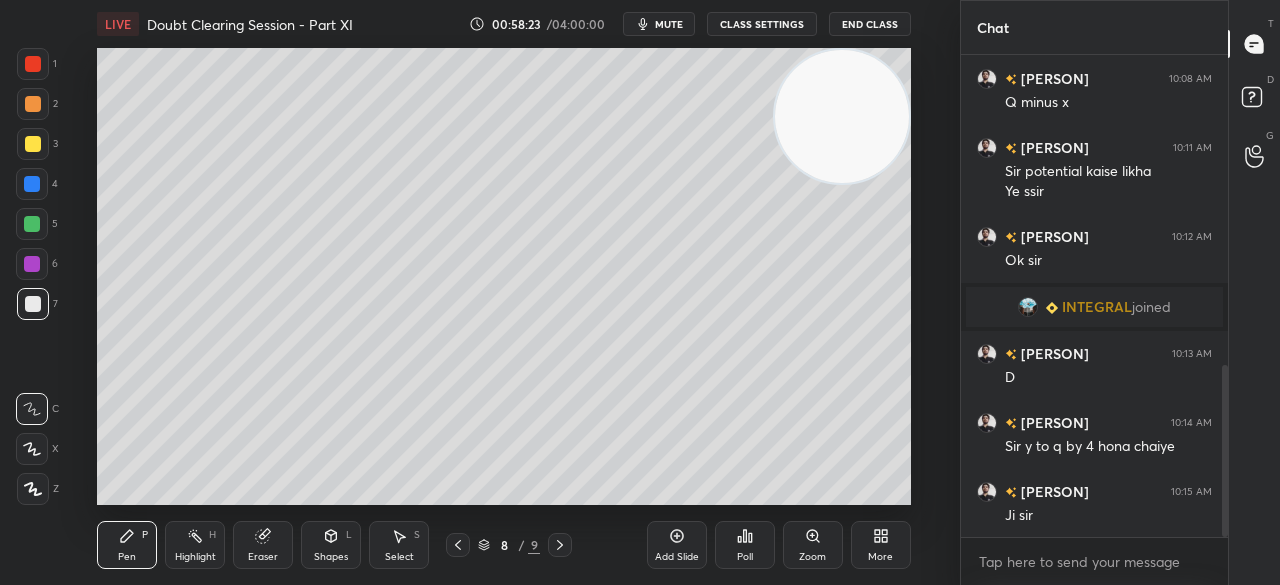 click on "Pen" at bounding box center (127, 557) 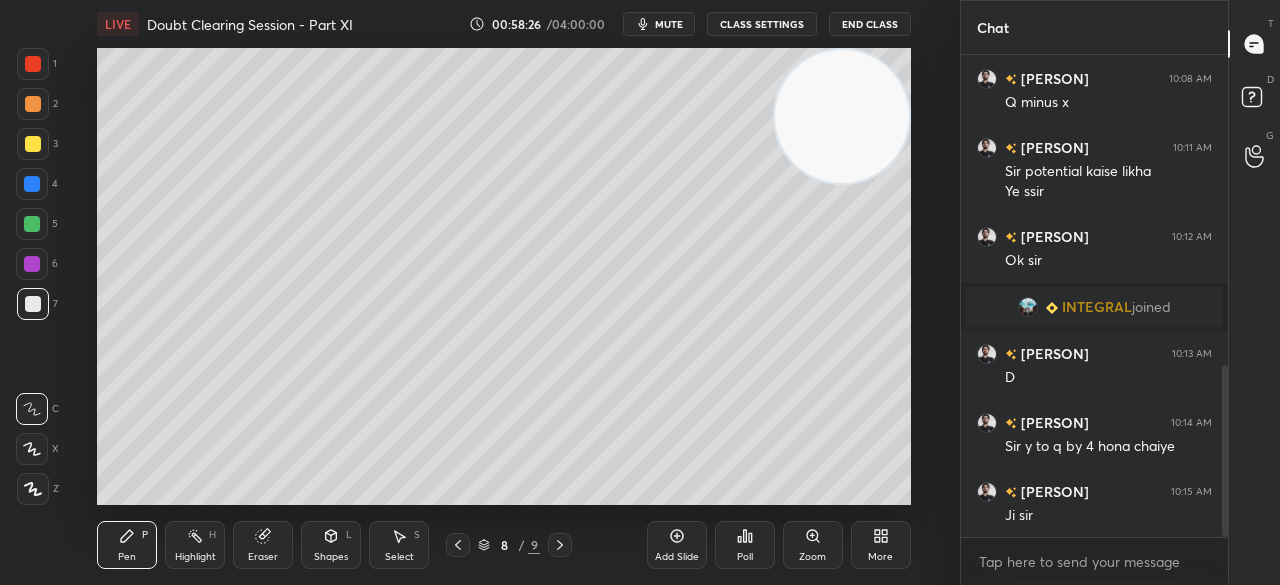 click 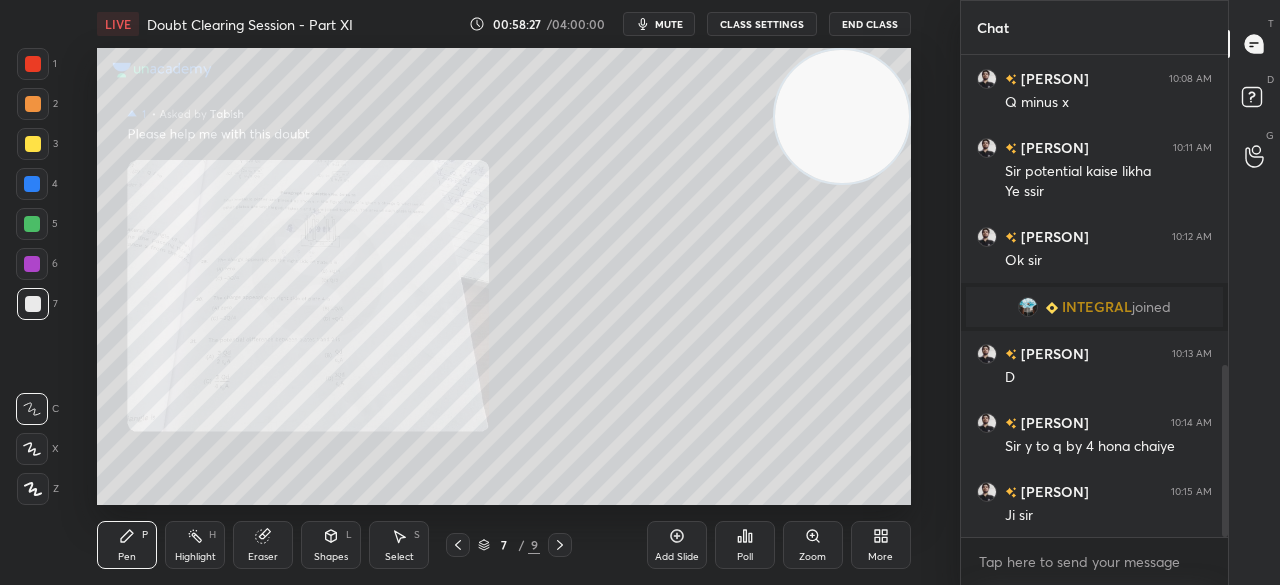 click on "Zoom" at bounding box center (813, 545) 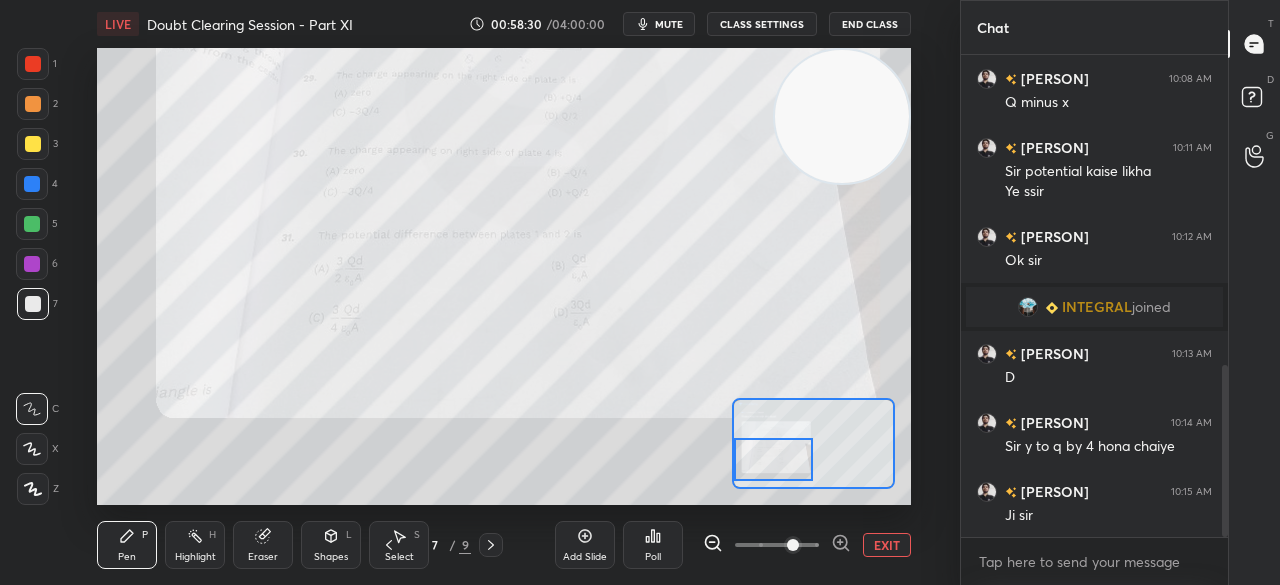 click on "Add Slide Poll EXIT" at bounding box center (733, 545) 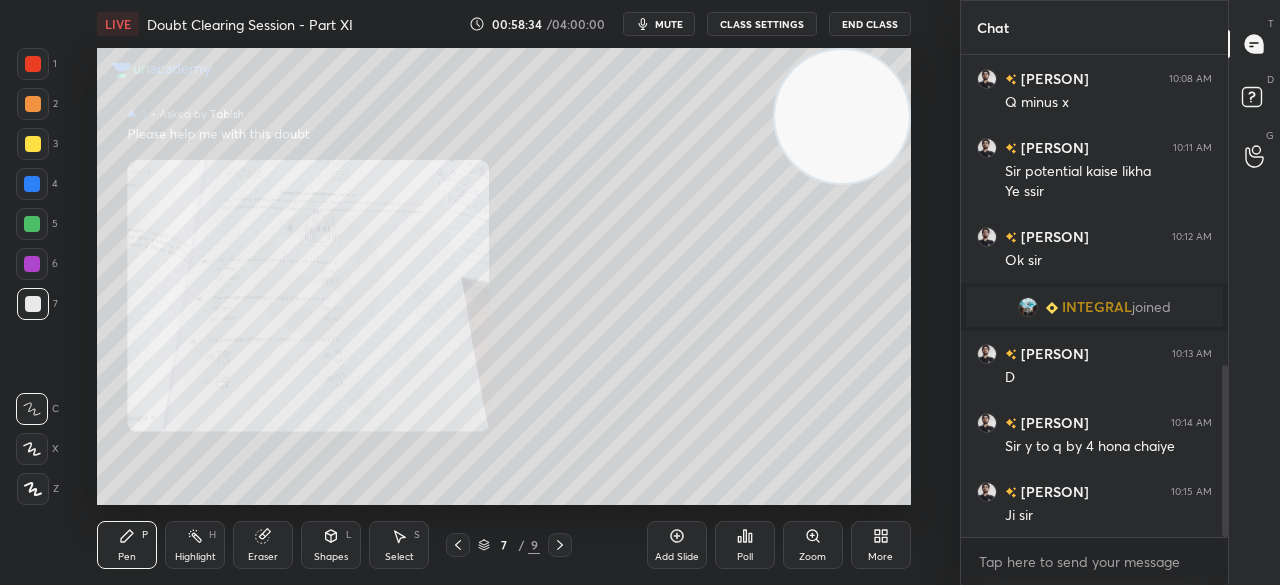 scroll, scrollTop: 938, scrollLeft: 0, axis: vertical 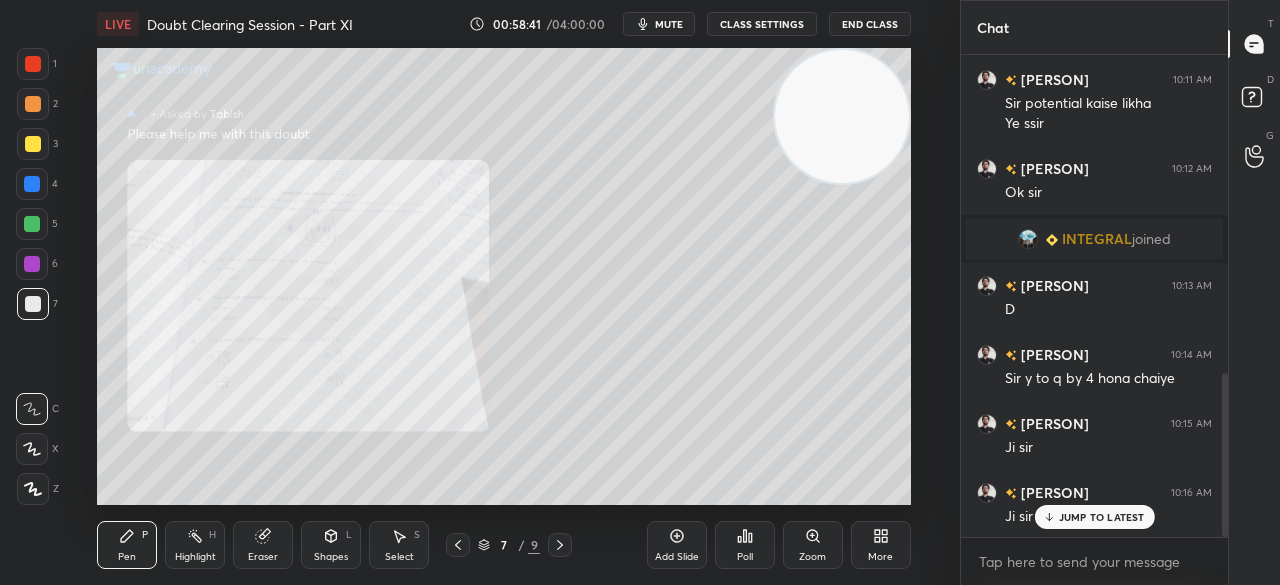 click on "Zoom" at bounding box center (813, 545) 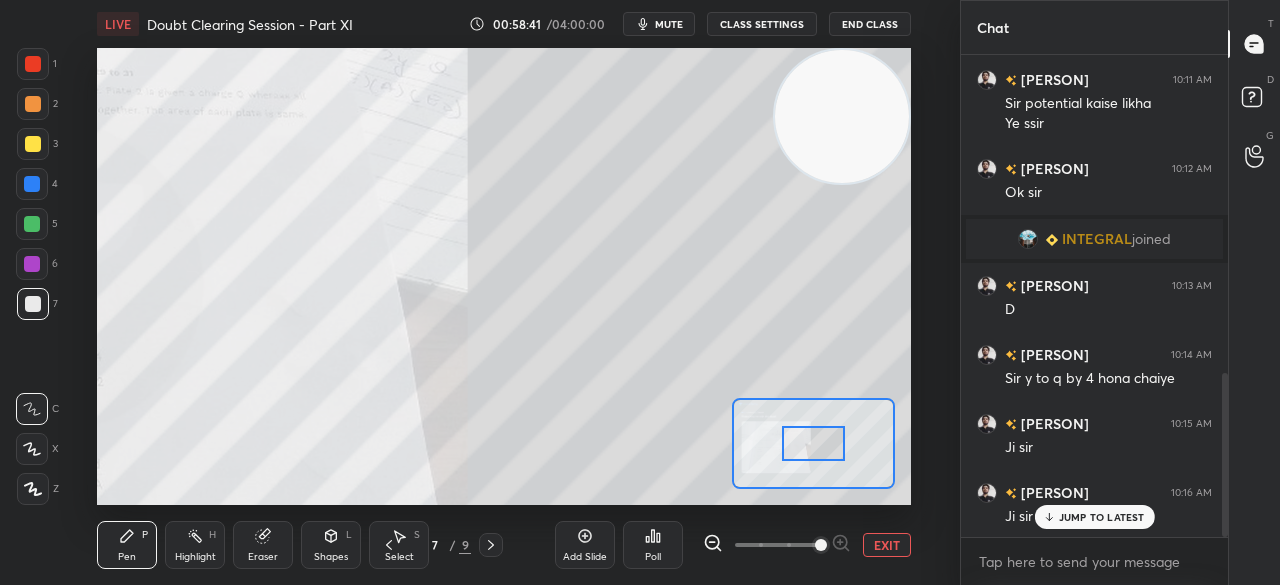 click at bounding box center (821, 545) 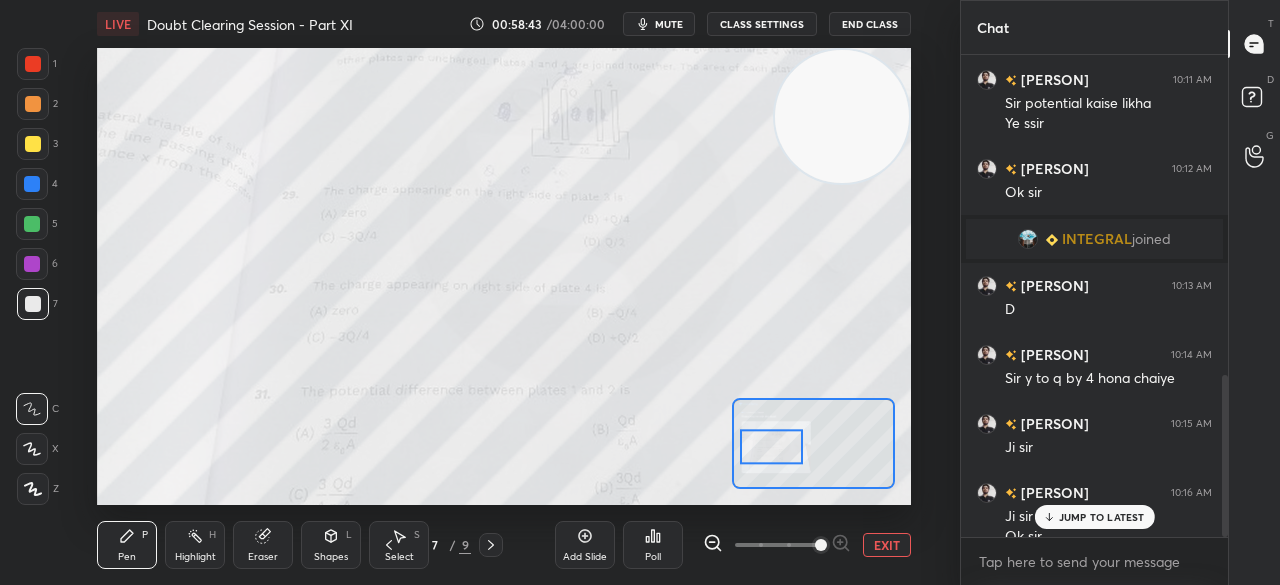 scroll, scrollTop: 958, scrollLeft: 0, axis: vertical 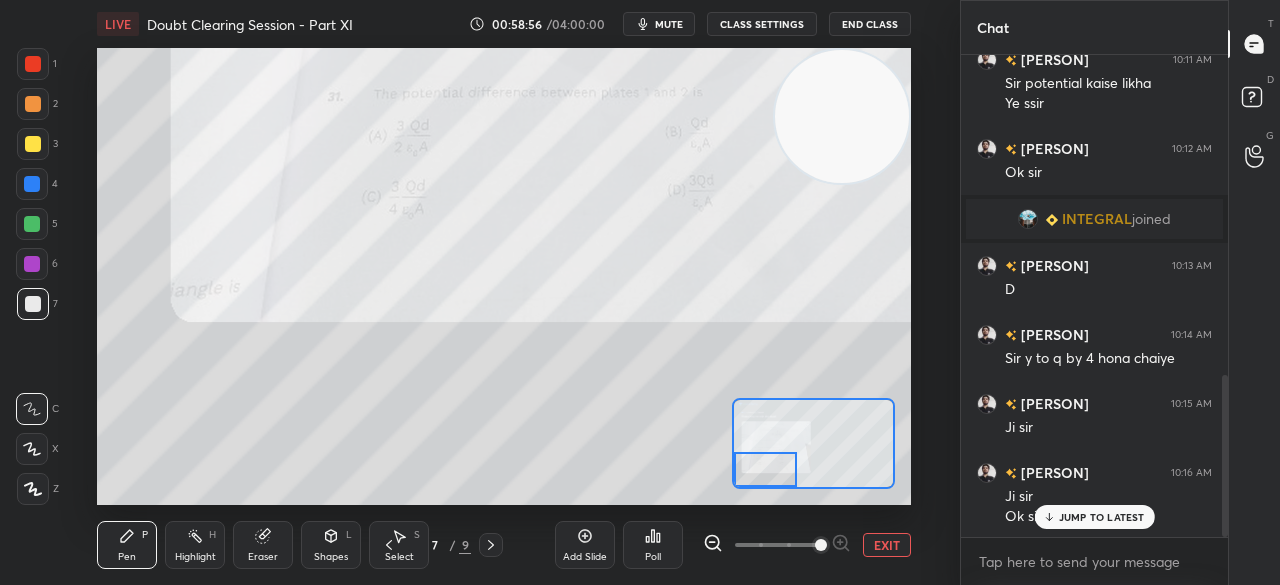click at bounding box center (33, 64) 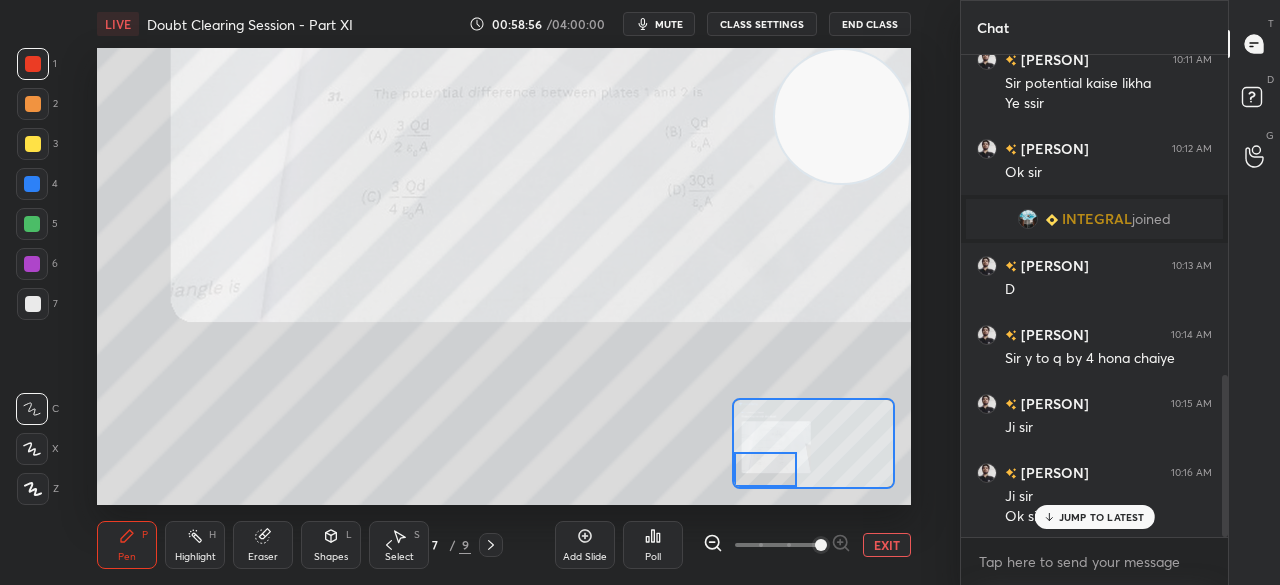 click on "1" at bounding box center (37, 64) 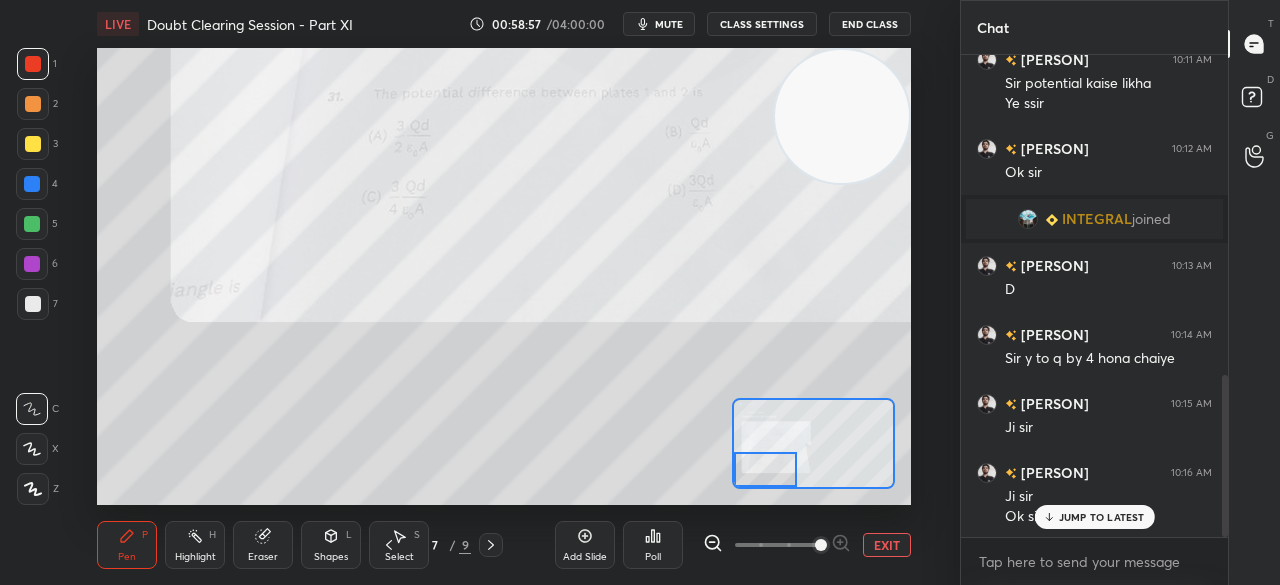 click on "JUMP TO LATEST" at bounding box center [1102, 517] 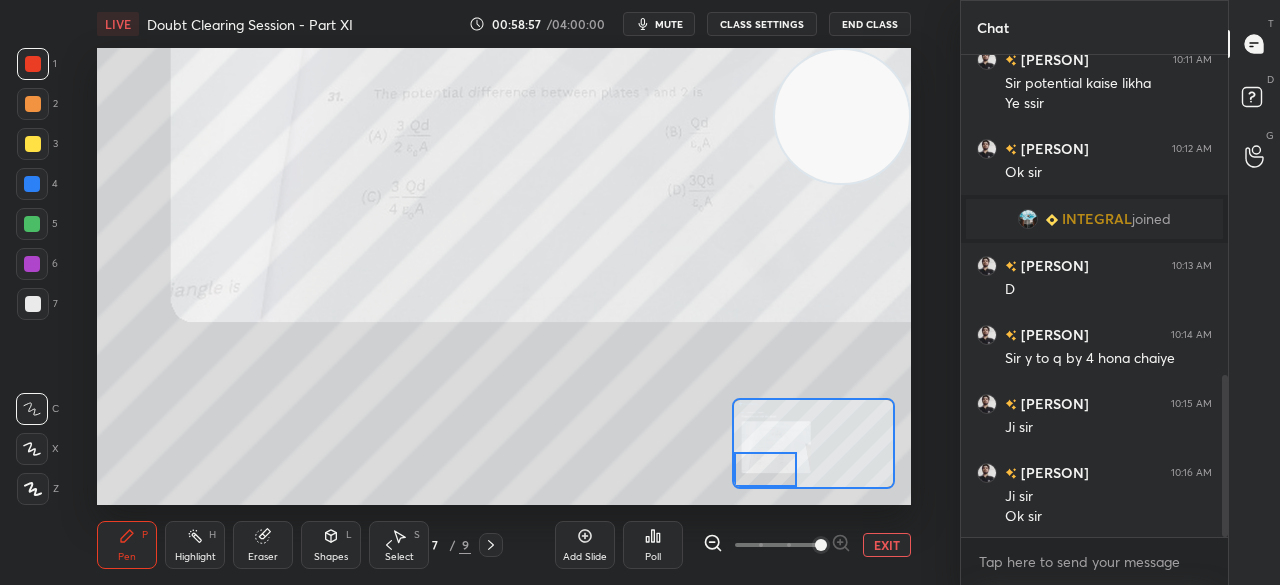 scroll, scrollTop: 978, scrollLeft: 0, axis: vertical 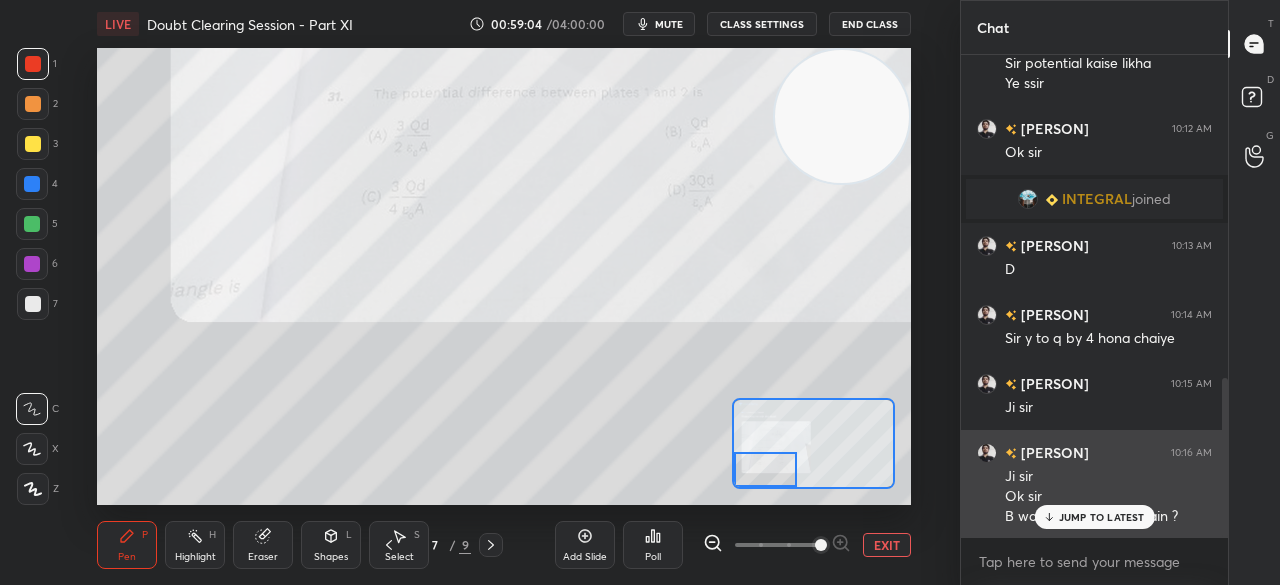click on "JUMP TO LATEST" at bounding box center (1102, 517) 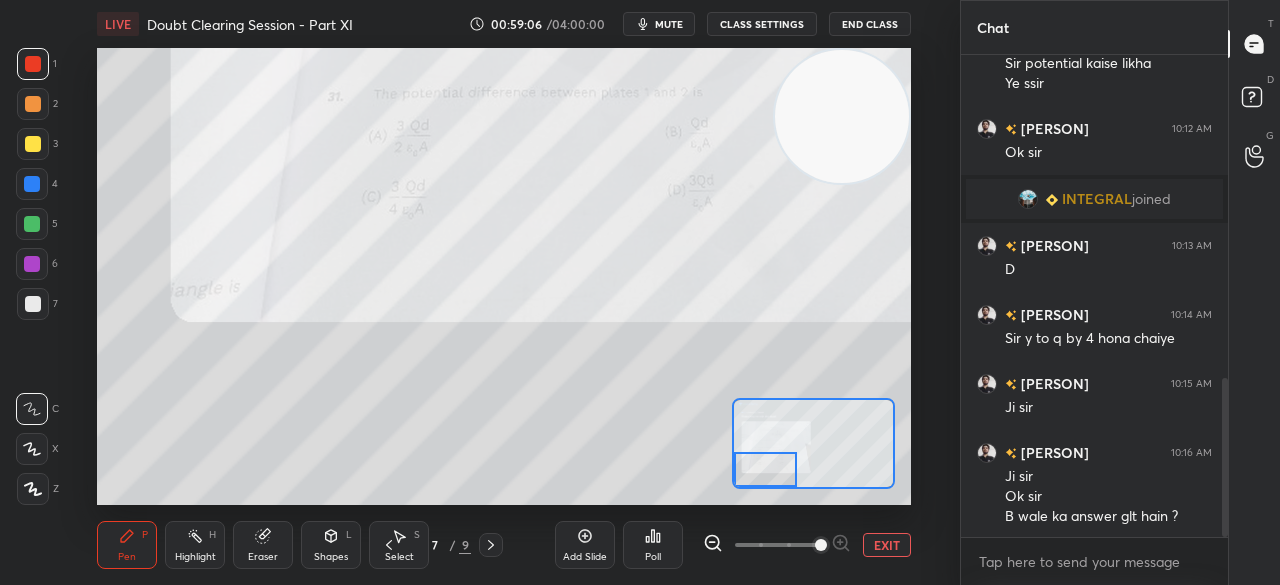 click on "EXIT" at bounding box center (887, 545) 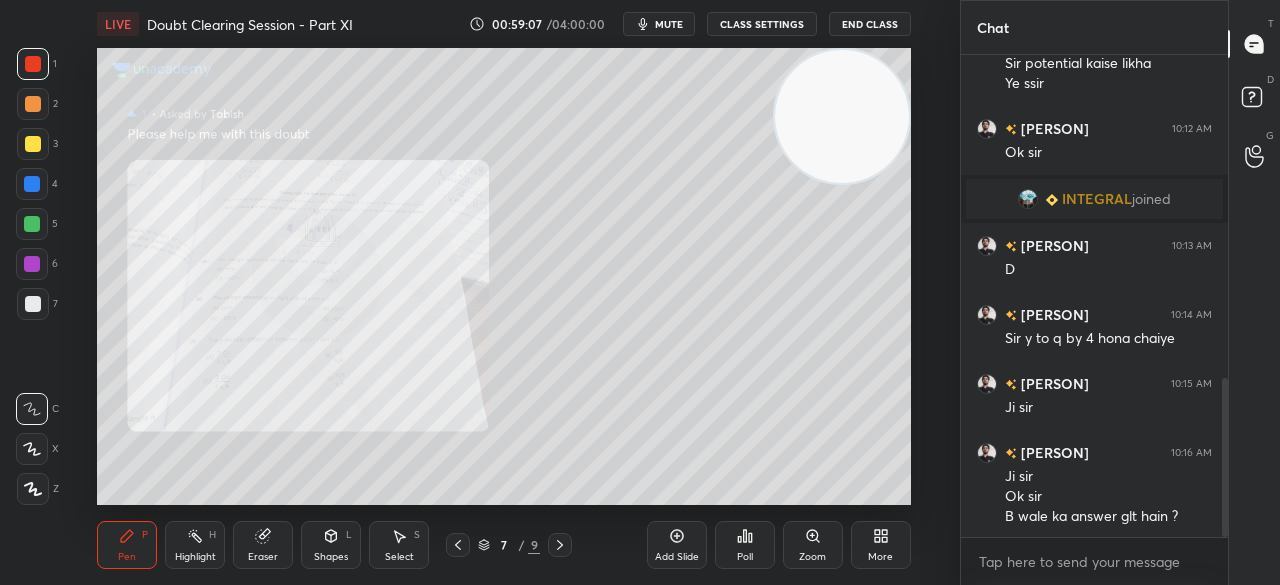 click 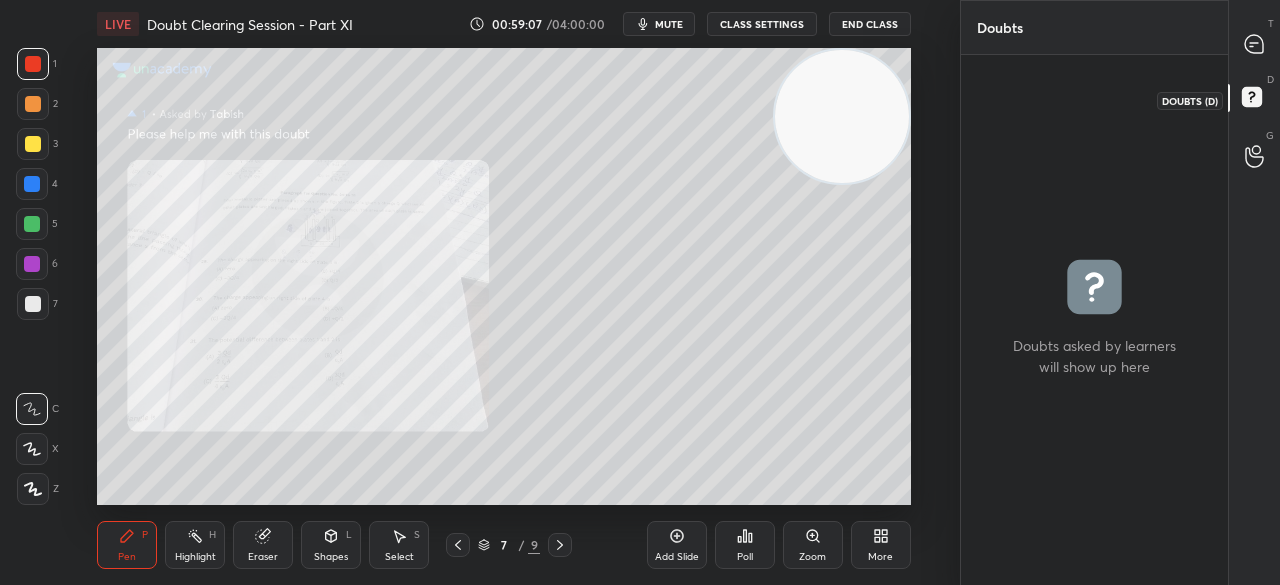 click 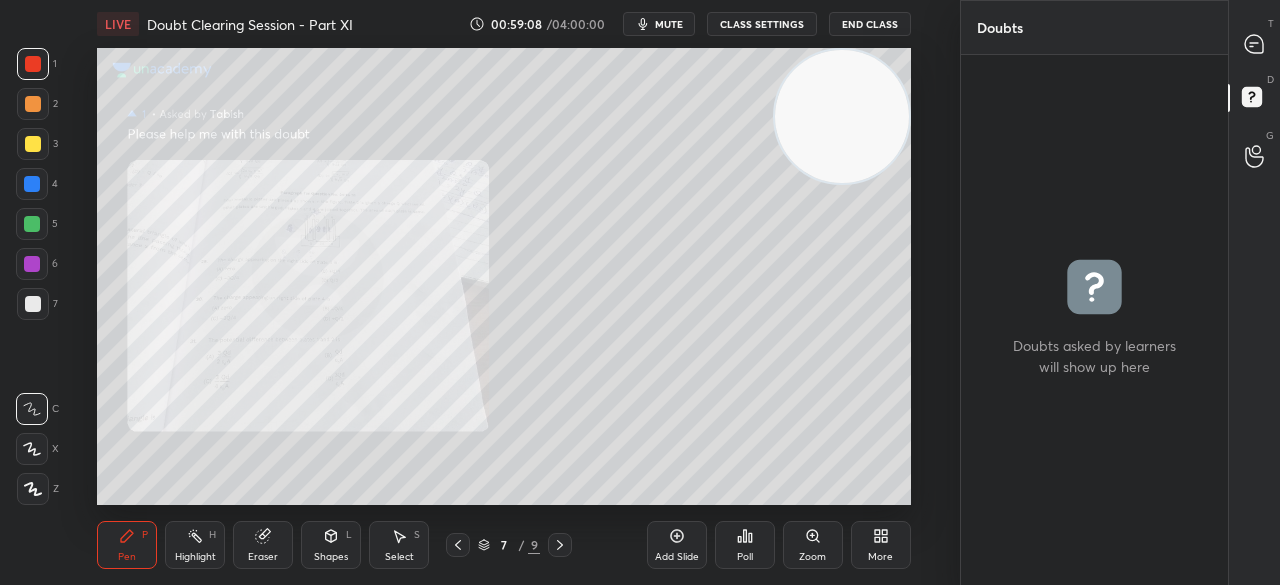 click 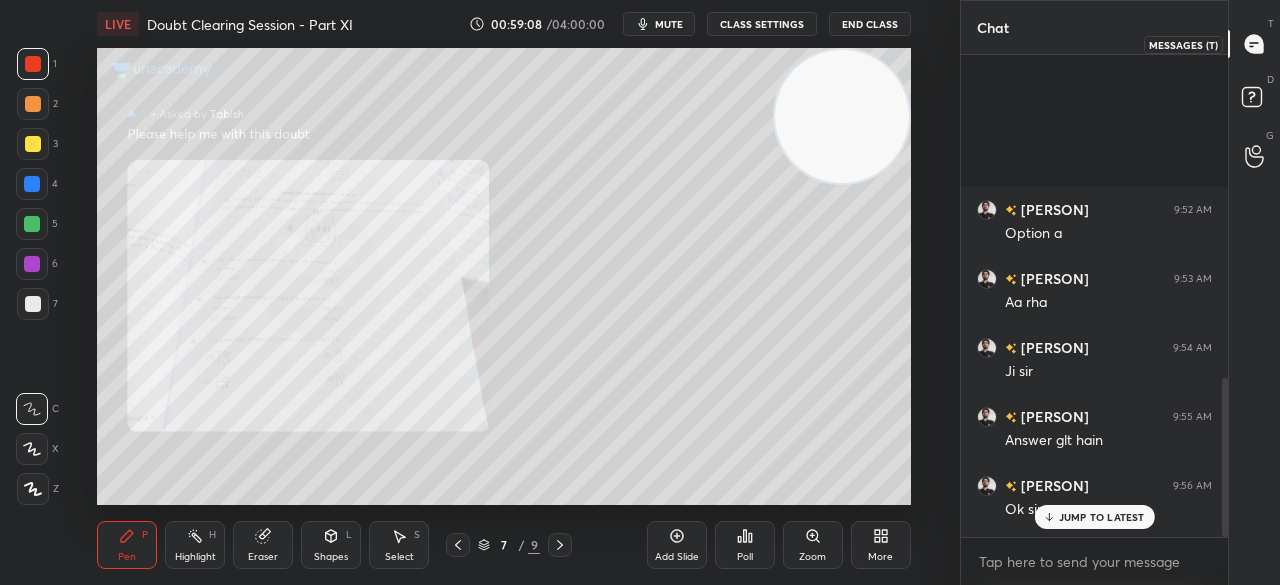 scroll, scrollTop: 978, scrollLeft: 0, axis: vertical 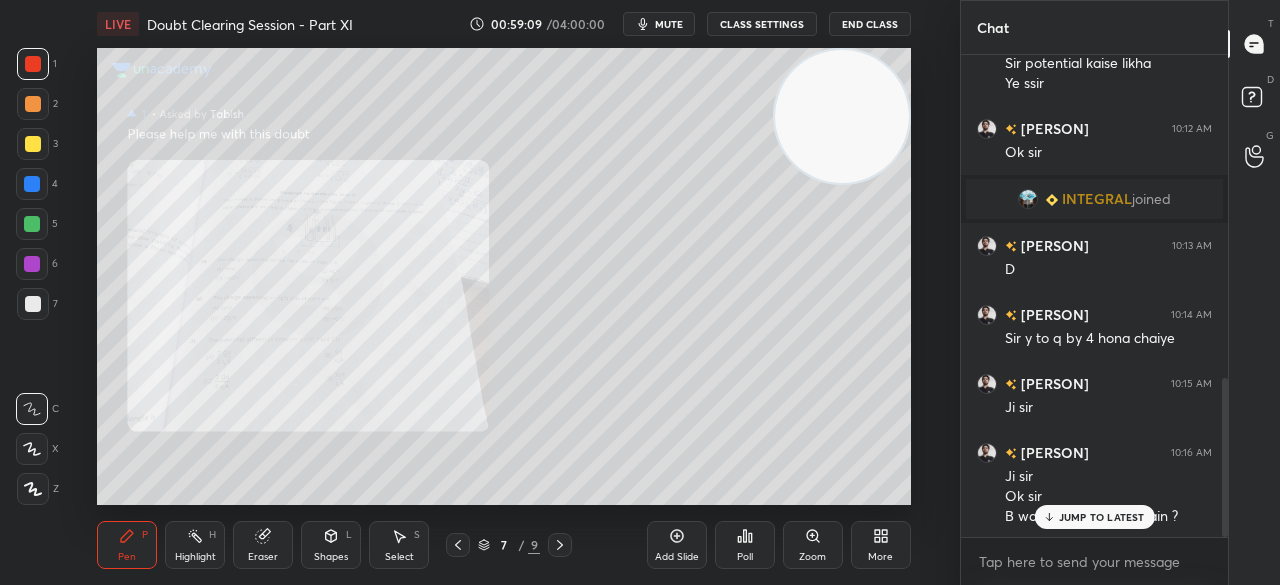 click on "JUMP TO LATEST" at bounding box center [1102, 517] 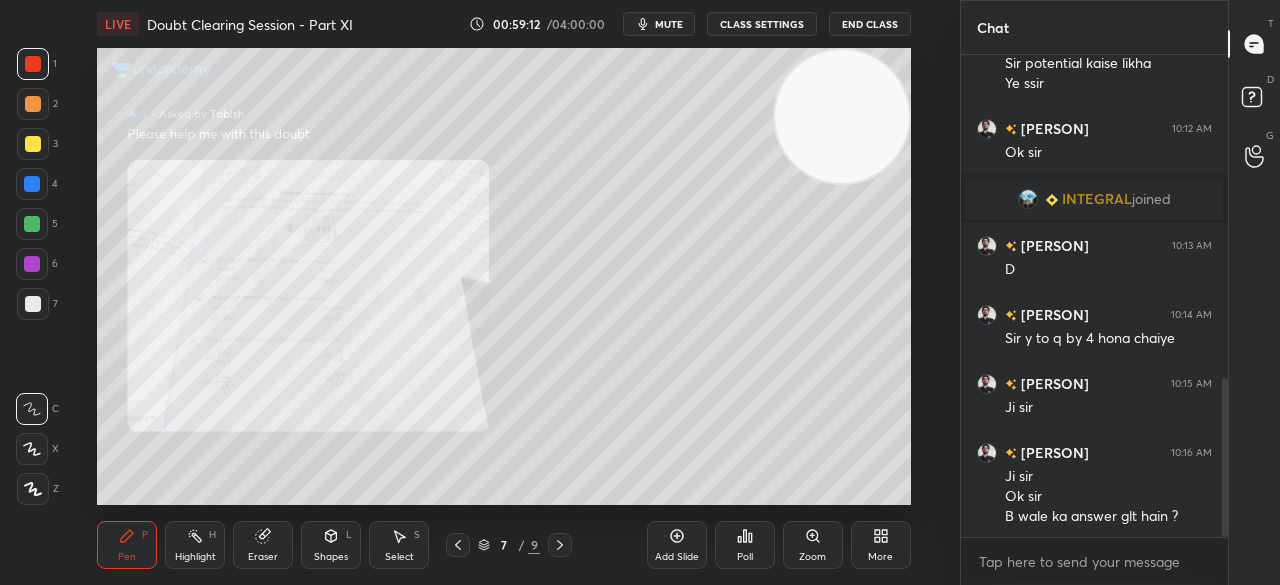 click 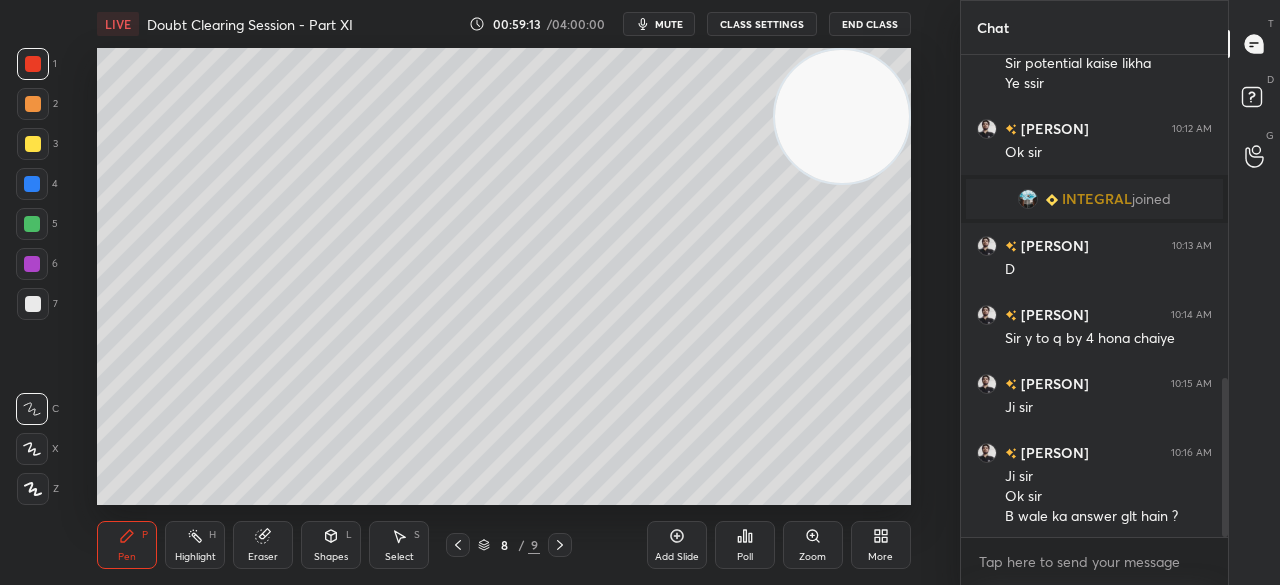 click at bounding box center [560, 545] 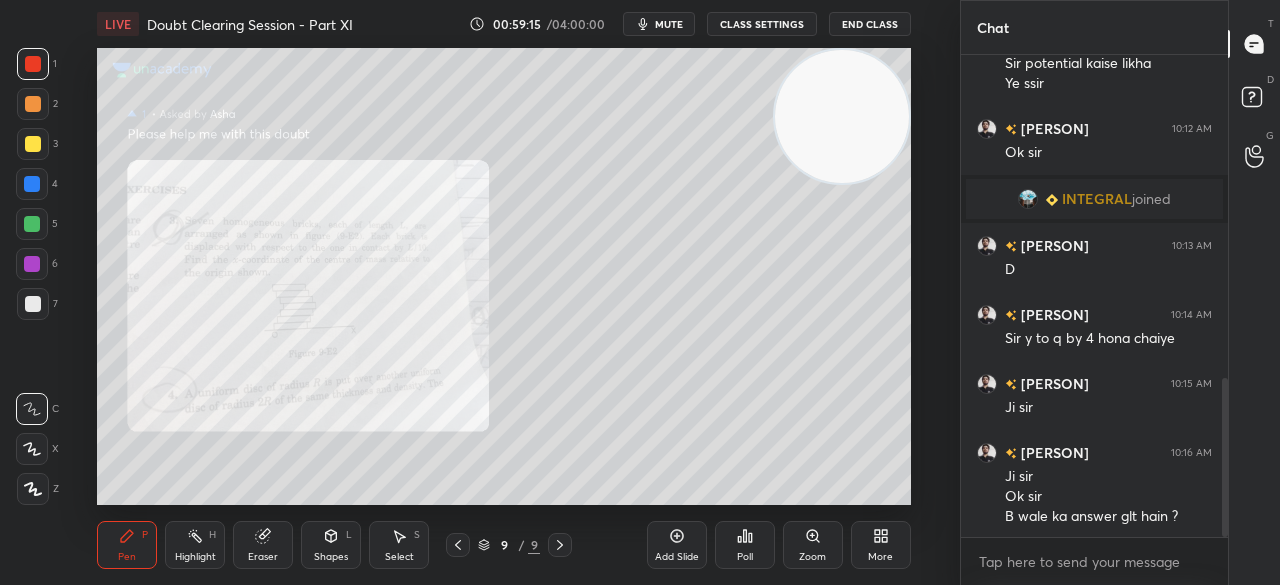click 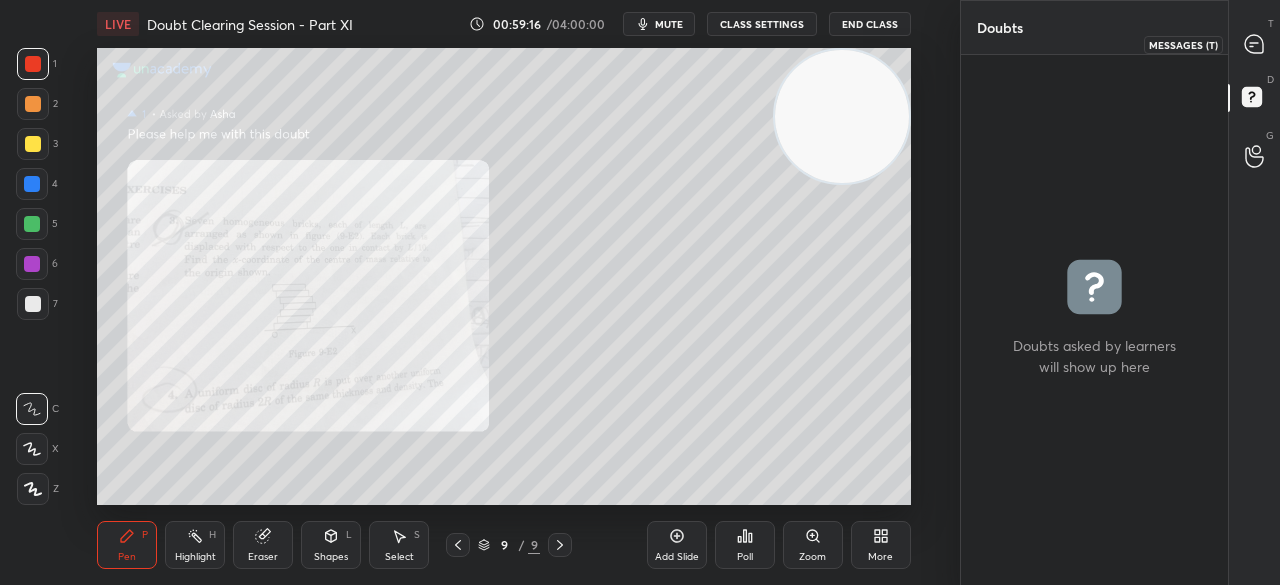 click at bounding box center (1255, 44) 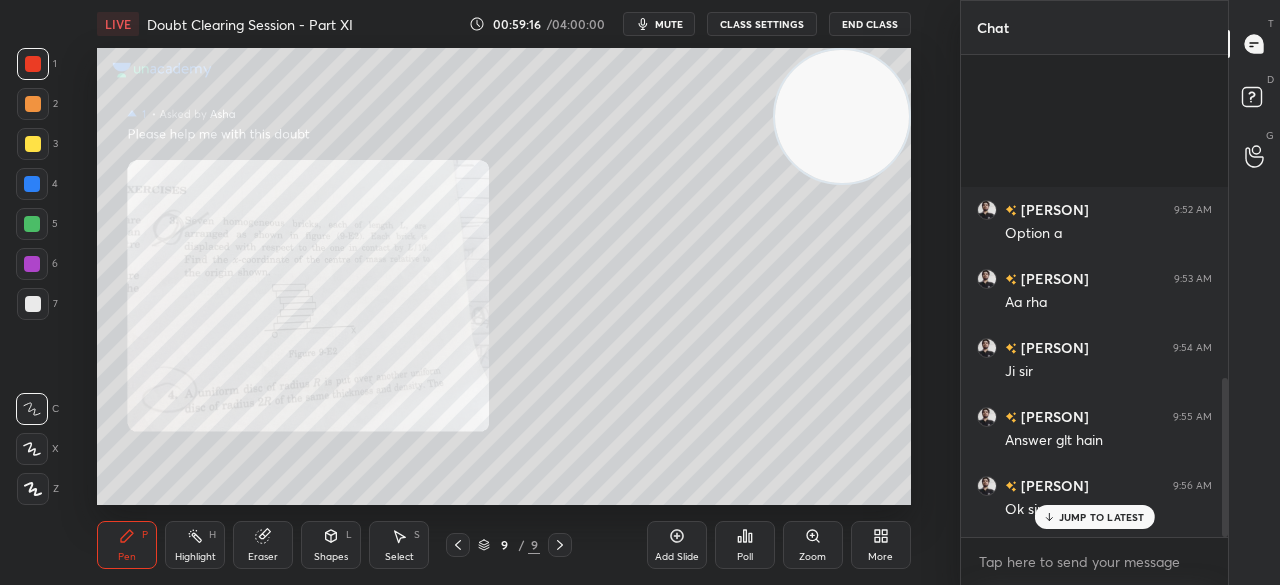 scroll, scrollTop: 979, scrollLeft: 0, axis: vertical 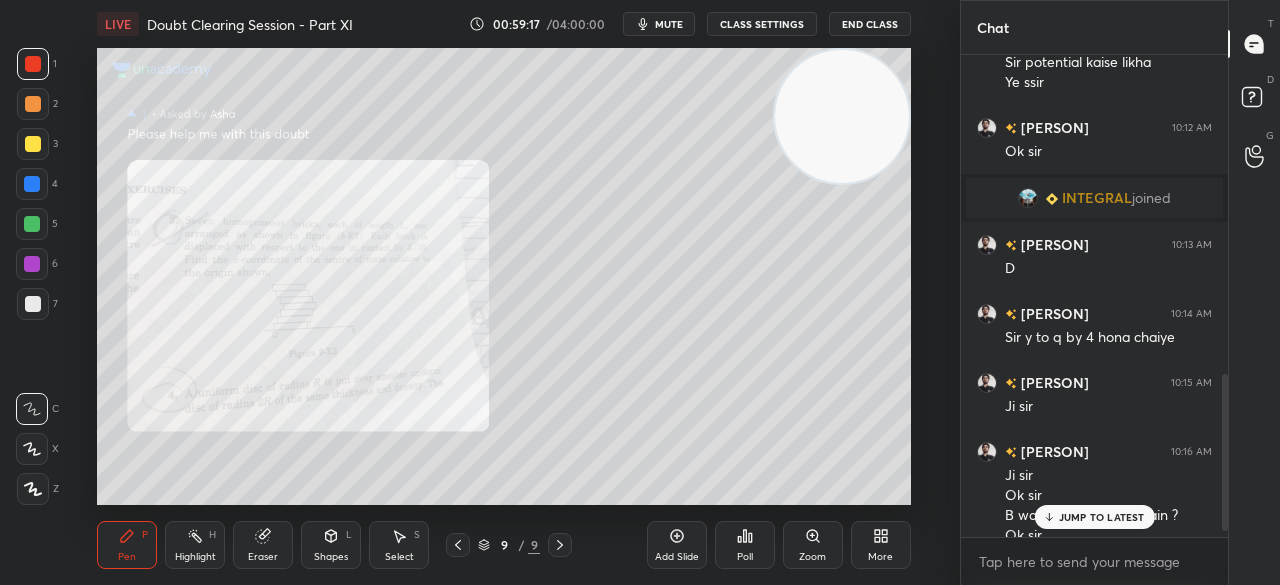 click on "JUMP TO LATEST" at bounding box center (1102, 517) 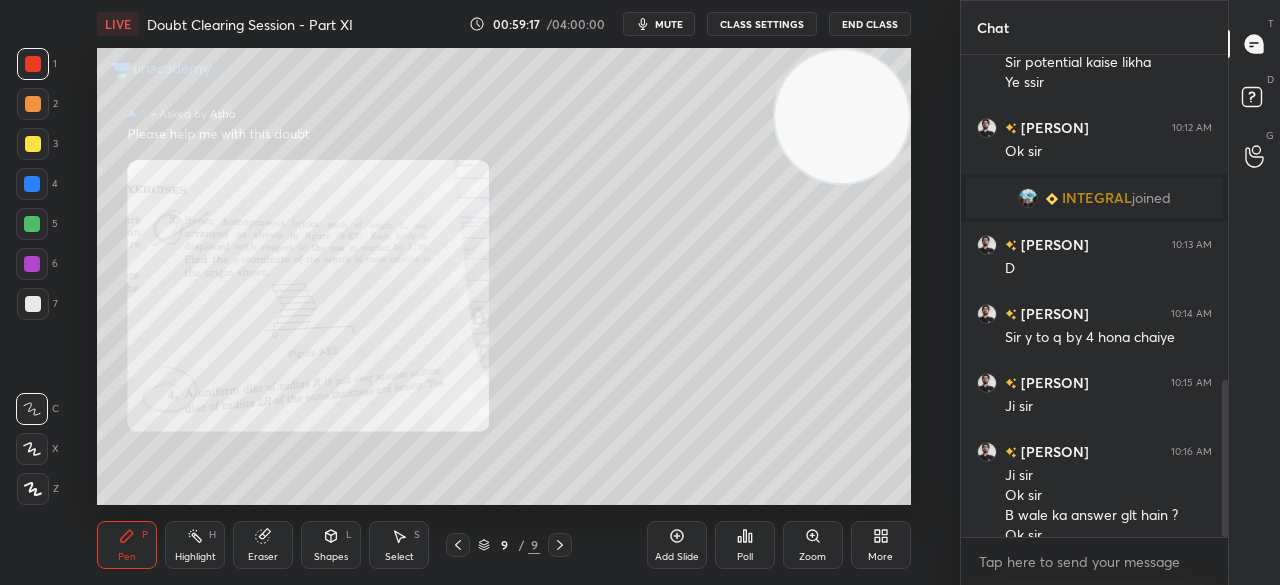 scroll, scrollTop: 998, scrollLeft: 0, axis: vertical 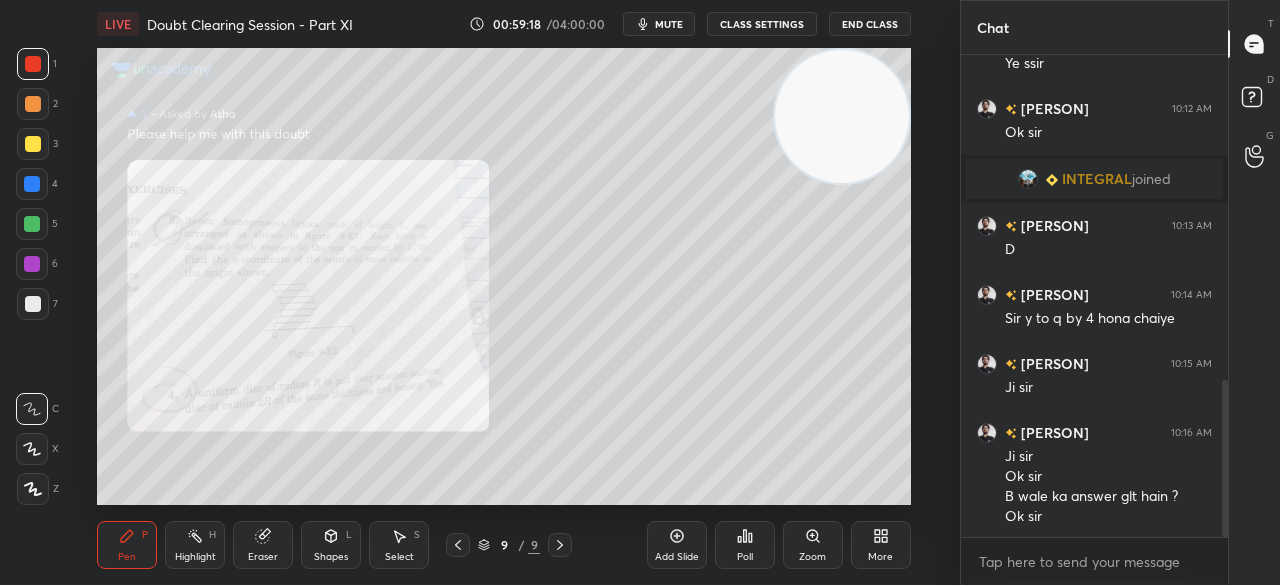 click at bounding box center [458, 545] 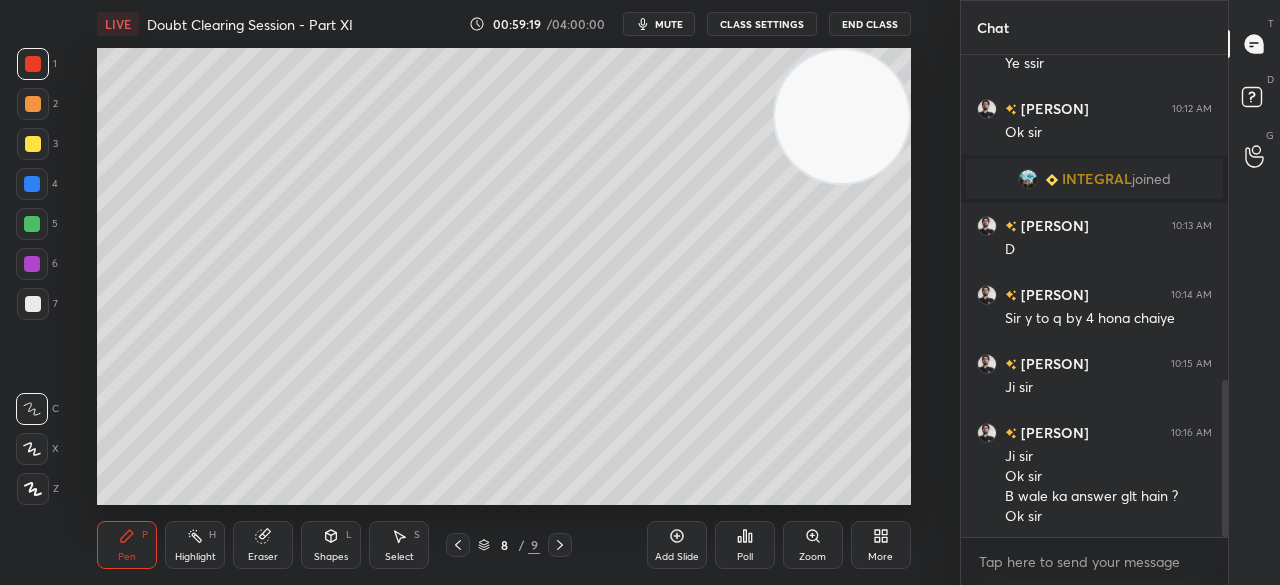 click on "Pen P Highlight H Eraser Shapes L Select S 8 / 9 Add Slide Poll Zoom More" at bounding box center (503, 545) 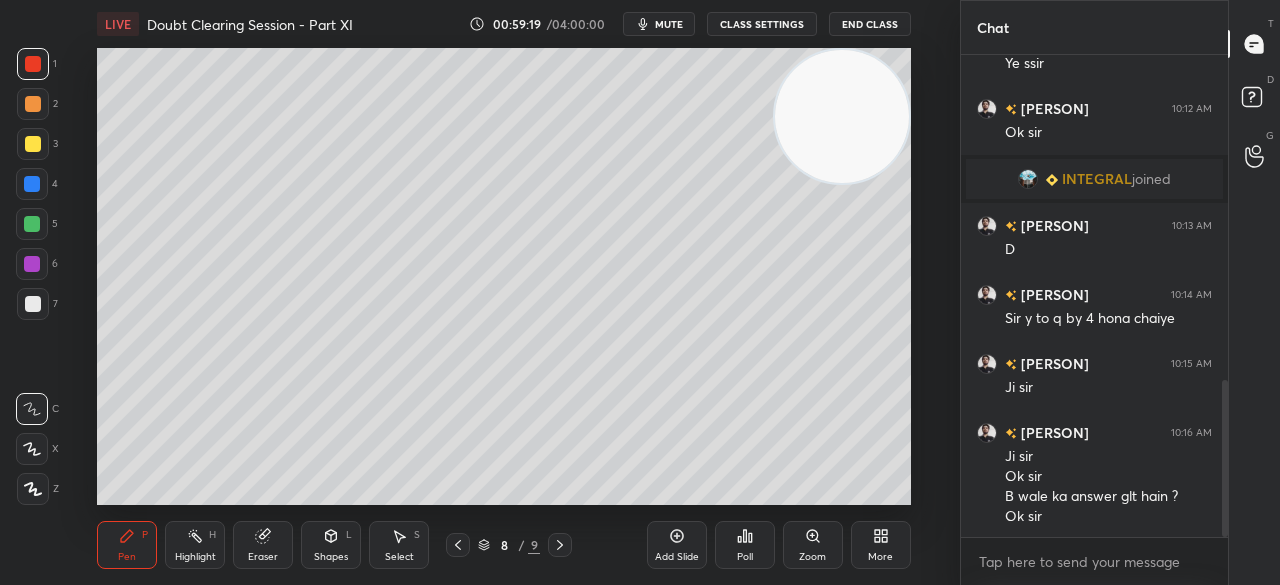 click 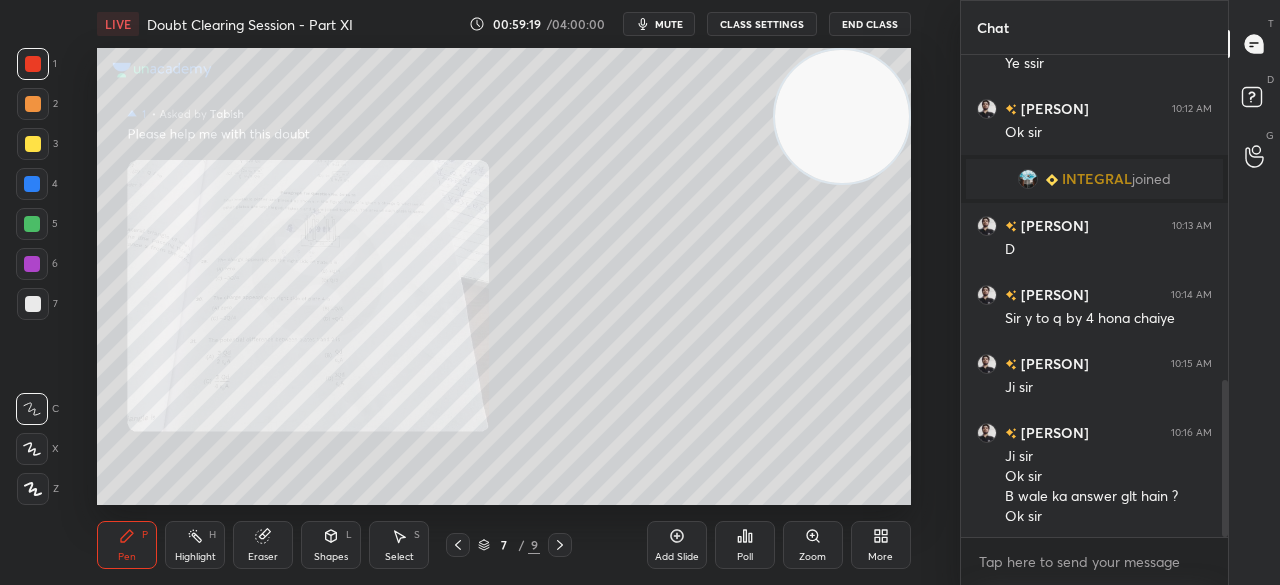 click at bounding box center [458, 545] 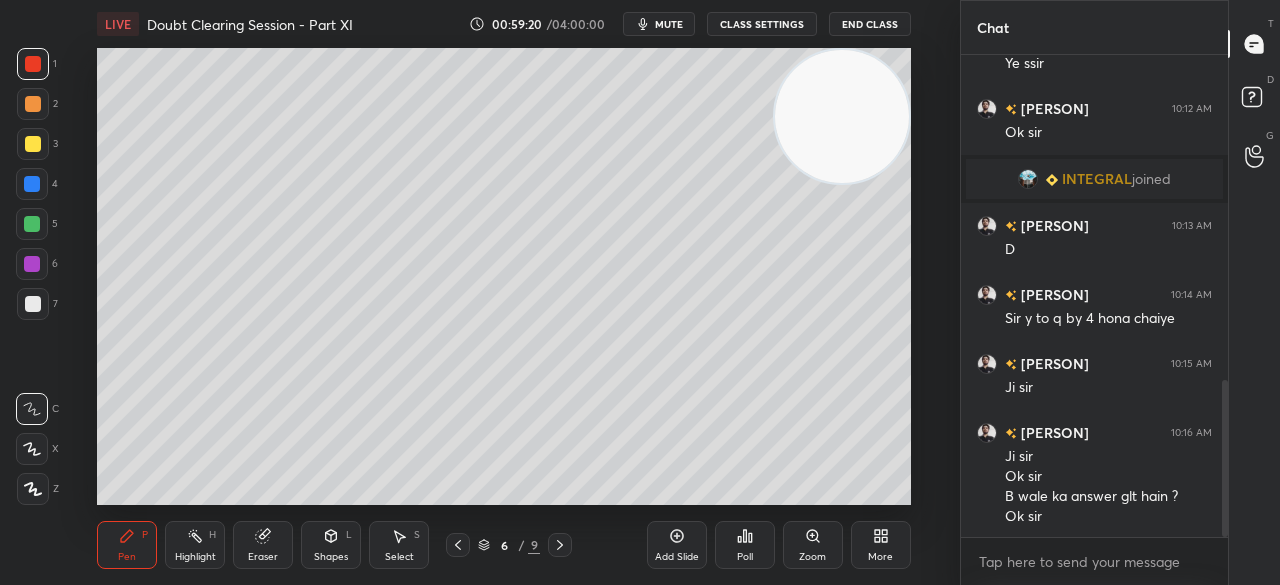 click at bounding box center [458, 545] 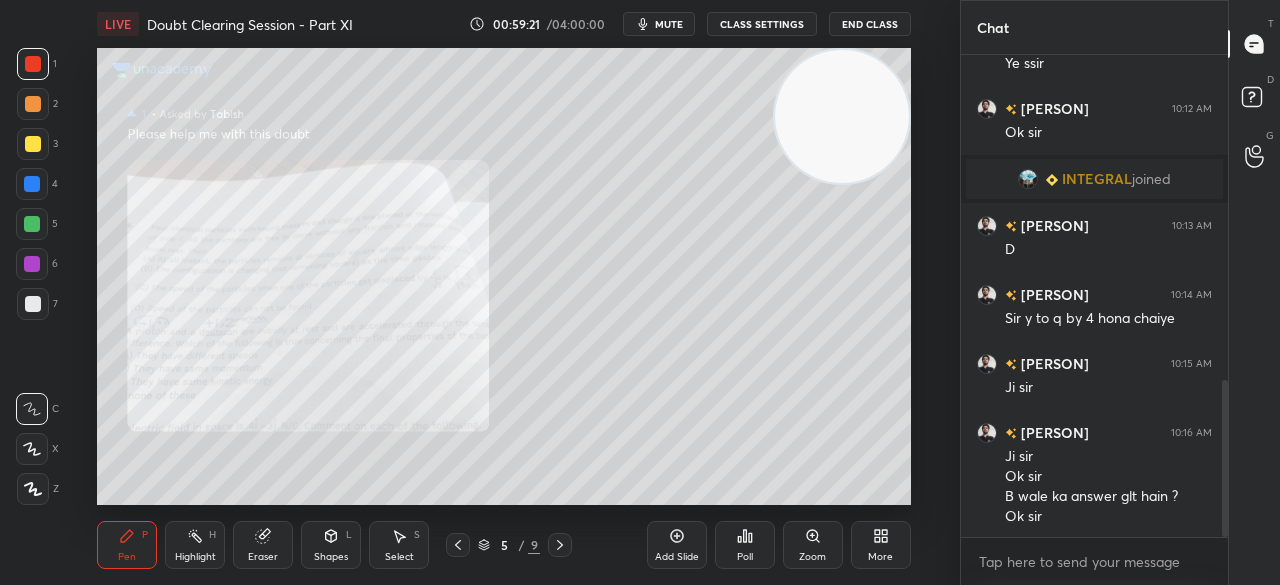scroll, scrollTop: 1018, scrollLeft: 0, axis: vertical 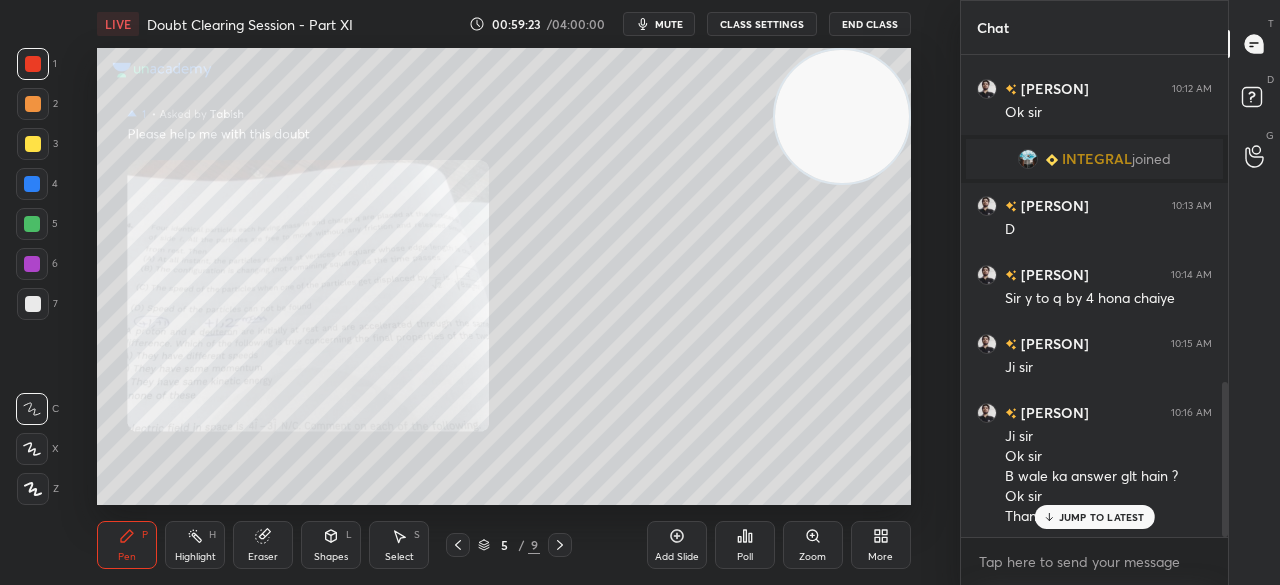click on "JUMP TO LATEST" at bounding box center (1102, 517) 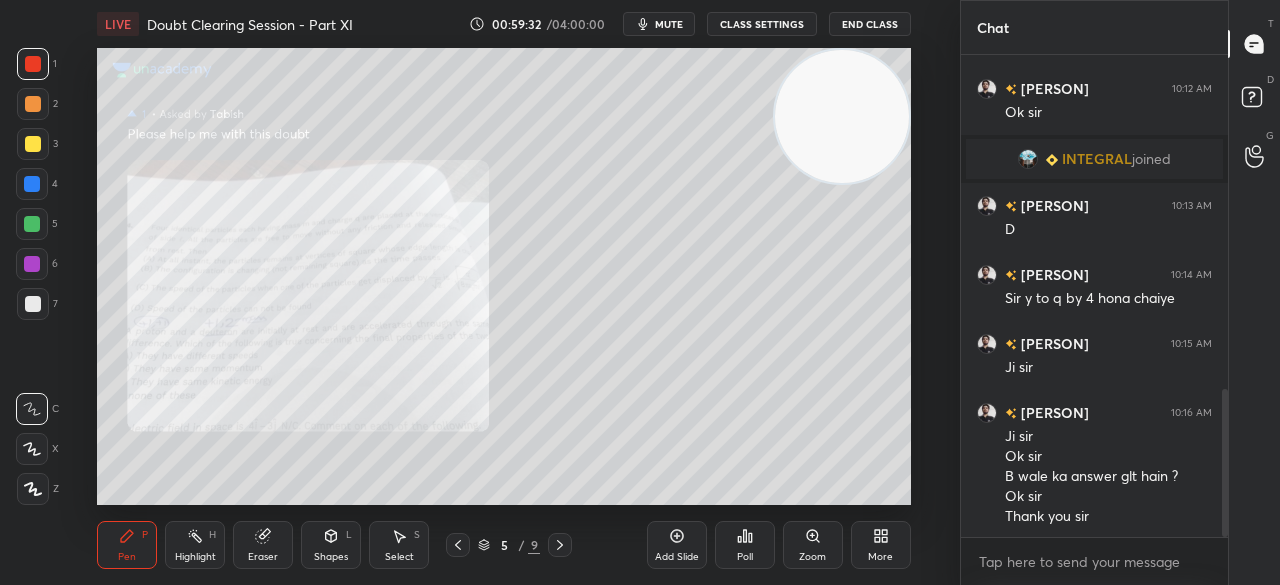 scroll, scrollTop: 1088, scrollLeft: 0, axis: vertical 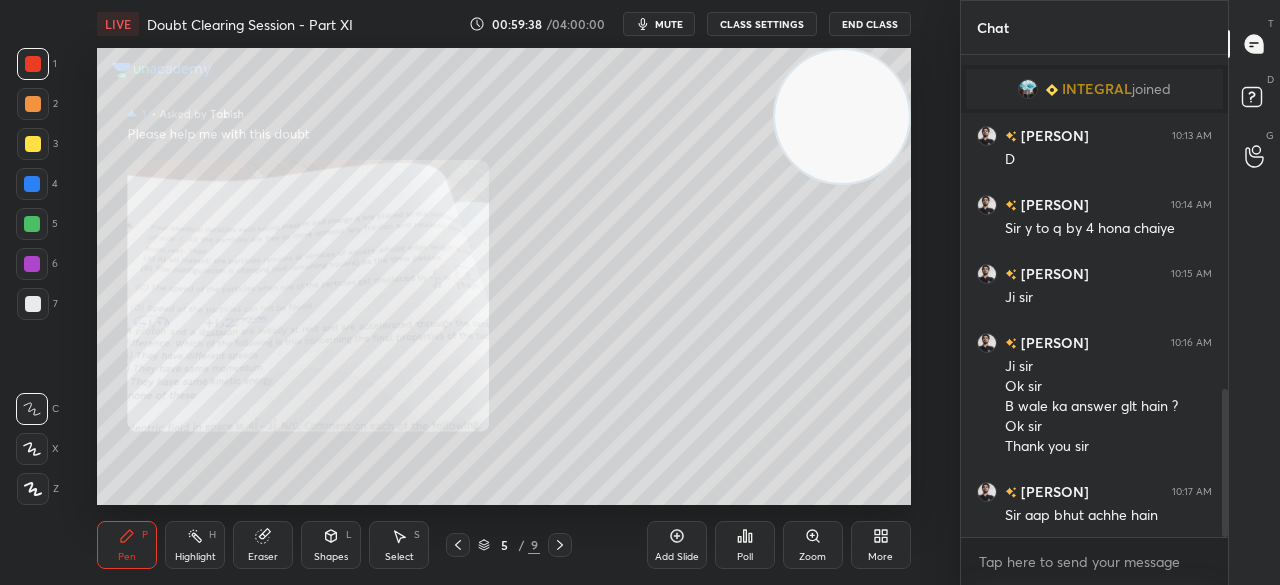 click 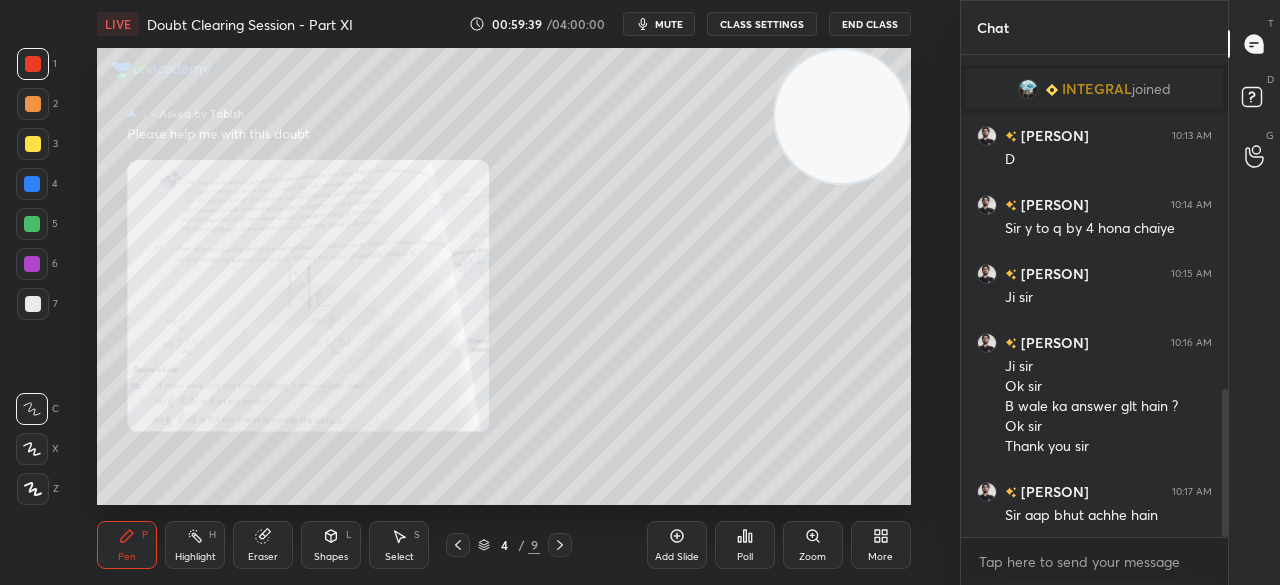 click at bounding box center [33, 144] 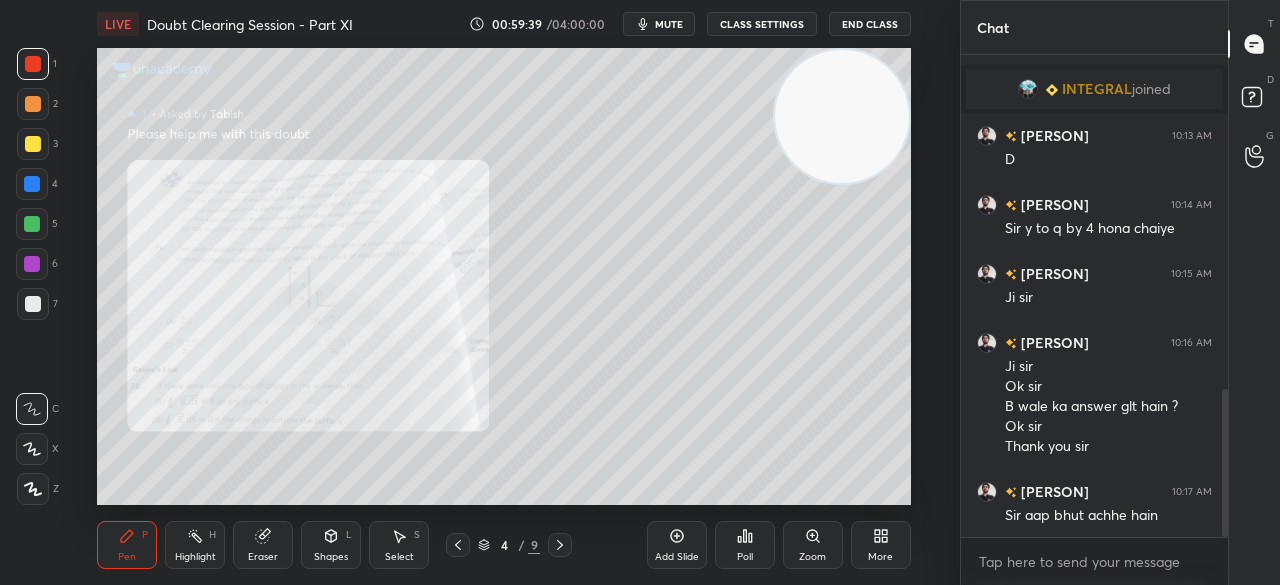 click at bounding box center (33, 144) 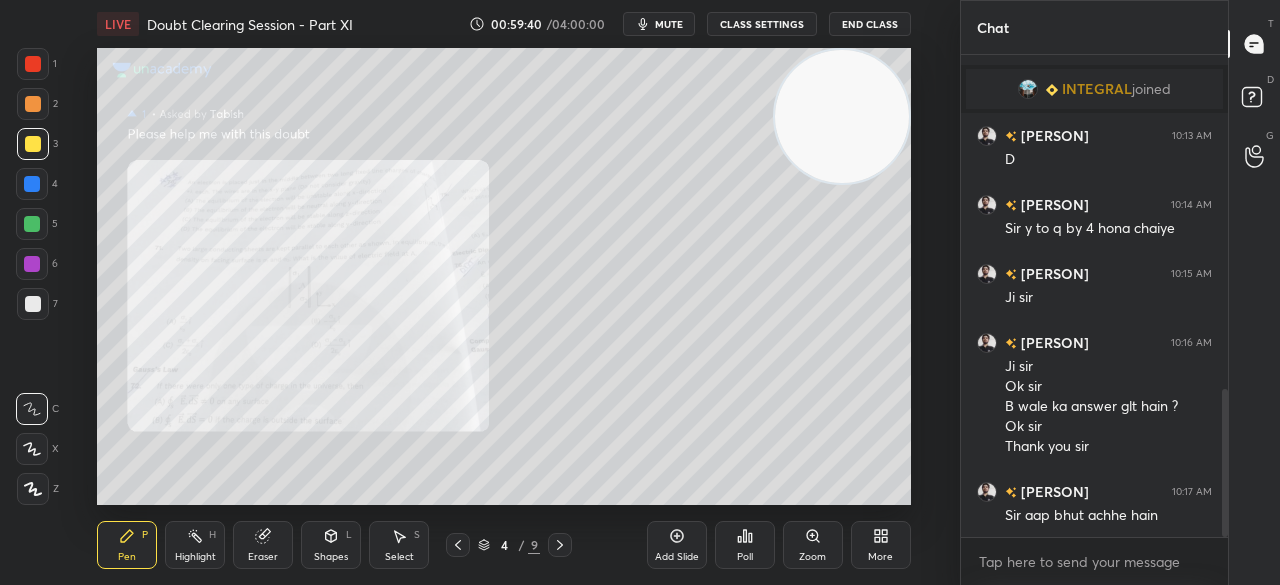 click on "1 2 3 4 5 6 7" at bounding box center [37, 188] 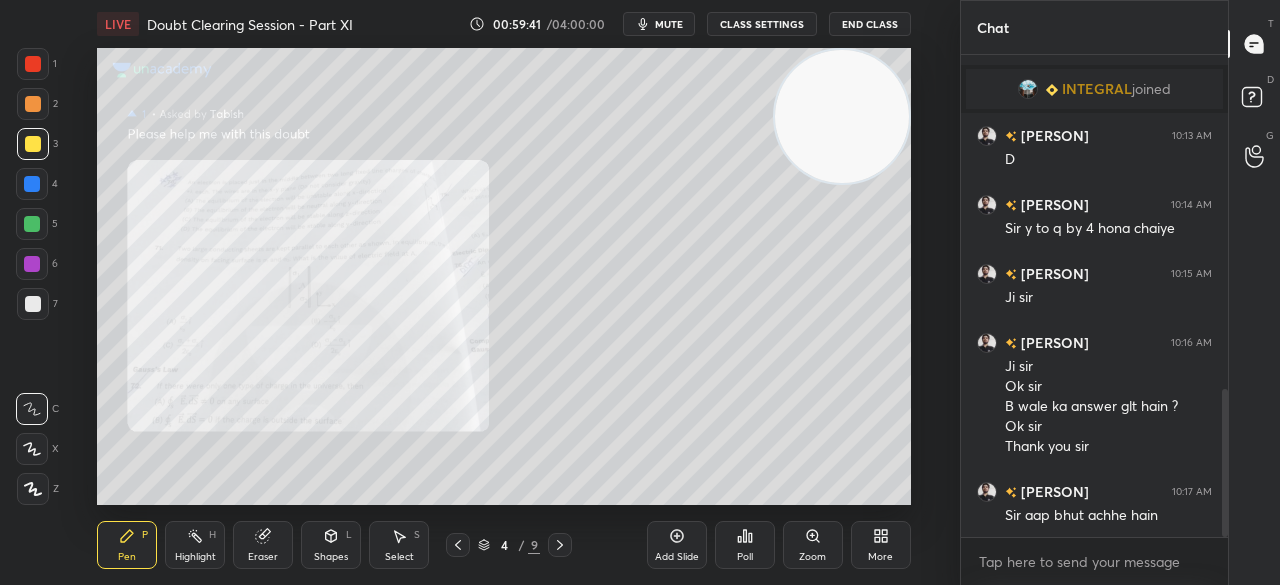 click at bounding box center (33, 64) 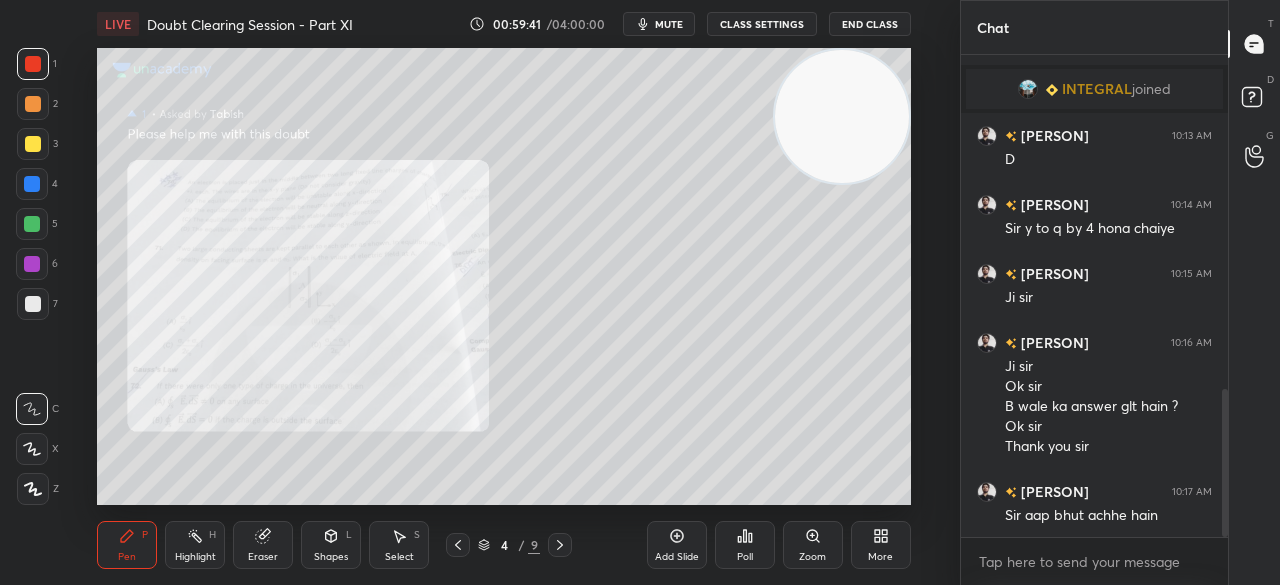 click at bounding box center (33, 64) 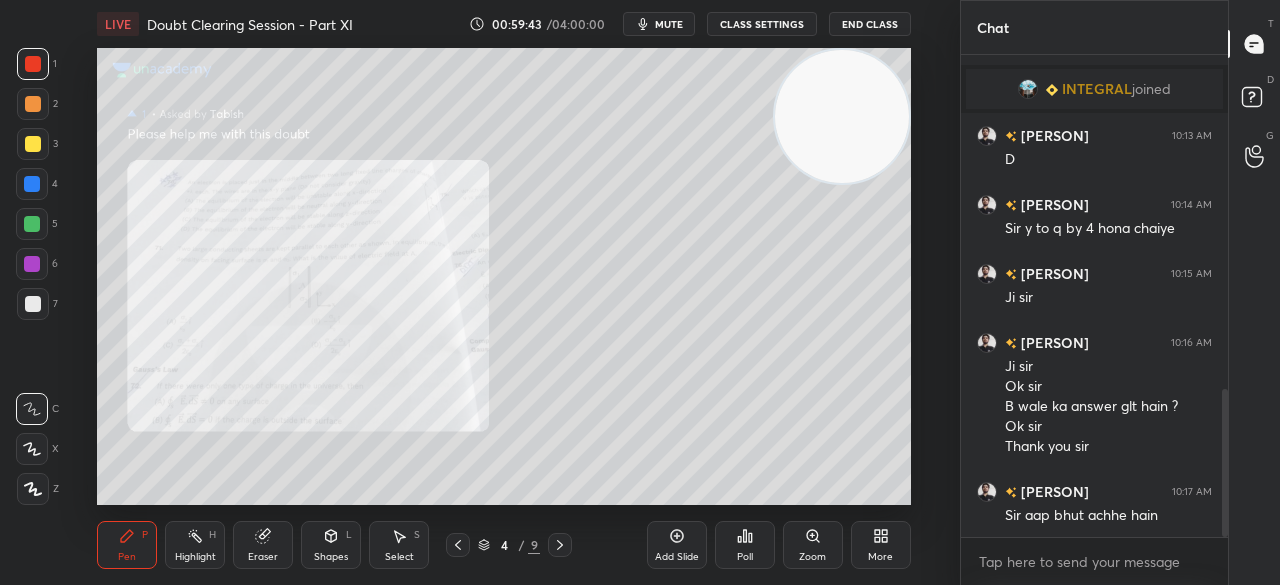 click 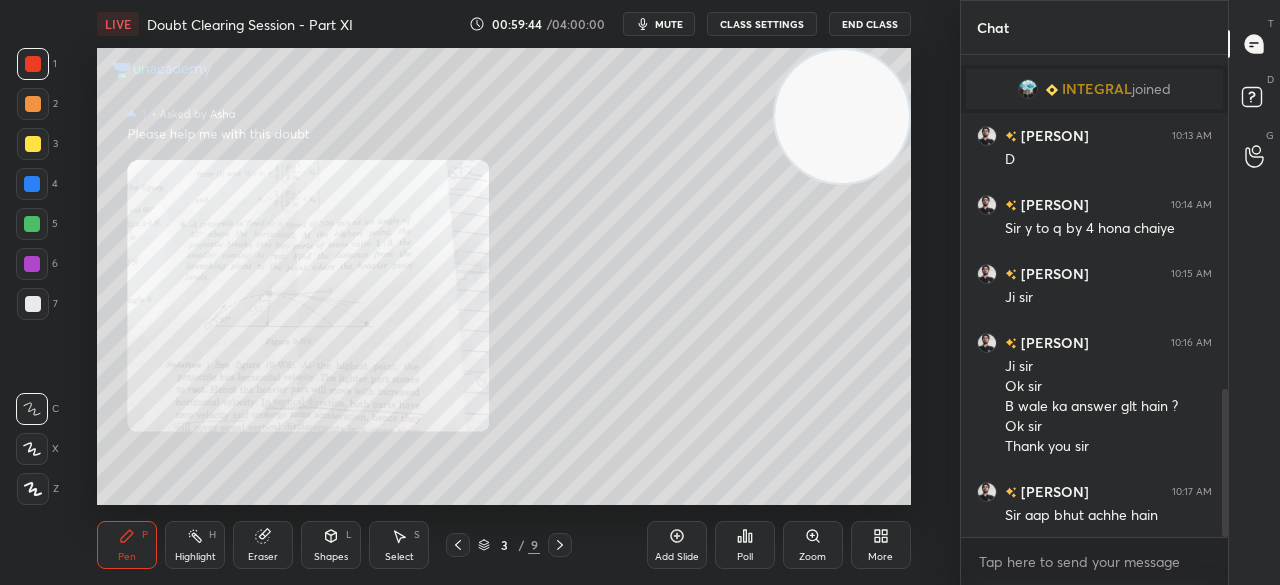 click 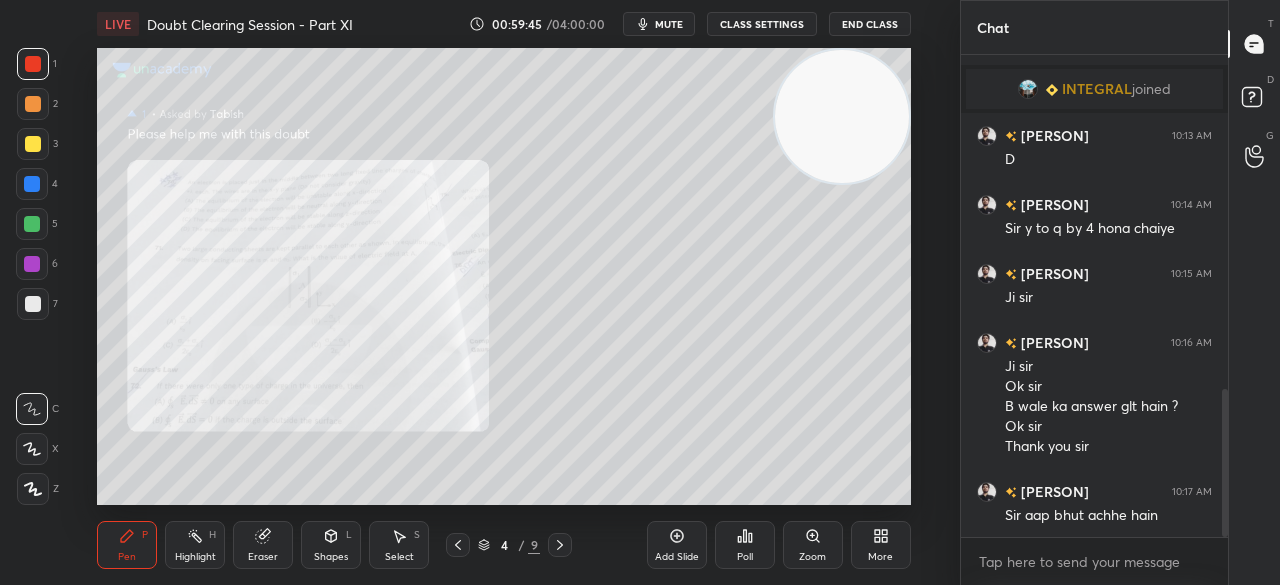 click 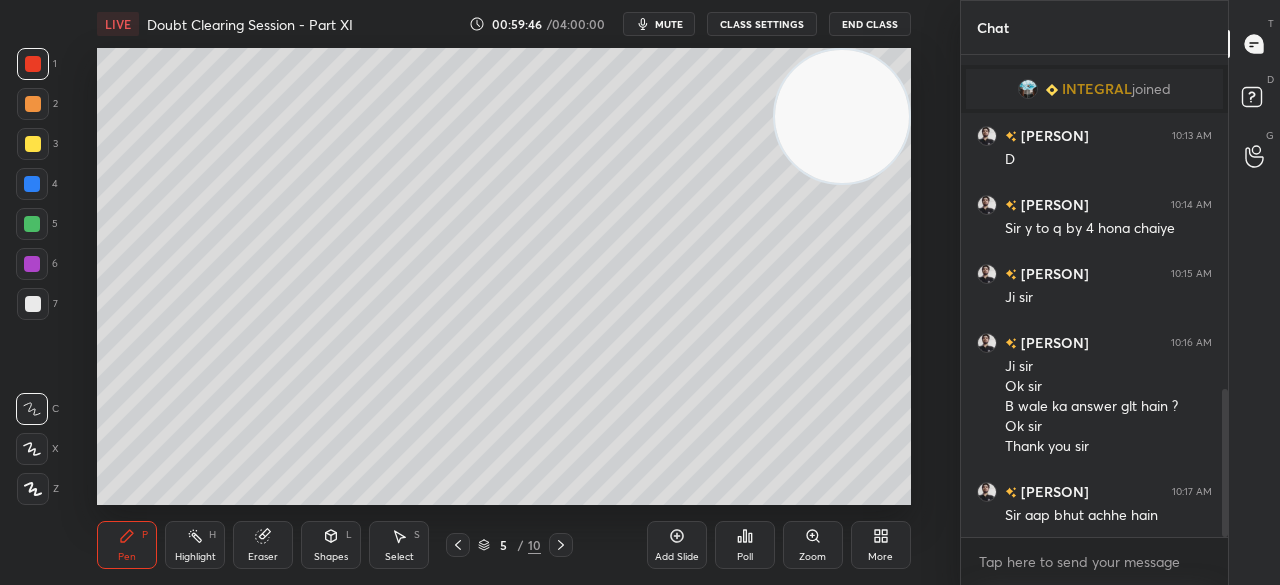 click at bounding box center (33, 304) 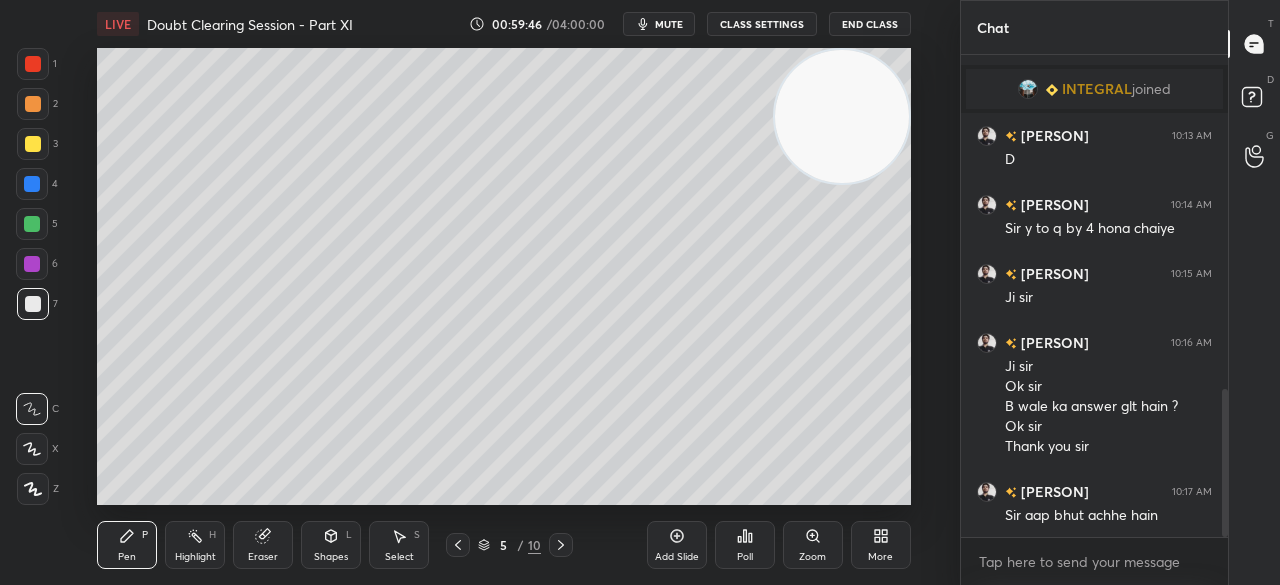 click at bounding box center [33, 304] 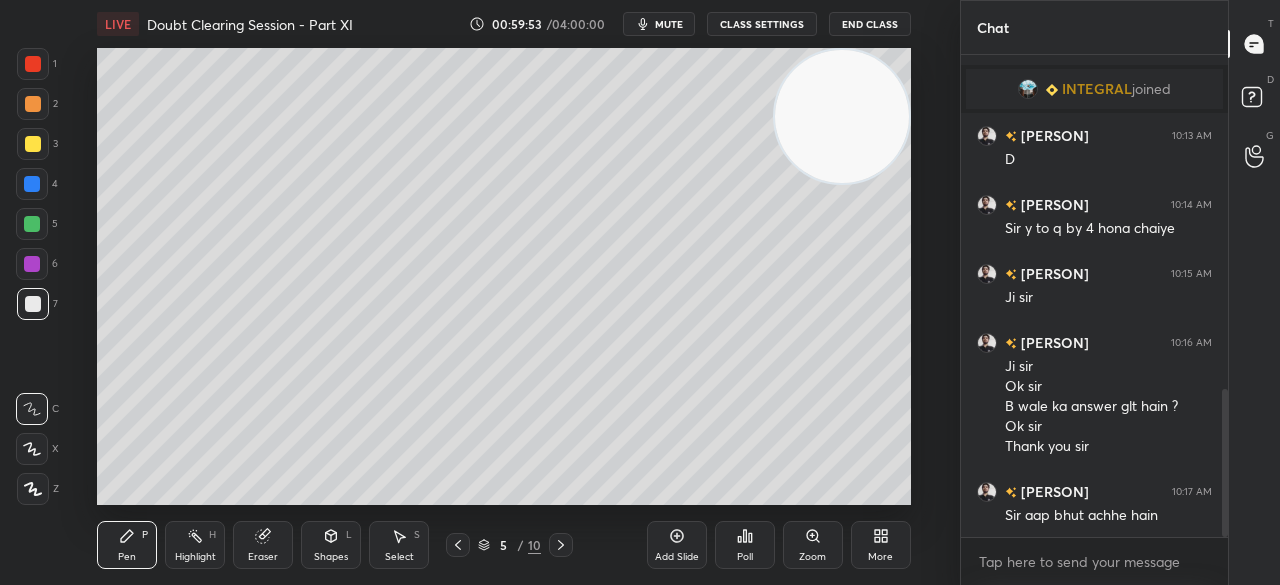 click at bounding box center [33, 144] 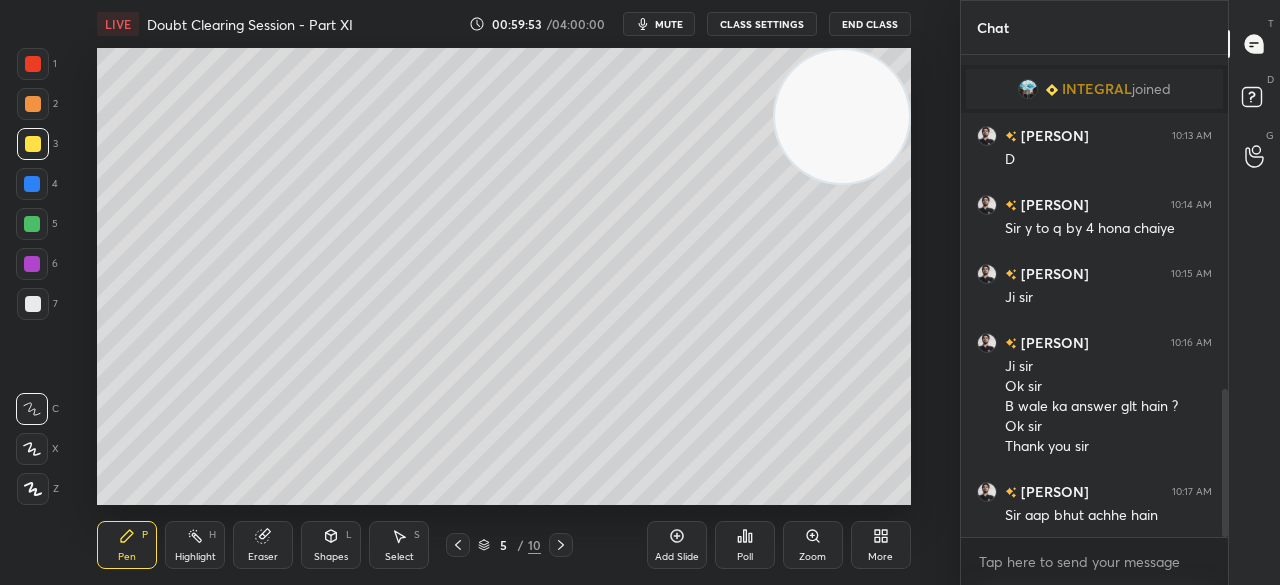click at bounding box center [33, 144] 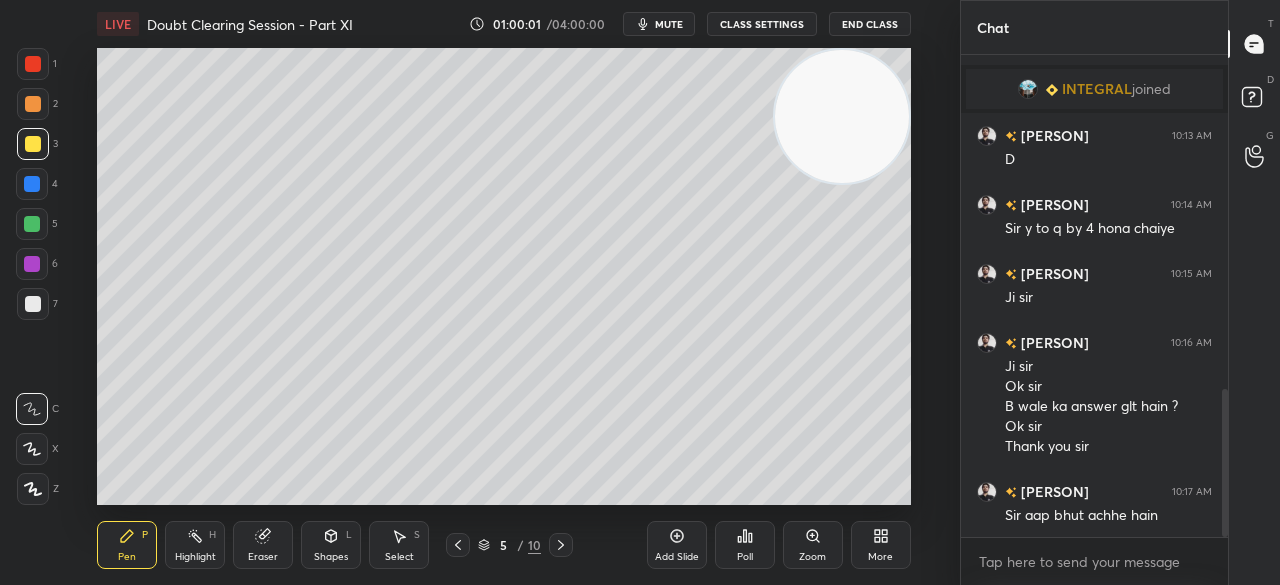 click at bounding box center (32, 264) 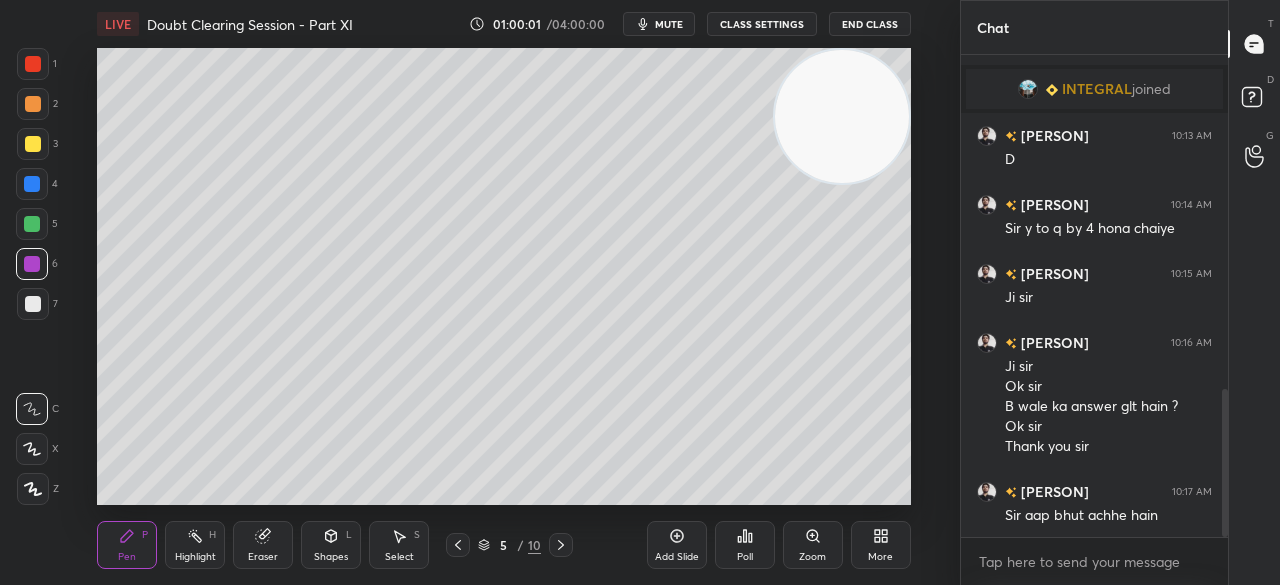 click at bounding box center [32, 224] 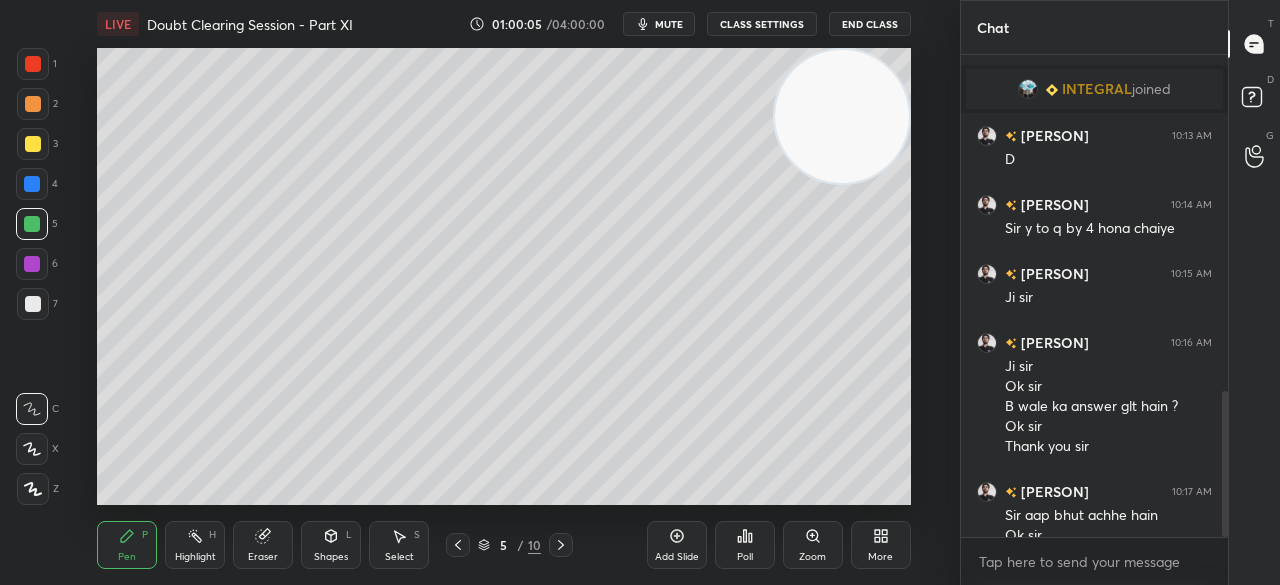 scroll, scrollTop: 1108, scrollLeft: 0, axis: vertical 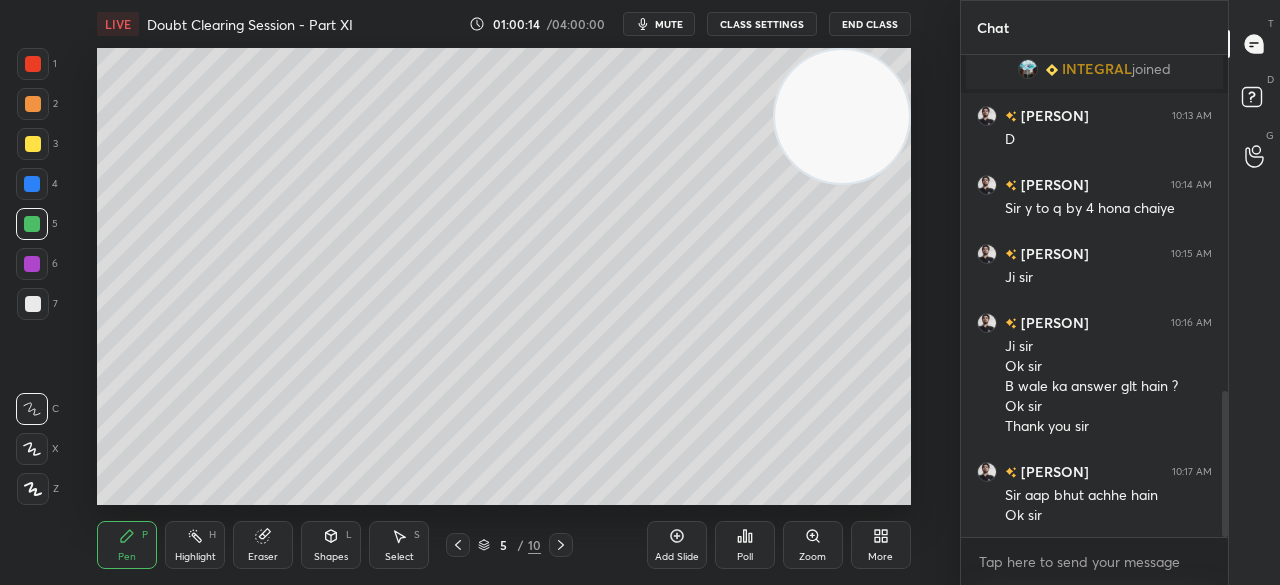 click on "1 2 3 4 5 6 7 C X Z C X Z E E Erase all   H H" at bounding box center (32, 276) 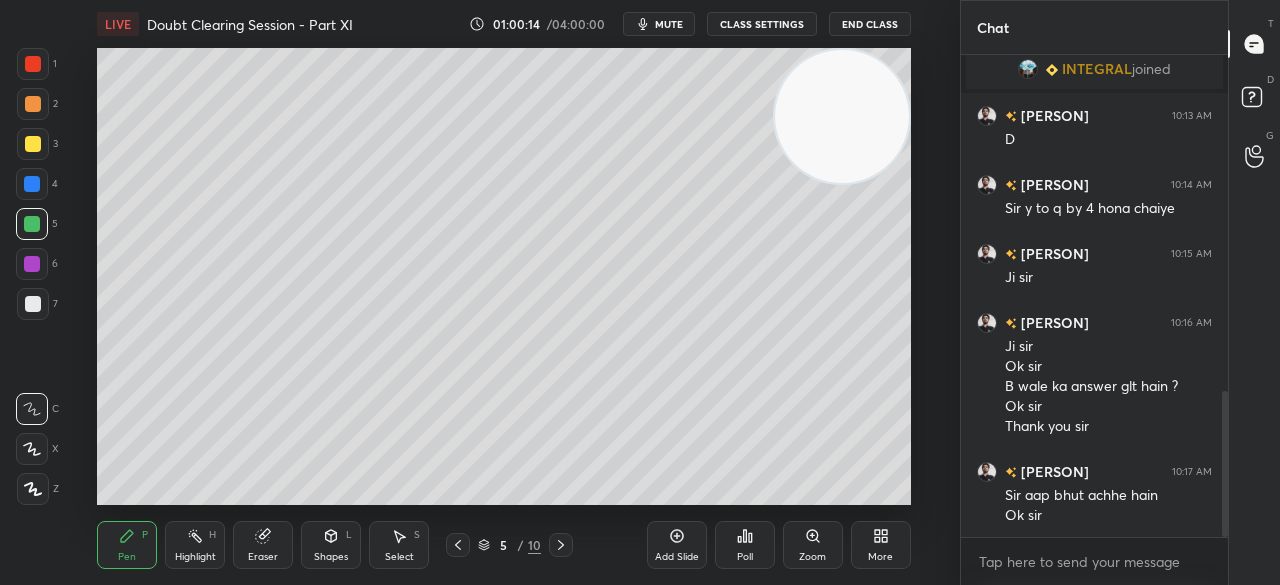 click at bounding box center [33, 144] 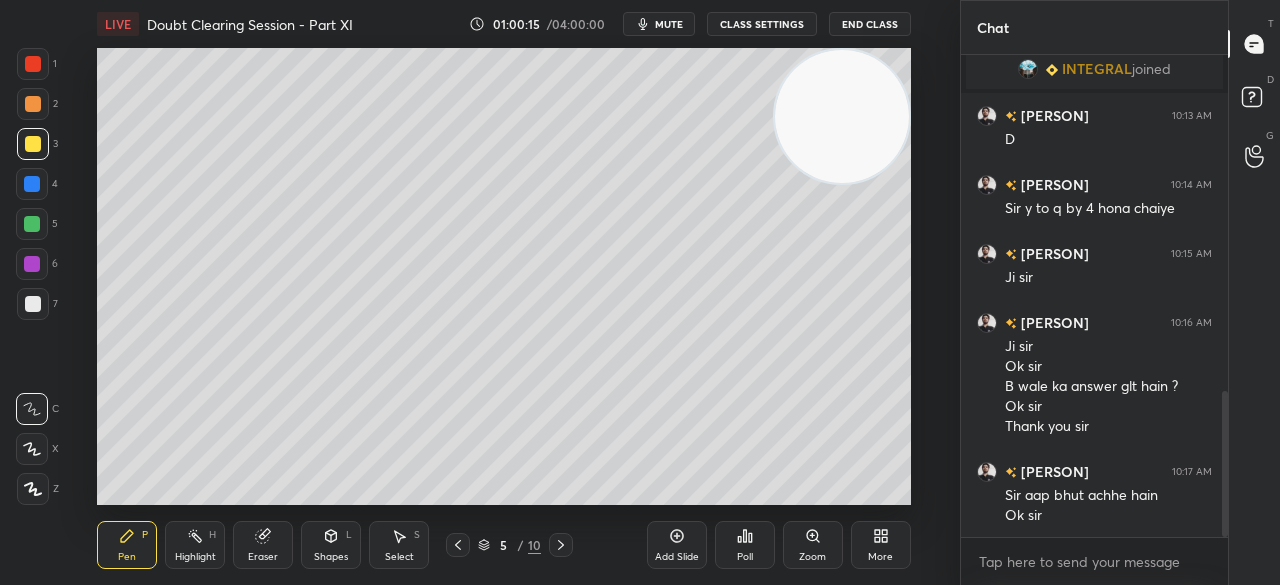 click at bounding box center (33, 64) 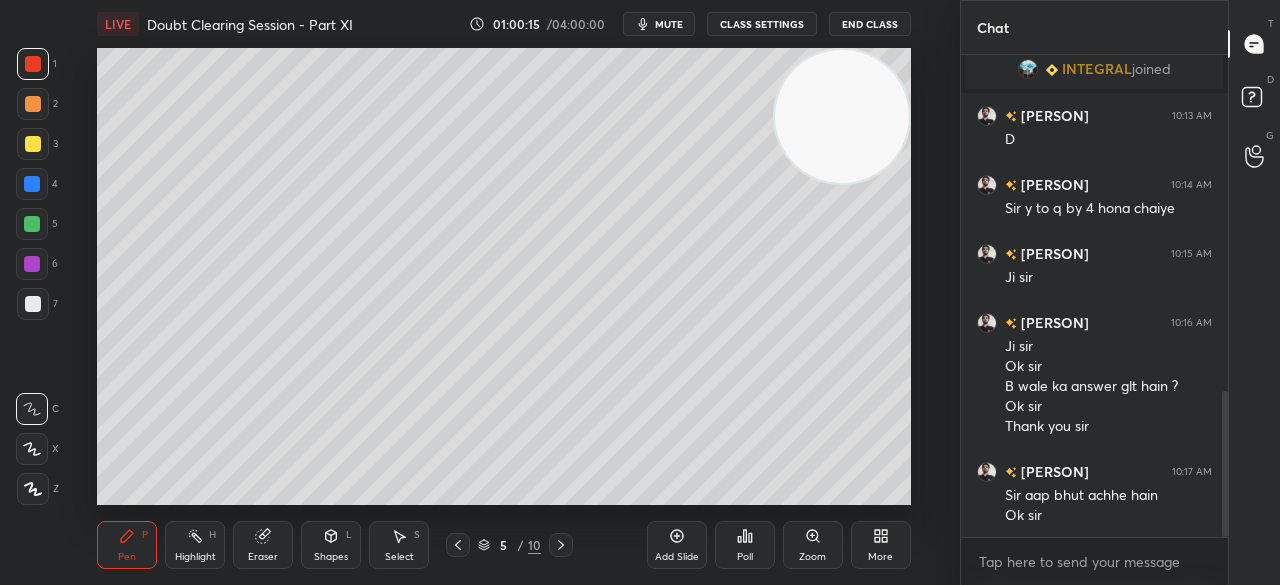 click at bounding box center [33, 64] 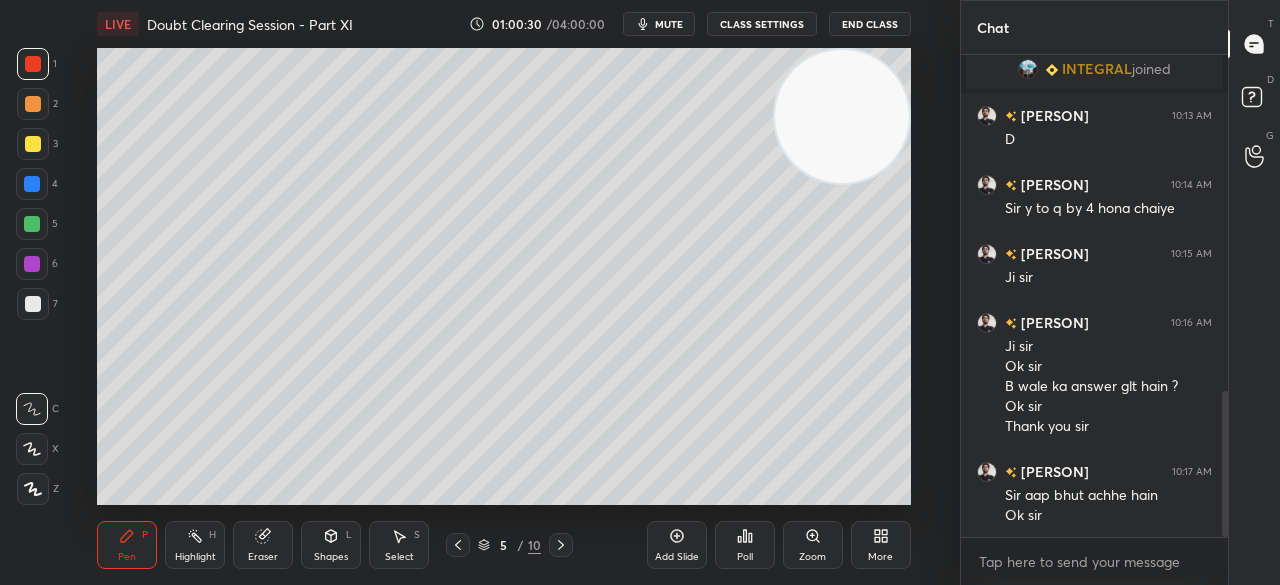 scroll, scrollTop: 1176, scrollLeft: 0, axis: vertical 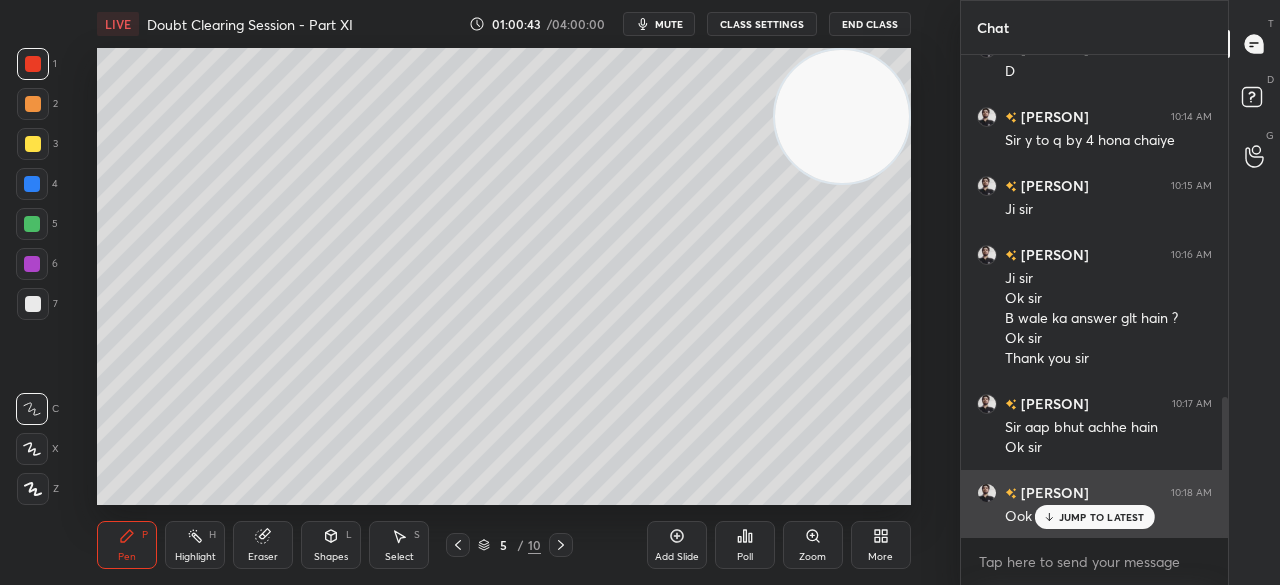 click on "Ook sir" at bounding box center (1108, 515) 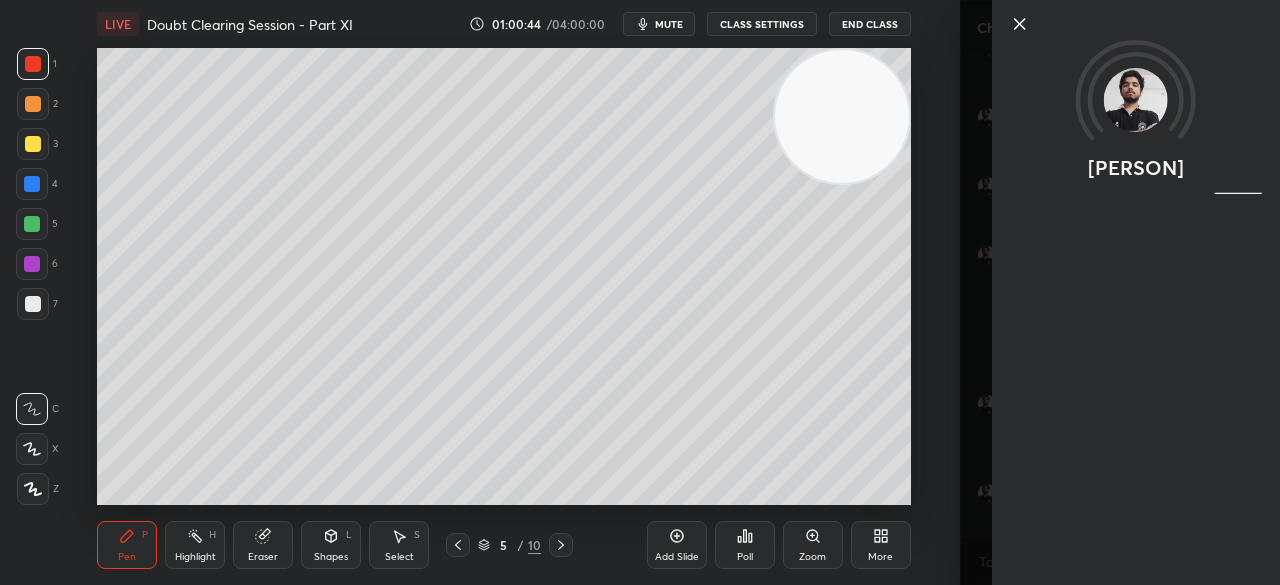 click 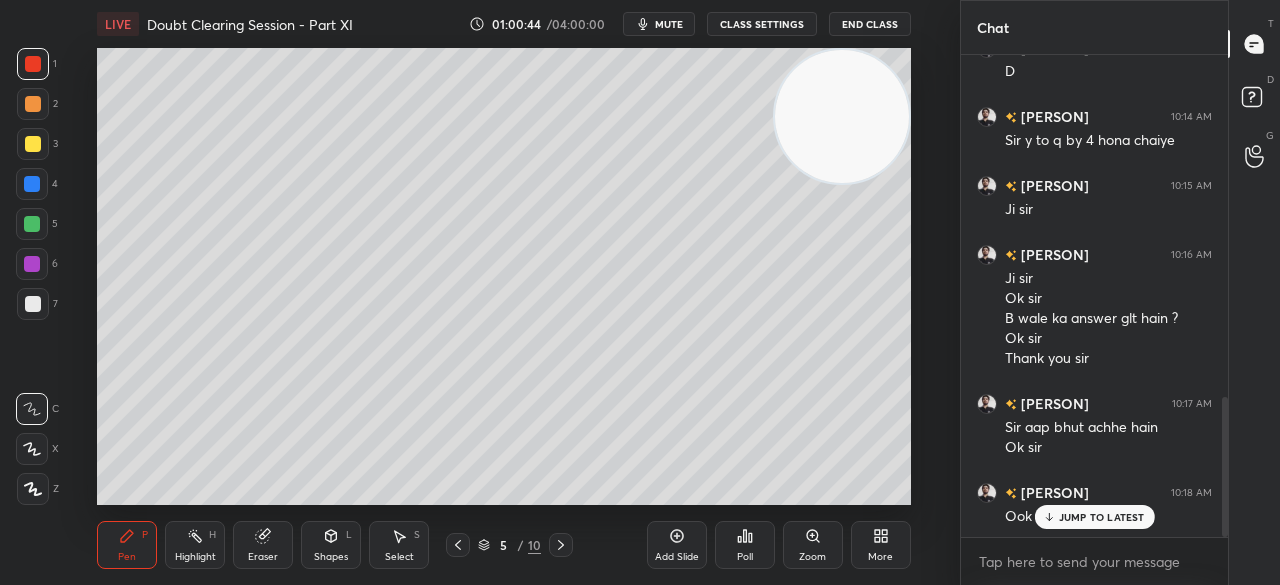 click on "[PERSON]" at bounding box center [1120, 292] 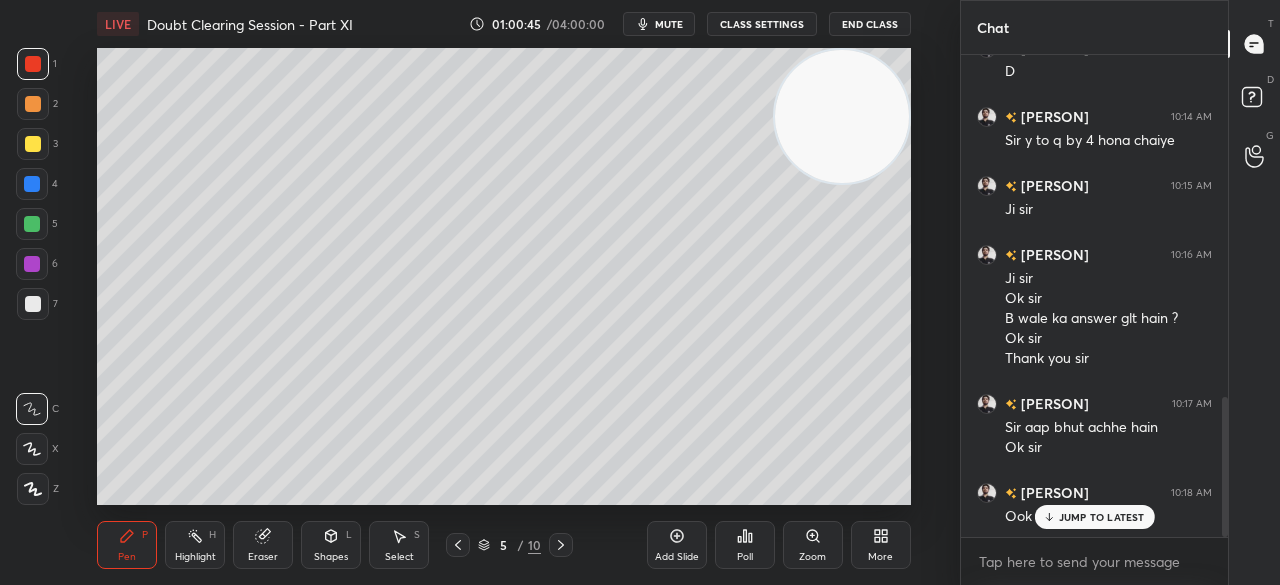 click 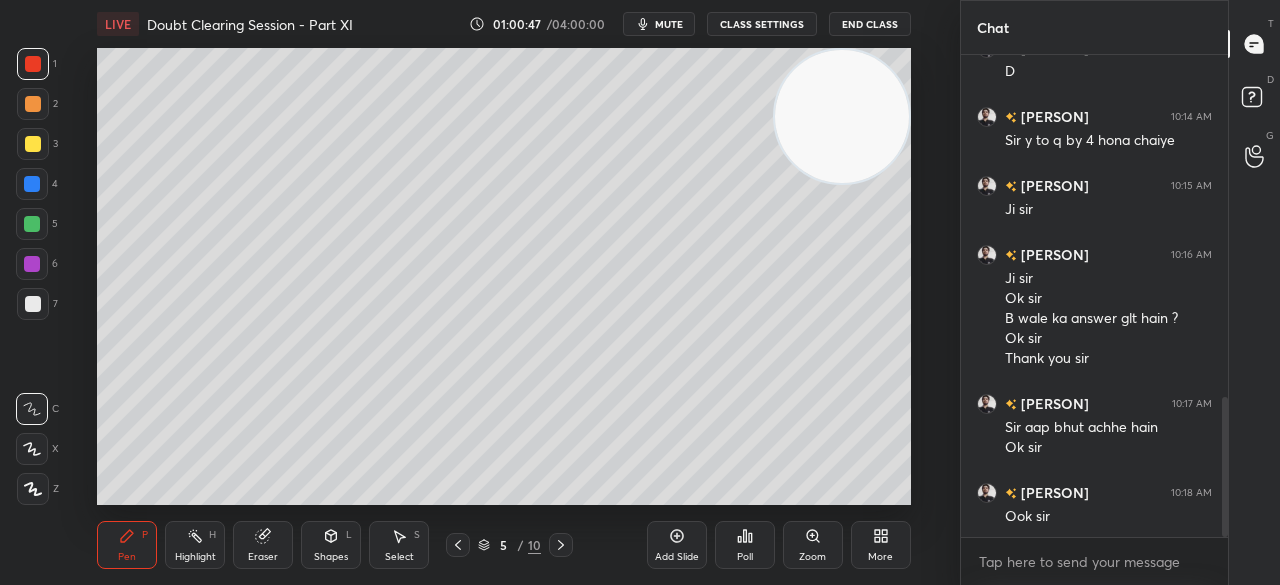 click on "3" at bounding box center (37, 148) 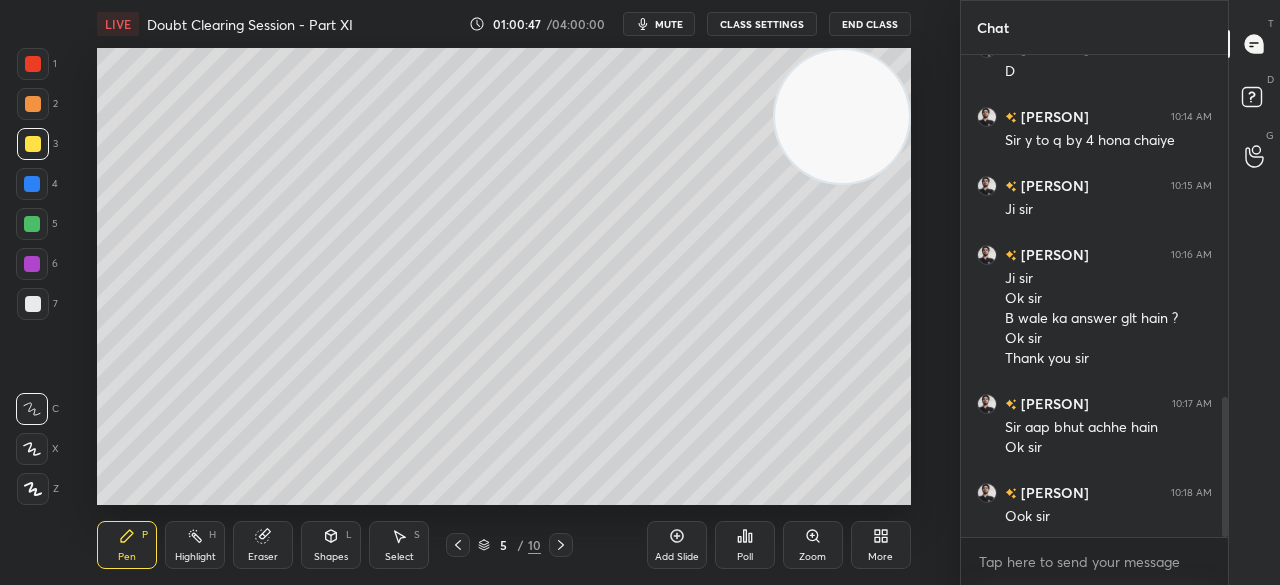 click at bounding box center [33, 144] 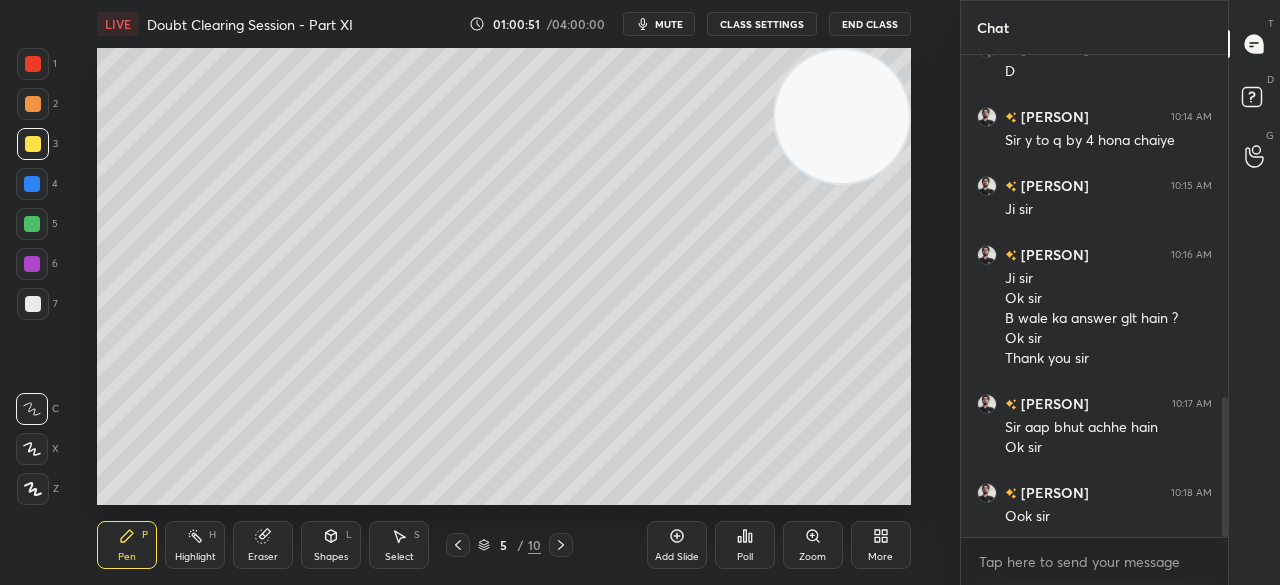 click on "7" at bounding box center [37, 304] 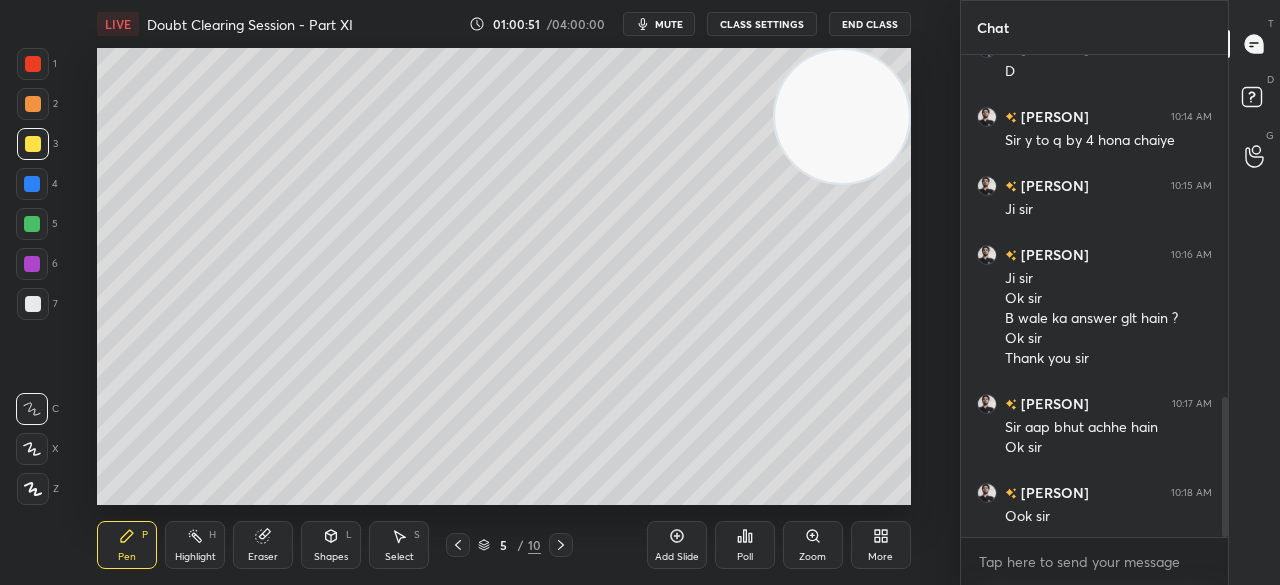 click on "7" at bounding box center (37, 304) 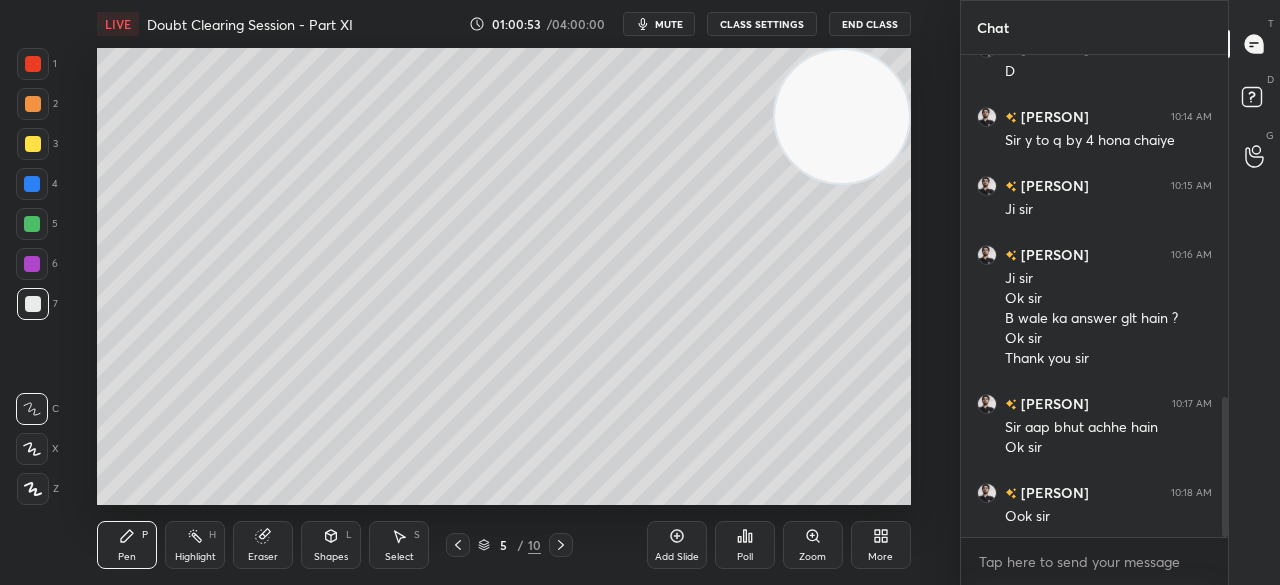 click at bounding box center [33, 144] 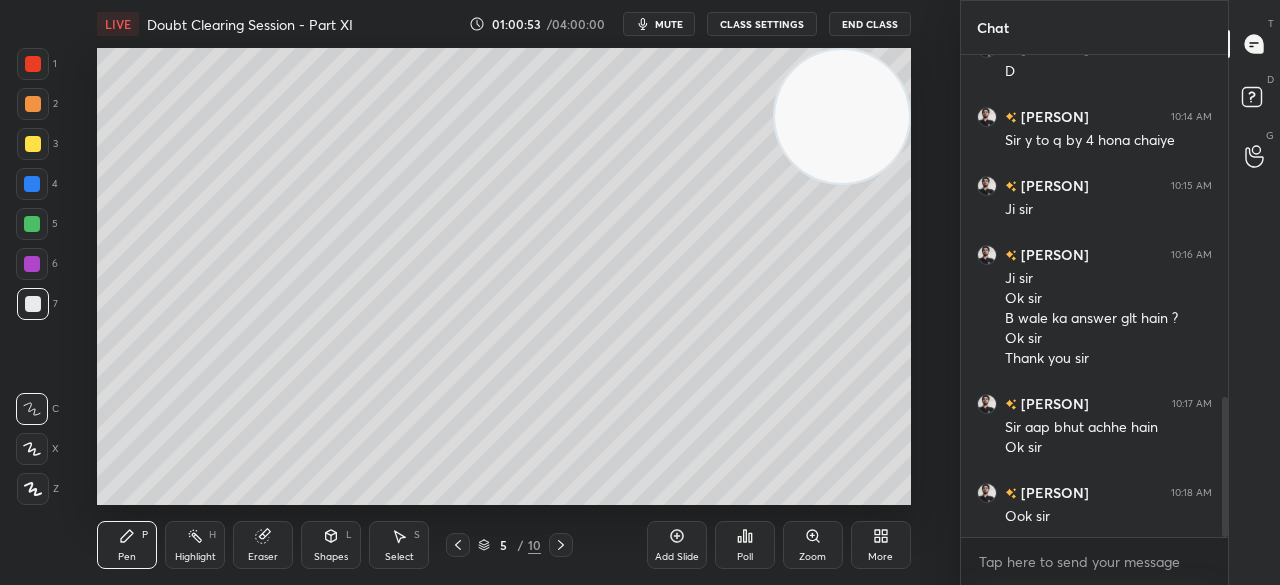 click at bounding box center [33, 144] 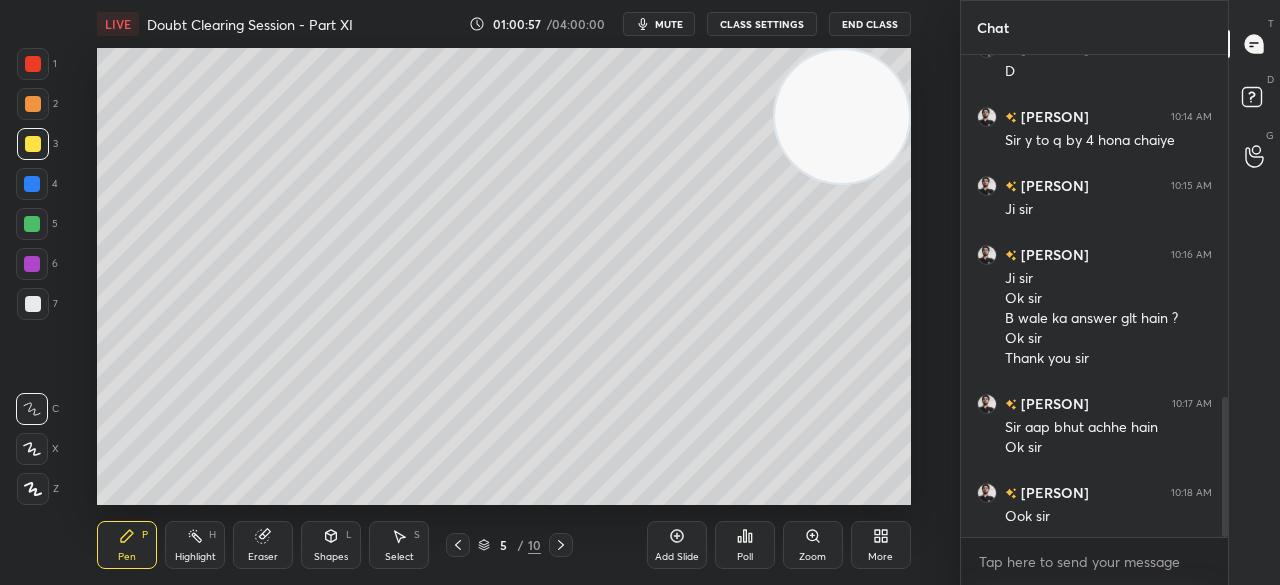 click on "Eraser" at bounding box center (263, 545) 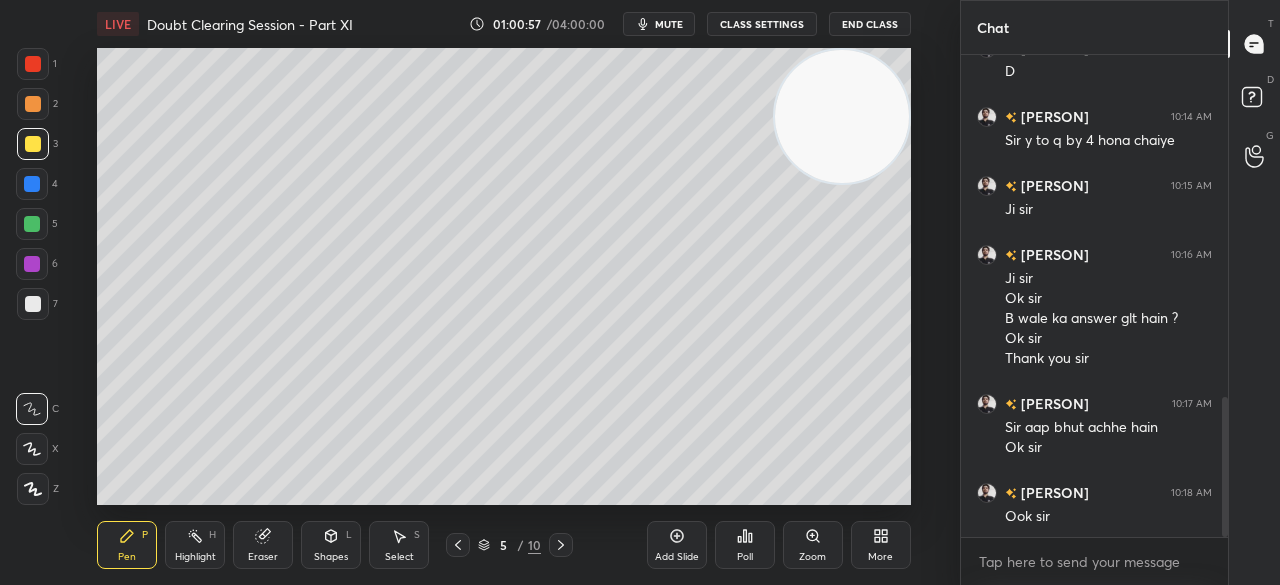 click on "Eraser" at bounding box center [263, 545] 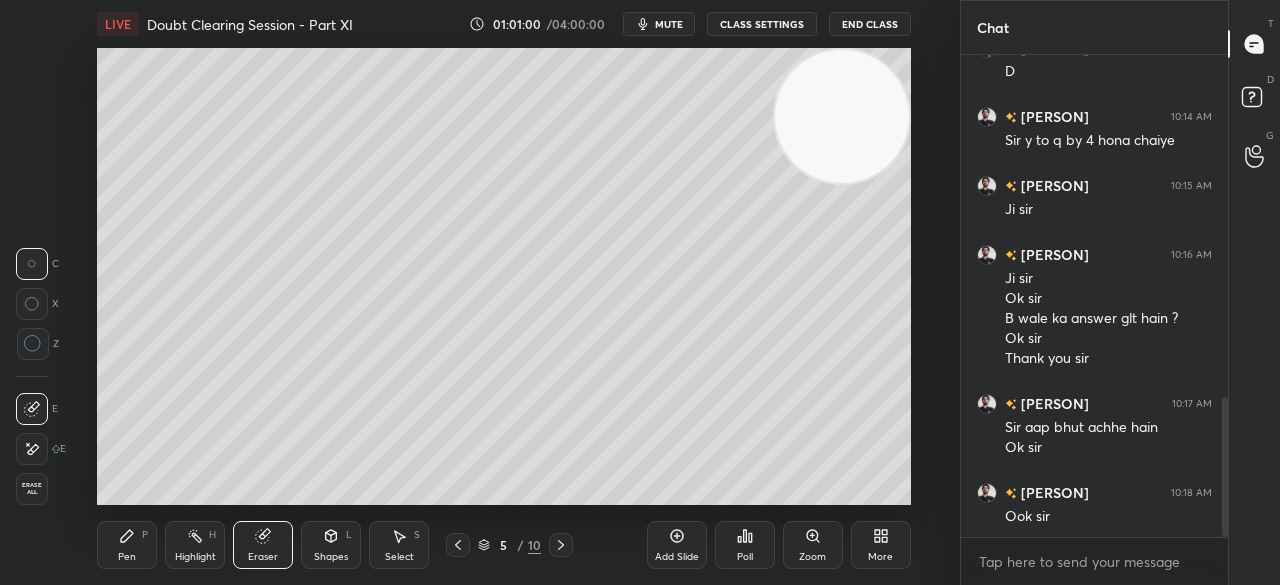 click on "Pen P" at bounding box center [127, 545] 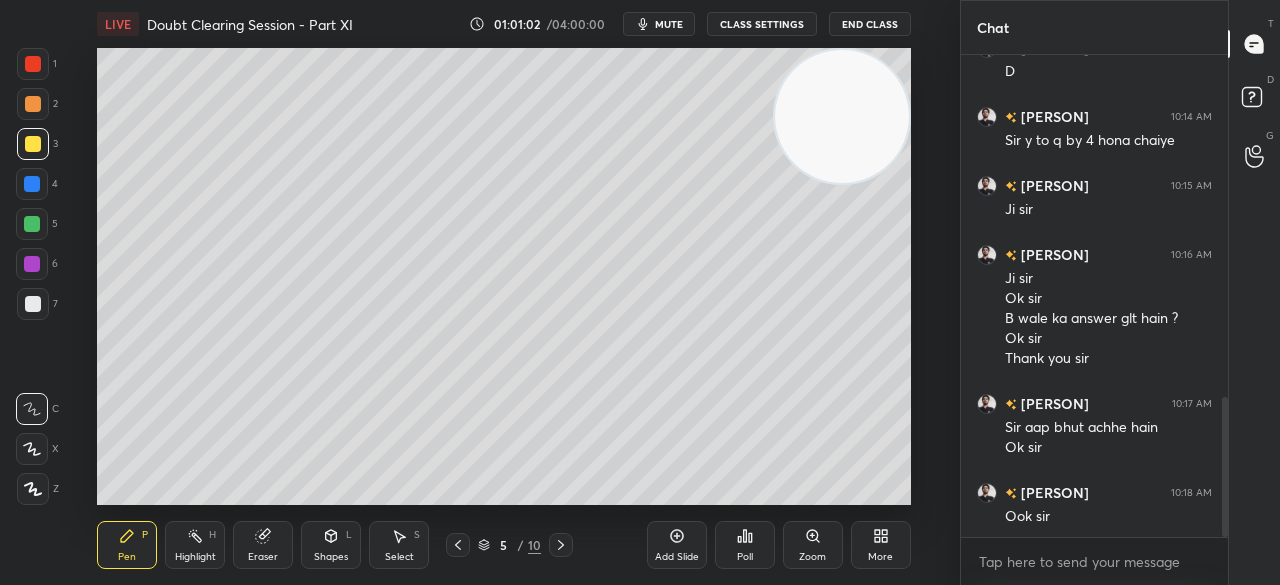 click on "1 2 3 4 5 6 7 C X Z C X Z E E Erase all   H H" at bounding box center (32, 276) 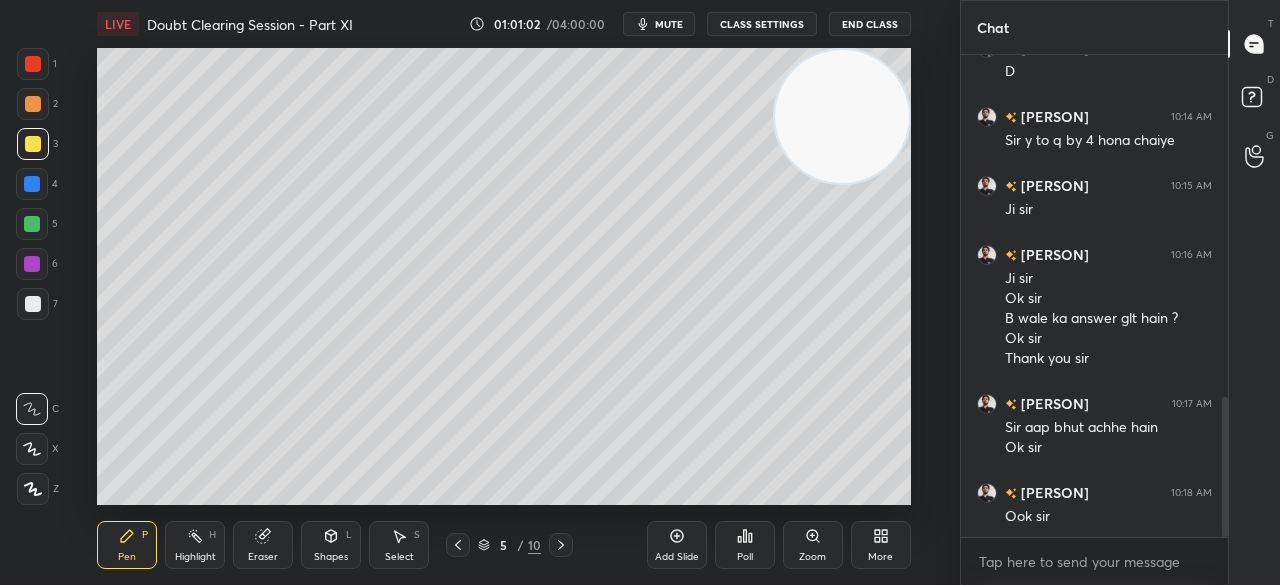 click at bounding box center [33, 64] 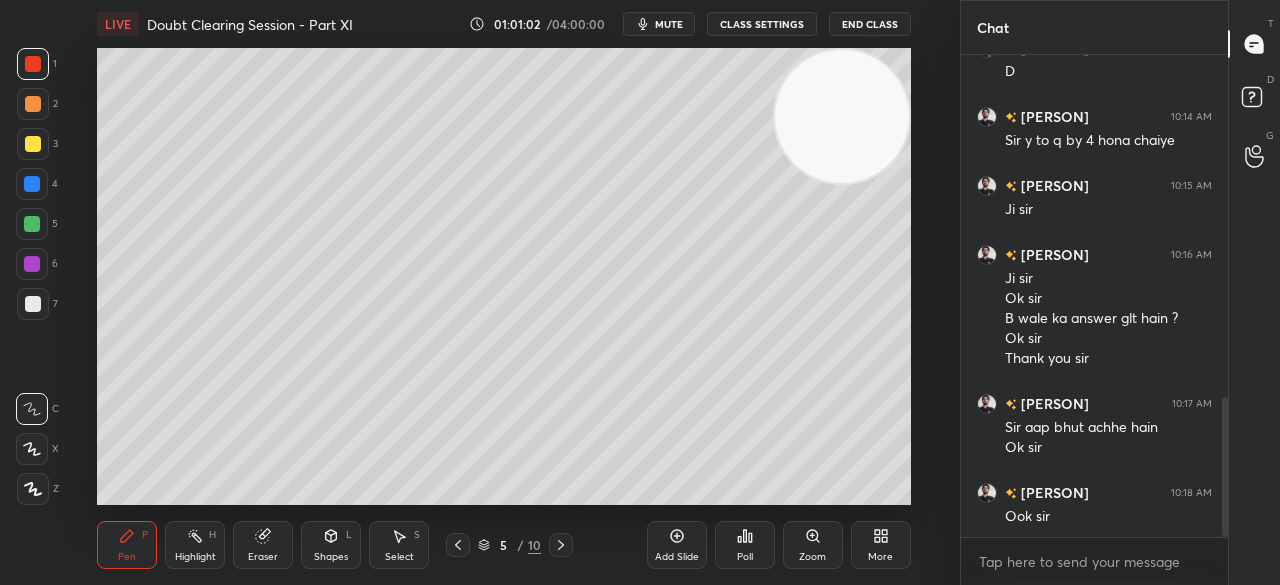 click at bounding box center (33, 64) 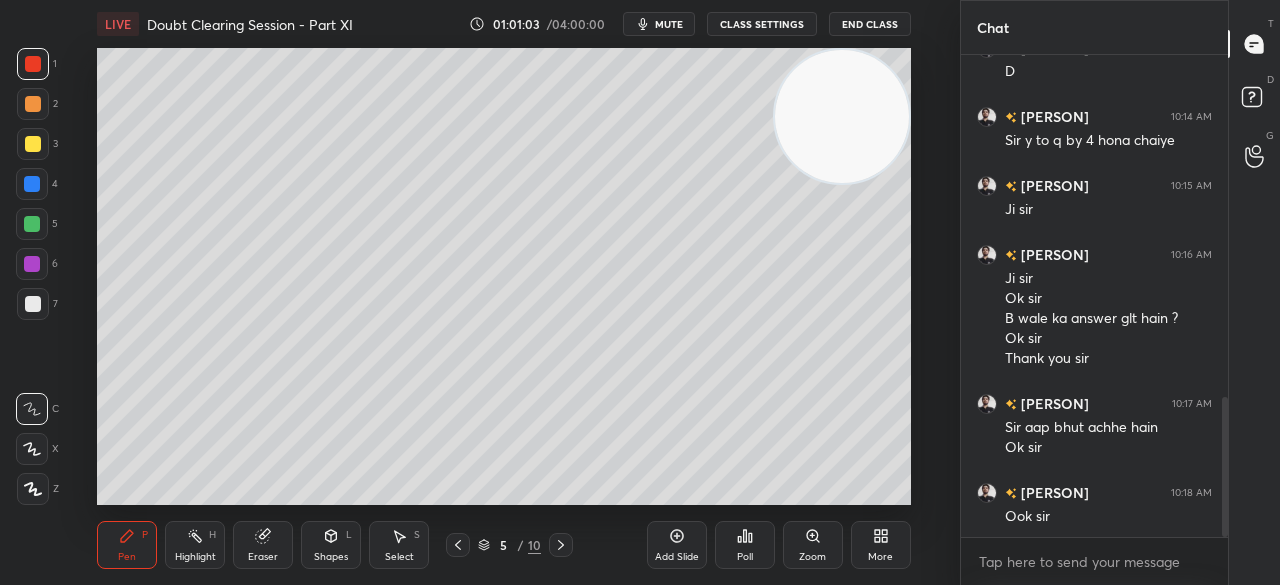 click at bounding box center (33, 64) 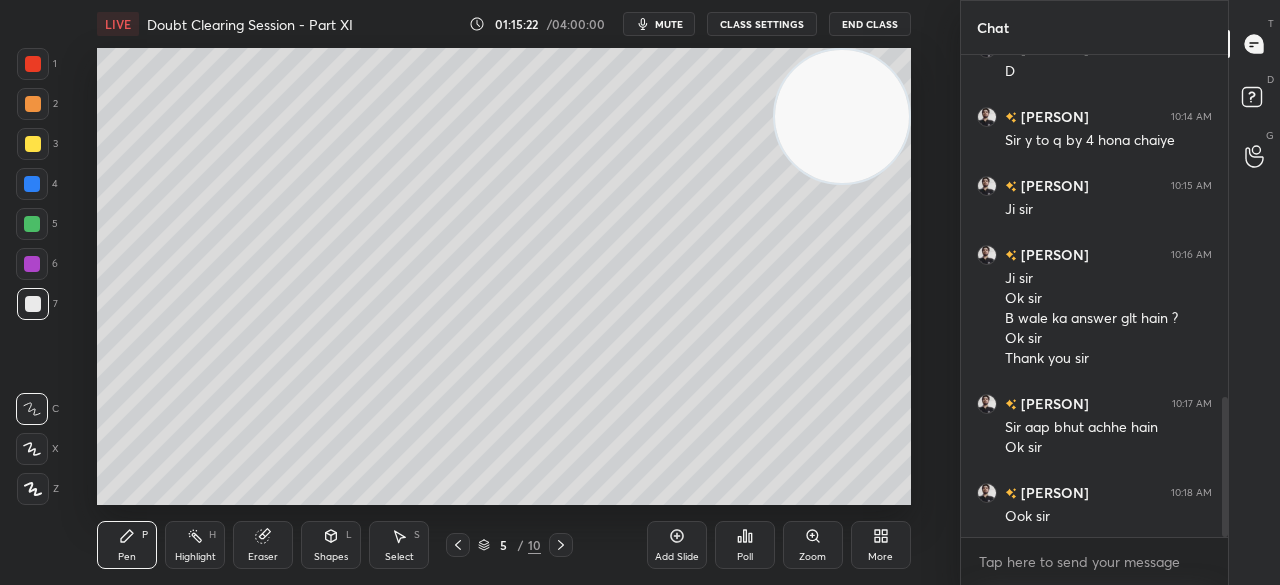 click on "End Class" at bounding box center (870, 24) 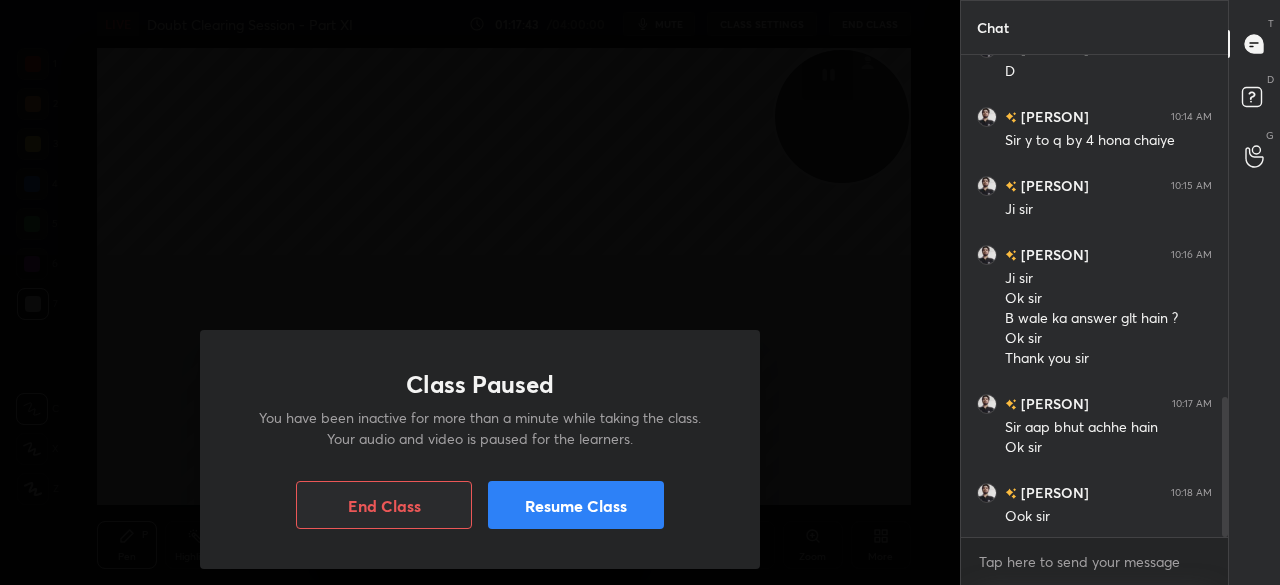click on "Resume Class" at bounding box center (576, 505) 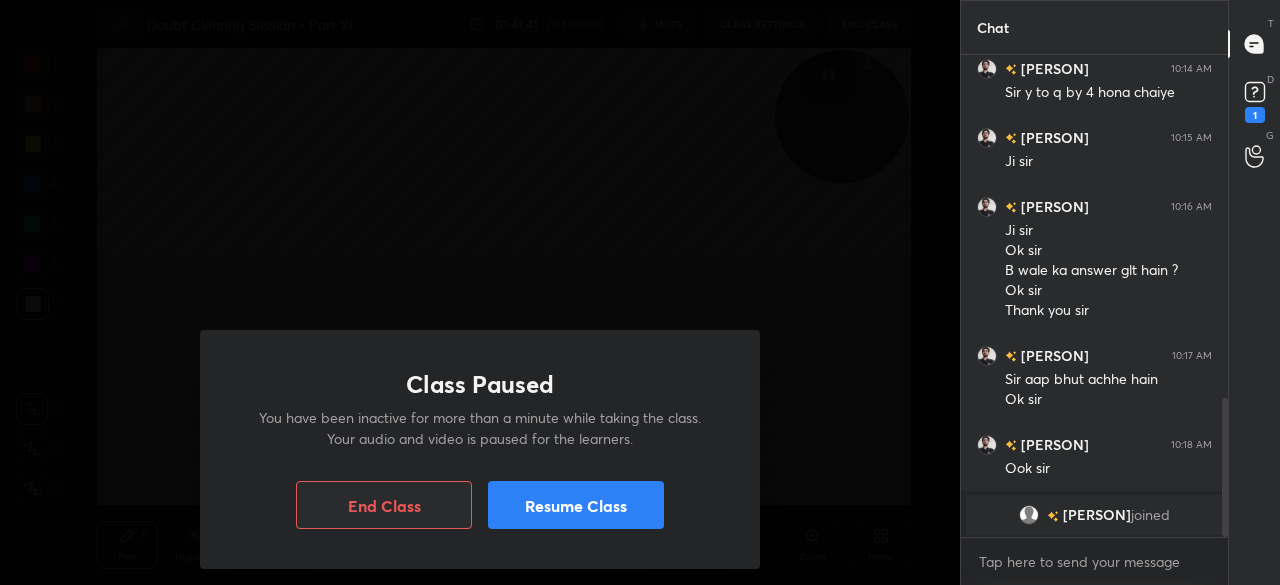 scroll, scrollTop: 1186, scrollLeft: 0, axis: vertical 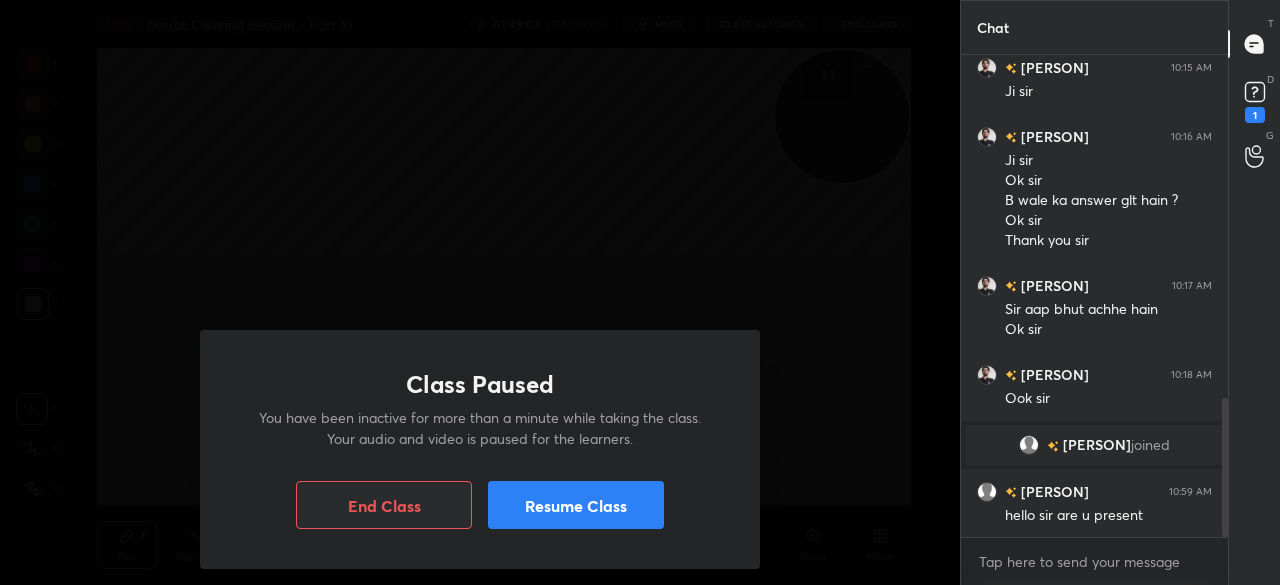 click on "Resume Class" at bounding box center (576, 505) 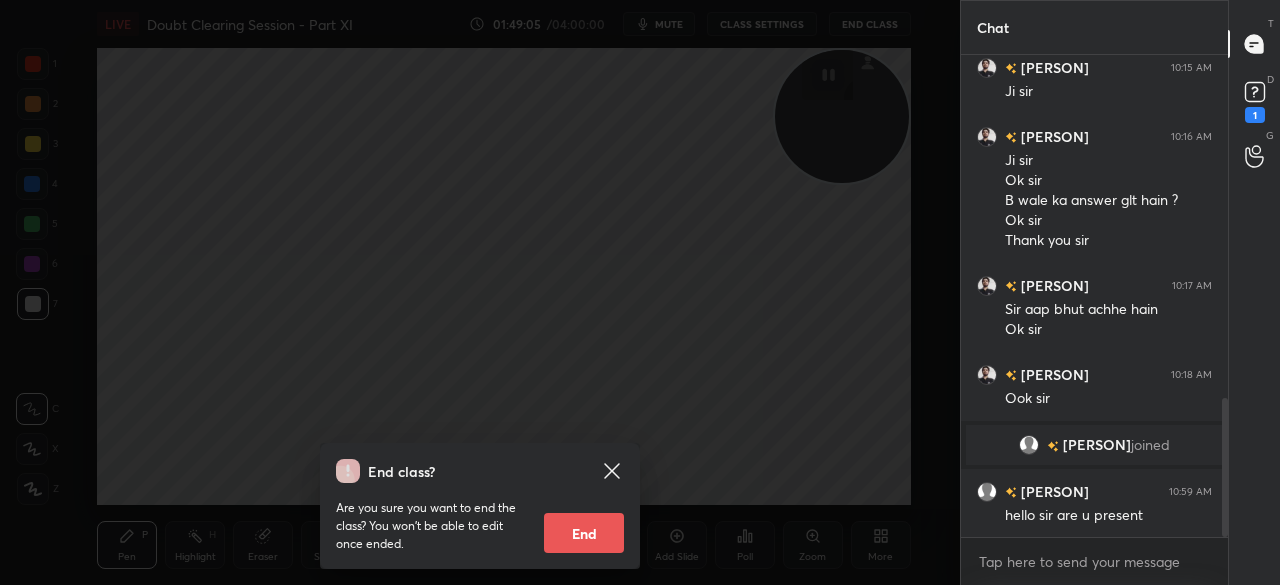 click 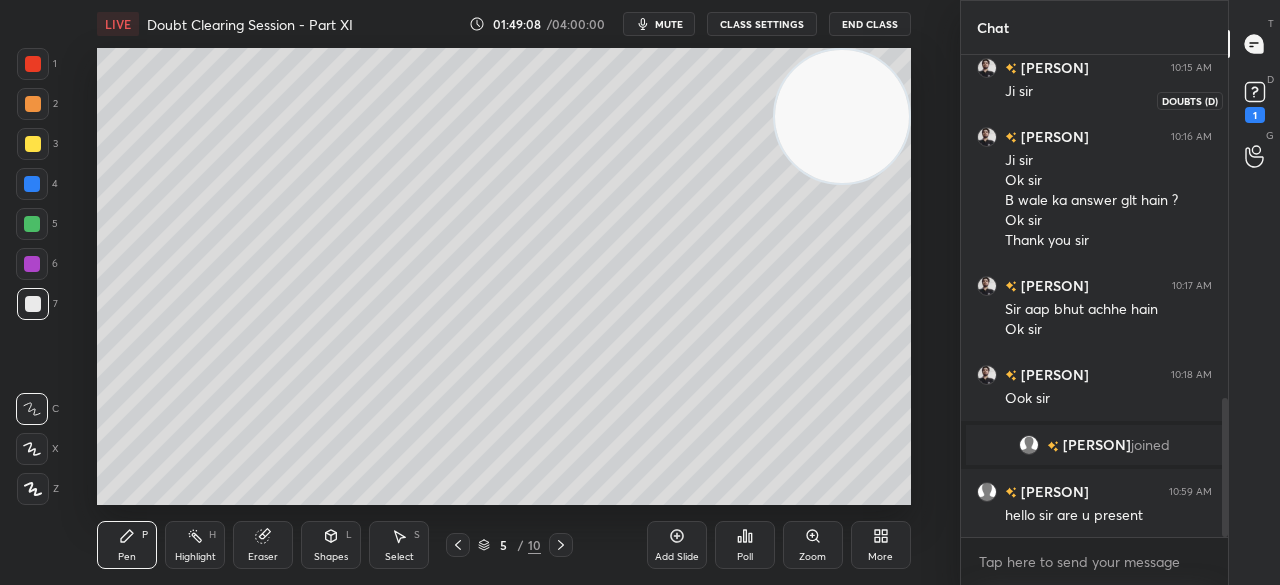 click 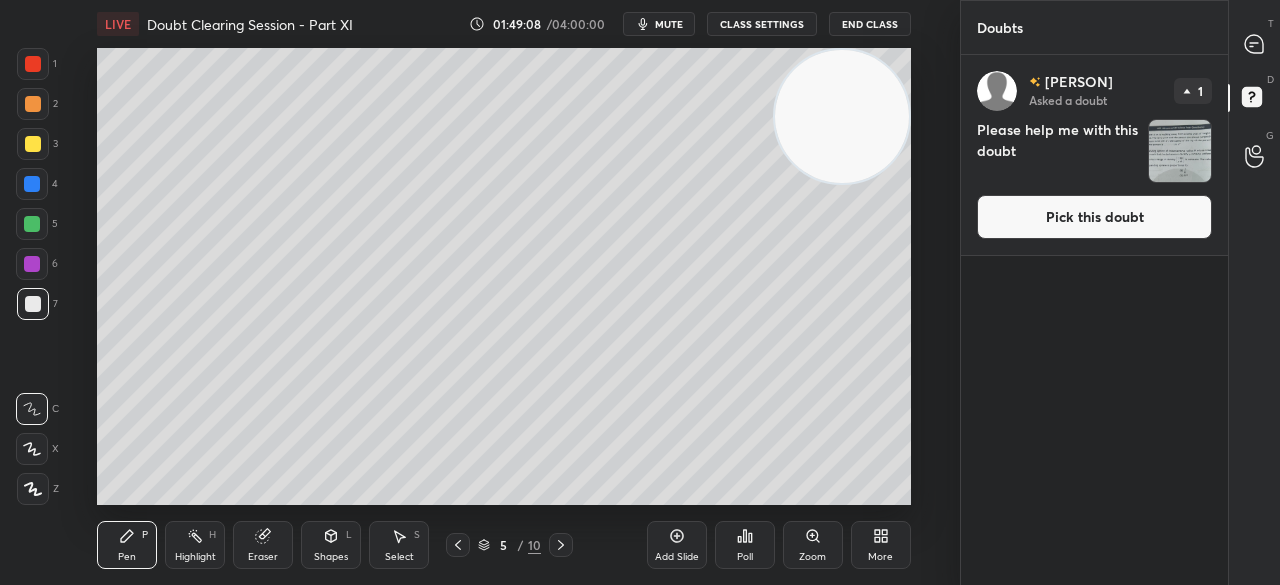 click on "Pick this doubt" at bounding box center (1094, 217) 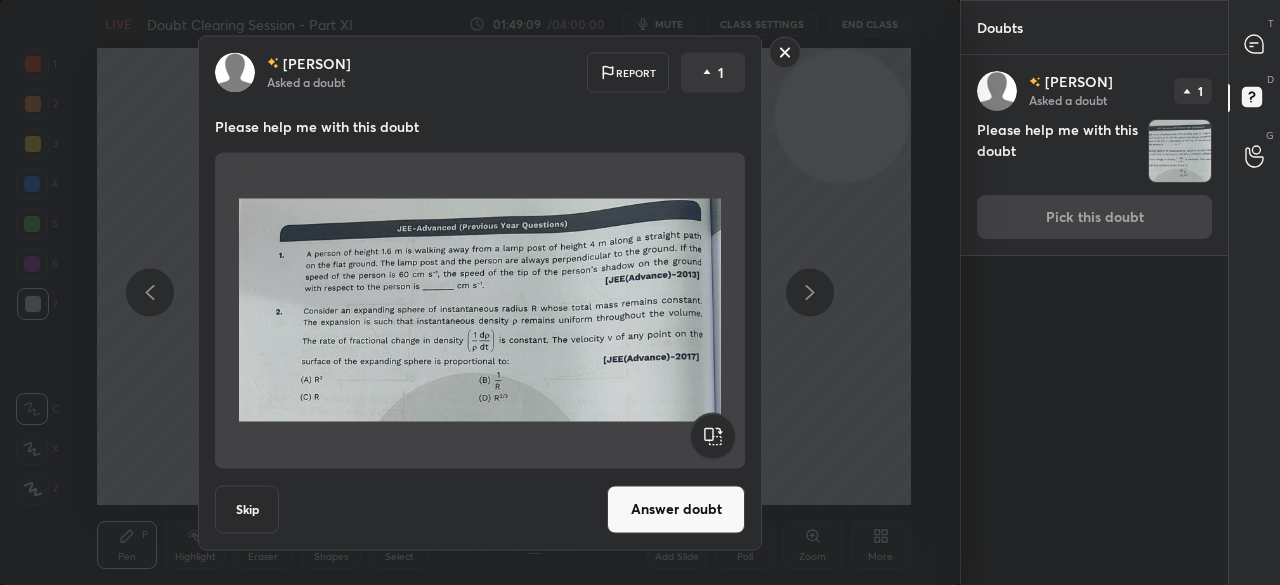 click on "Answer doubt" at bounding box center (676, 509) 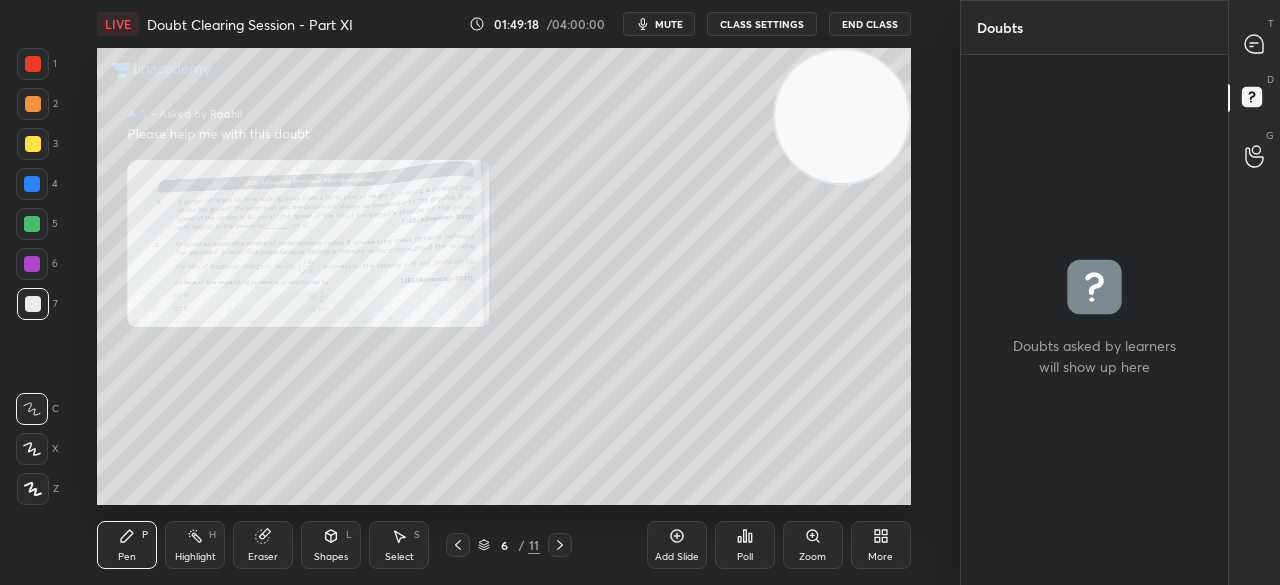 click on "mute" at bounding box center (669, 24) 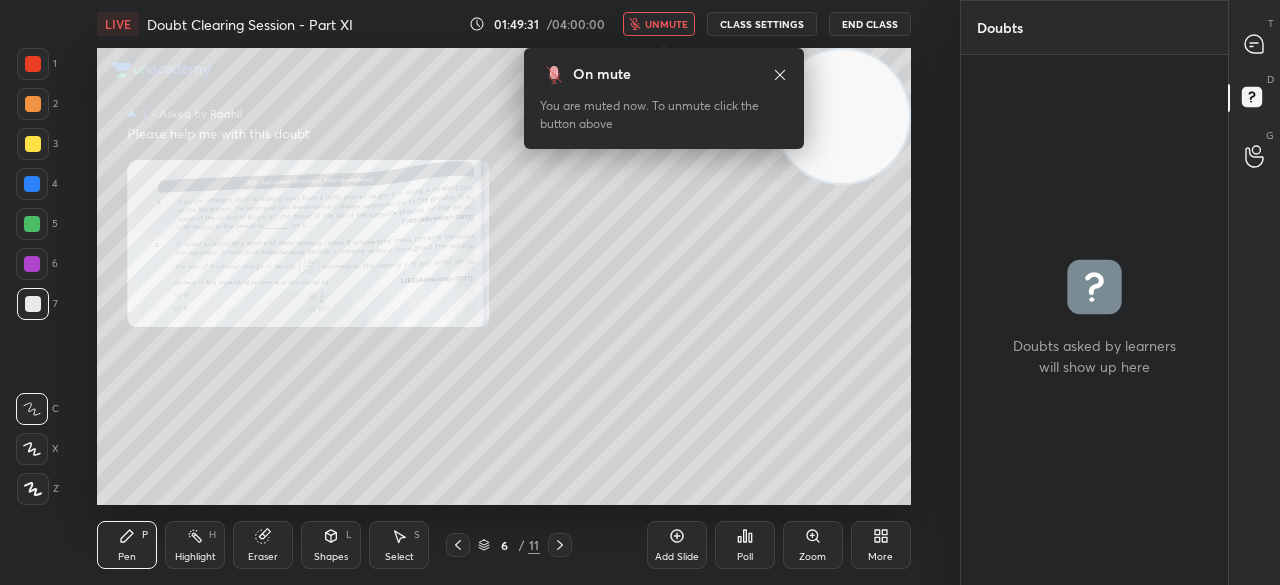 click on "End Class" at bounding box center (870, 24) 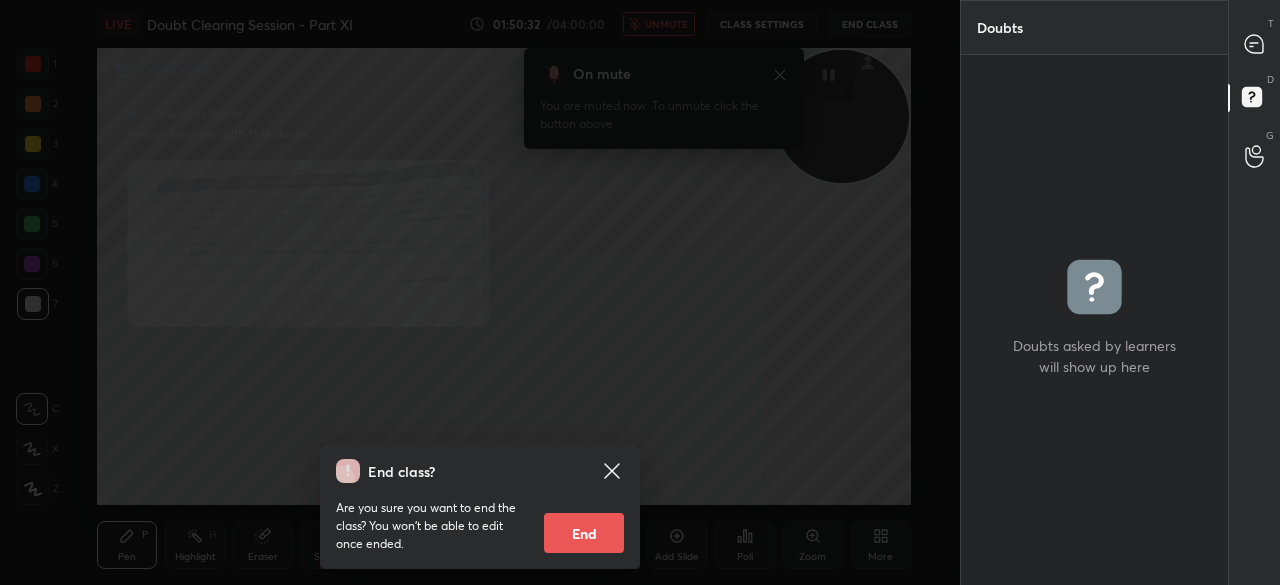 click on "End class? Are you sure you want to end the class? You won’t be able to edit once ended. End" at bounding box center [480, 292] 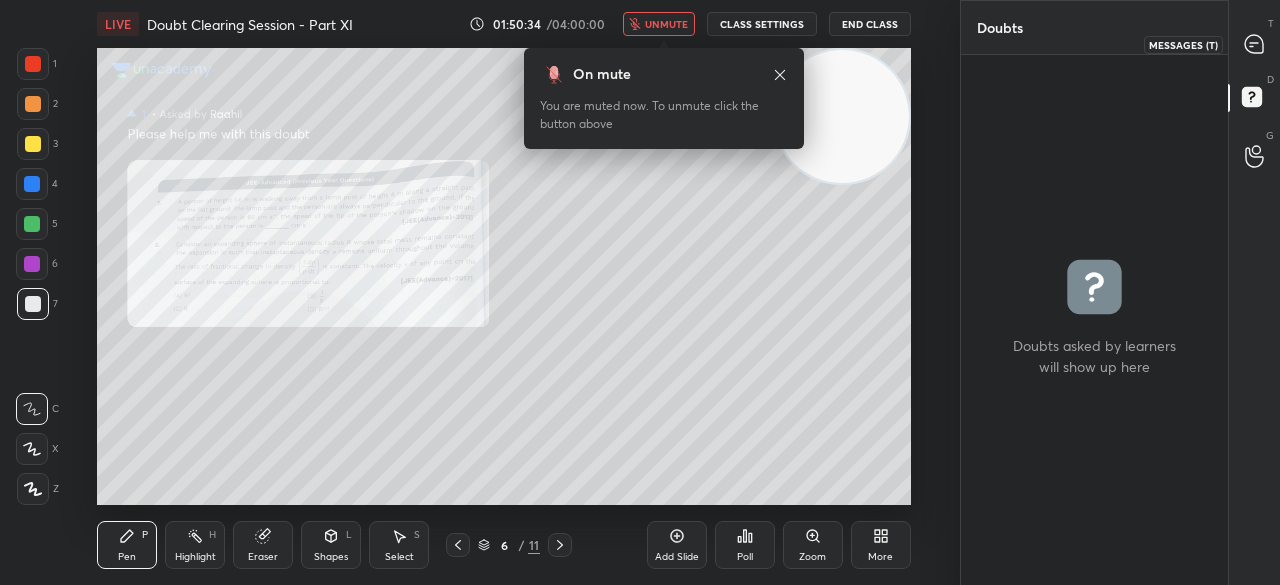click 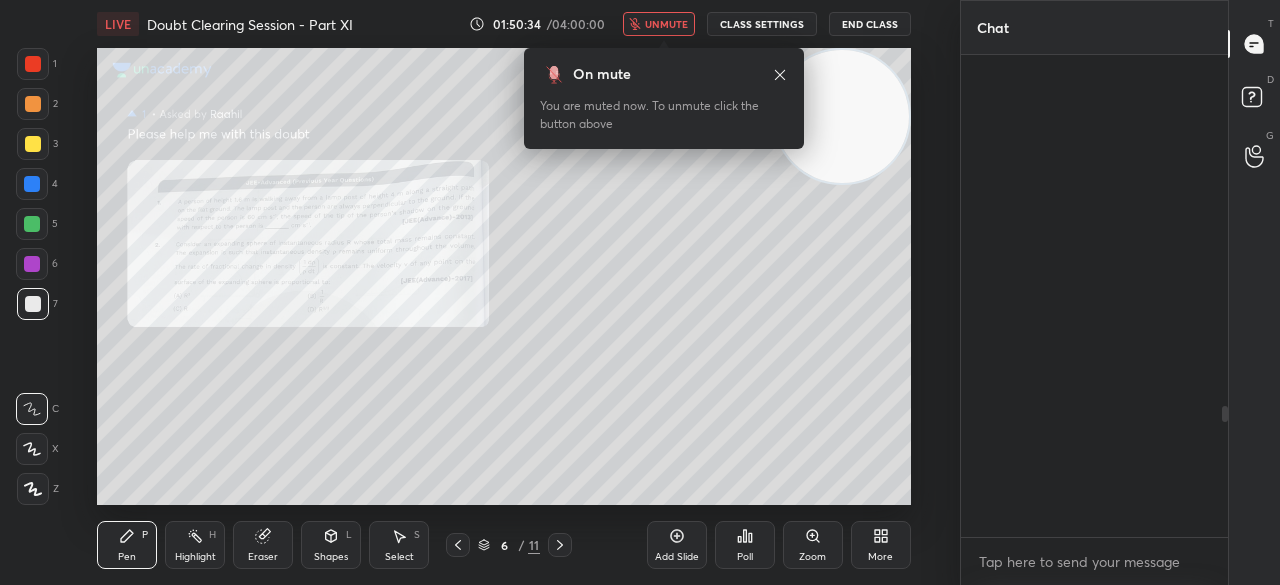 scroll, scrollTop: 1294, scrollLeft: 0, axis: vertical 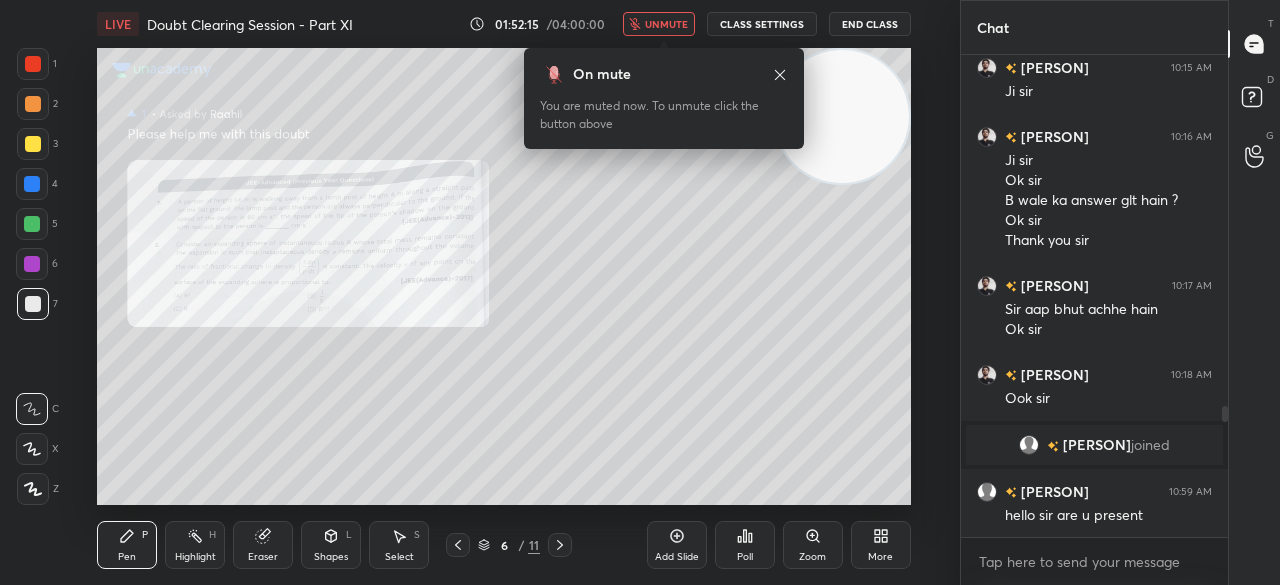 click on "End Class" at bounding box center (870, 24) 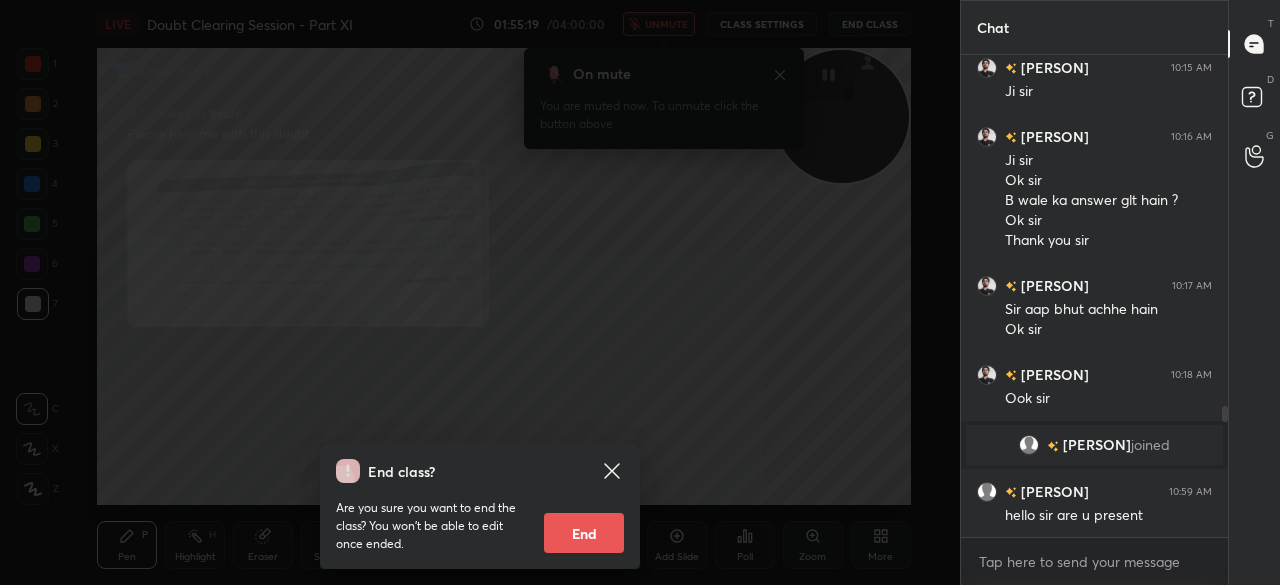 click 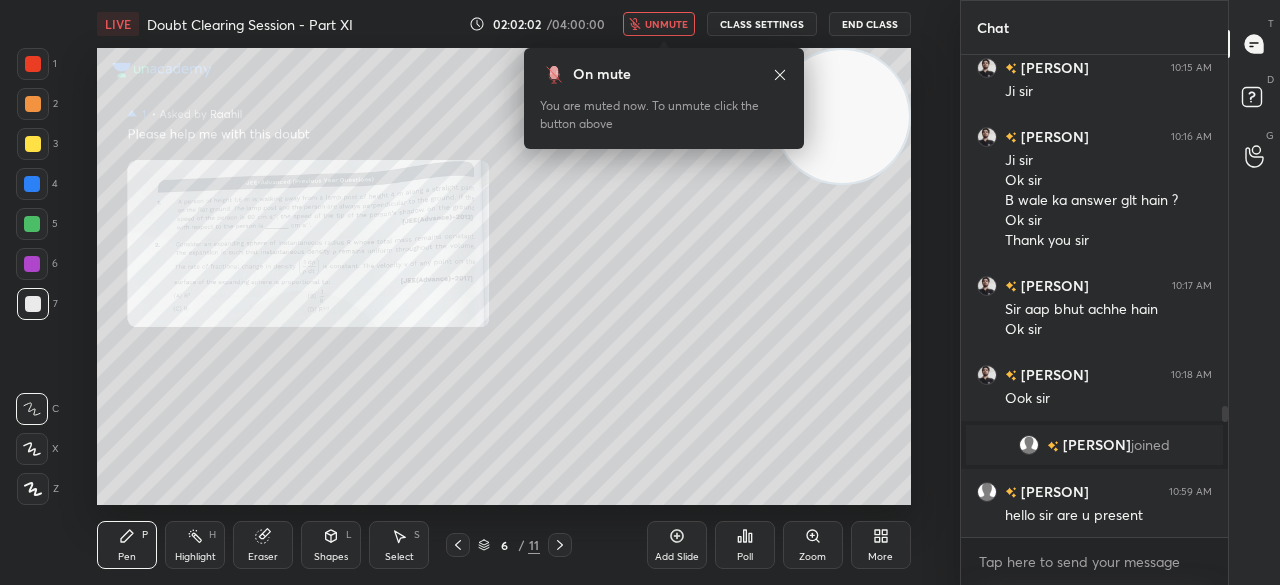 click on "End Class" at bounding box center [870, 24] 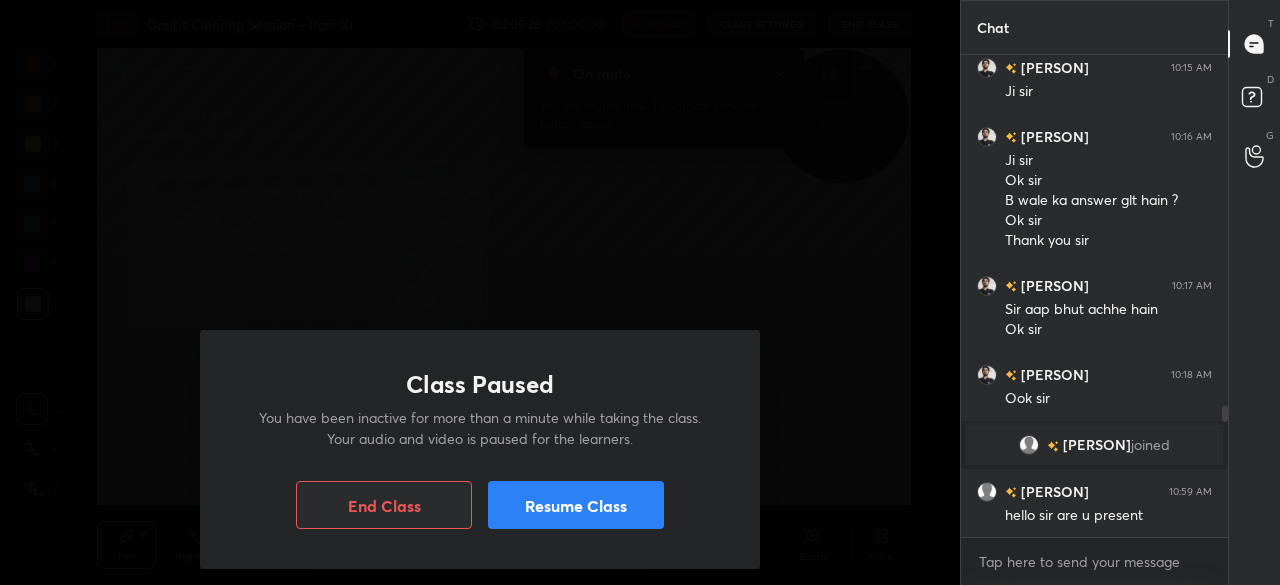 click on "Resume Class" at bounding box center (576, 505) 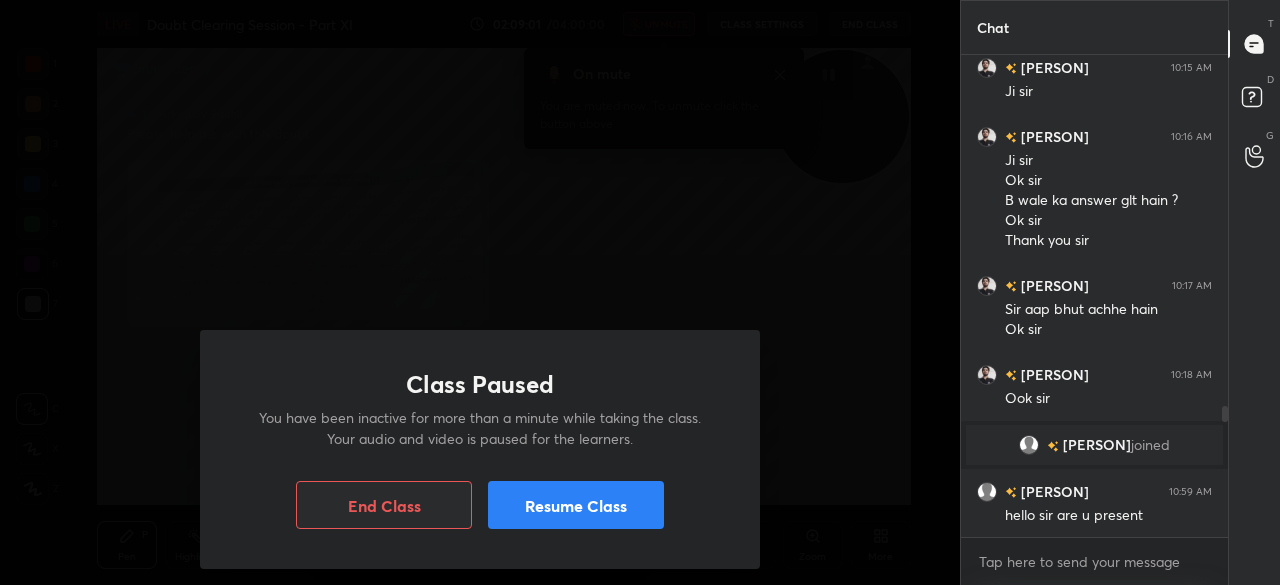 click on "Resume Class" at bounding box center [576, 505] 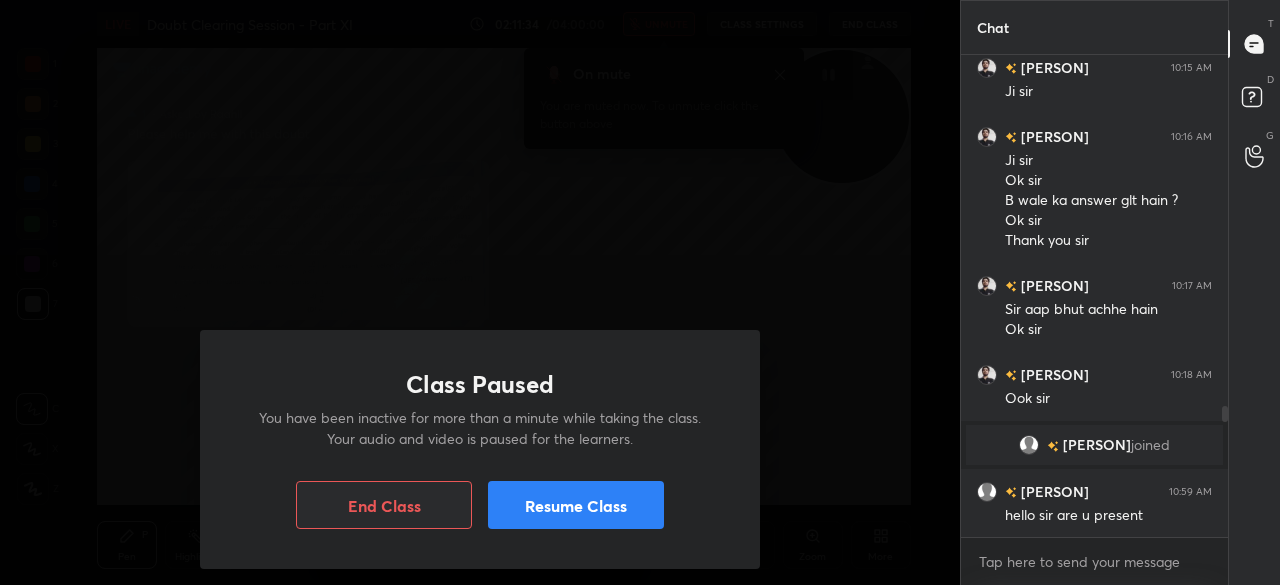 click on "Resume Class" at bounding box center [576, 505] 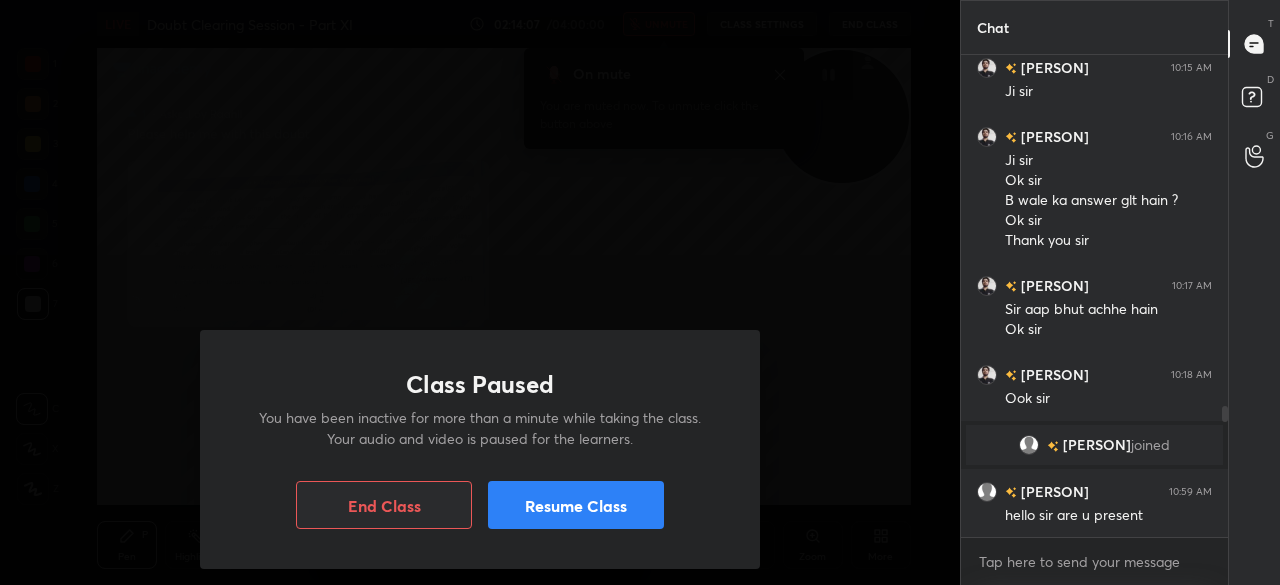 click on "Resume Class" at bounding box center [576, 505] 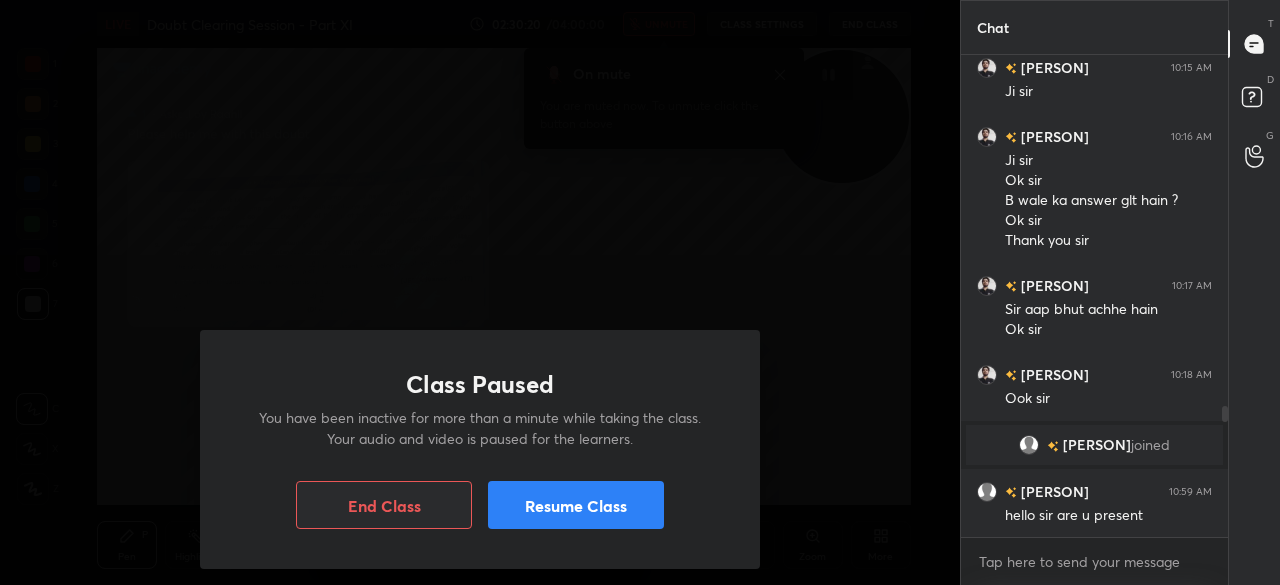 click on "Resume Class" at bounding box center (576, 505) 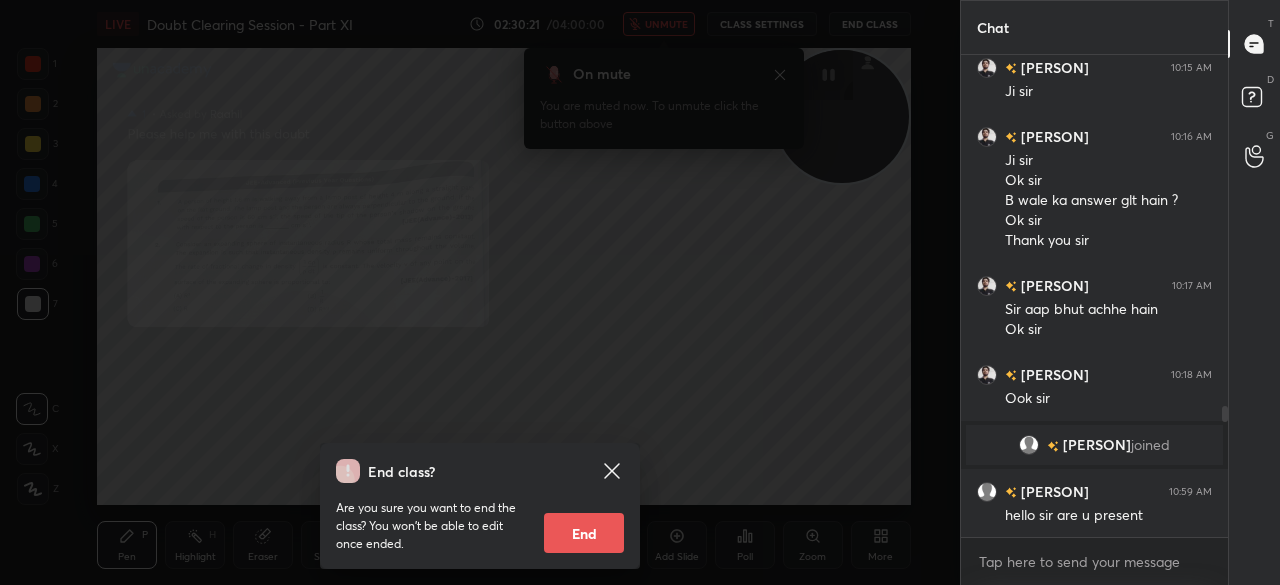 click 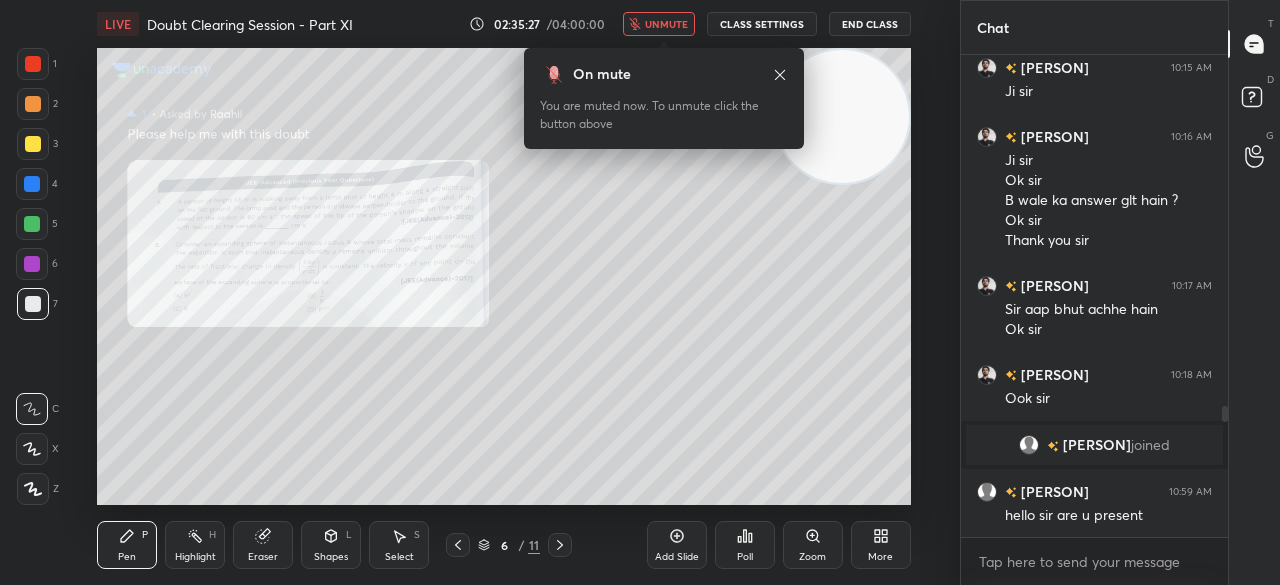 type 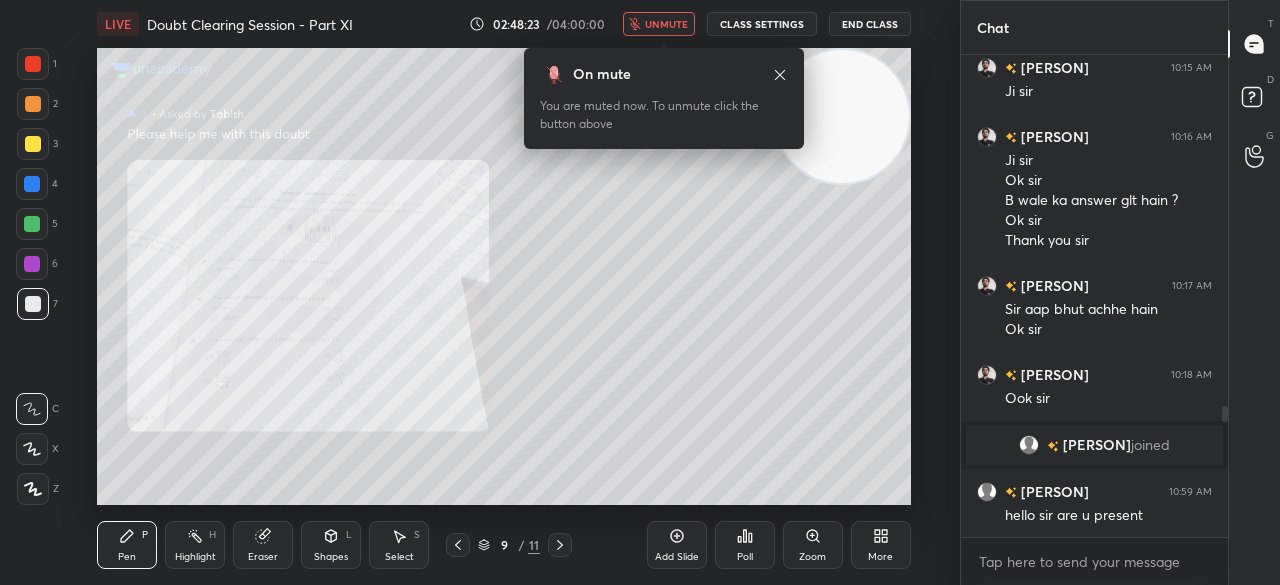 click on "End Class" at bounding box center [870, 24] 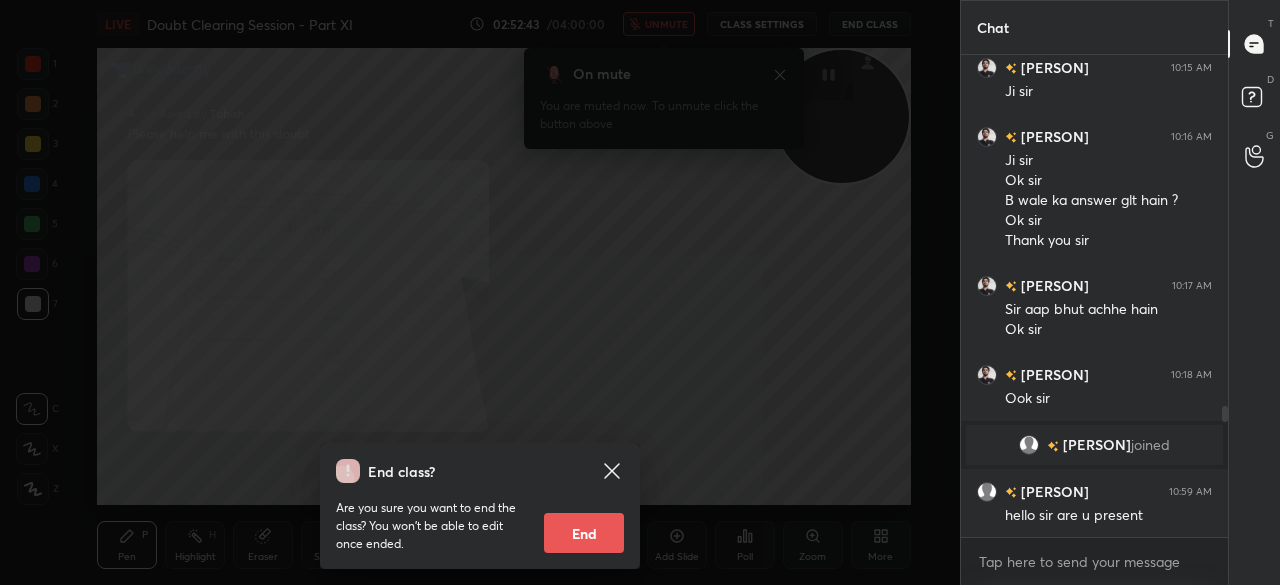 click 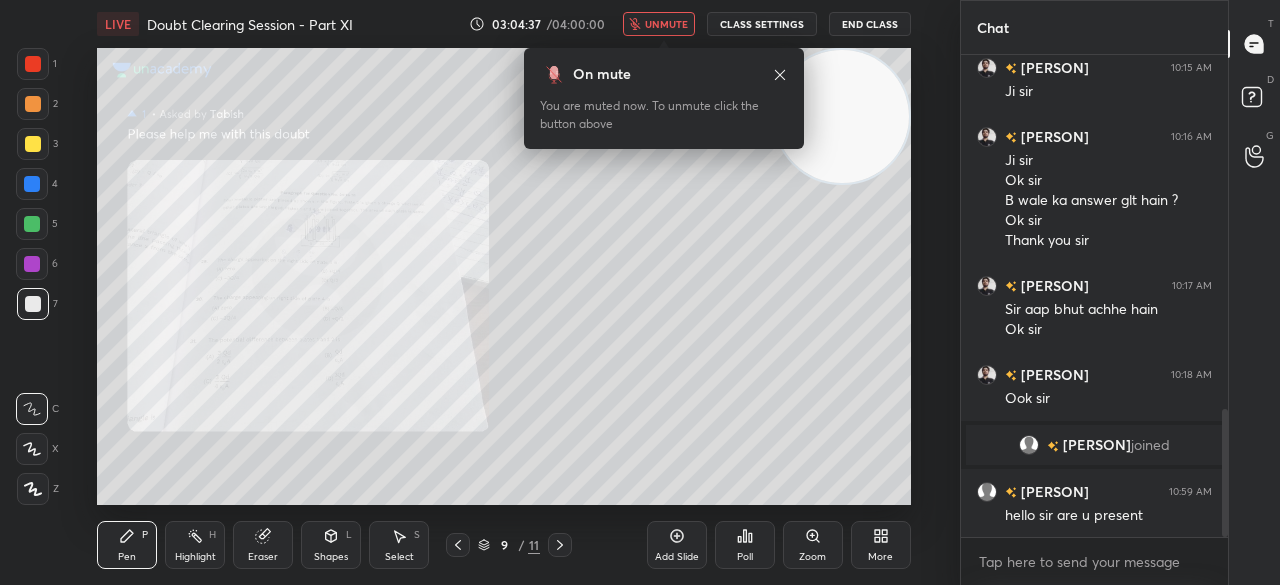 scroll, scrollTop: 1342, scrollLeft: 0, axis: vertical 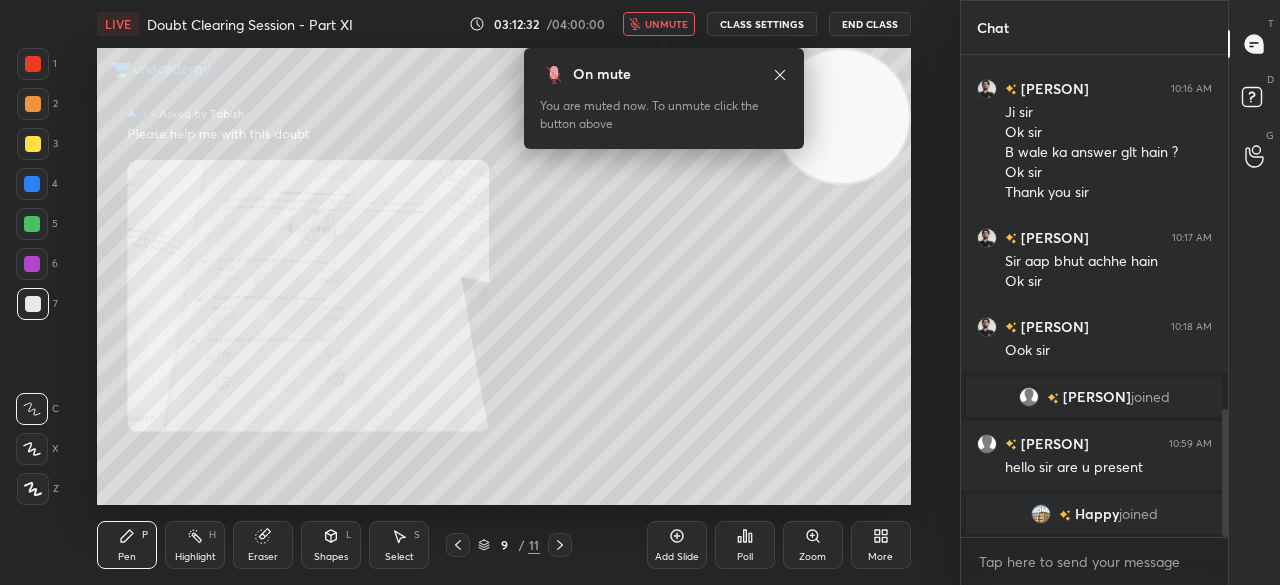 click on "End Class" at bounding box center (870, 24) 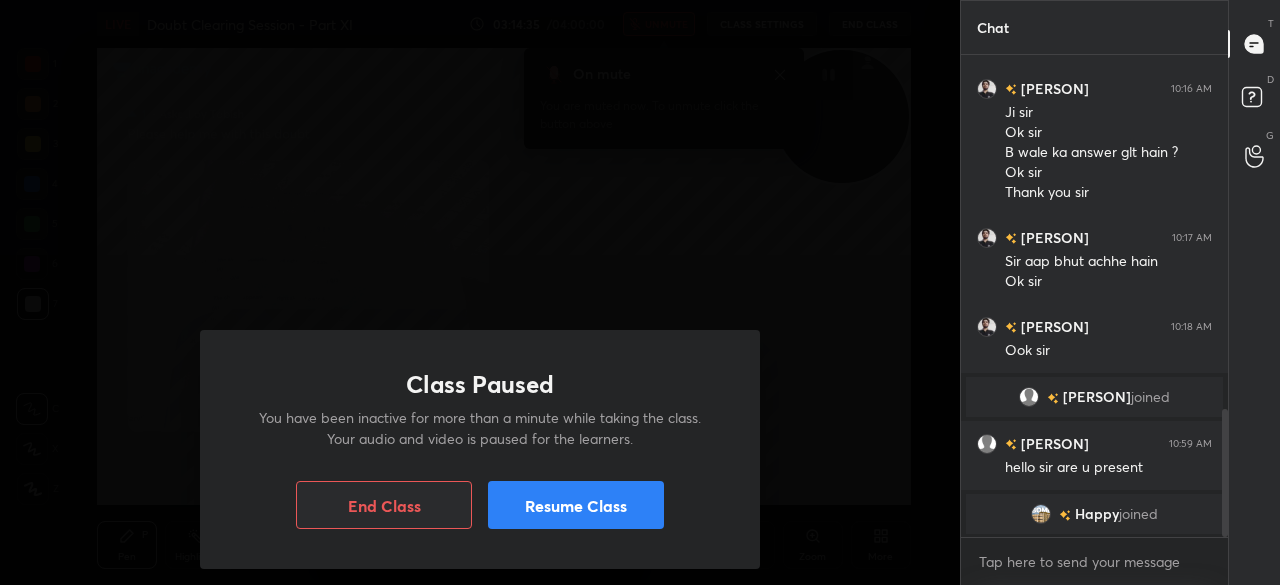 click on "Resume Class" at bounding box center [576, 505] 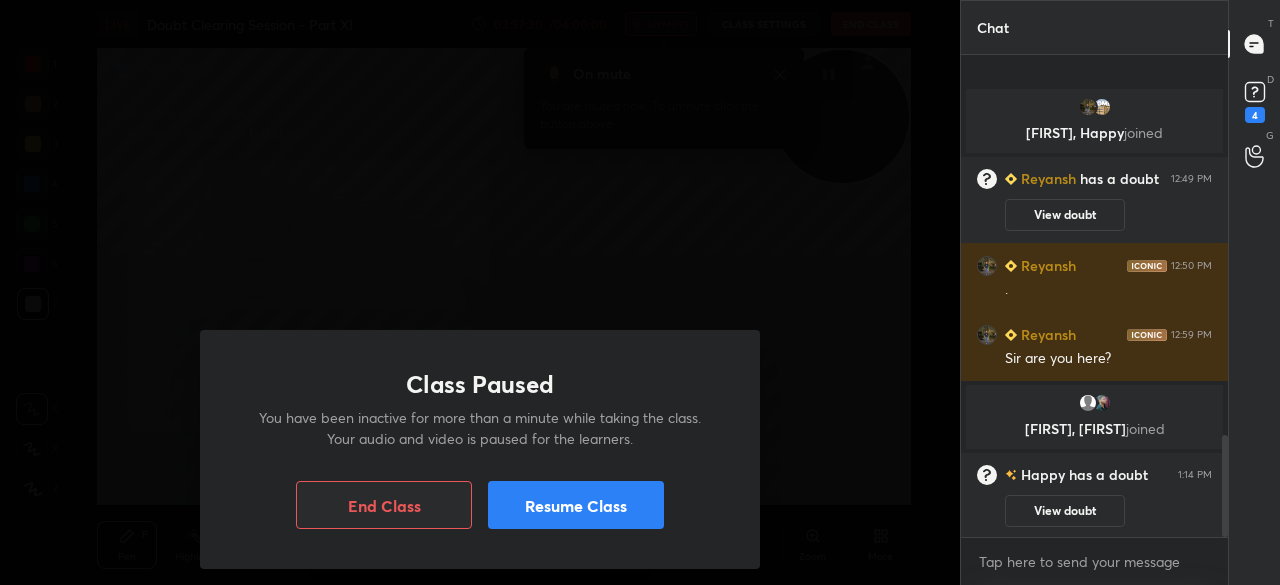scroll, scrollTop: 1792, scrollLeft: 0, axis: vertical 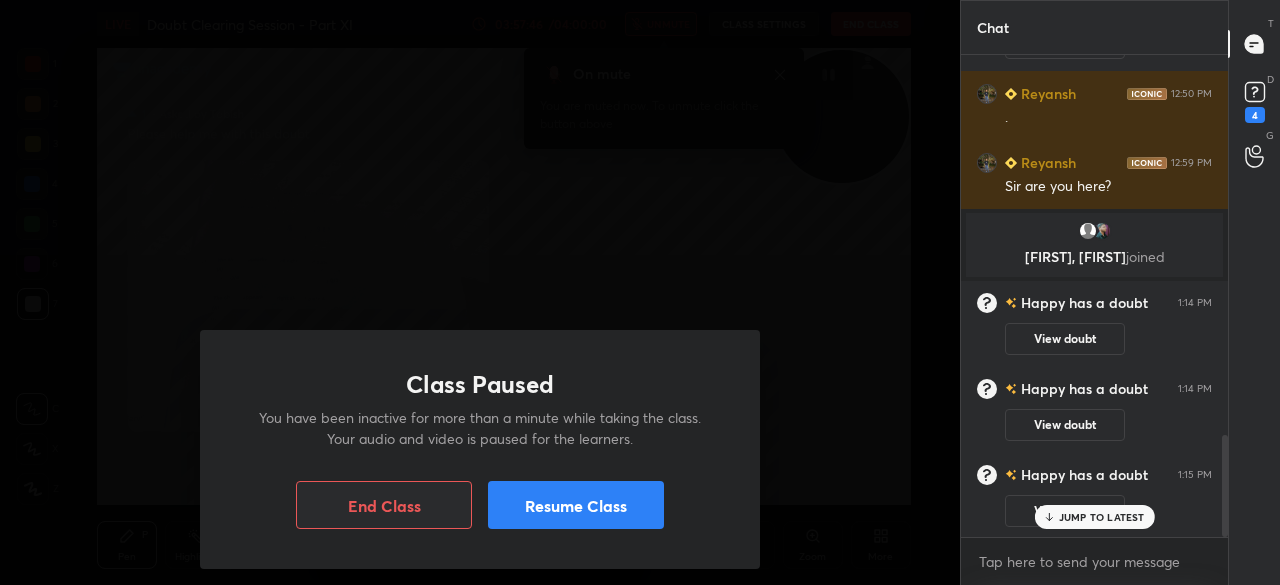 click on "Resume Class" at bounding box center (576, 505) 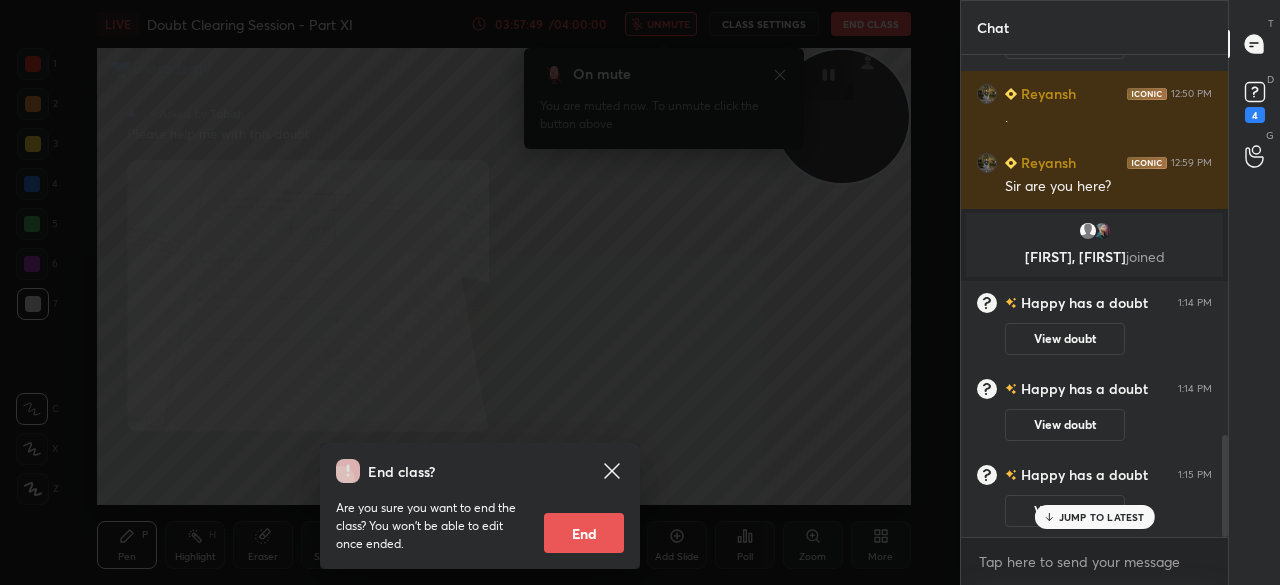 click 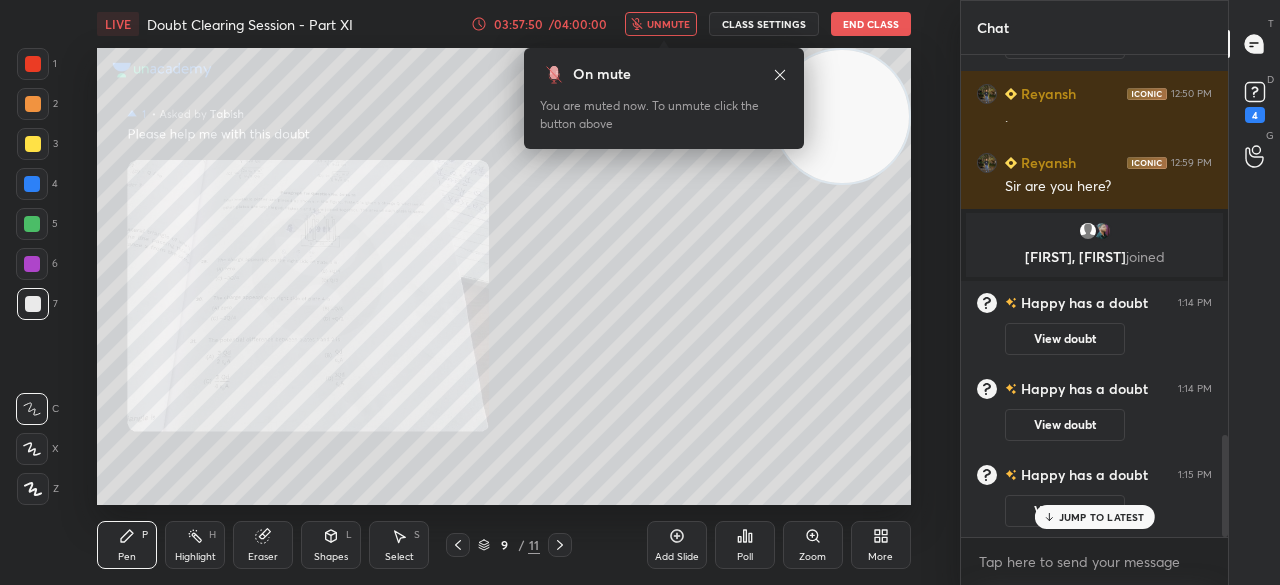 click on "unmute" at bounding box center [661, 24] 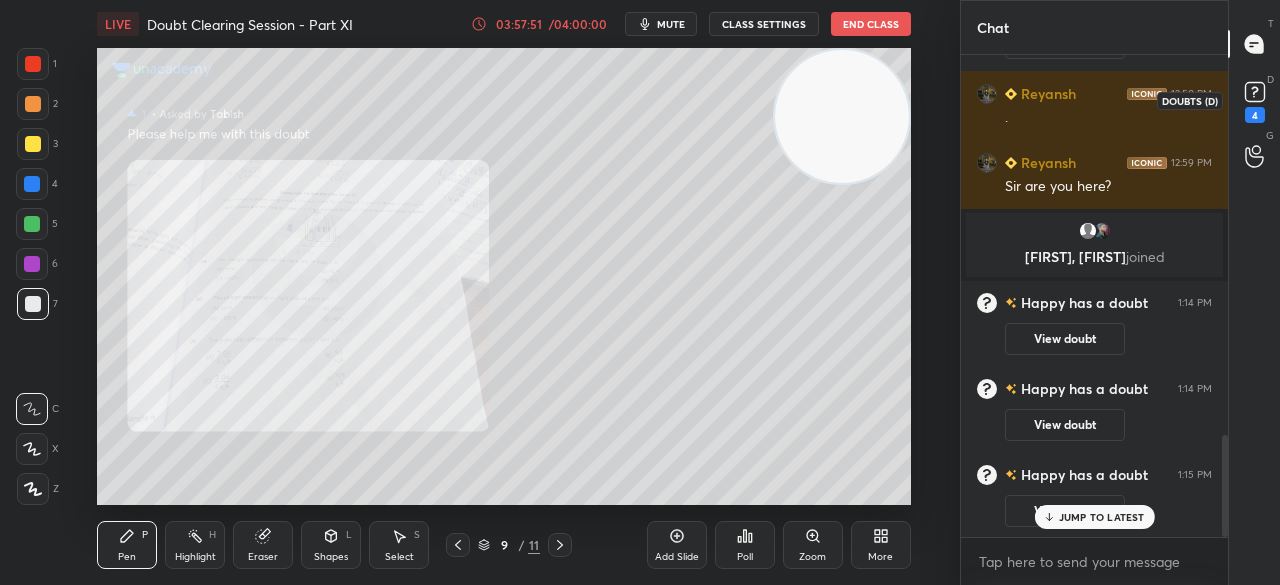 click 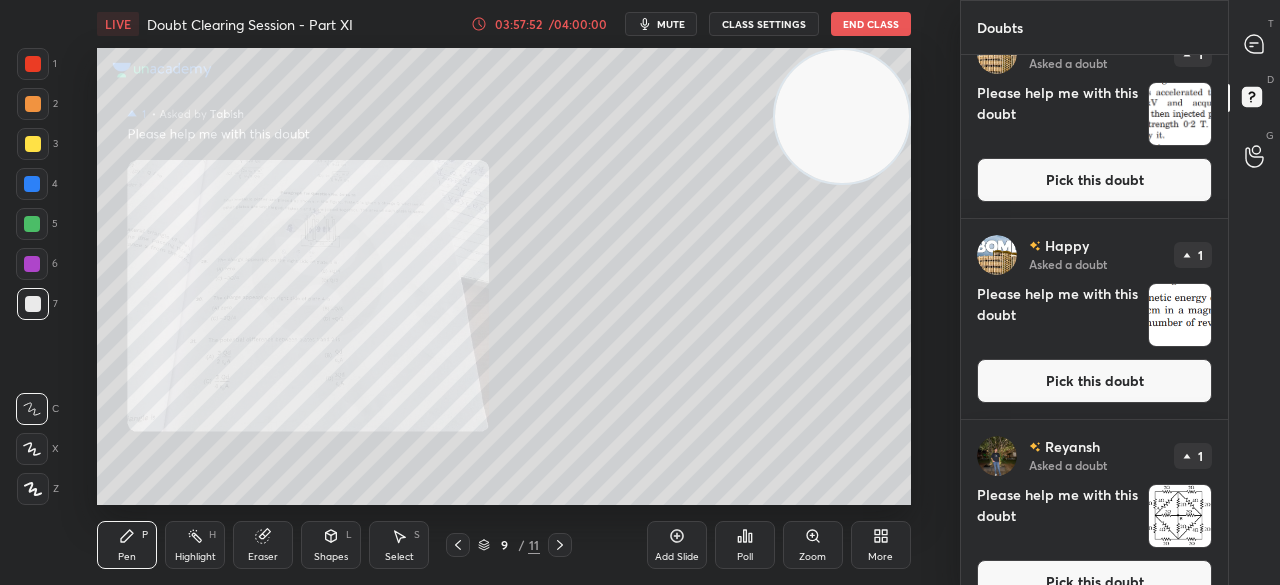 scroll, scrollTop: 272, scrollLeft: 0, axis: vertical 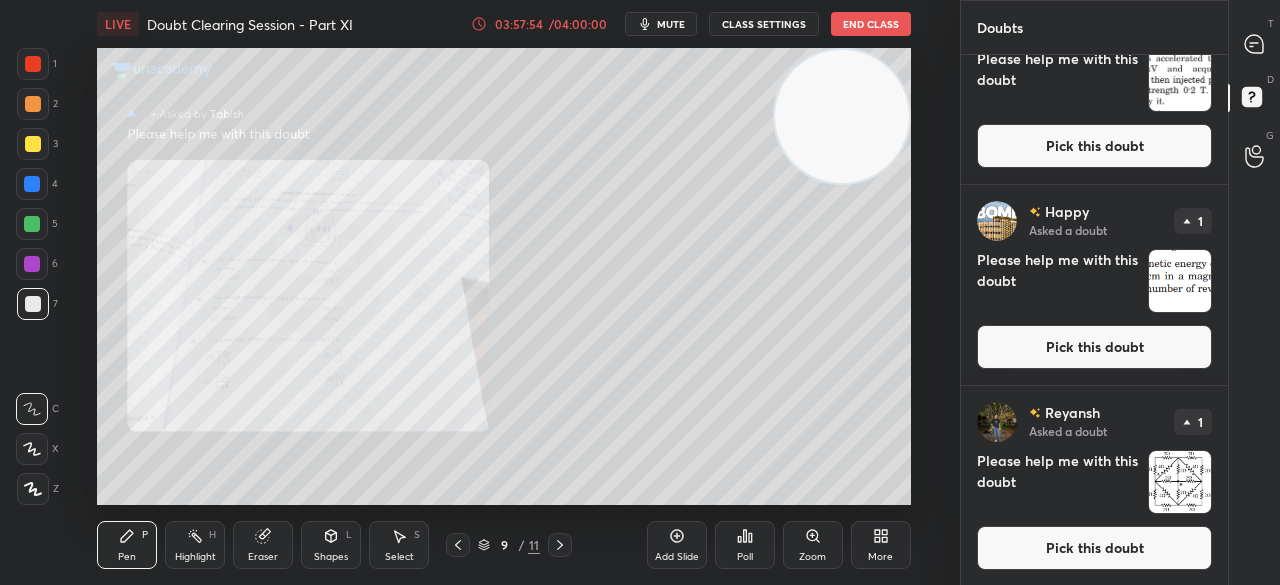 click on "Pick this doubt" at bounding box center [1094, 347] 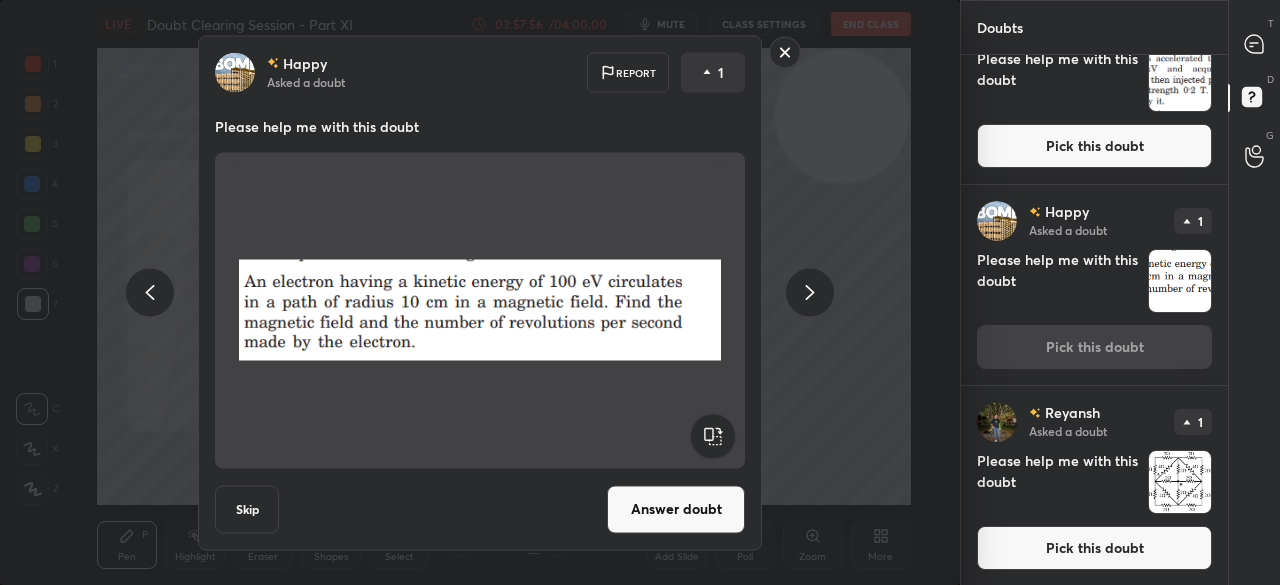 click on "Answer doubt" at bounding box center [676, 509] 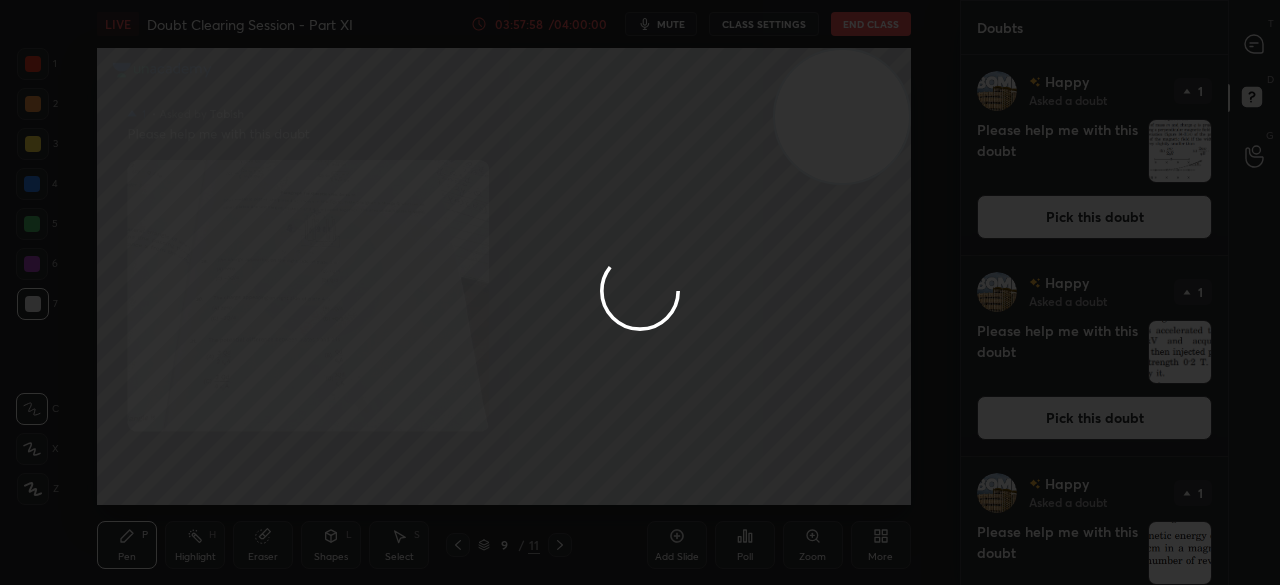 click at bounding box center [640, 292] 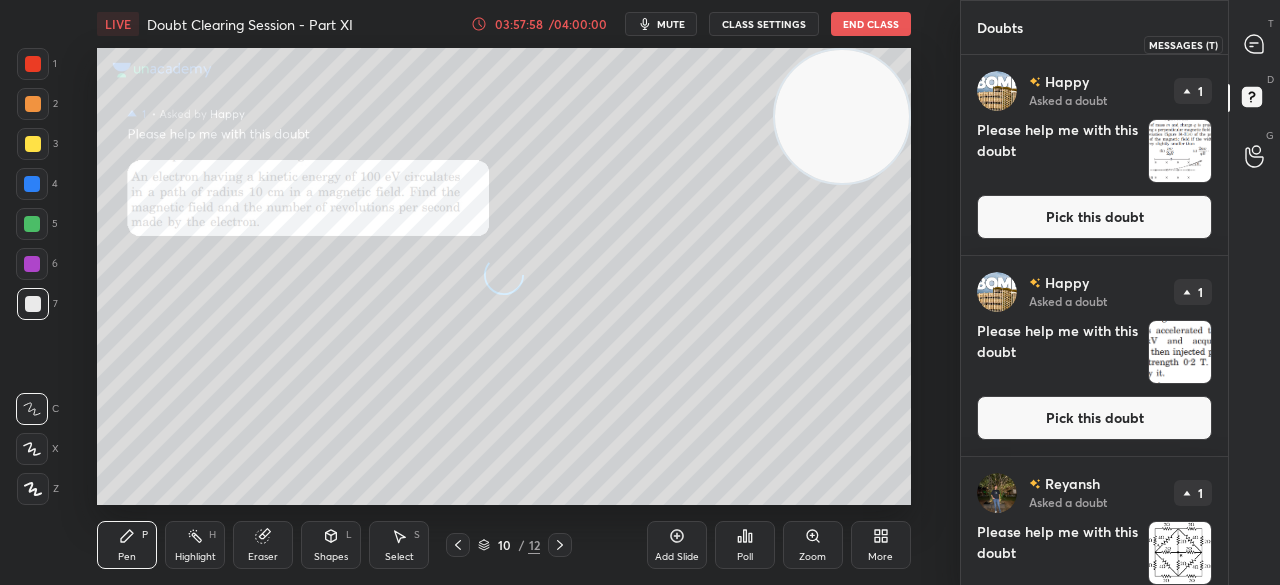 click at bounding box center [1255, 44] 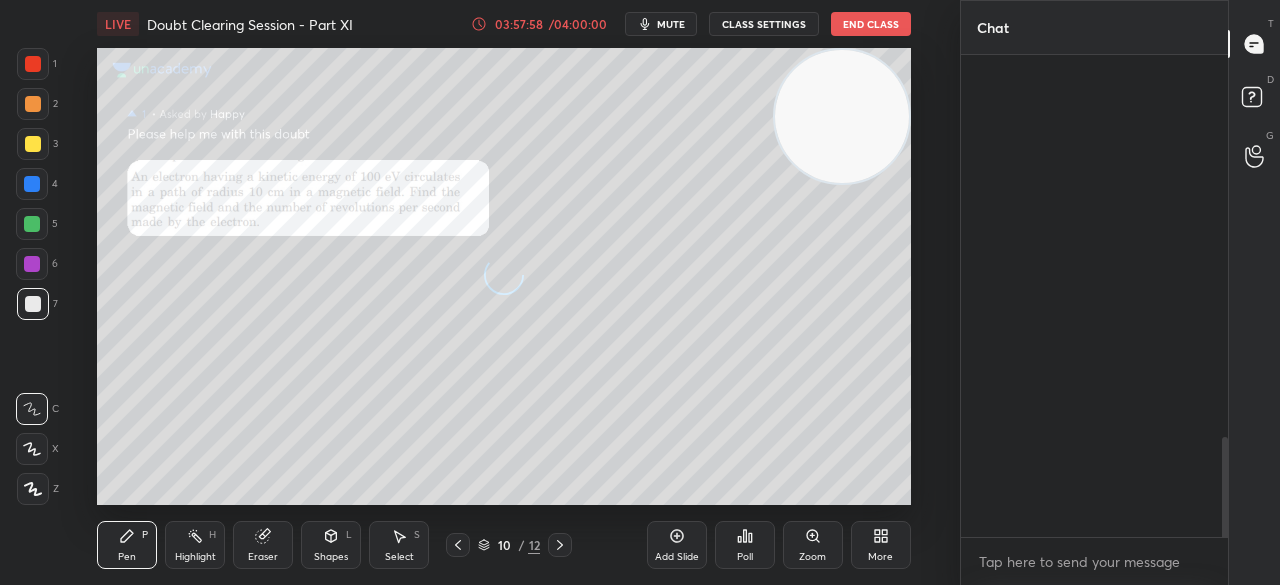 scroll, scrollTop: 1834, scrollLeft: 0, axis: vertical 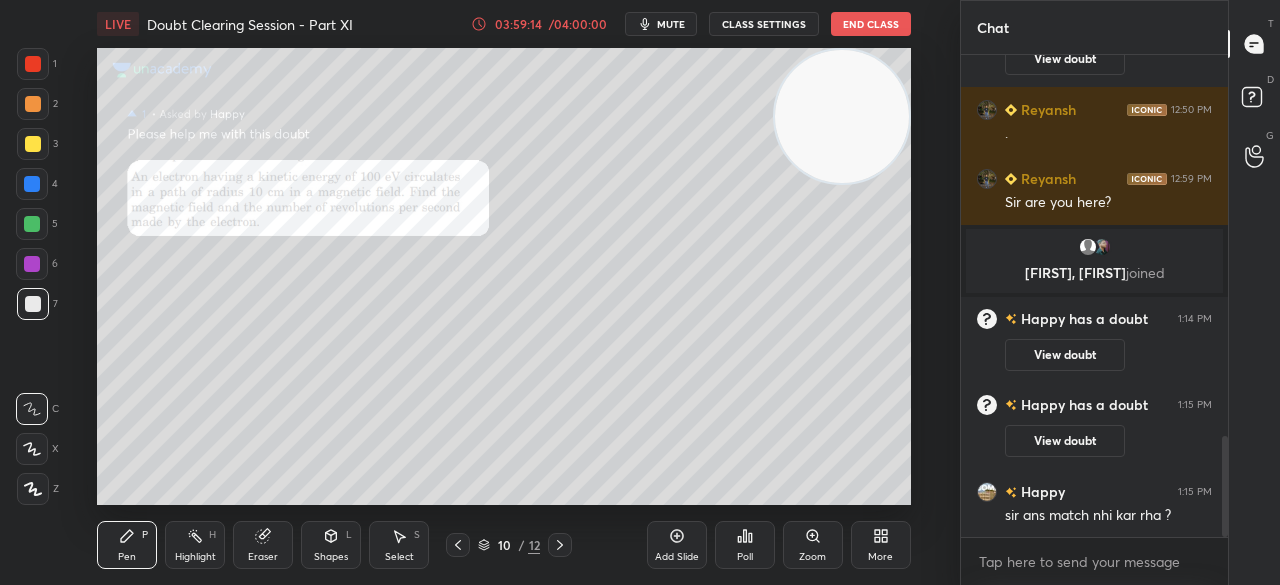 click on "More" at bounding box center [881, 545] 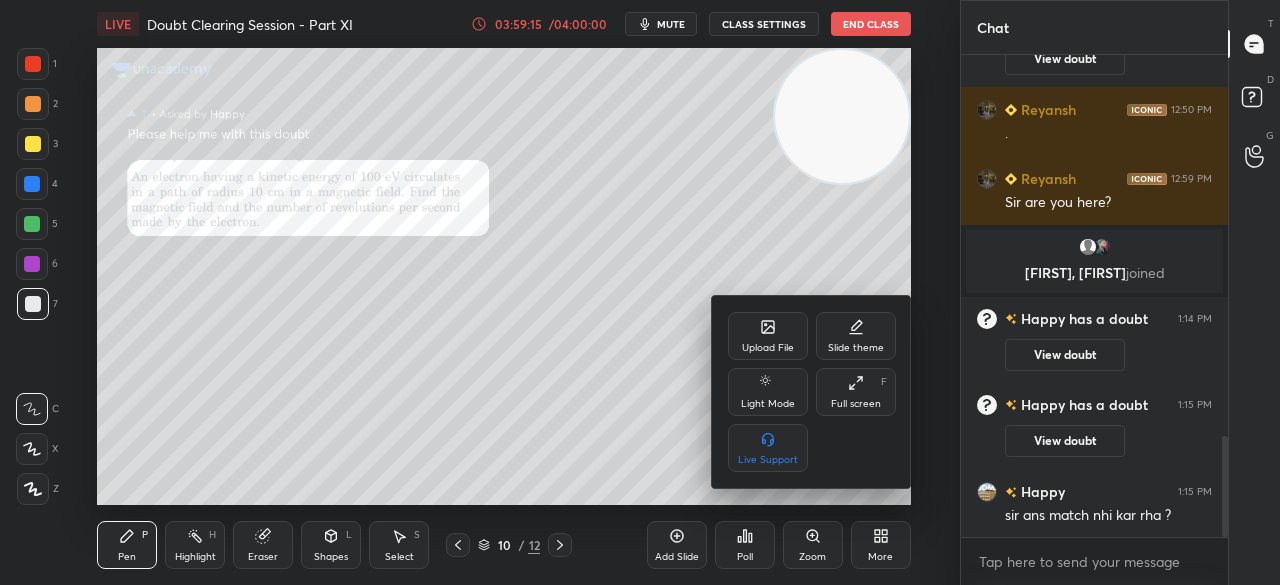 click on "Upload File" at bounding box center [768, 348] 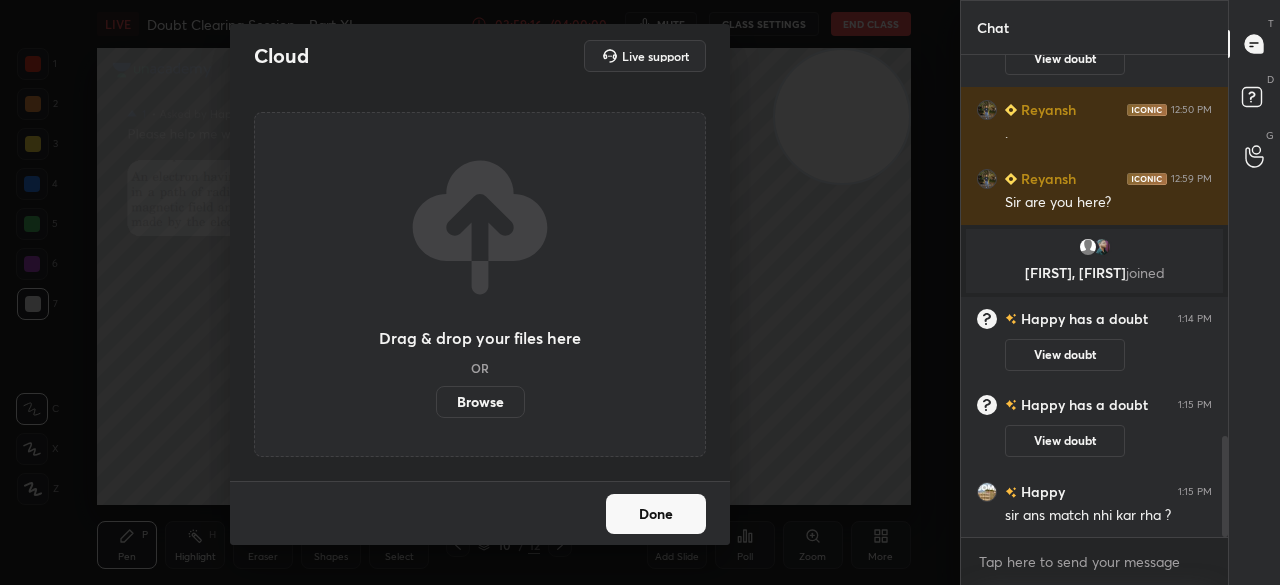 click on "Browse" at bounding box center (480, 402) 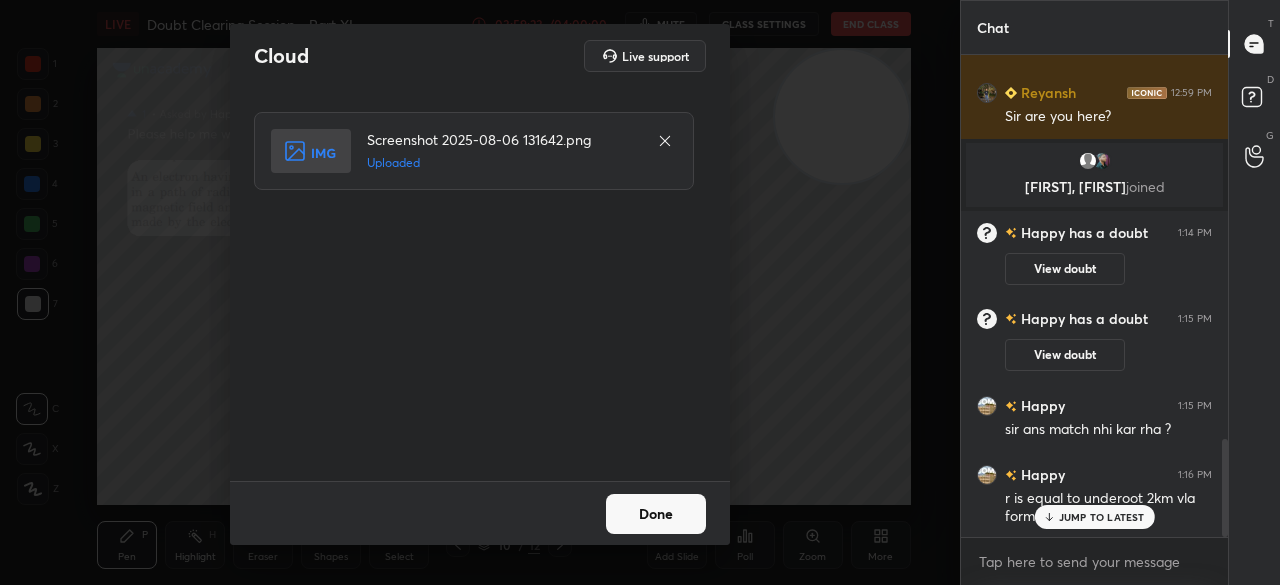 click on "Done" at bounding box center [656, 514] 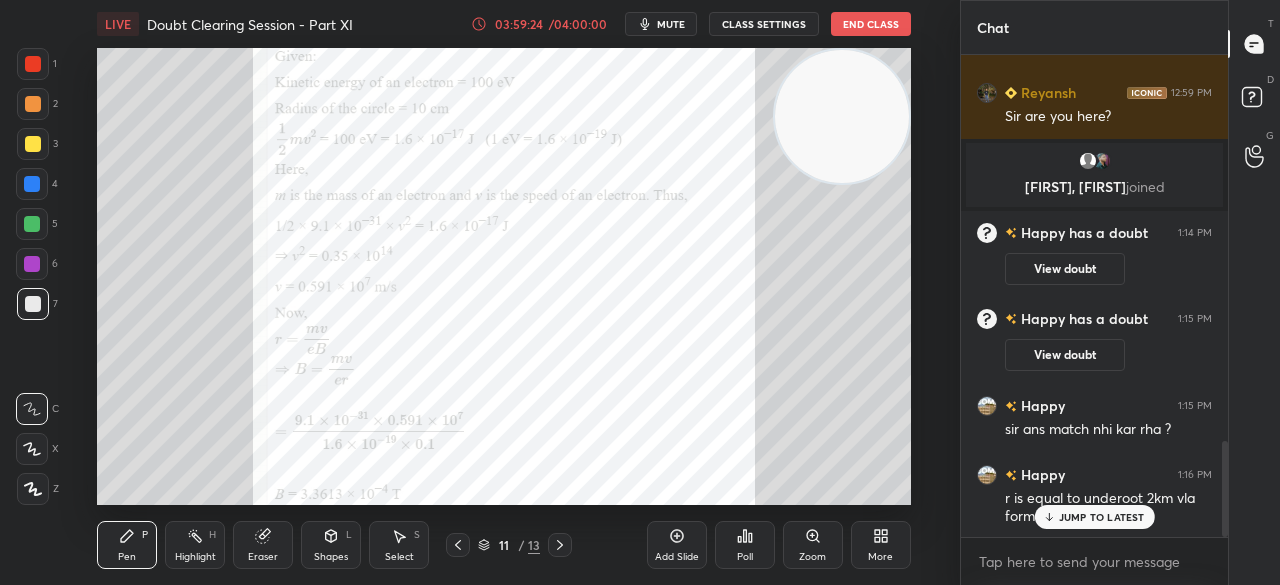 scroll, scrollTop: 1948, scrollLeft: 0, axis: vertical 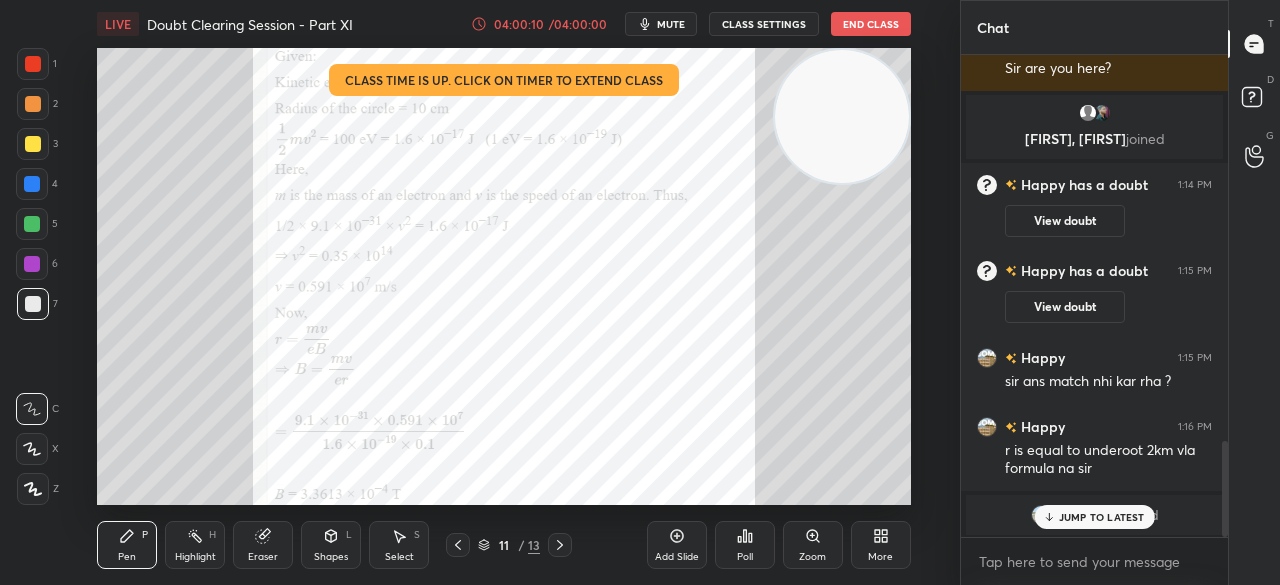 click on "JUMP TO LATEST" at bounding box center [1102, 517] 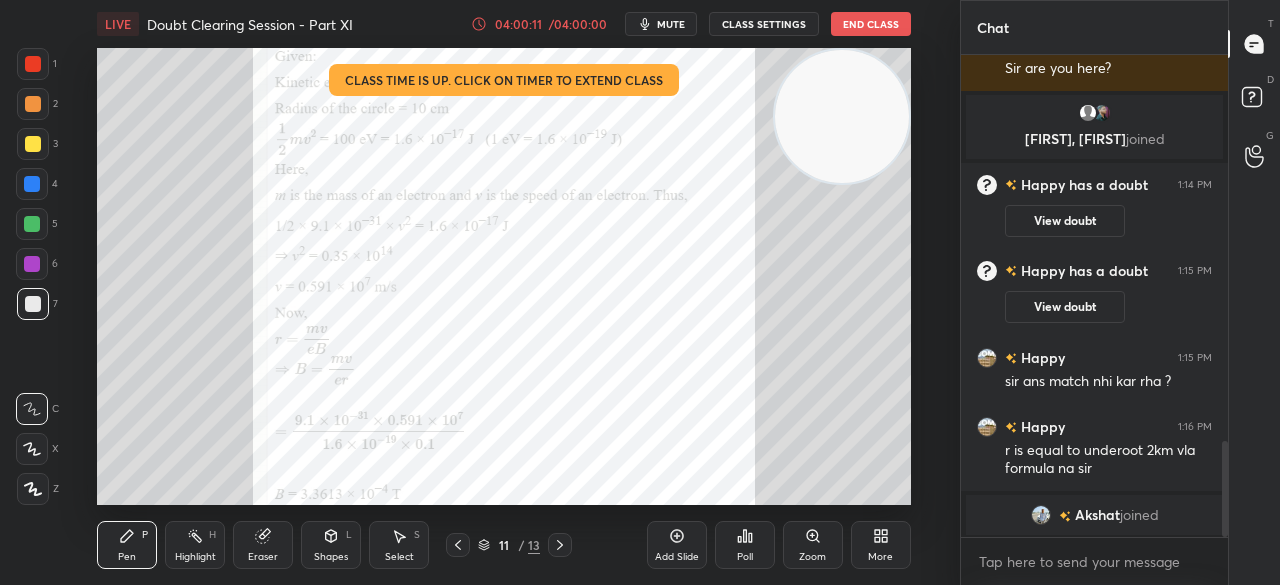 click on "More" at bounding box center (881, 545) 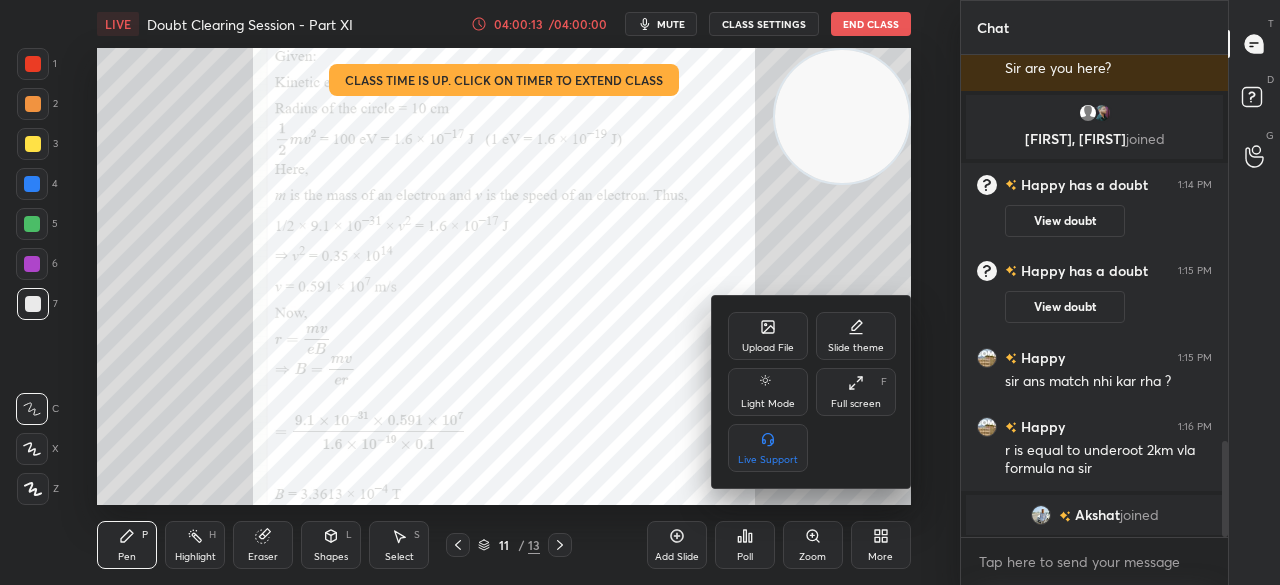 click 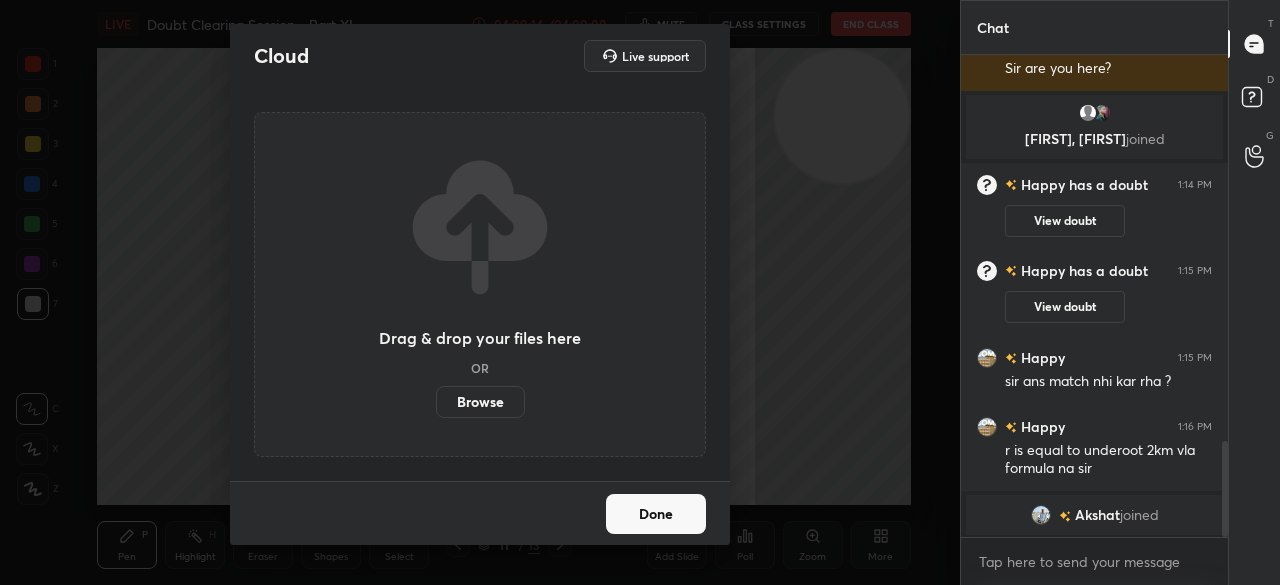 click on "Browse" at bounding box center (480, 402) 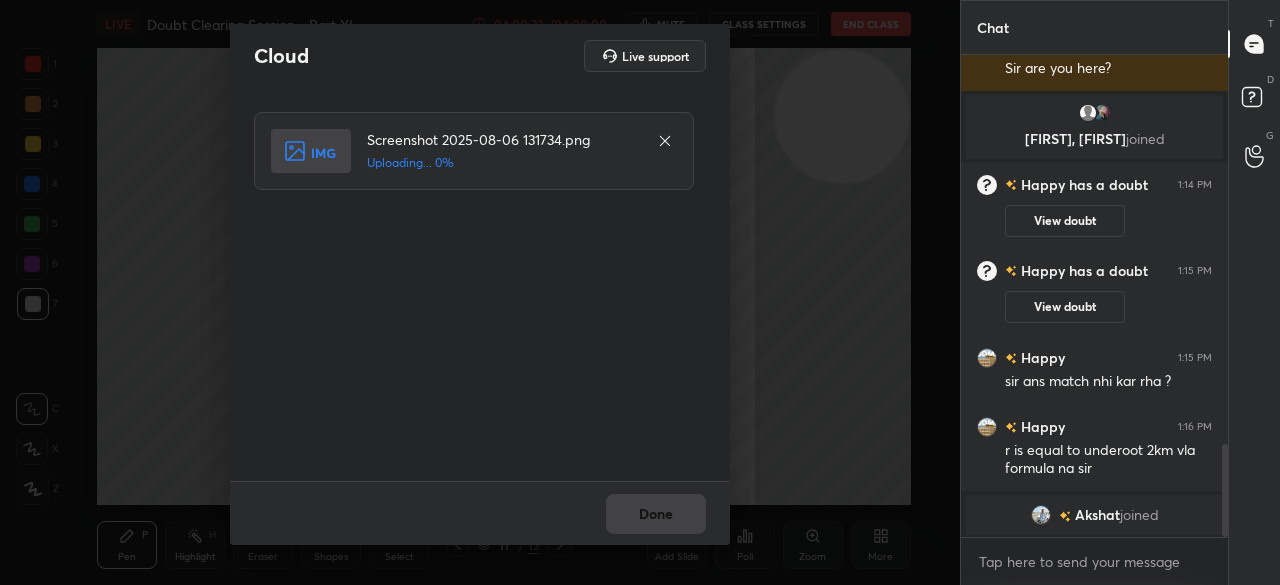scroll, scrollTop: 2018, scrollLeft: 0, axis: vertical 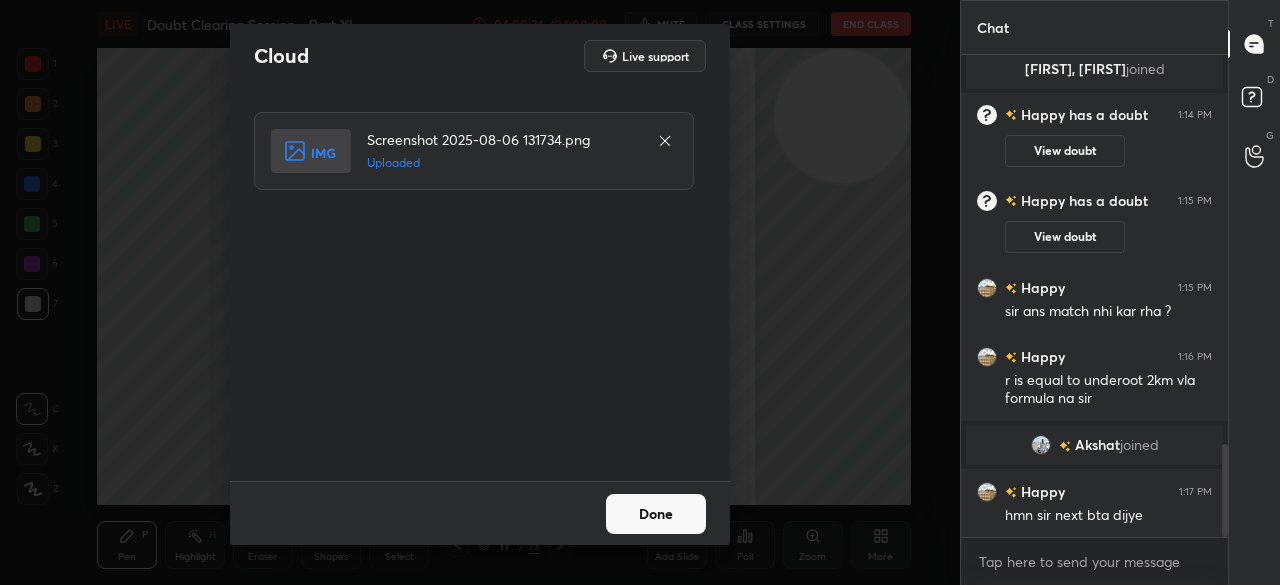 click on "Done" at bounding box center (656, 514) 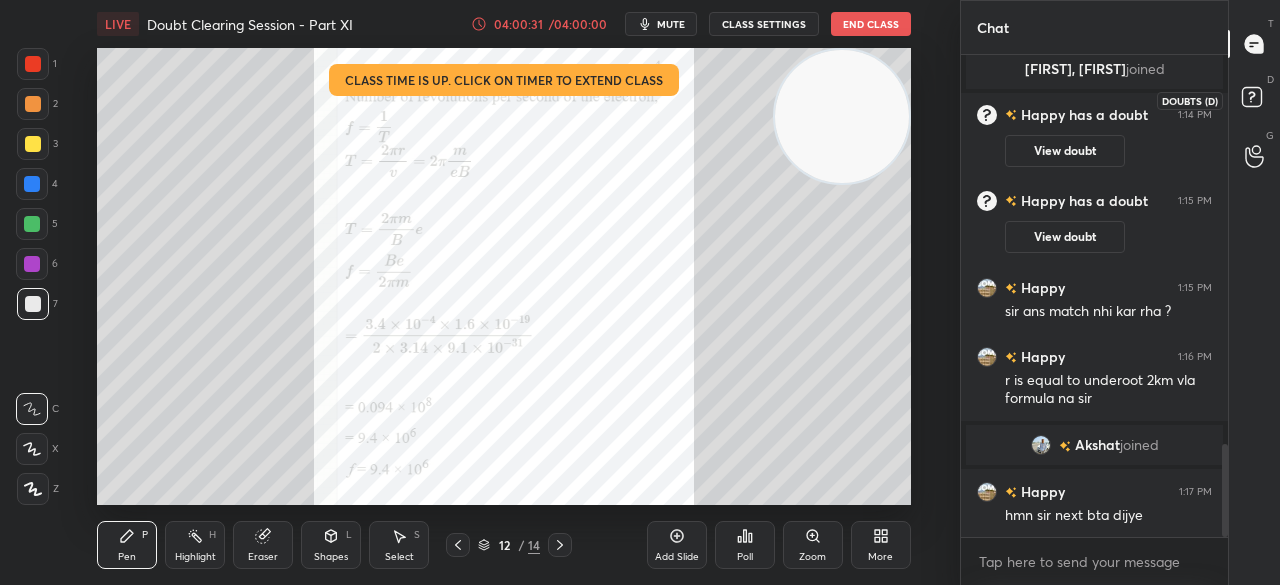 click 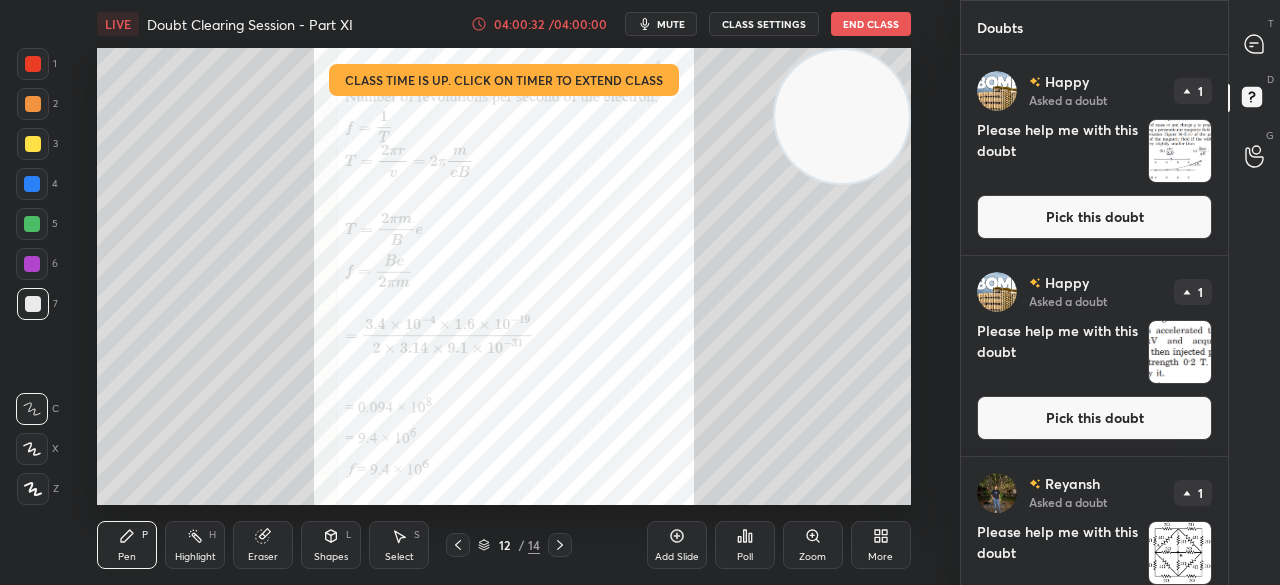 scroll, scrollTop: 72, scrollLeft: 0, axis: vertical 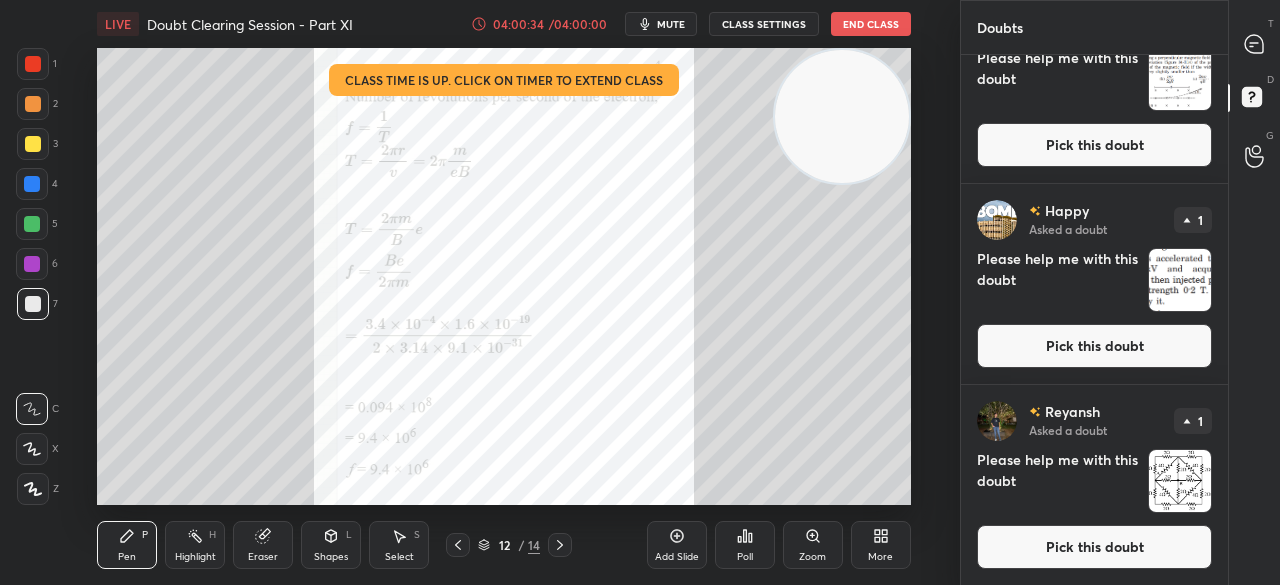 click on "Pick this doubt" at bounding box center [1094, 346] 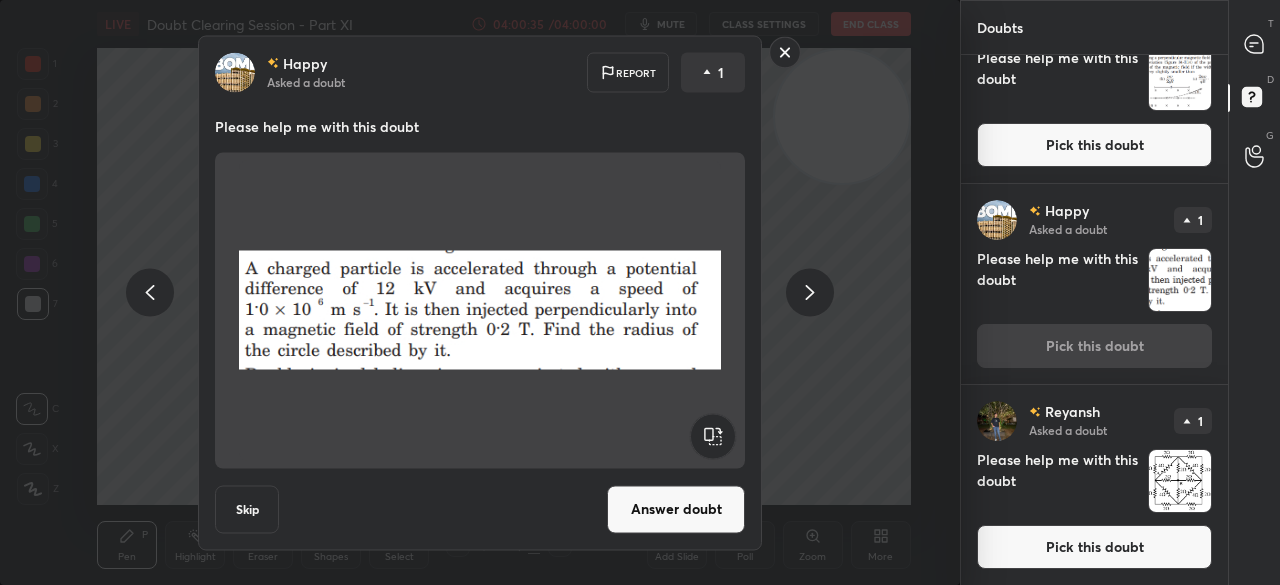 click on "Answer doubt" at bounding box center (676, 509) 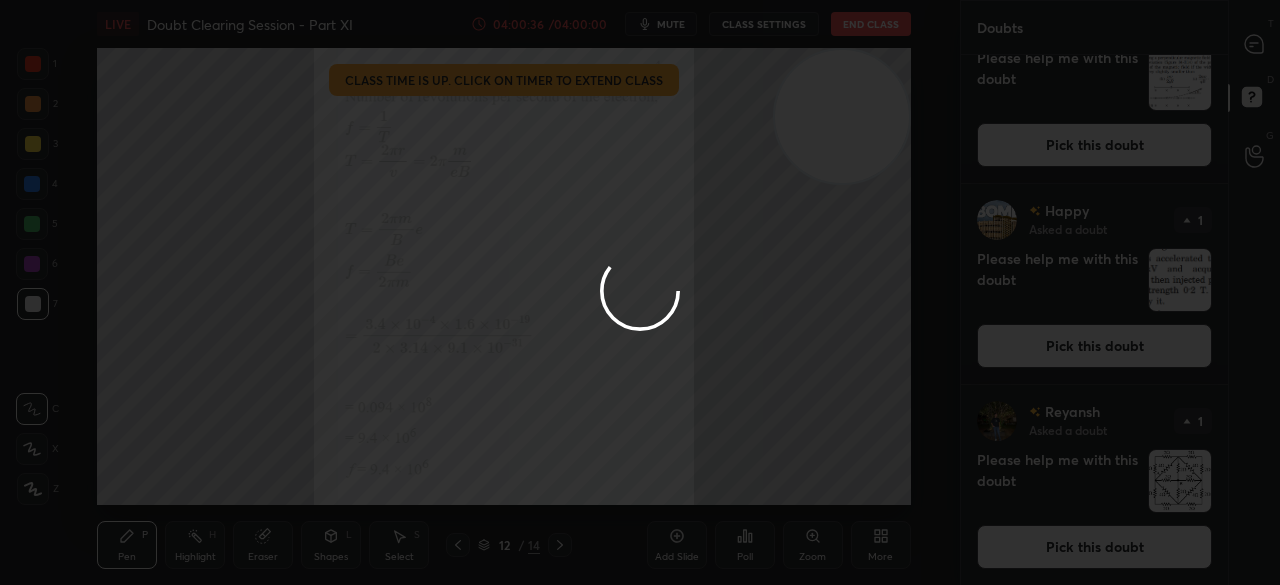 scroll, scrollTop: 0, scrollLeft: 0, axis: both 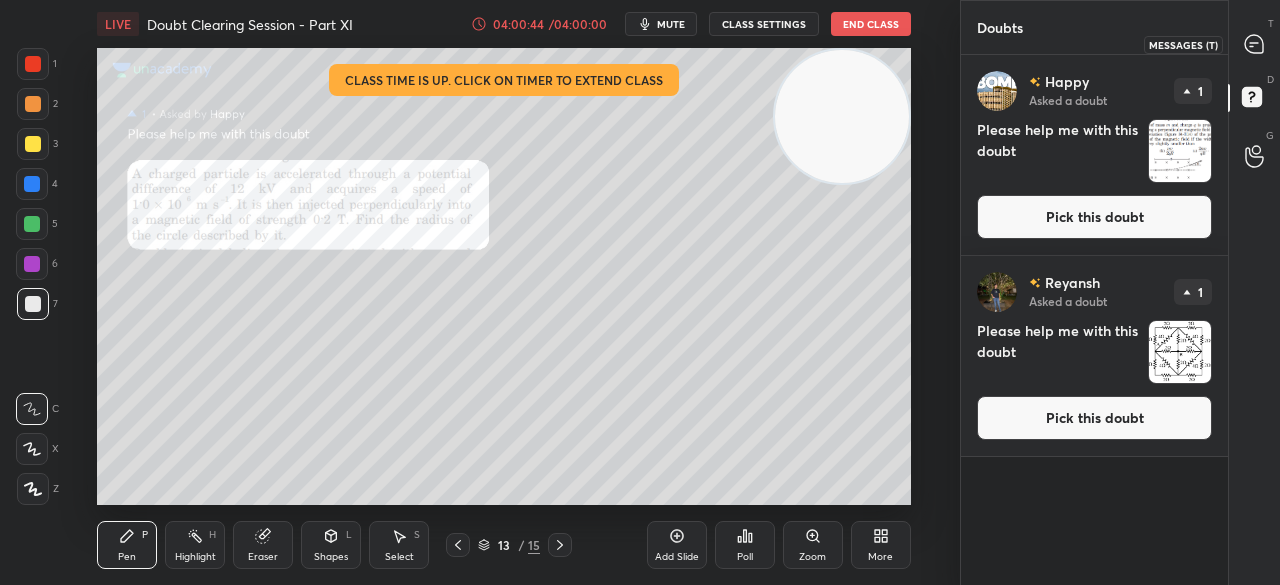 click 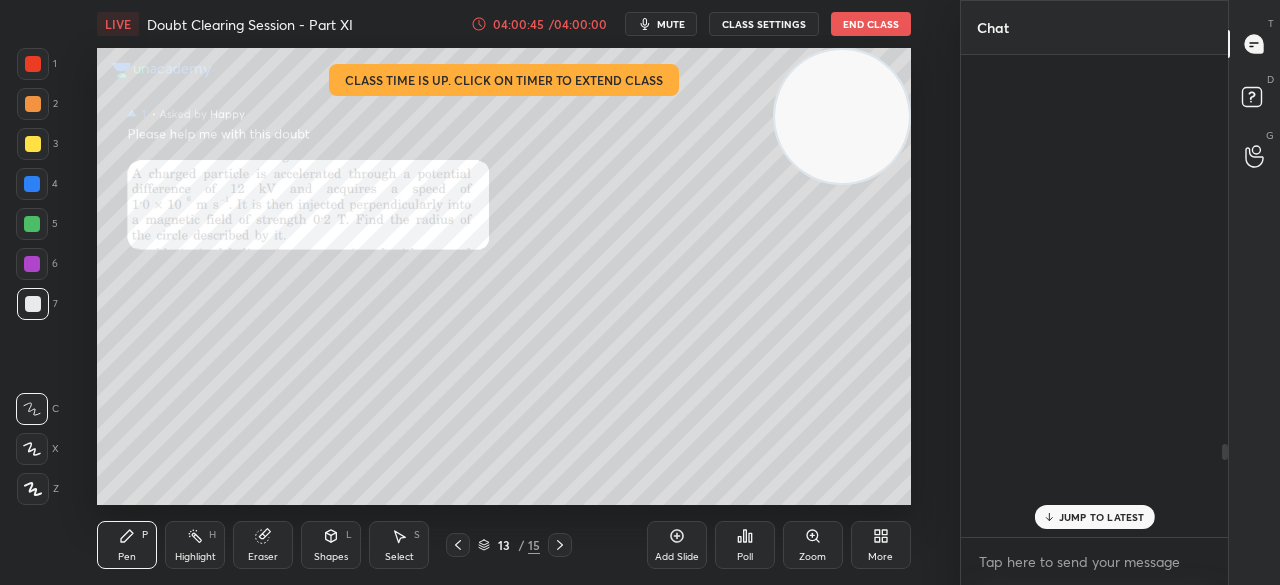scroll, scrollTop: 2020, scrollLeft: 0, axis: vertical 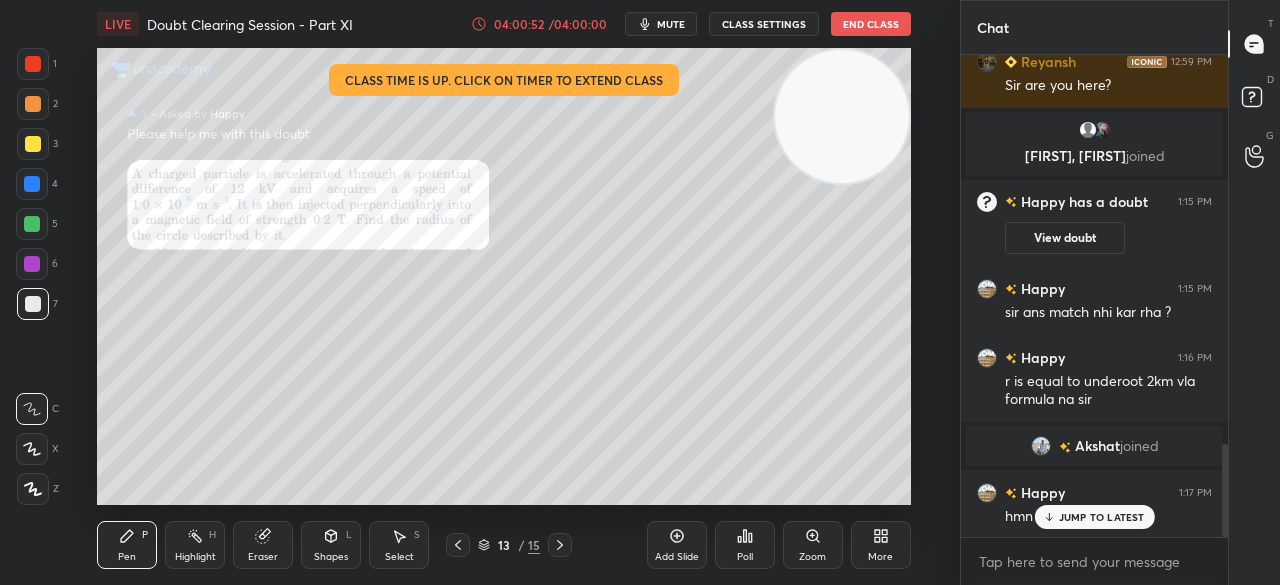 click on "1 2 3 4 5 6 7 C X Z C X Z E E Erase all   H H" at bounding box center (32, 276) 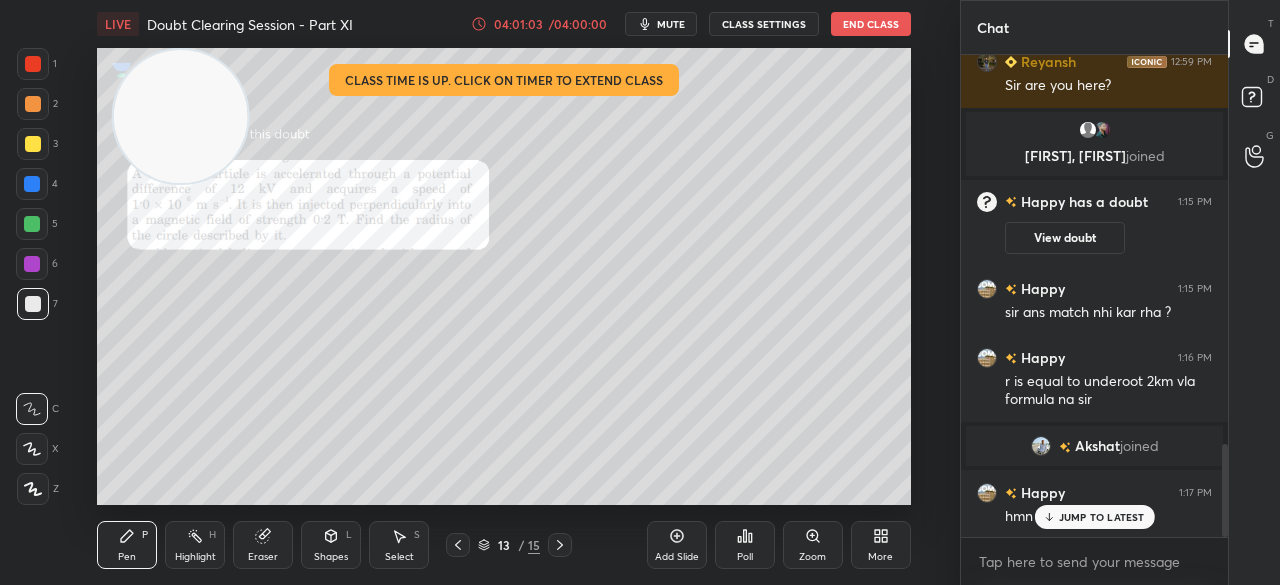 click at bounding box center [33, 144] 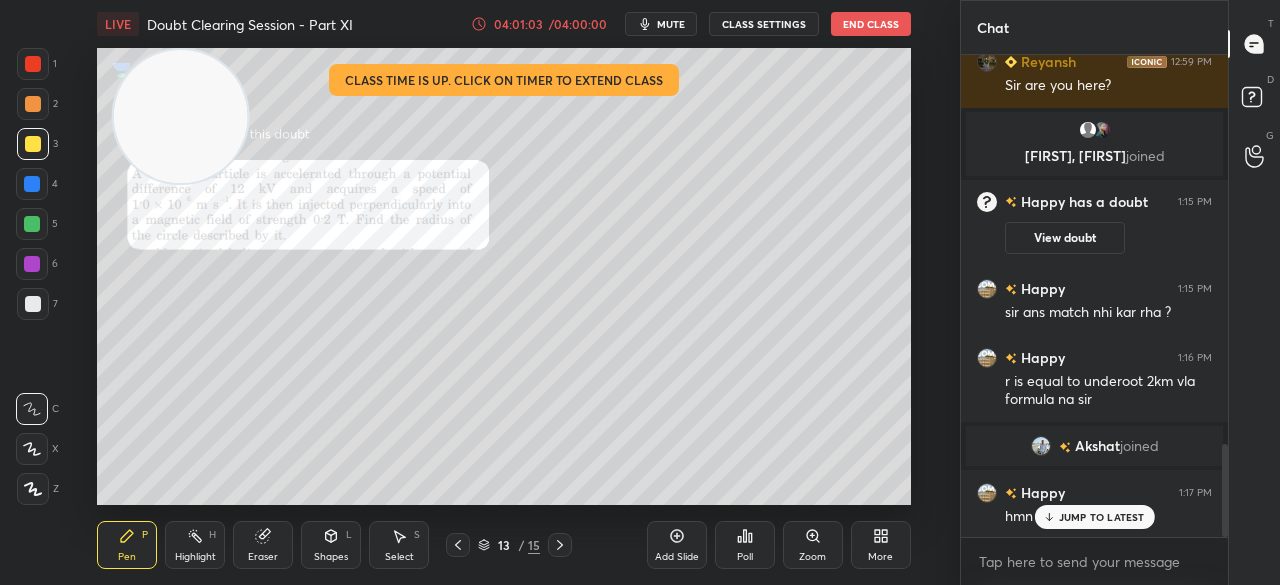 click at bounding box center (33, 144) 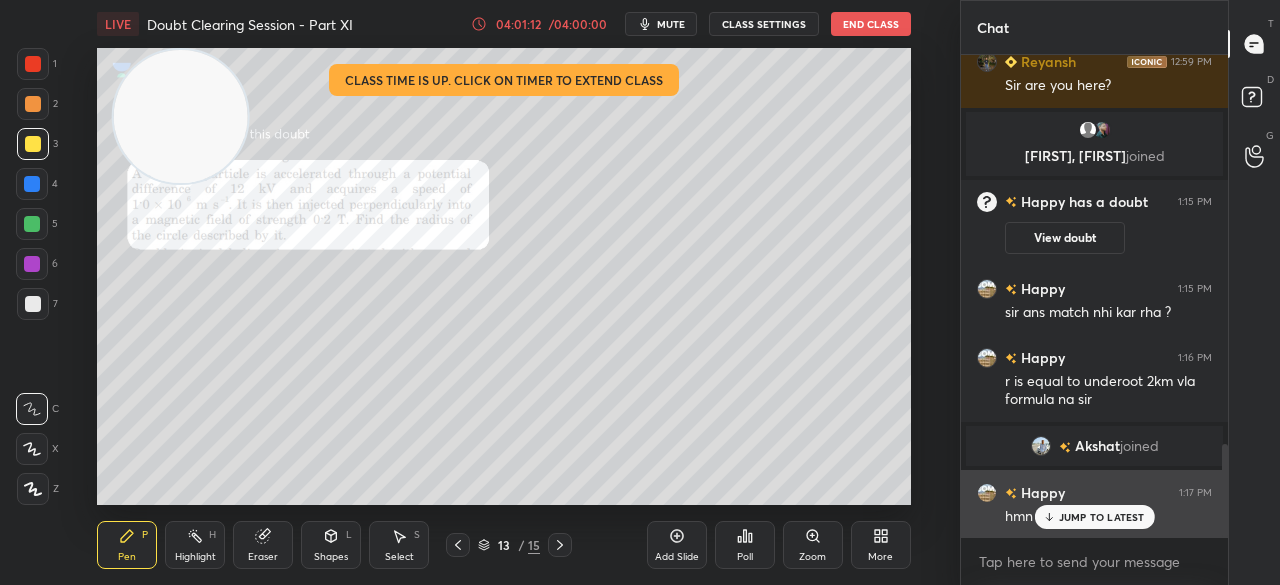 click on "JUMP TO LATEST" at bounding box center [1102, 517] 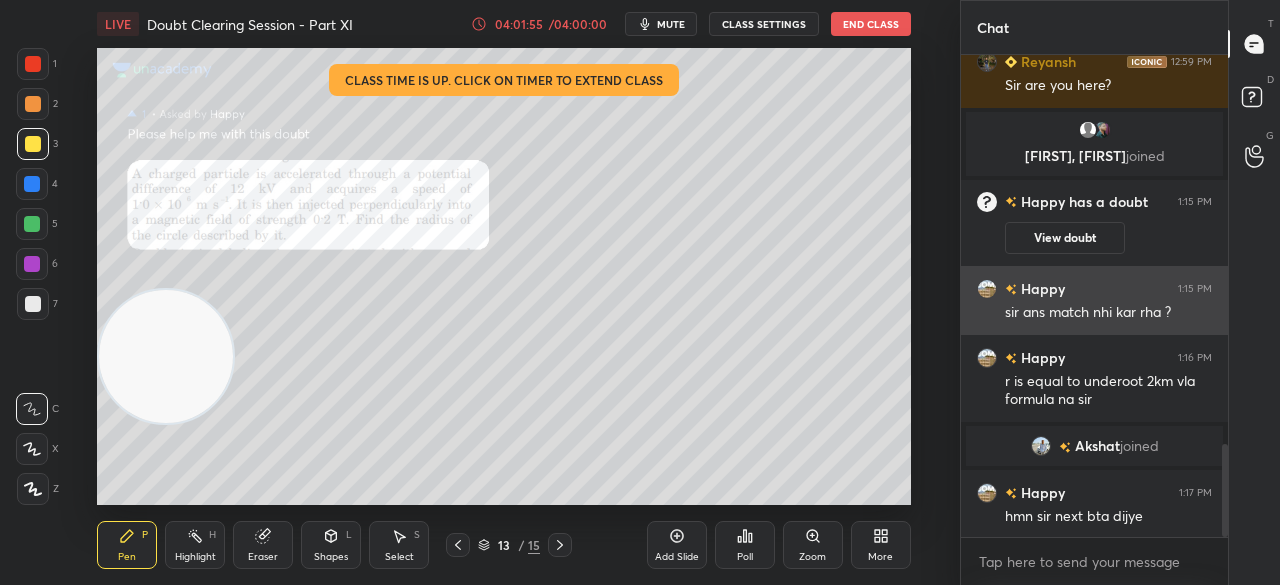 scroll, scrollTop: 2090, scrollLeft: 0, axis: vertical 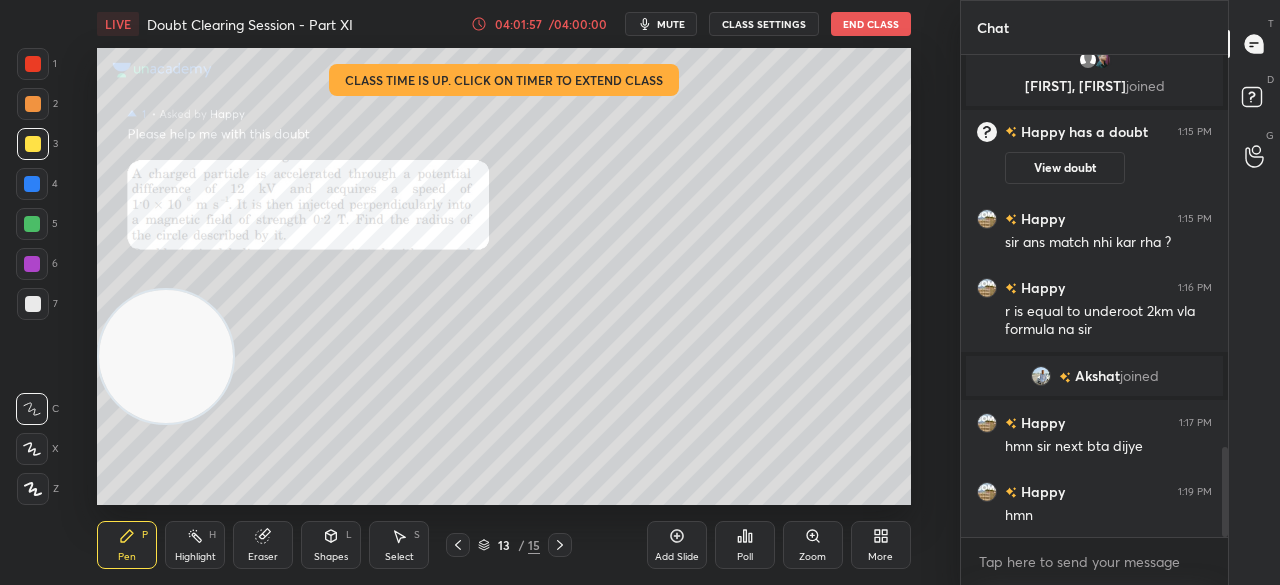click 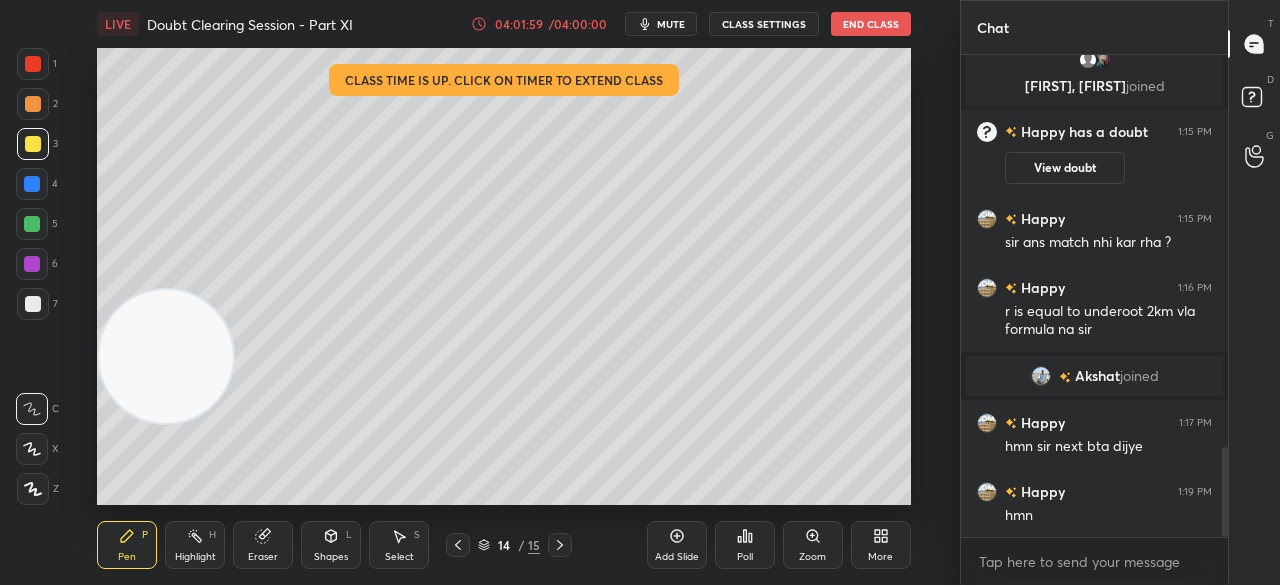 click 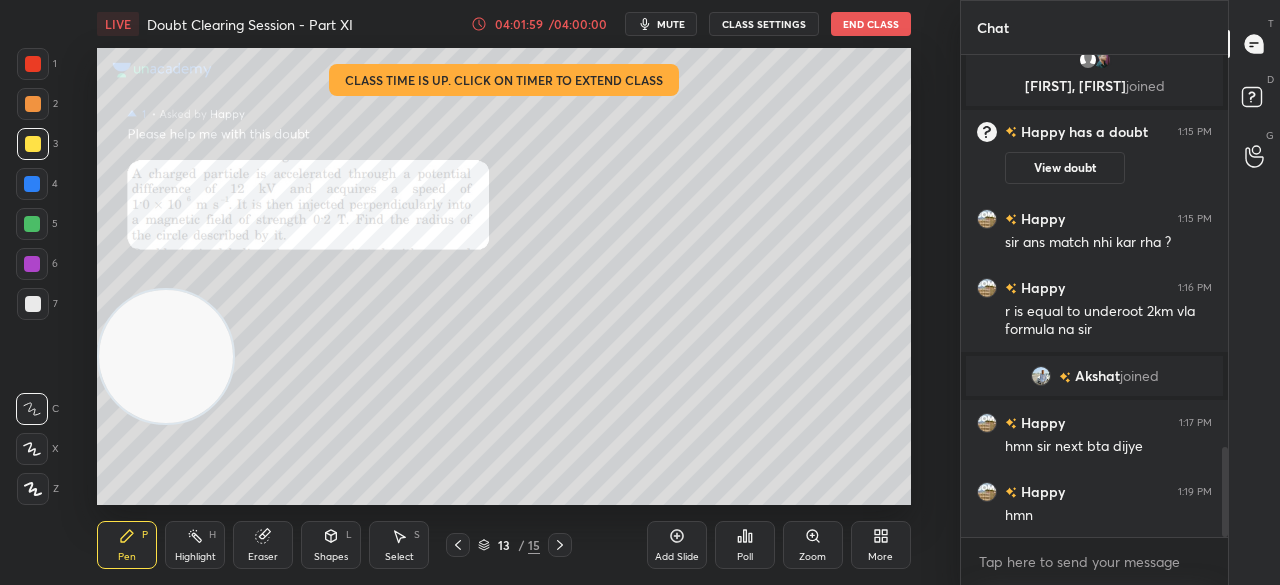 scroll, scrollTop: 2176, scrollLeft: 0, axis: vertical 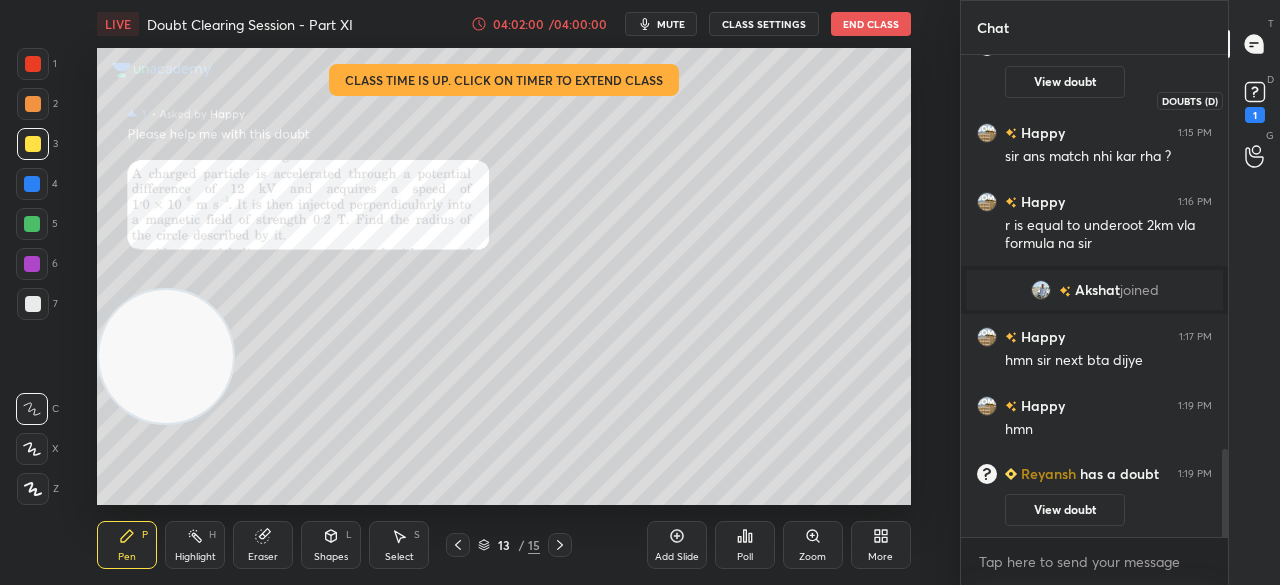 click 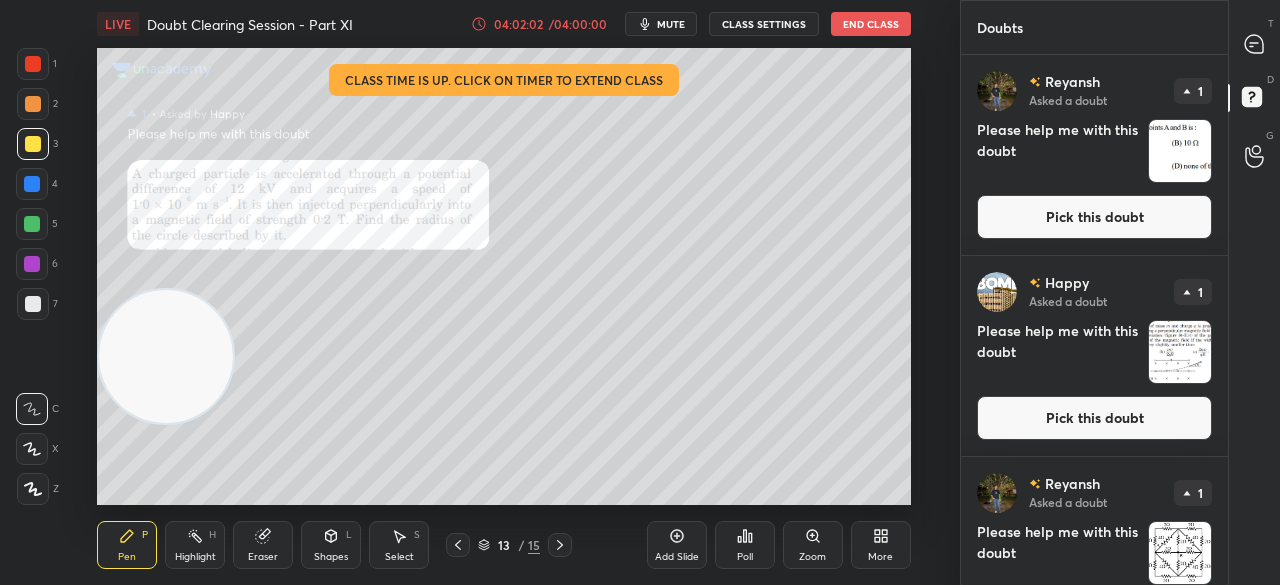 click on "Pick this doubt" at bounding box center (1094, 418) 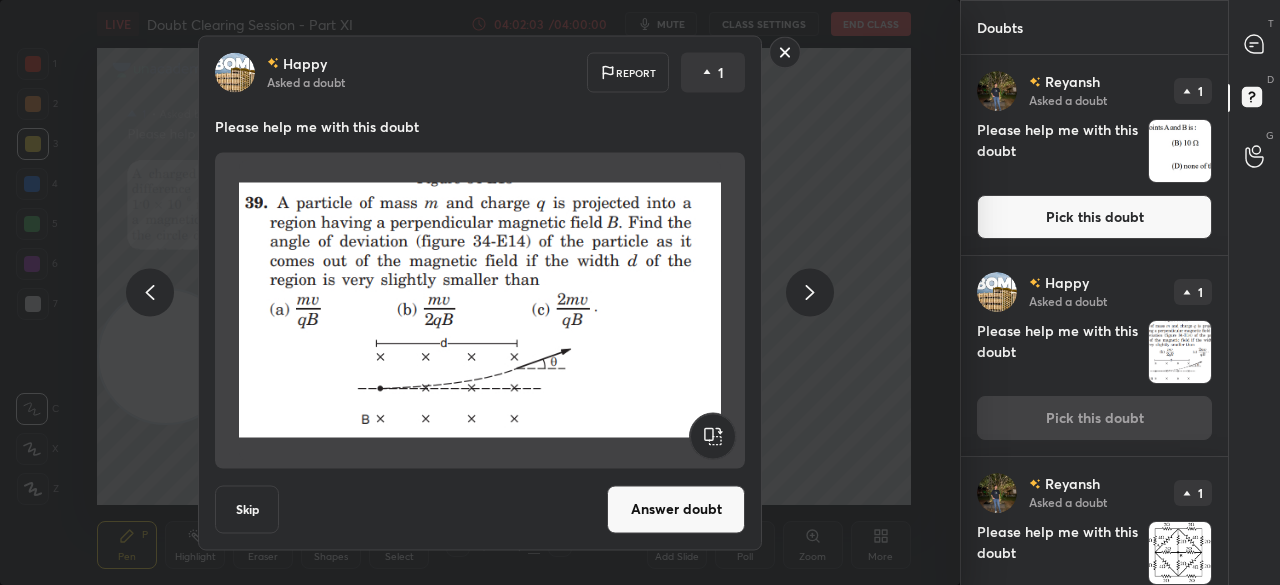 click on "Answer doubt" at bounding box center (676, 509) 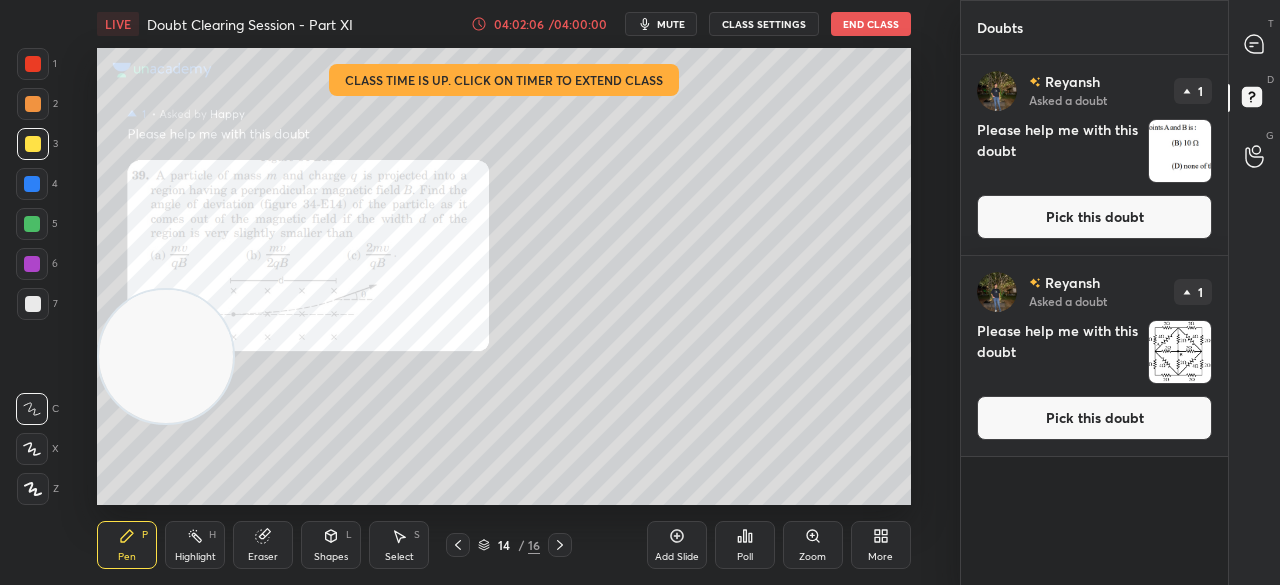 click on "Pick this doubt" at bounding box center [1094, 217] 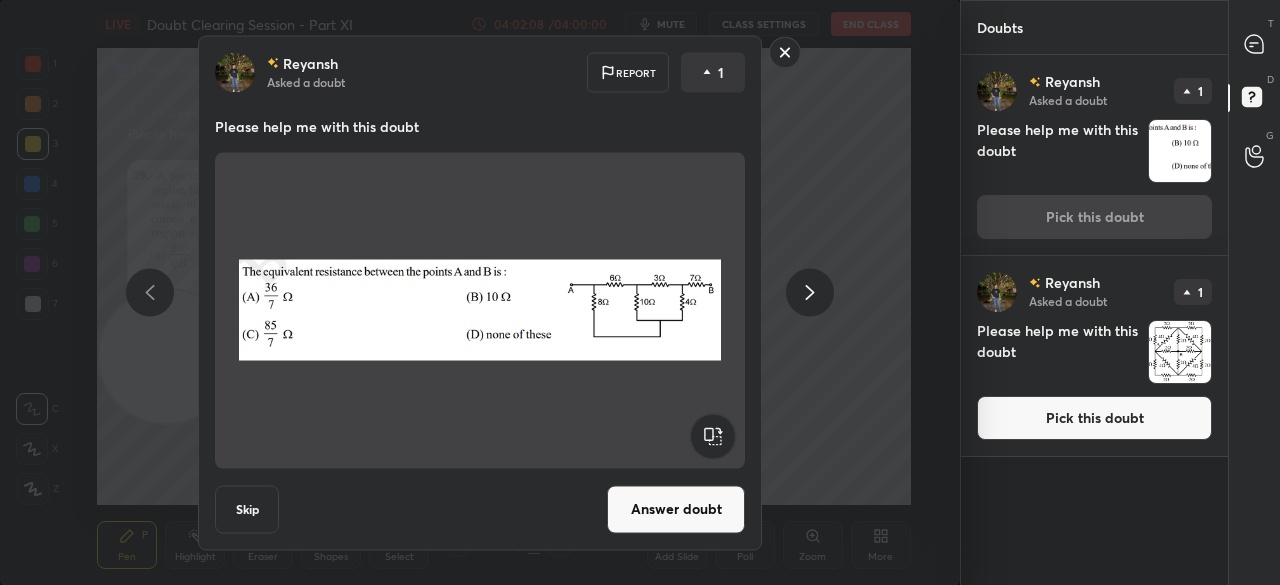 click on "Answer doubt" at bounding box center [676, 509] 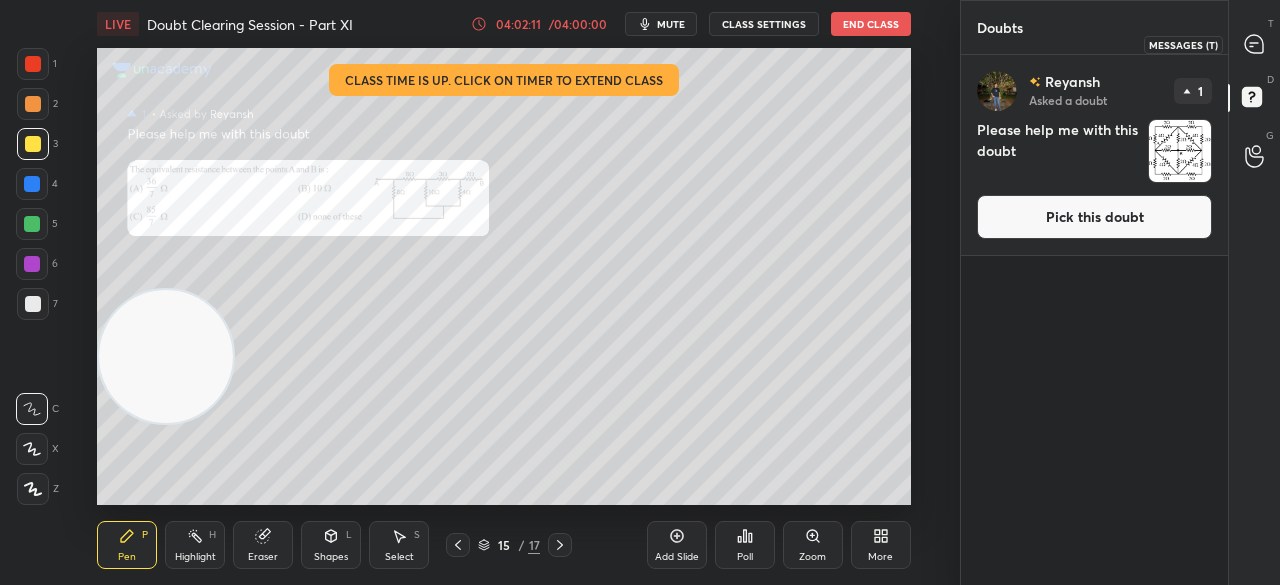 click 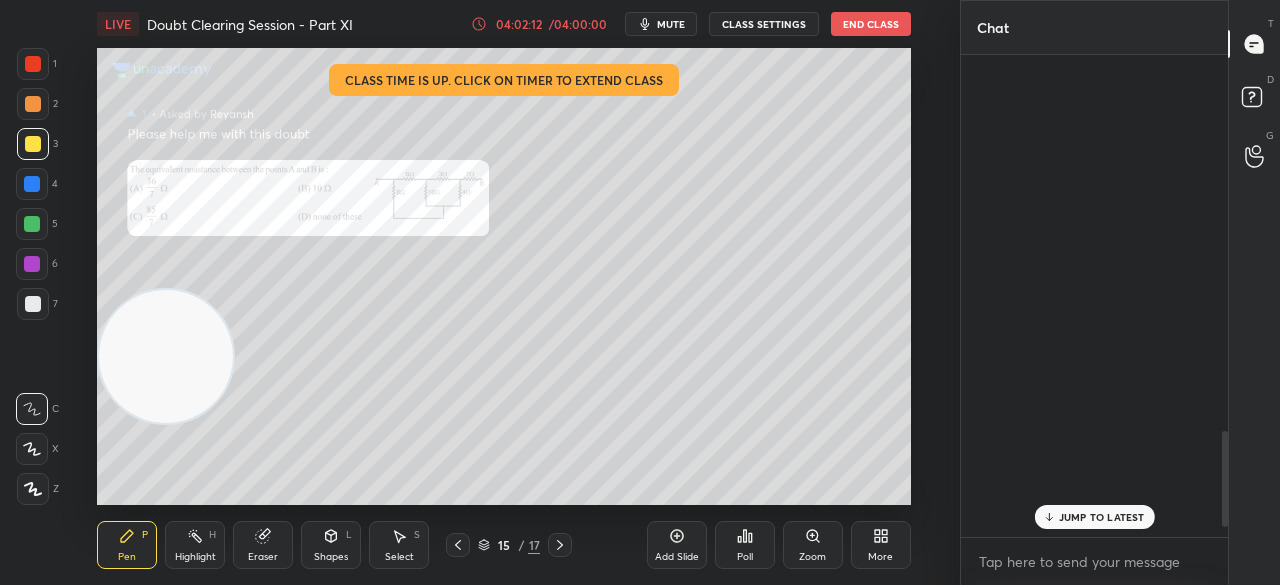 scroll, scrollTop: 1893, scrollLeft: 0, axis: vertical 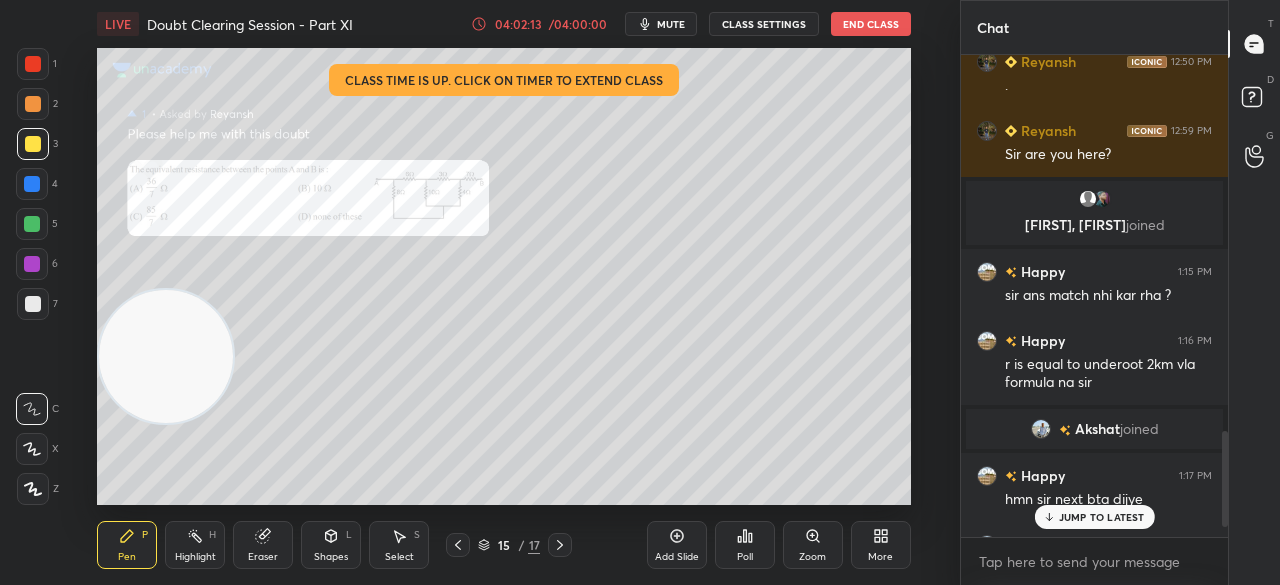 click on "JUMP TO LATEST" at bounding box center (1102, 517) 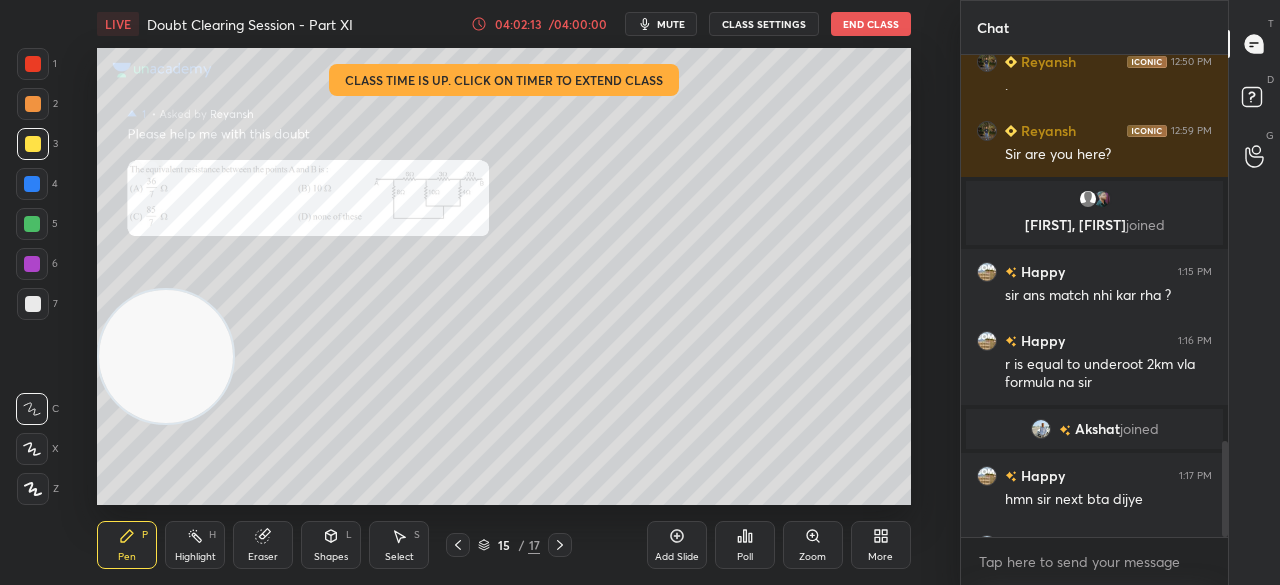 scroll, scrollTop: 1946, scrollLeft: 0, axis: vertical 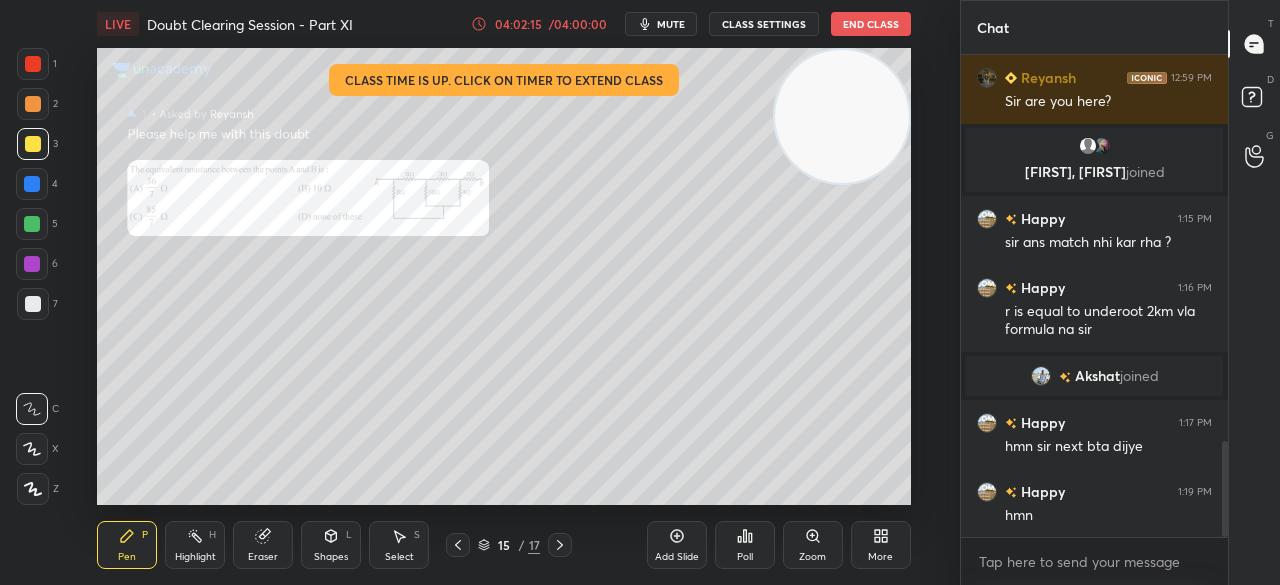 drag, startPoint x: 200, startPoint y: 365, endPoint x: 948, endPoint y: 36, distance: 817.1567 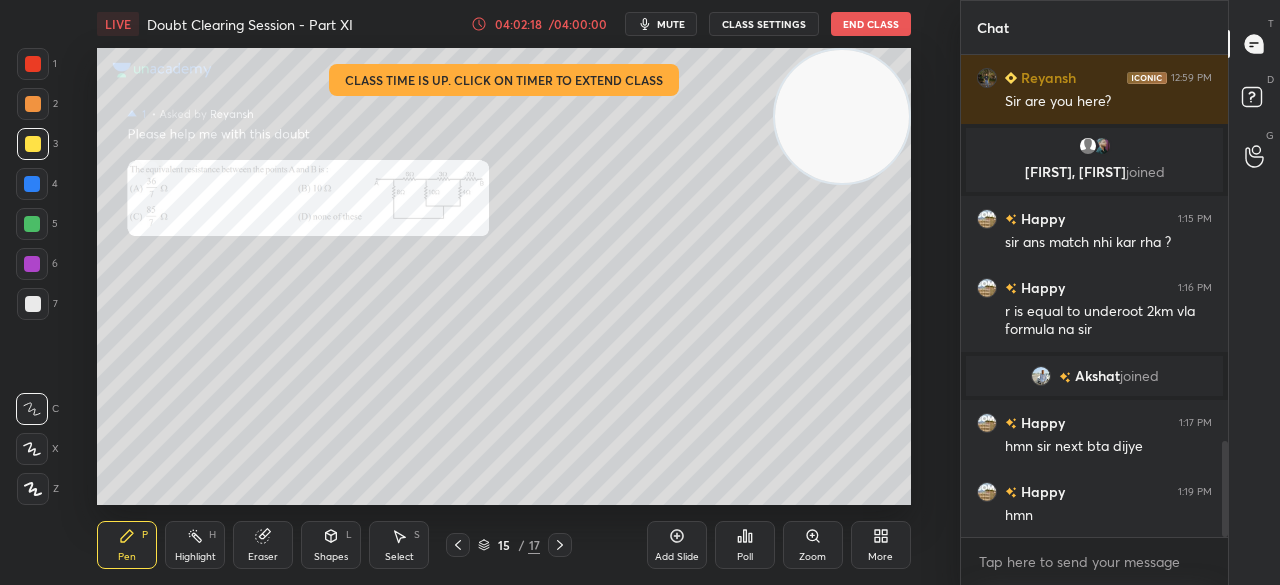 click at bounding box center (33, 64) 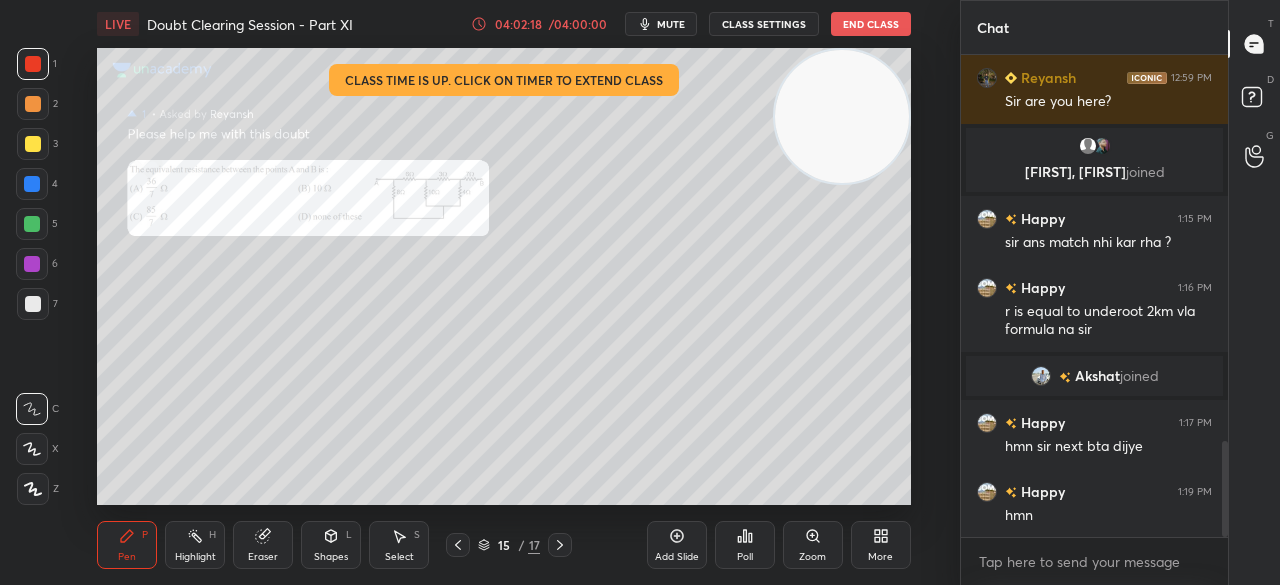 click at bounding box center [33, 64] 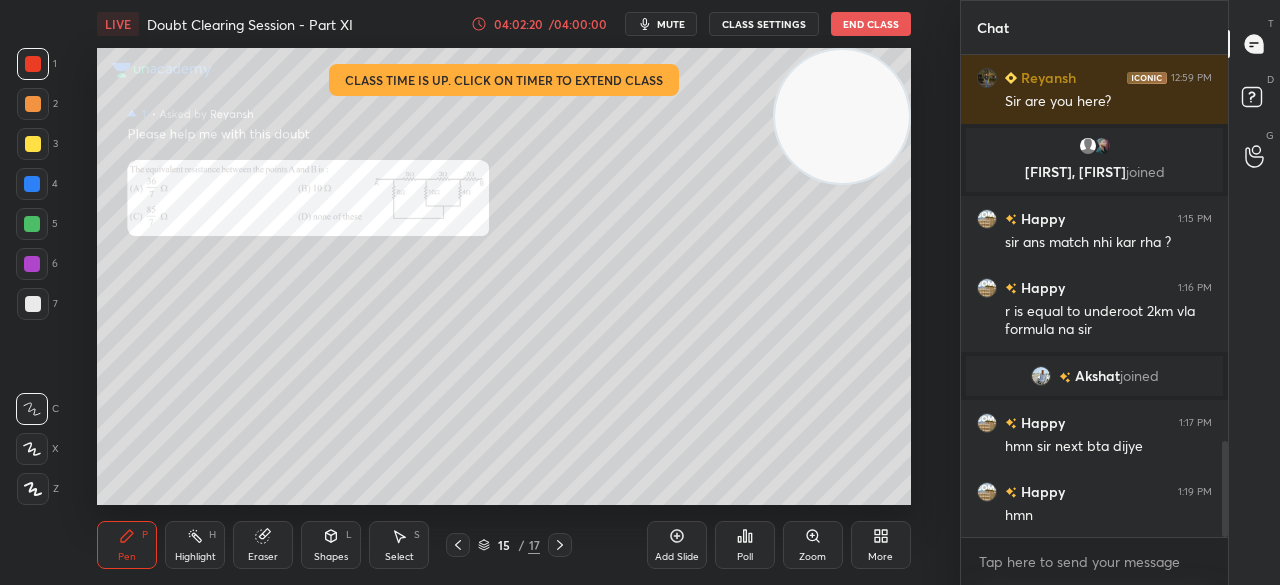 click on "Zoom" at bounding box center [812, 557] 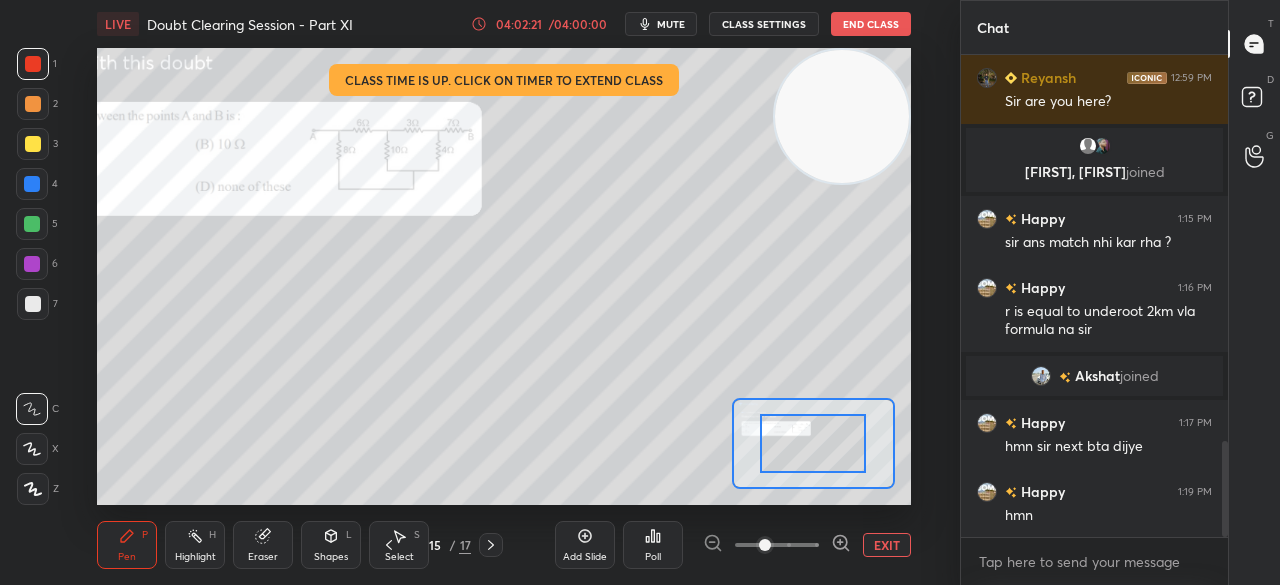 click at bounding box center (813, 443) 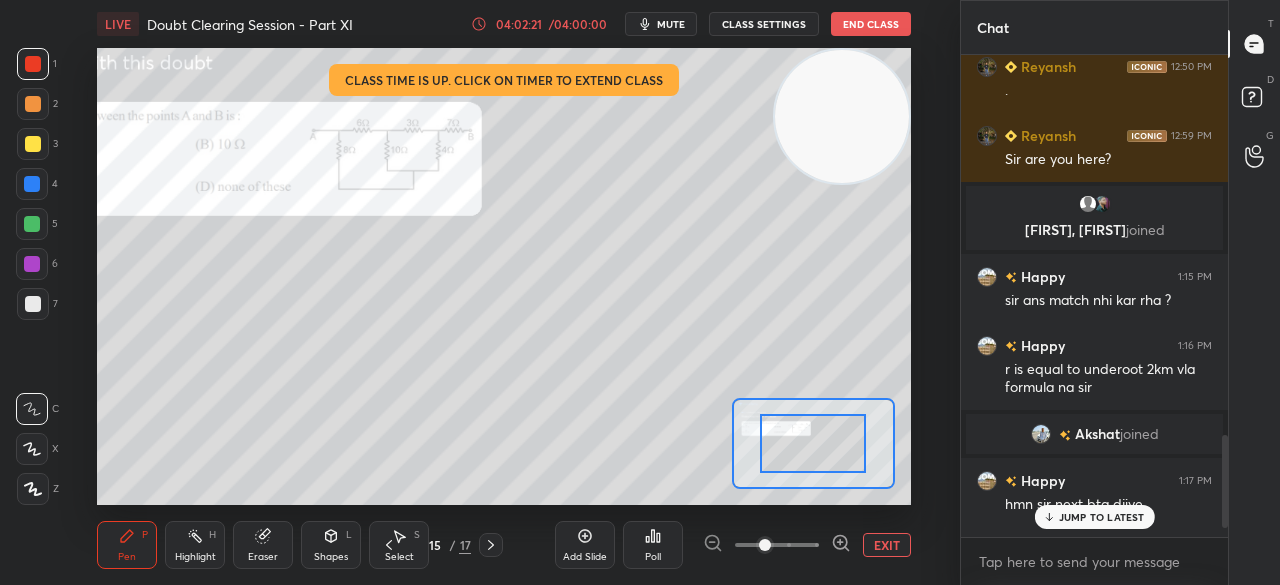 scroll, scrollTop: 2014, scrollLeft: 0, axis: vertical 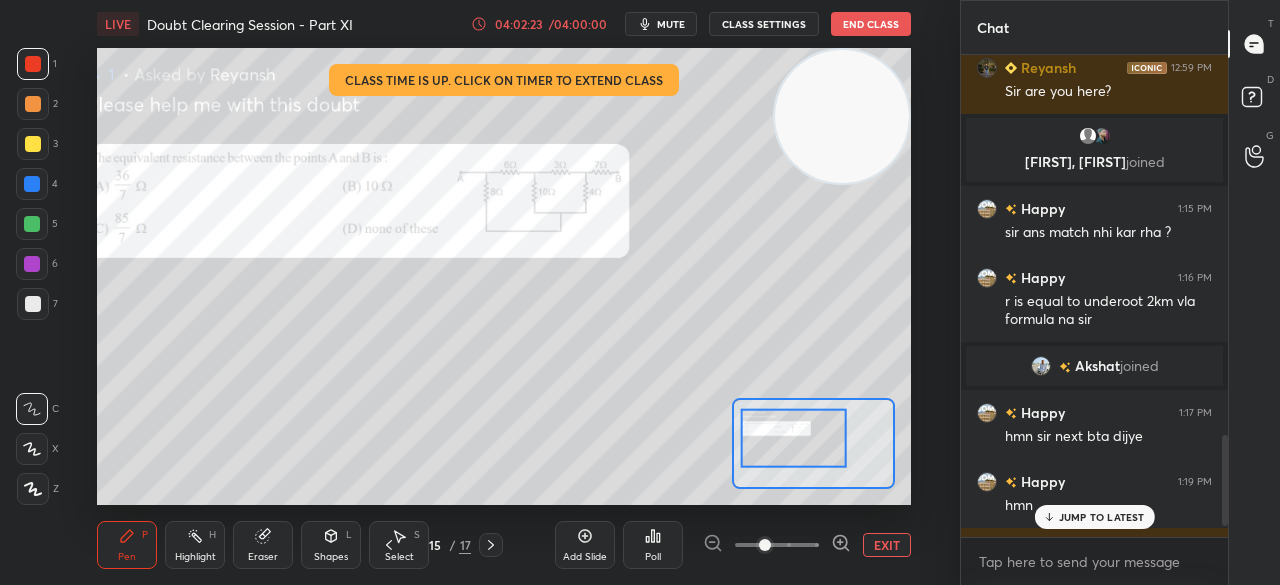 click on "JUMP TO LATEST" at bounding box center (1102, 517) 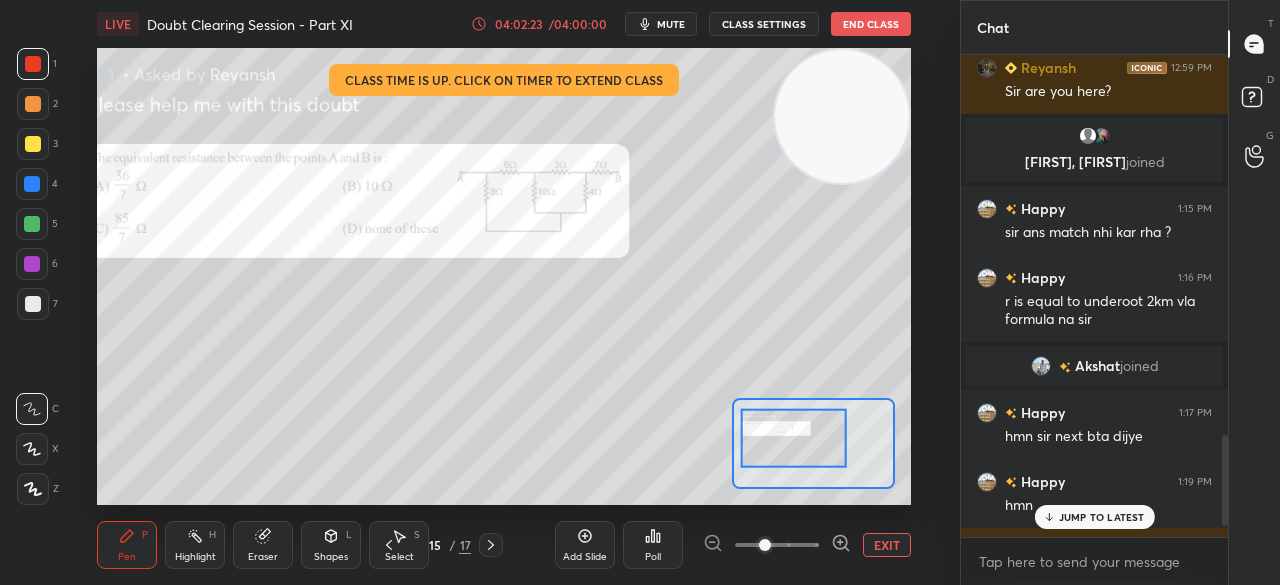scroll, scrollTop: 2072, scrollLeft: 0, axis: vertical 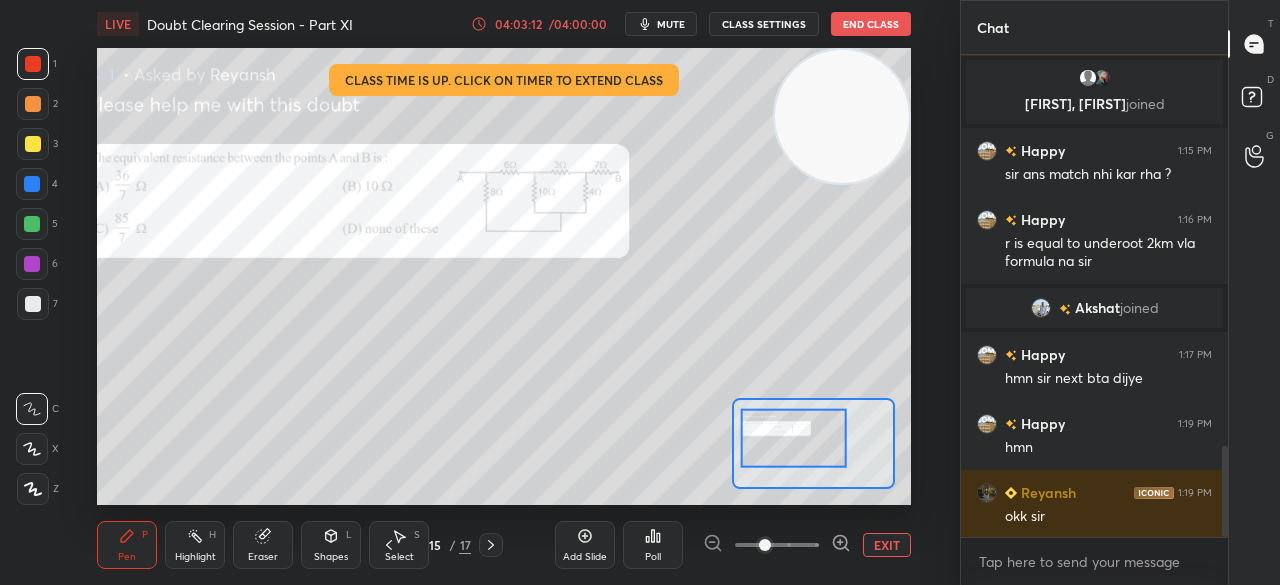 click at bounding box center [33, 144] 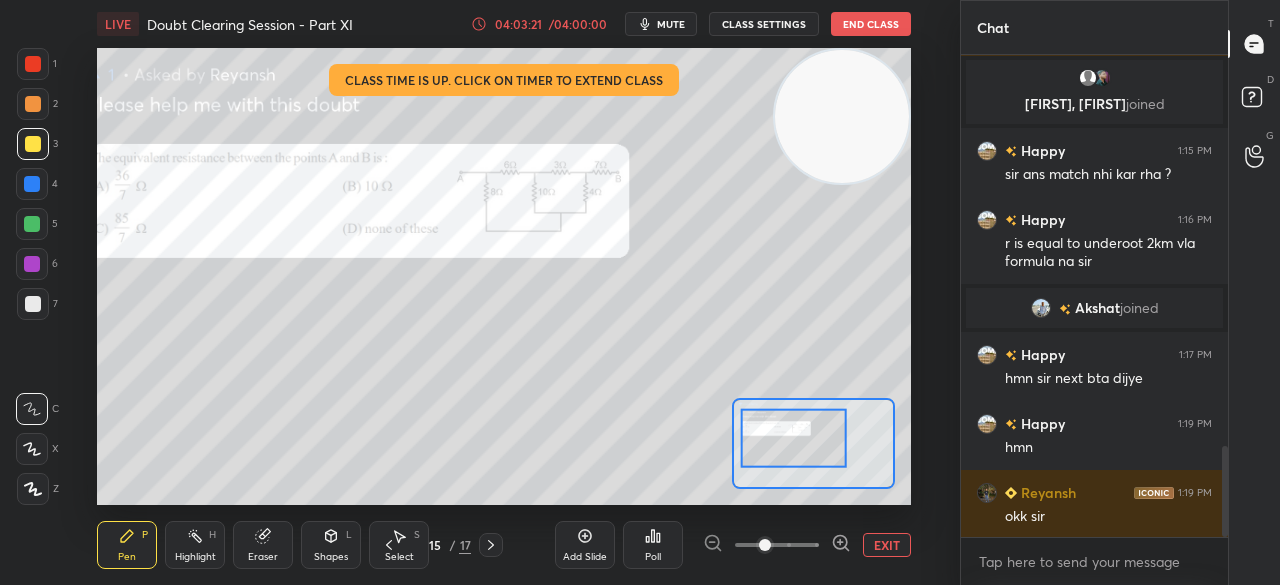 scroll, scrollTop: 2142, scrollLeft: 0, axis: vertical 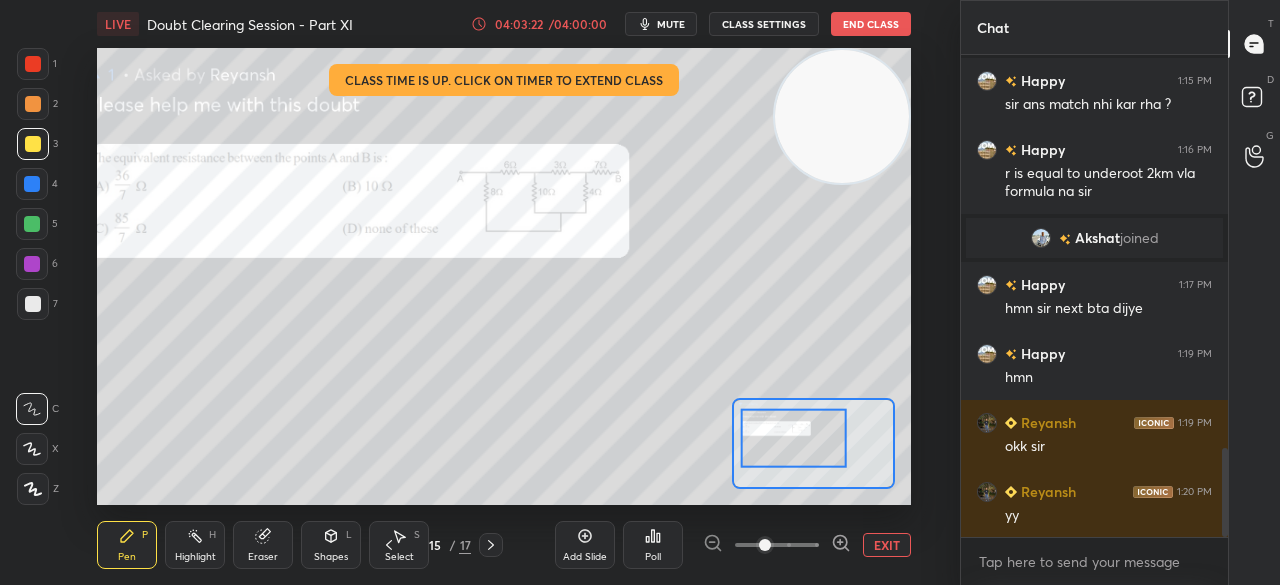 click on "EXIT" at bounding box center (887, 545) 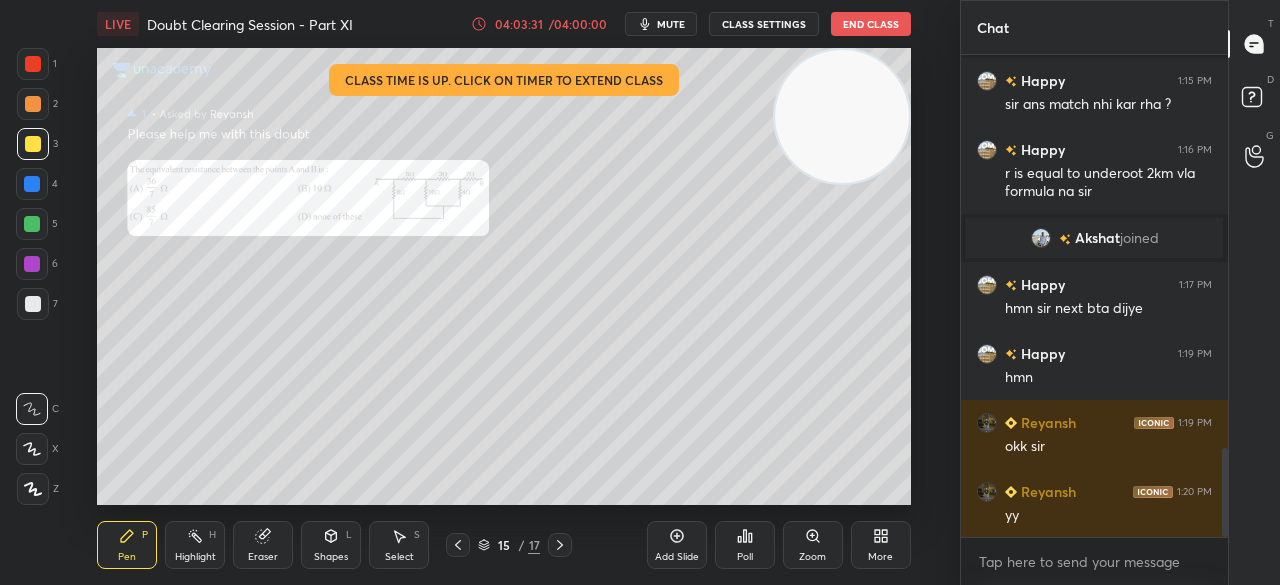 click at bounding box center [32, 184] 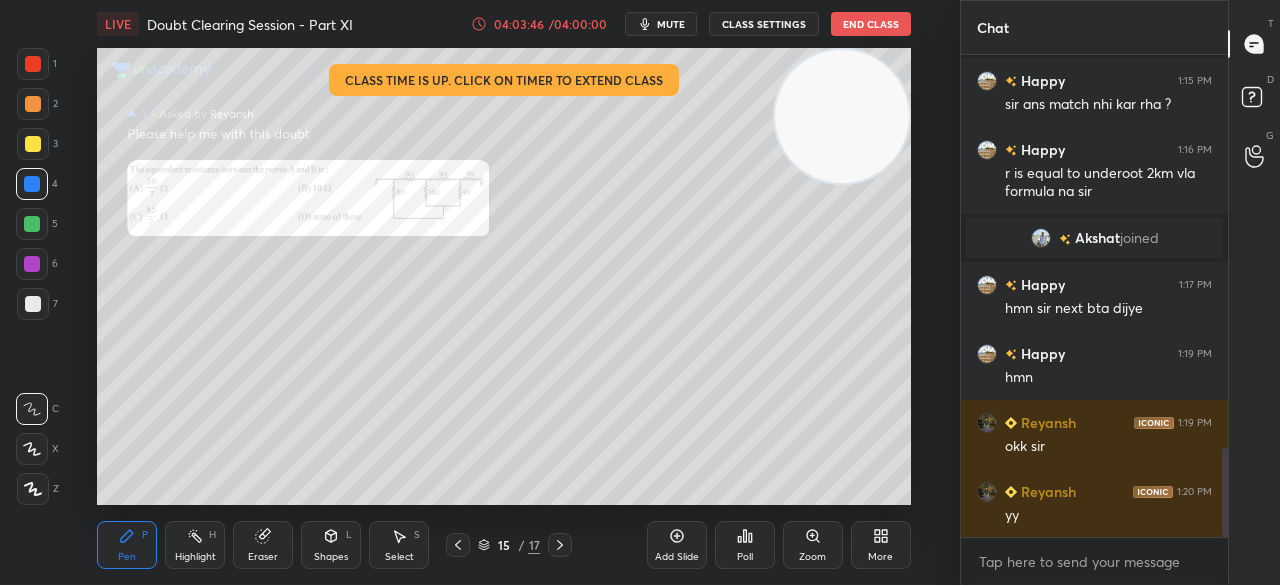 click at bounding box center [33, 104] 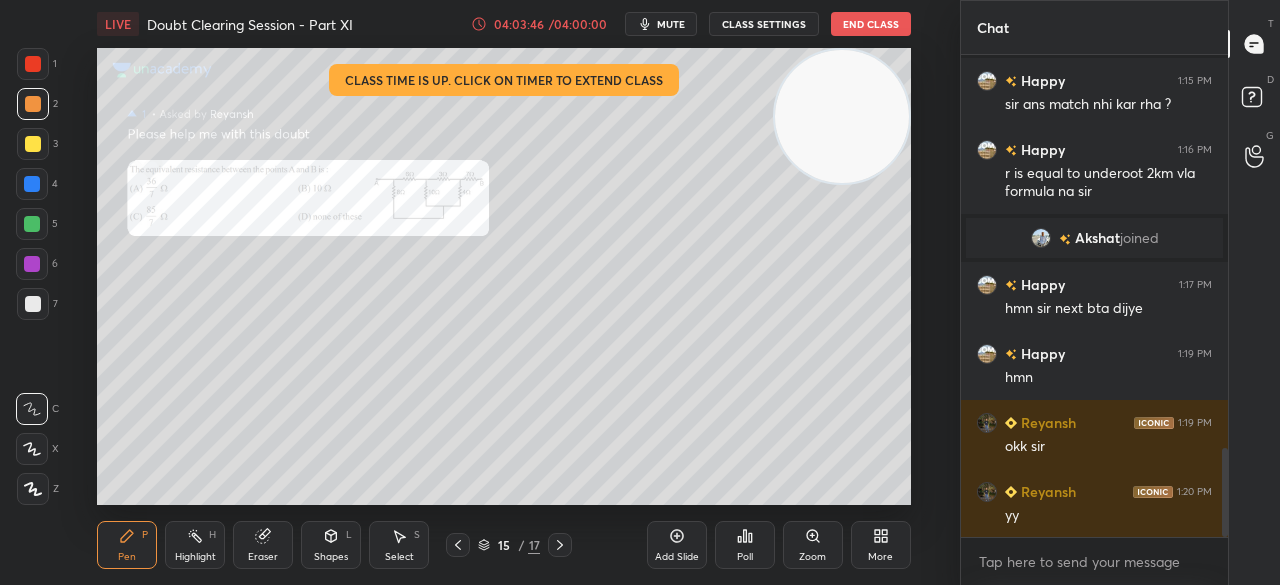 click at bounding box center [33, 144] 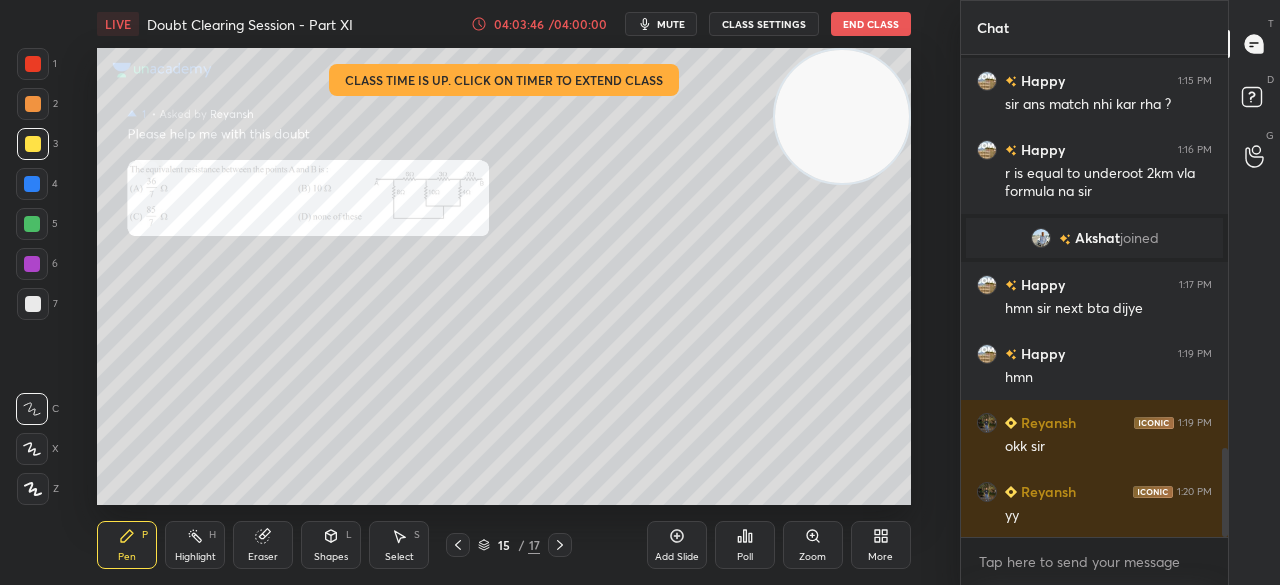 click at bounding box center (33, 144) 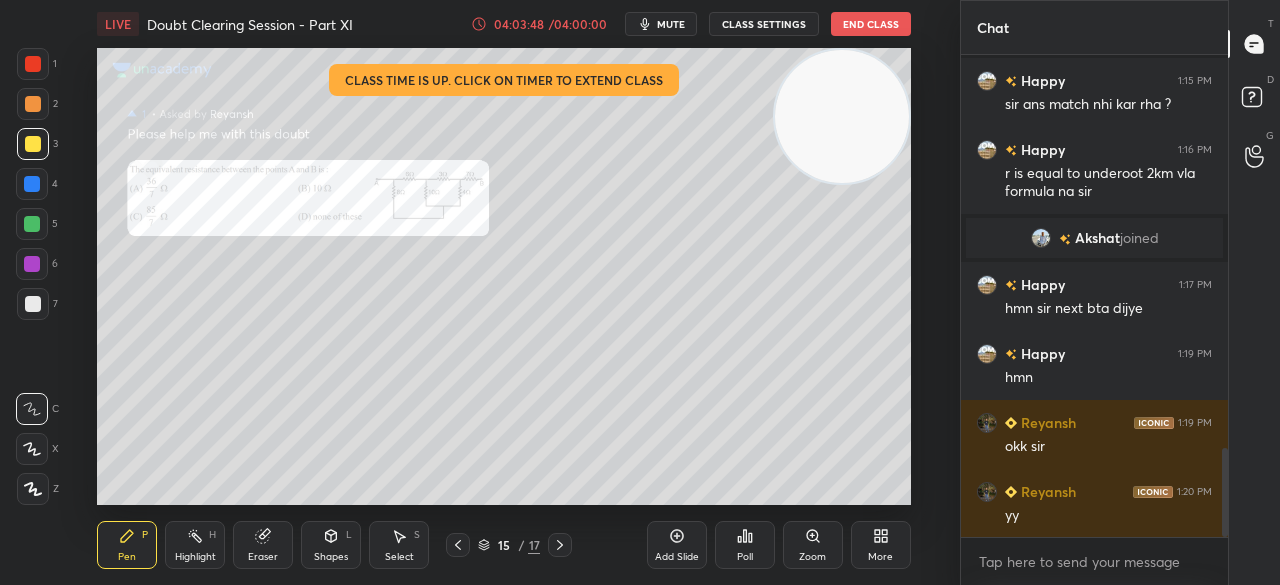 click 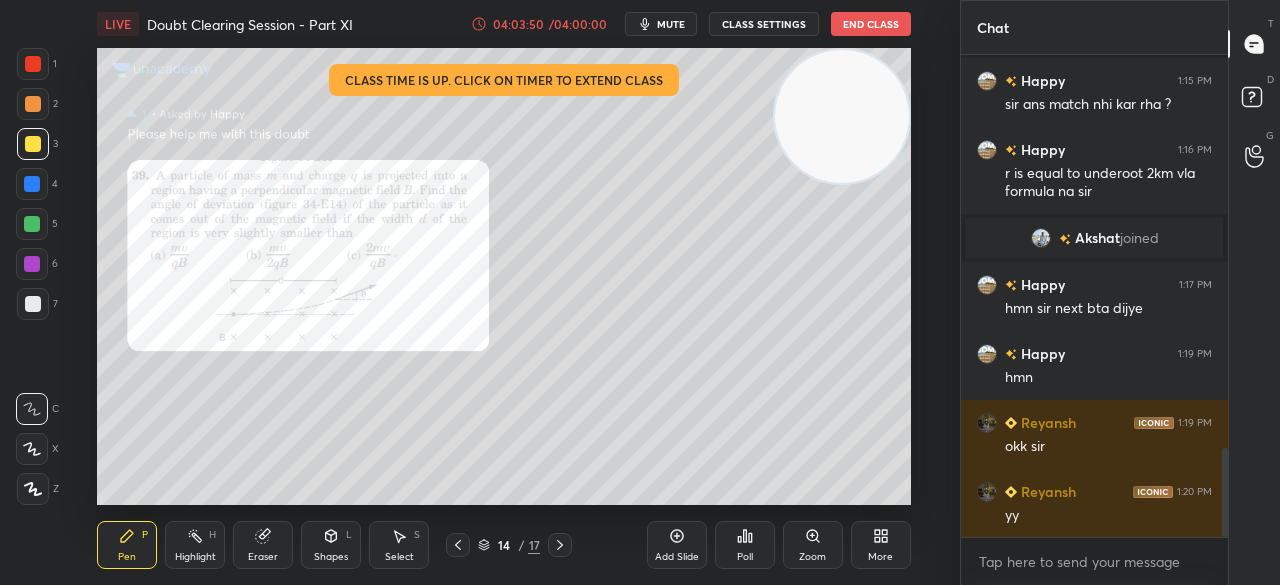 click at bounding box center (33, 64) 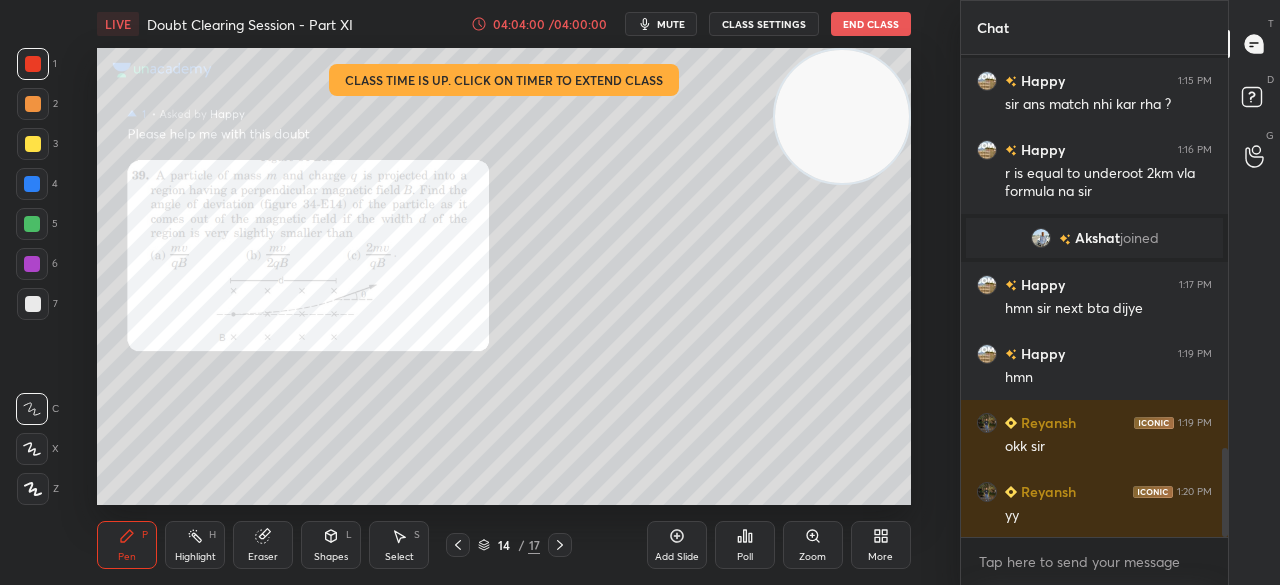 click on "Shapes L" at bounding box center (331, 545) 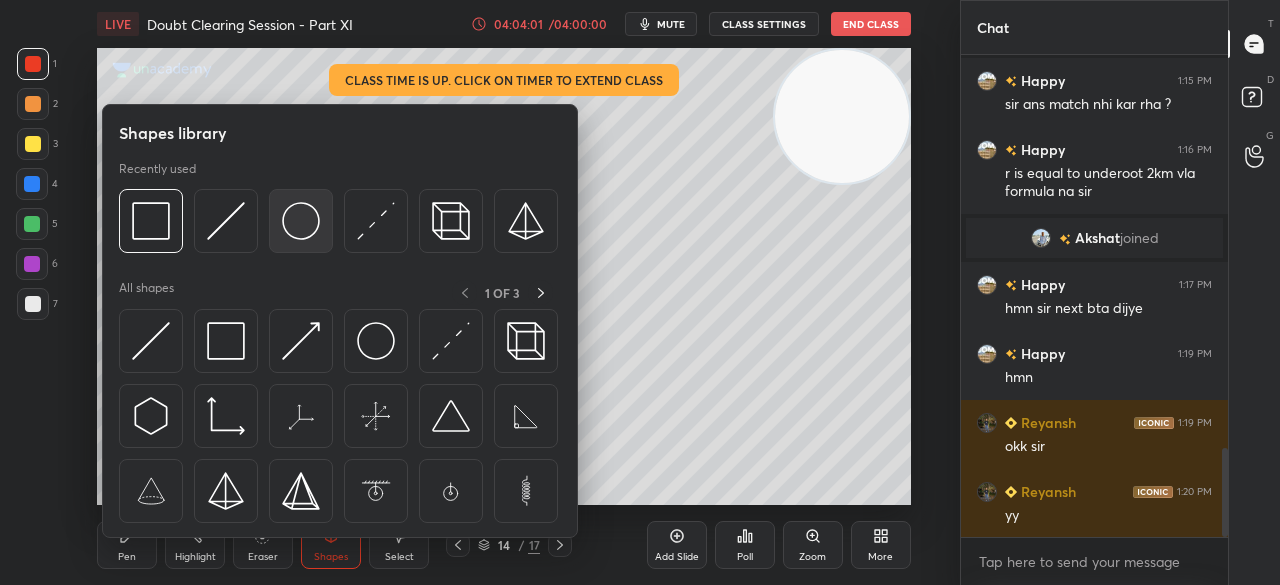 click at bounding box center (301, 221) 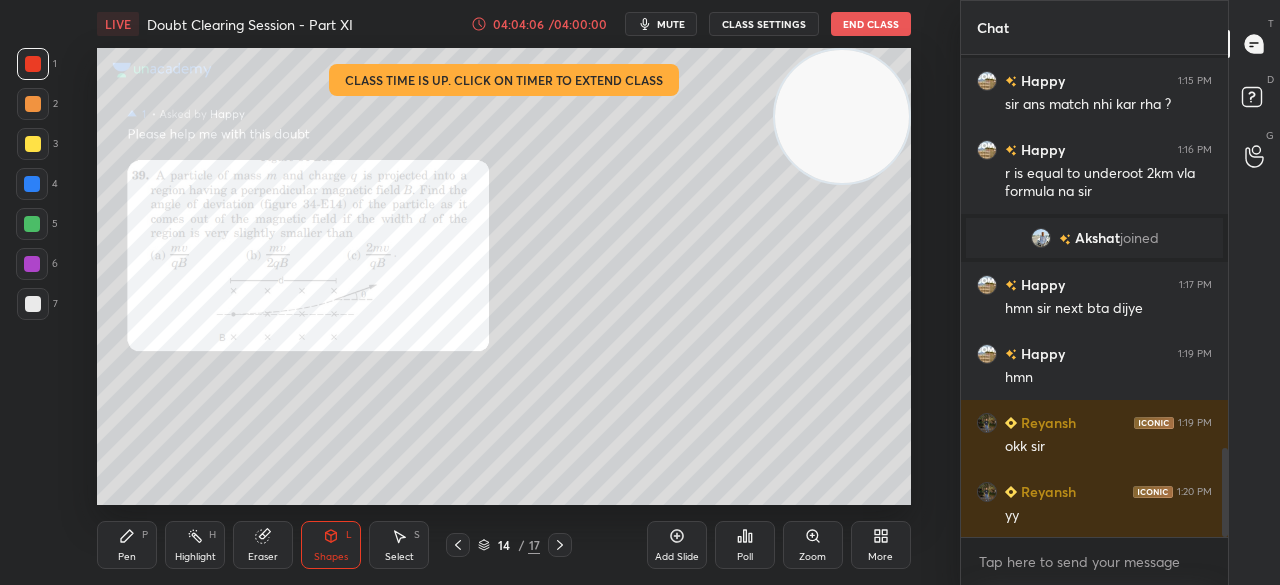 click at bounding box center (33, 144) 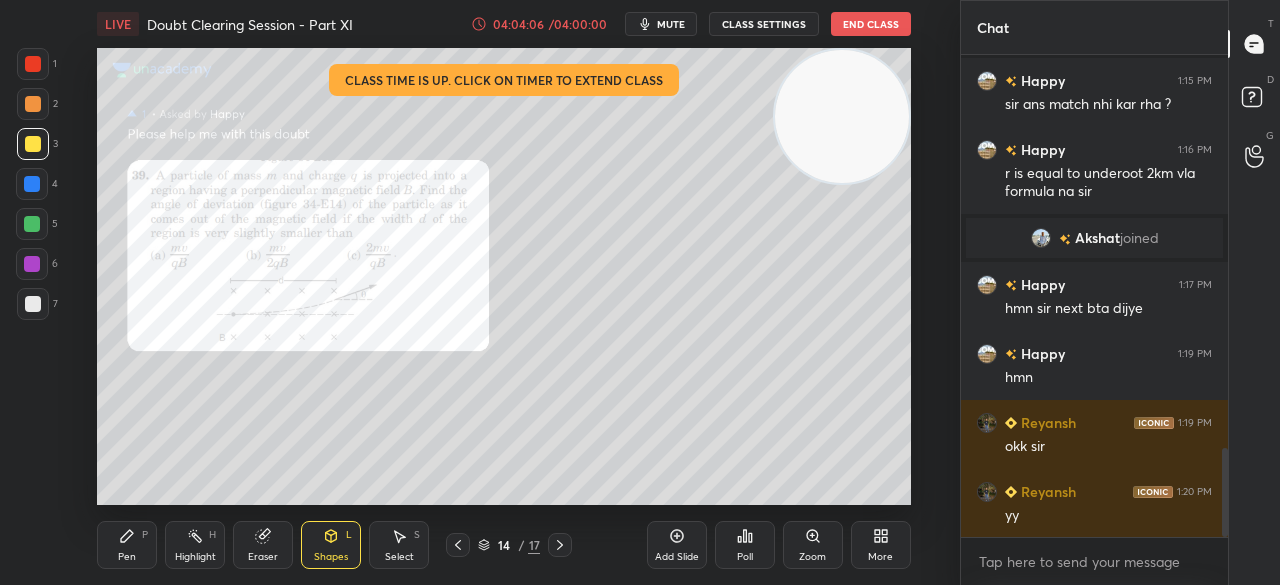 click at bounding box center (33, 144) 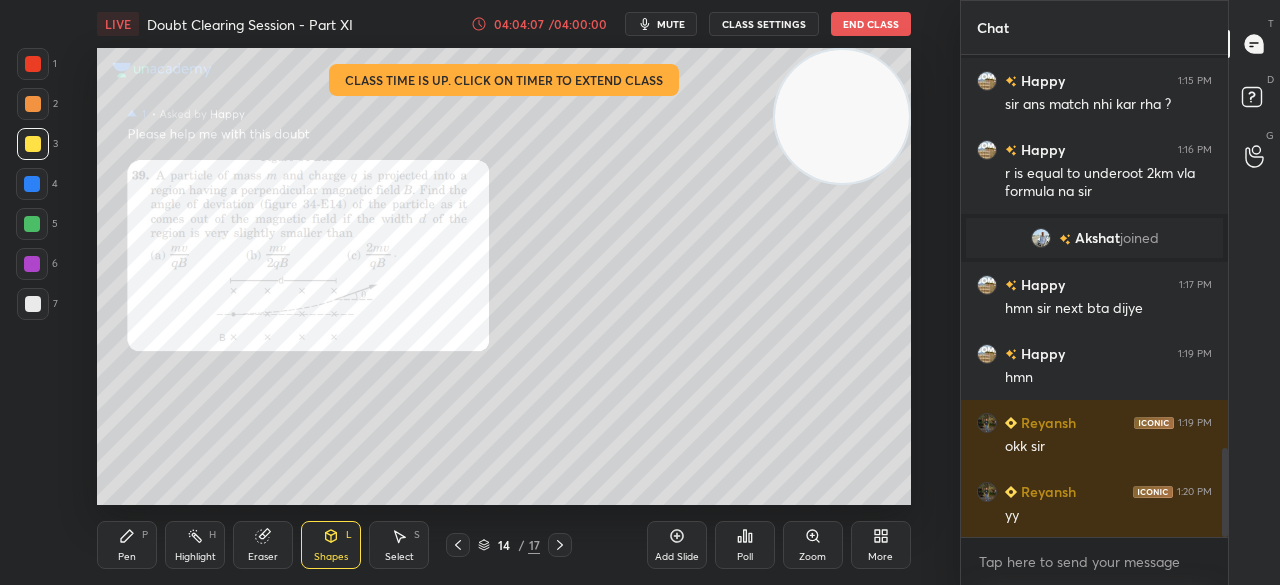 click on "Pen P" at bounding box center [127, 545] 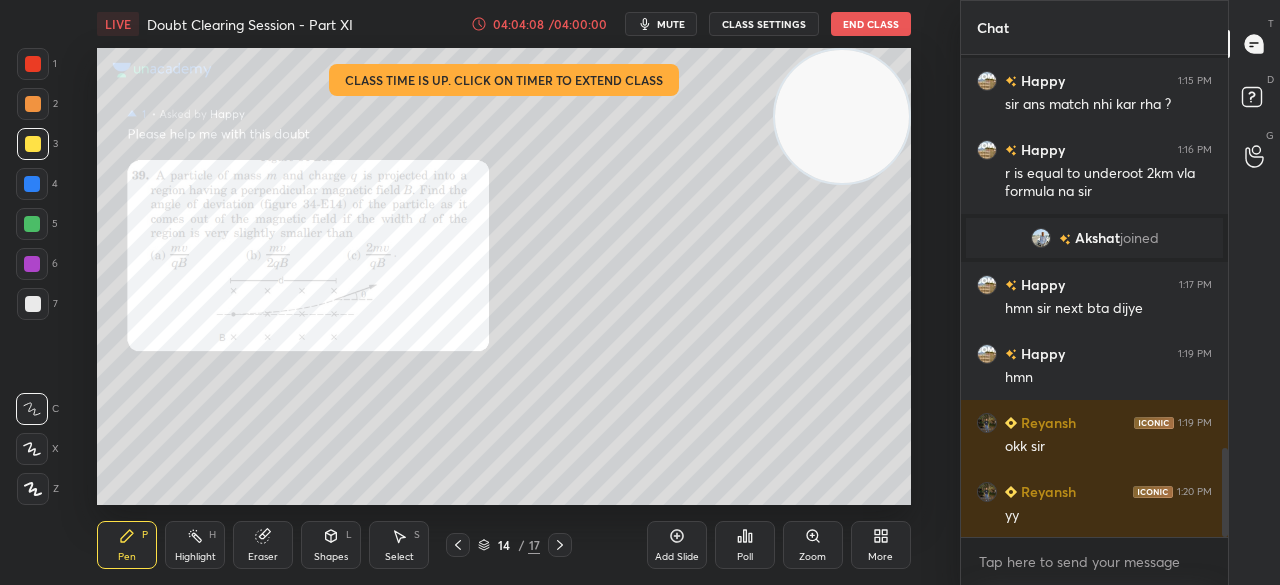click on "Pen P" at bounding box center (127, 545) 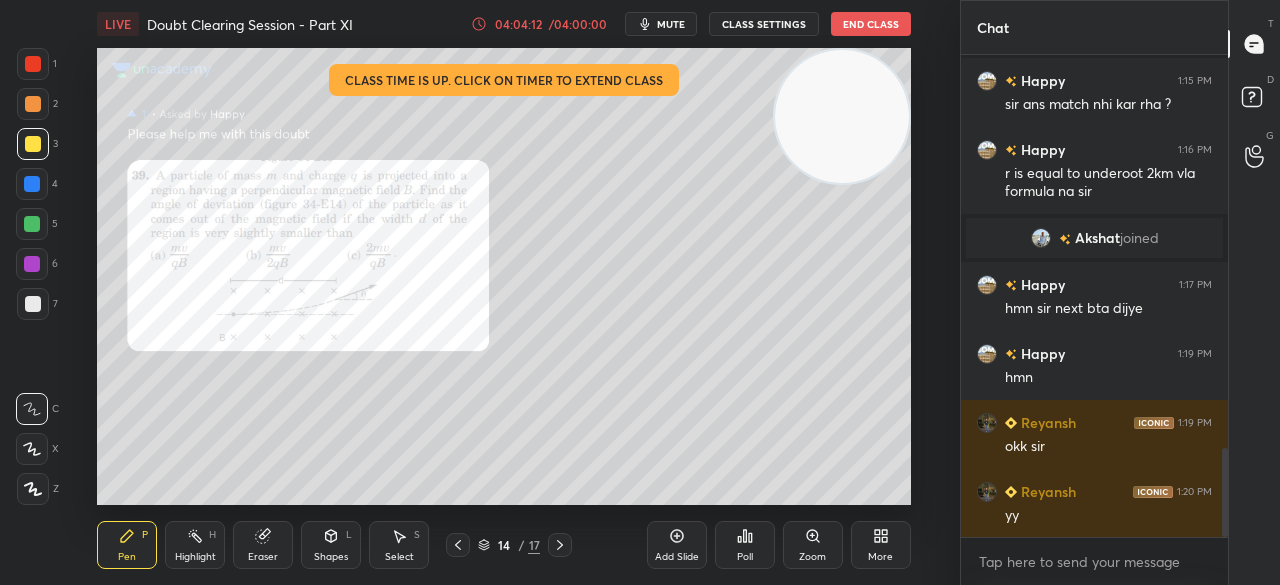 click at bounding box center [33, 64] 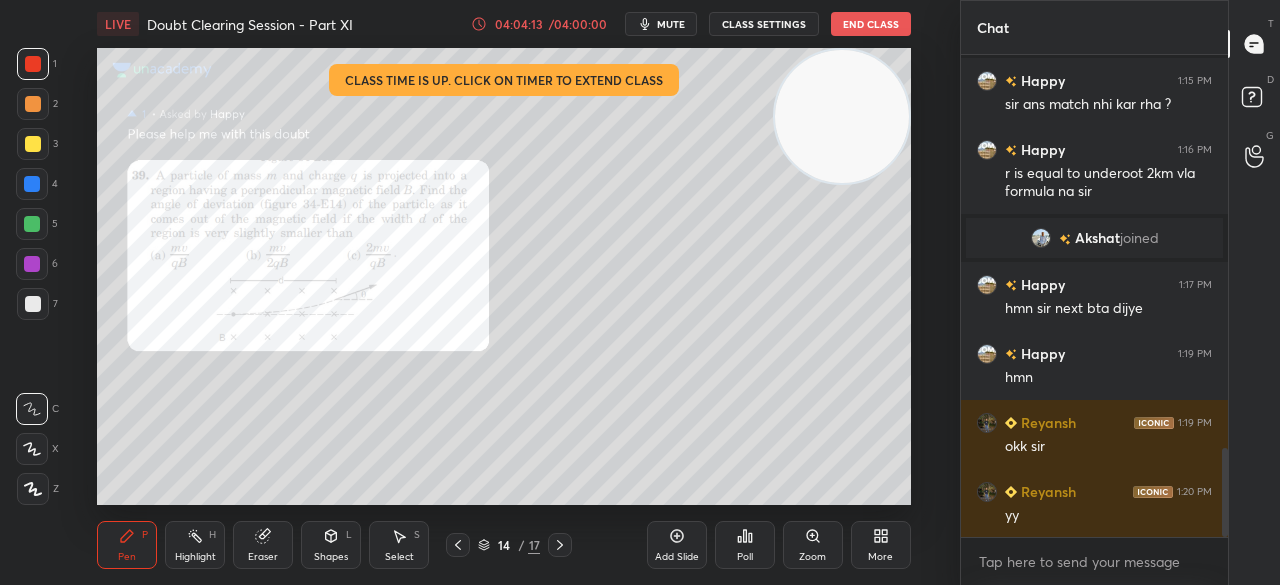 click at bounding box center (33, 64) 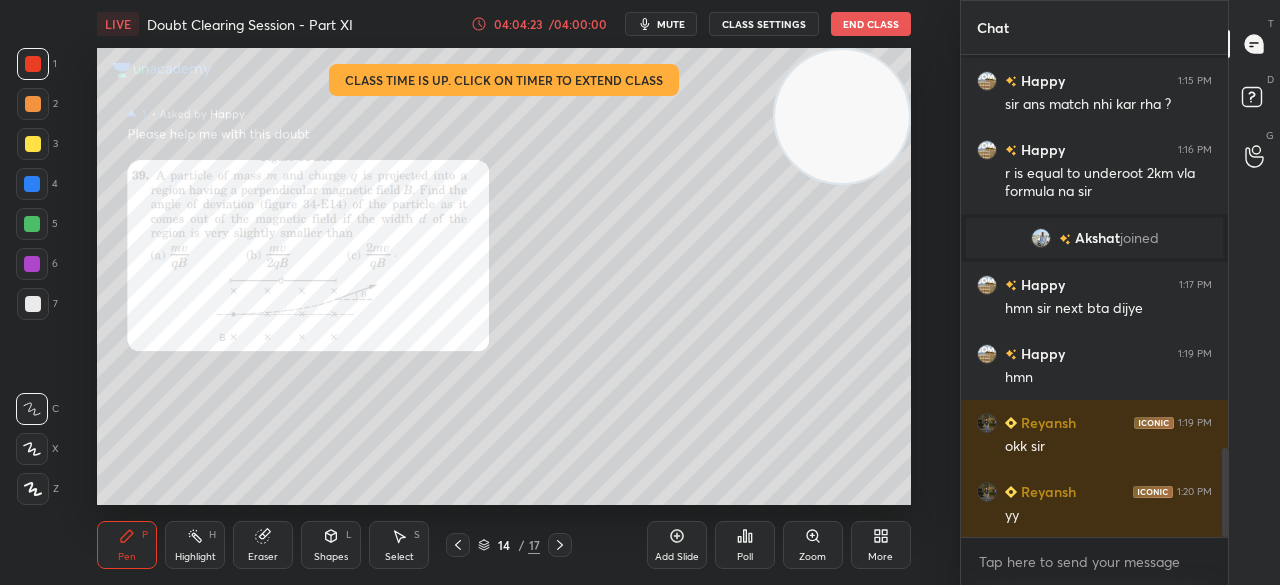 click on "Eraser" at bounding box center (263, 557) 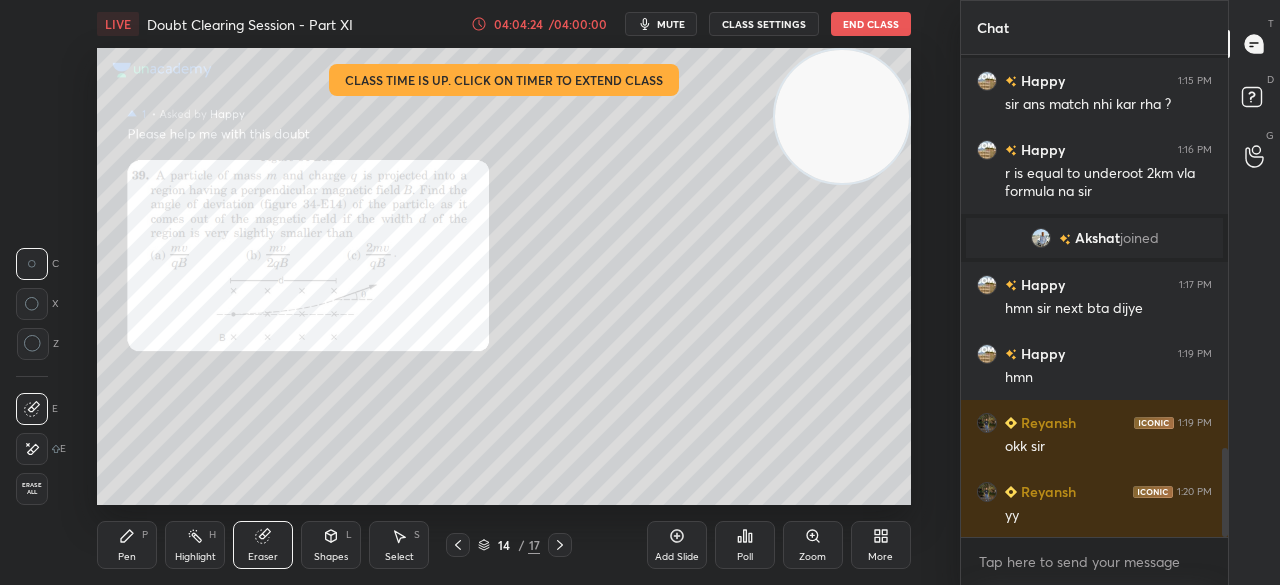 click 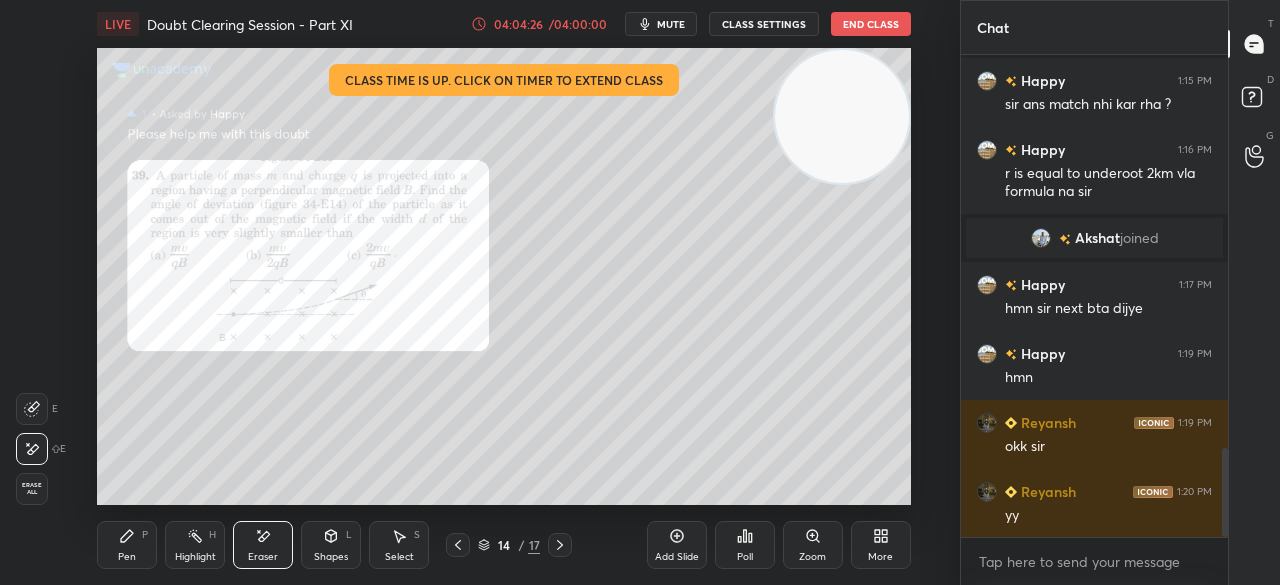 click on "Pen P" at bounding box center (127, 545) 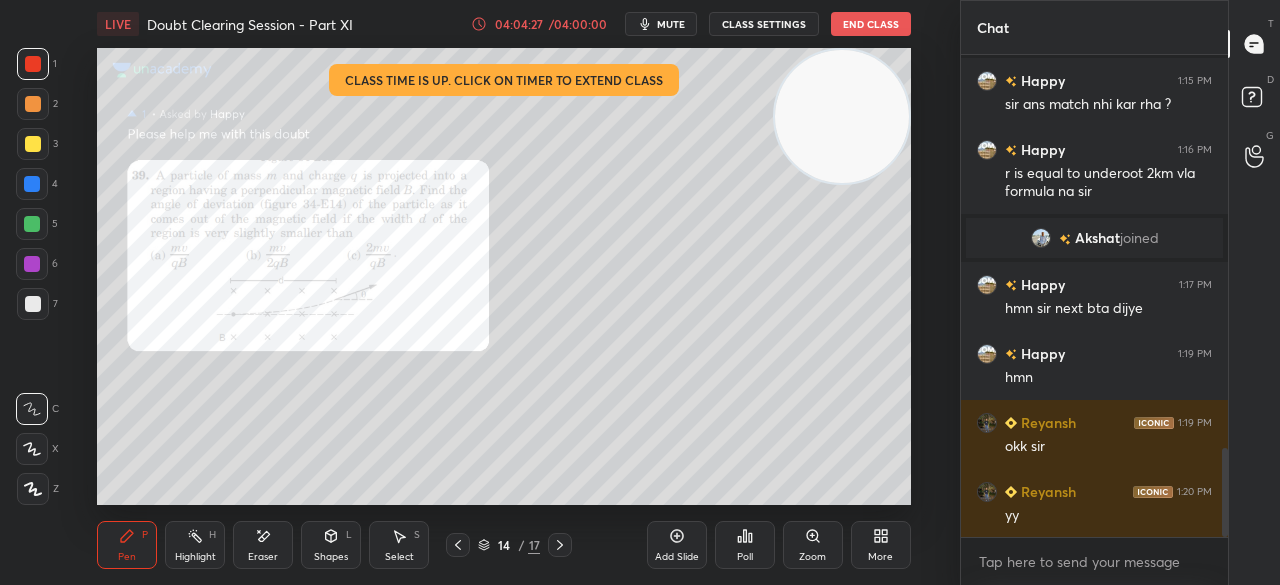 click on "Shapes L" at bounding box center [331, 545] 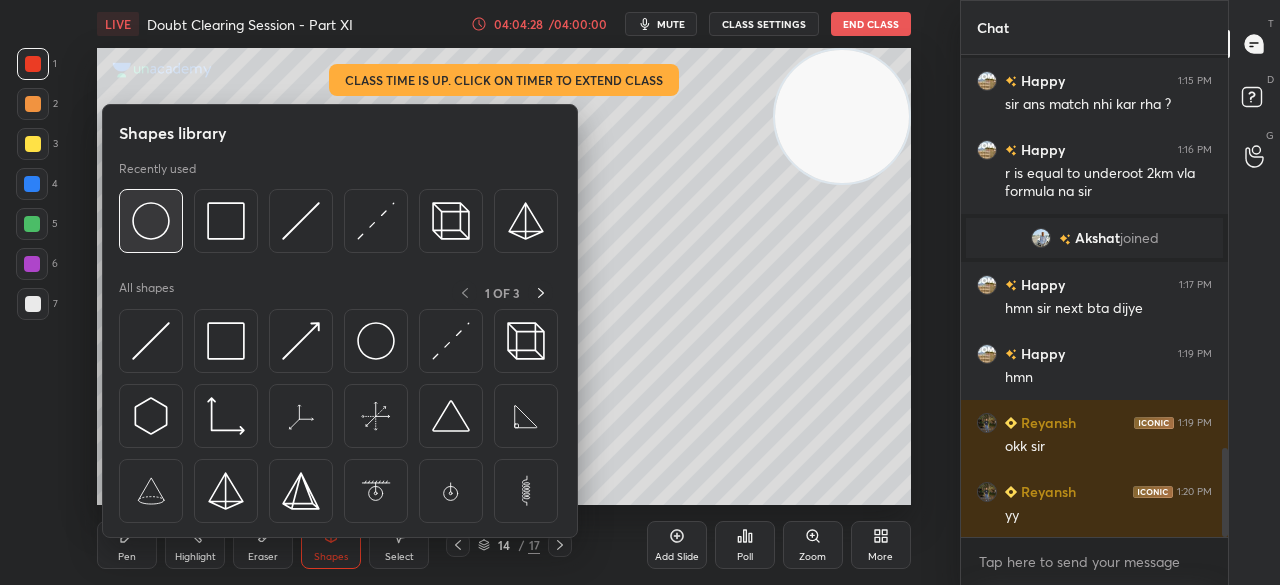 click at bounding box center [151, 221] 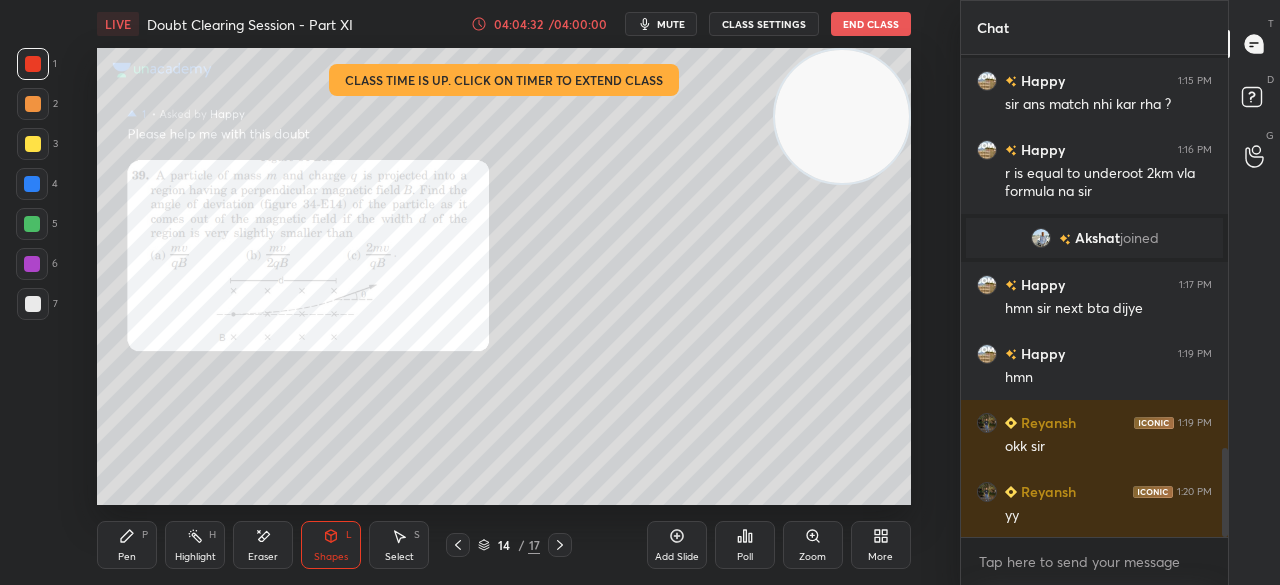 click 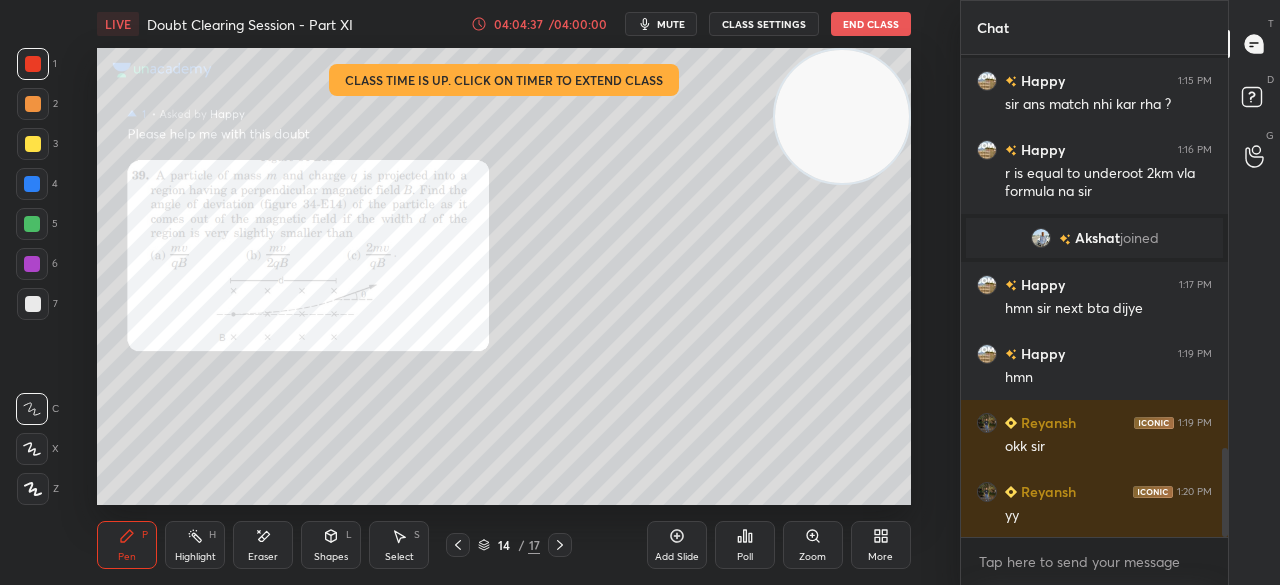 click at bounding box center [33, 144] 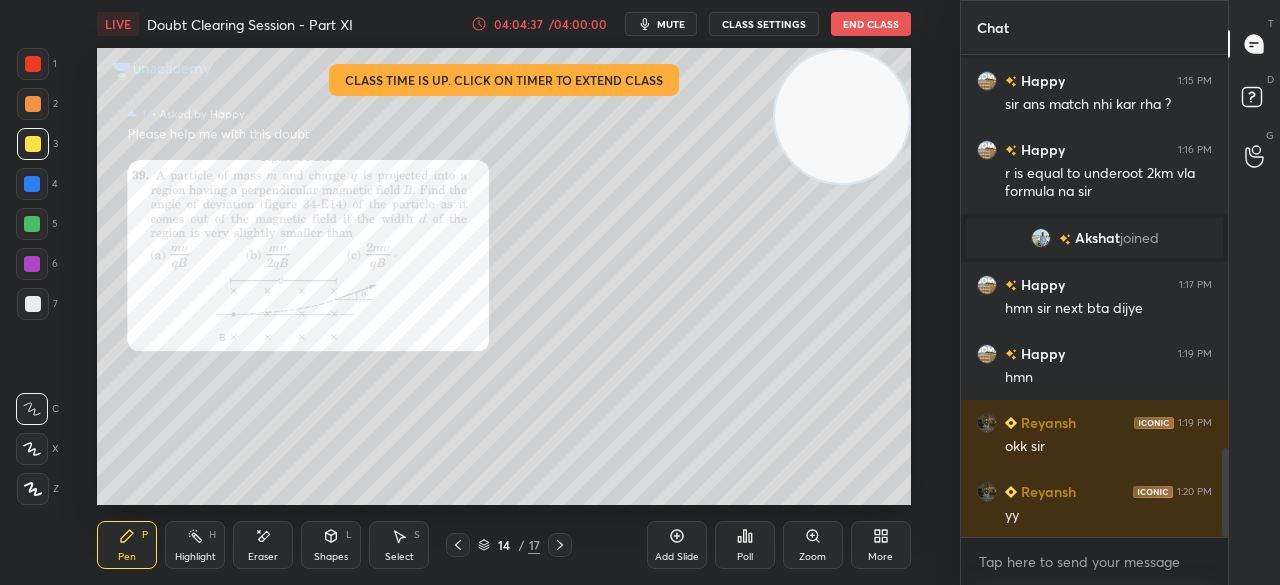 click at bounding box center (33, 144) 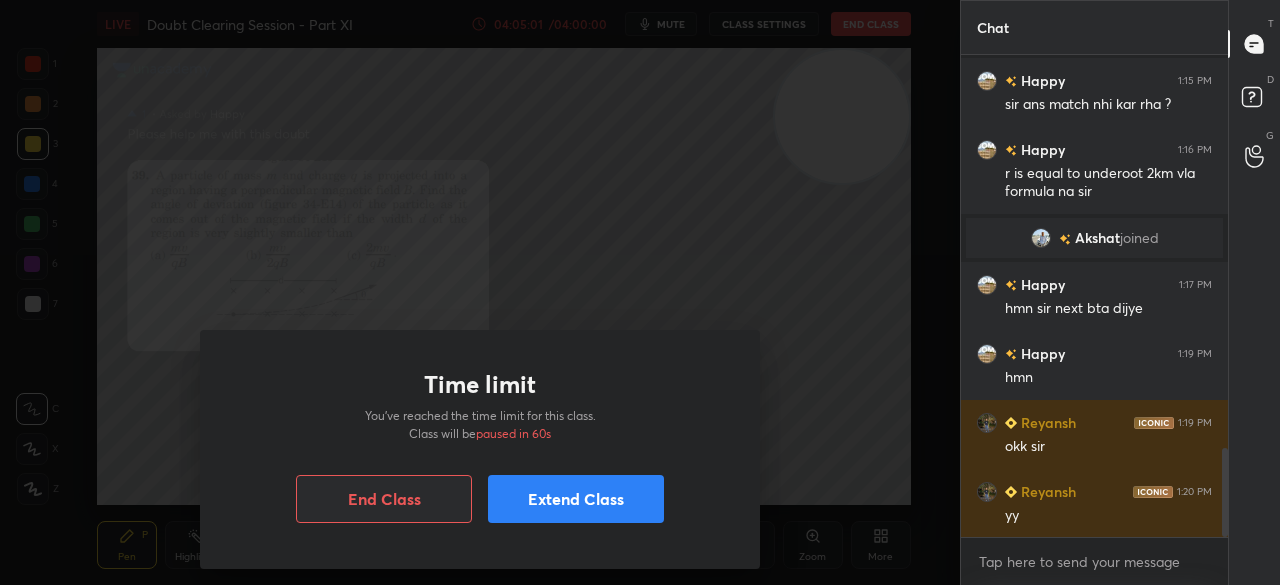 click on "Time limit You’ve reached the time limit for this class. Class will be   paused in 60s End Class Extend Class" at bounding box center (480, 292) 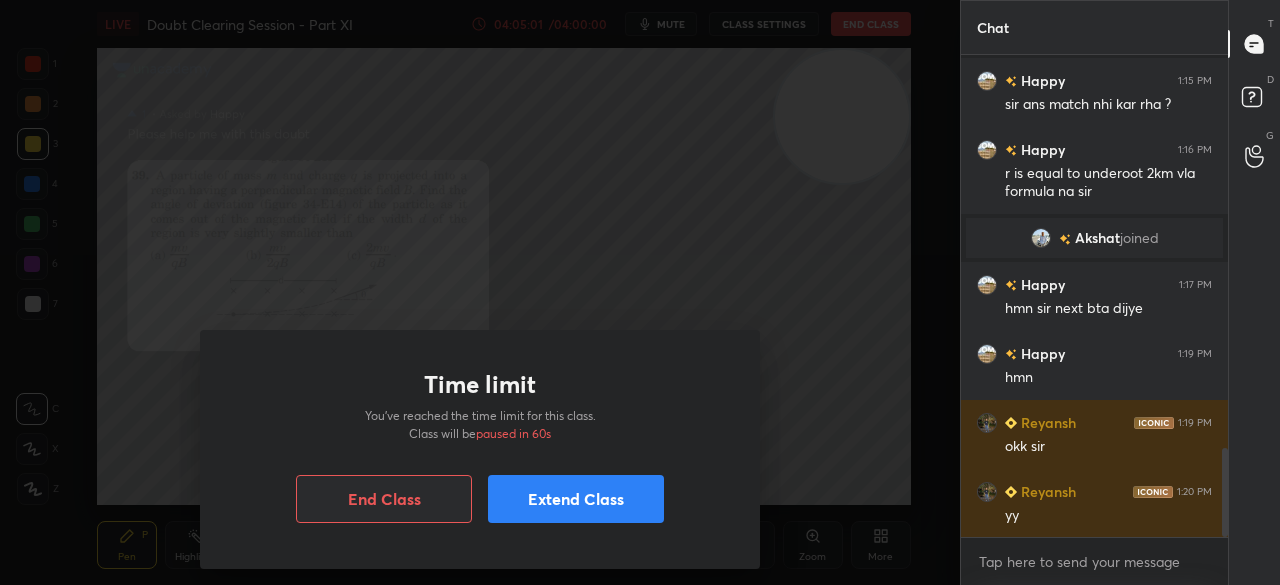 click on "Time limit You’ve reached the time limit for this class. Class will be   paused in 60s End Class Extend Class" at bounding box center [480, 292] 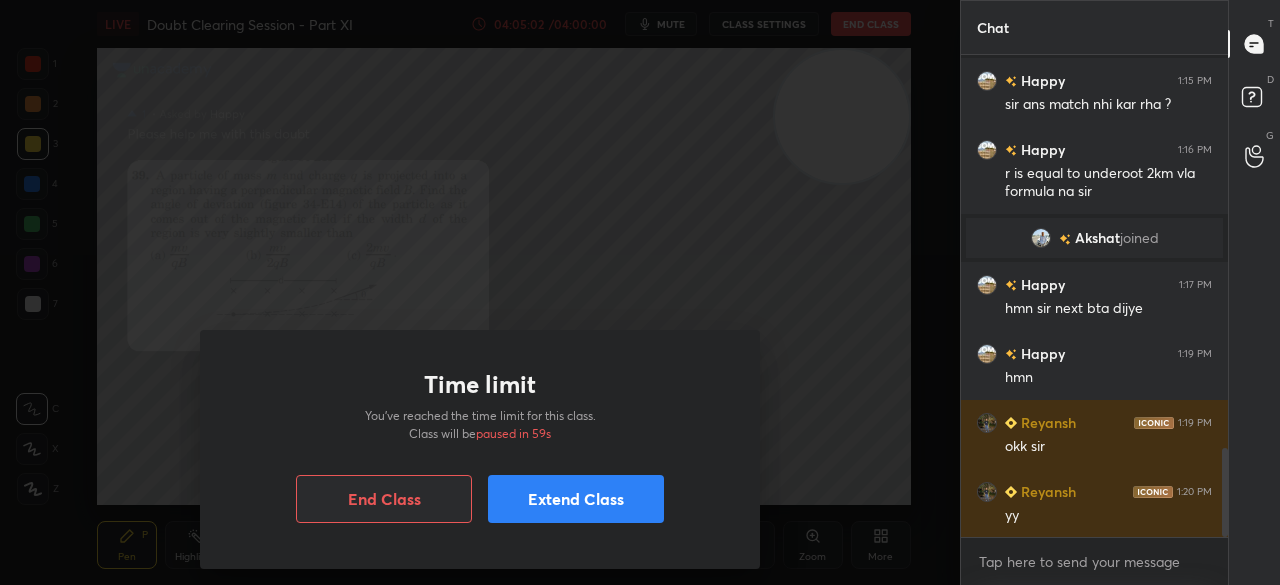click on "Extend Class" at bounding box center (576, 499) 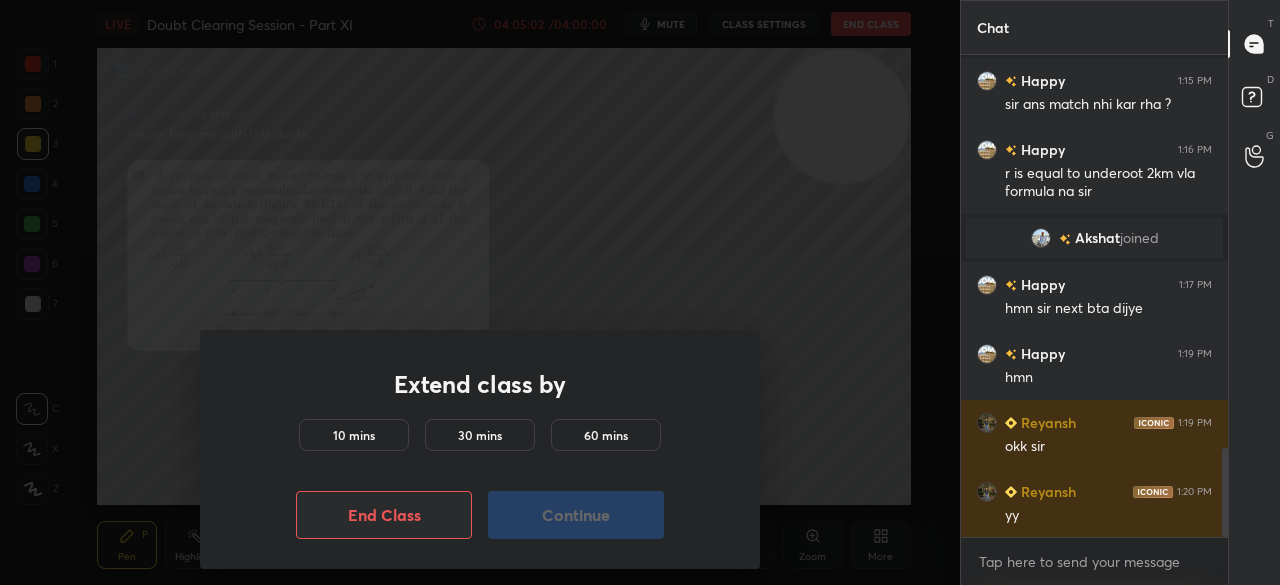 click on "10 mins" at bounding box center [354, 435] 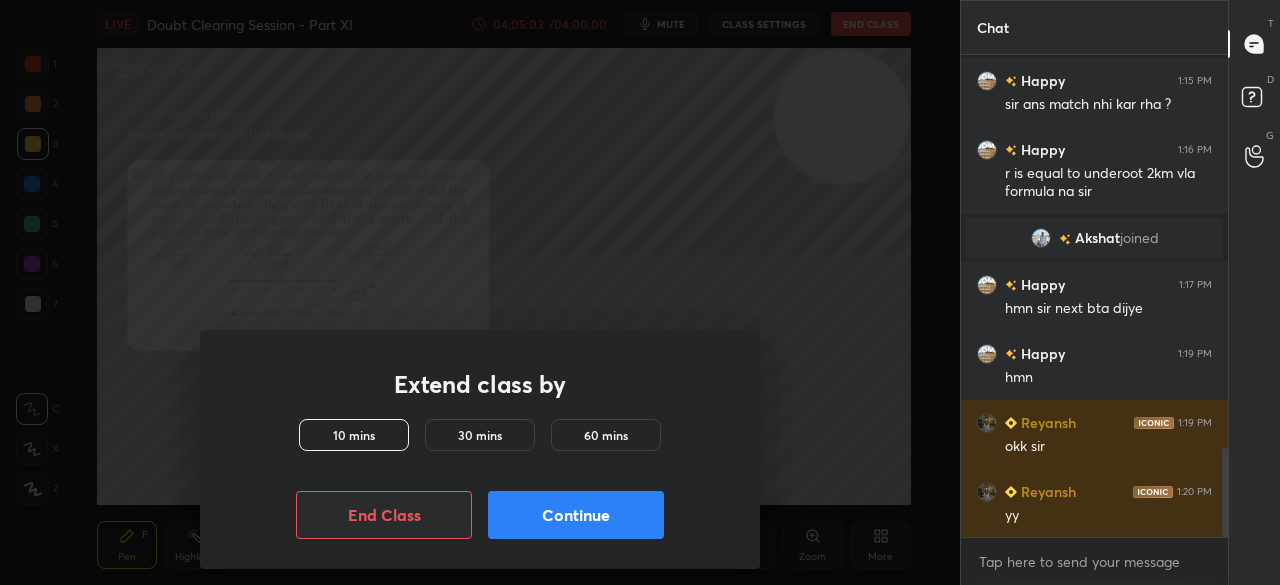 click on "Continue" at bounding box center (576, 515) 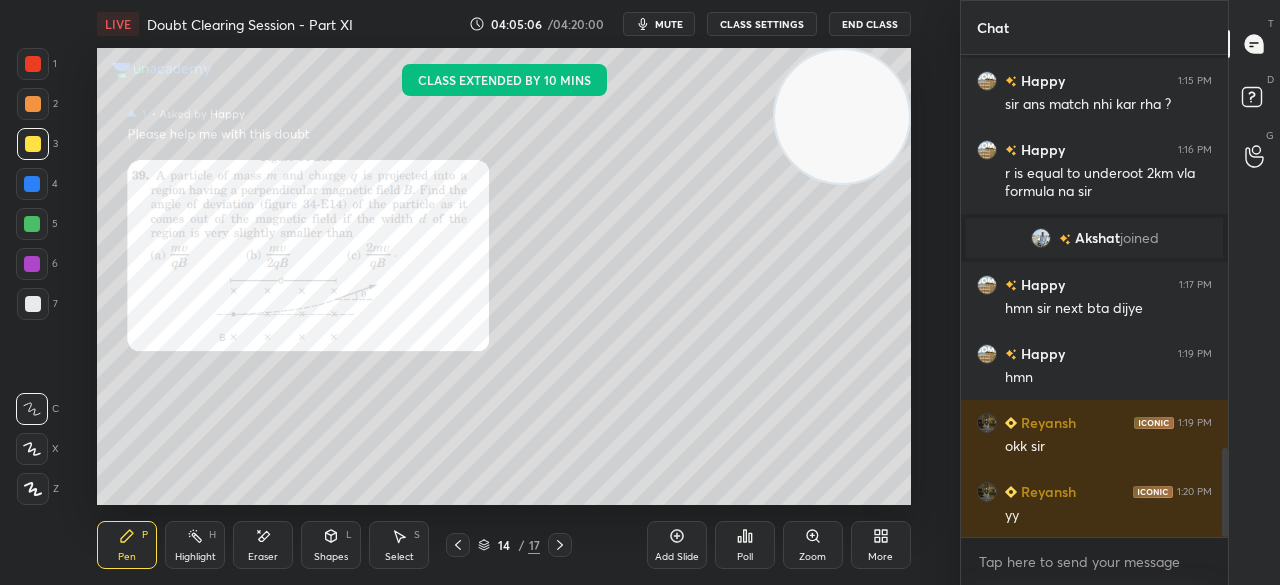 click at bounding box center [33, 64] 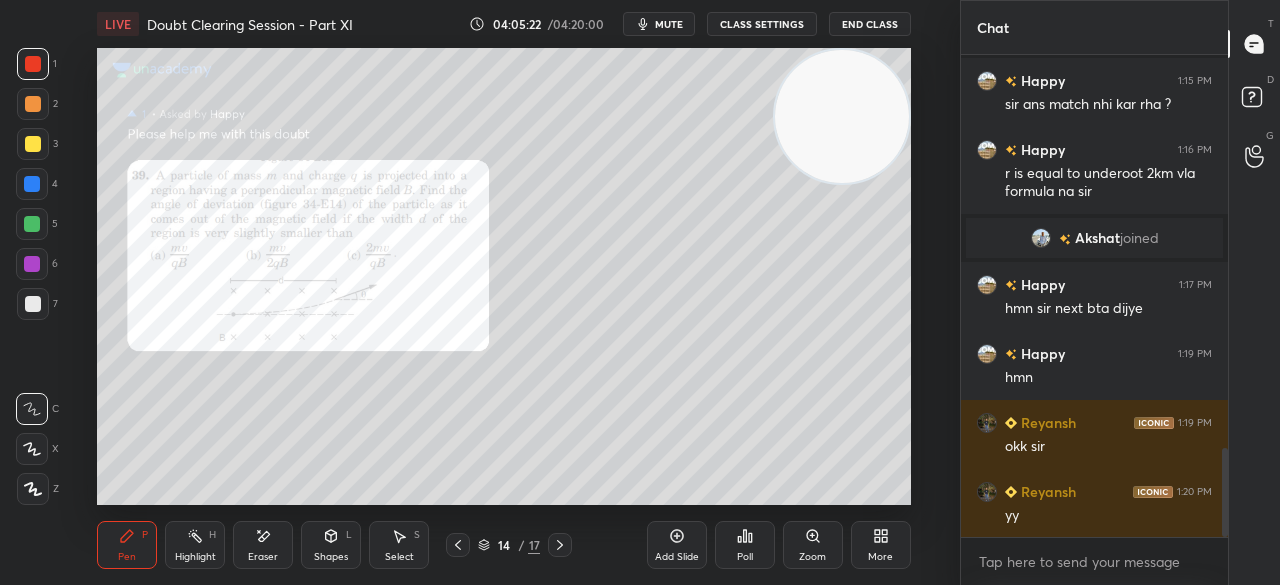 click at bounding box center (33, 144) 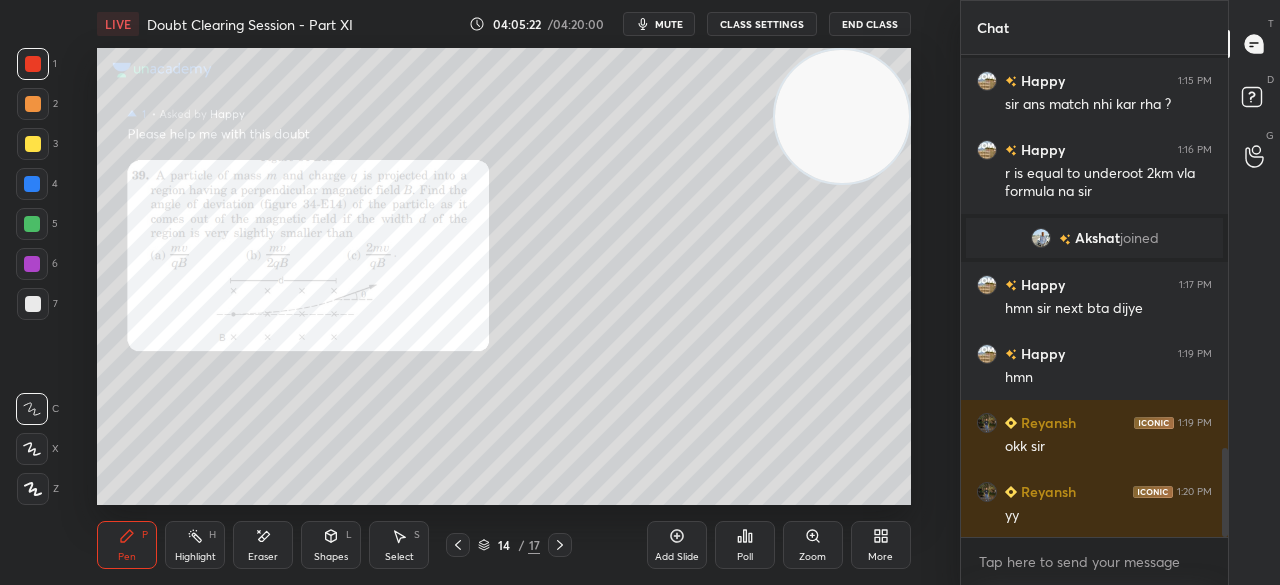 click at bounding box center [33, 144] 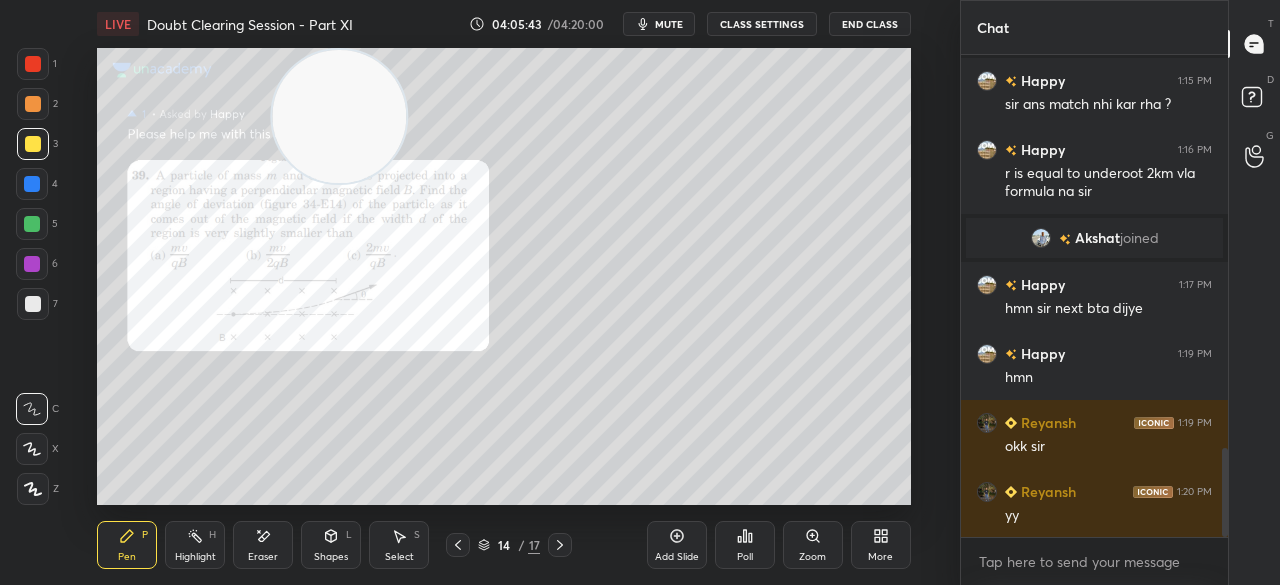 click at bounding box center (33, 304) 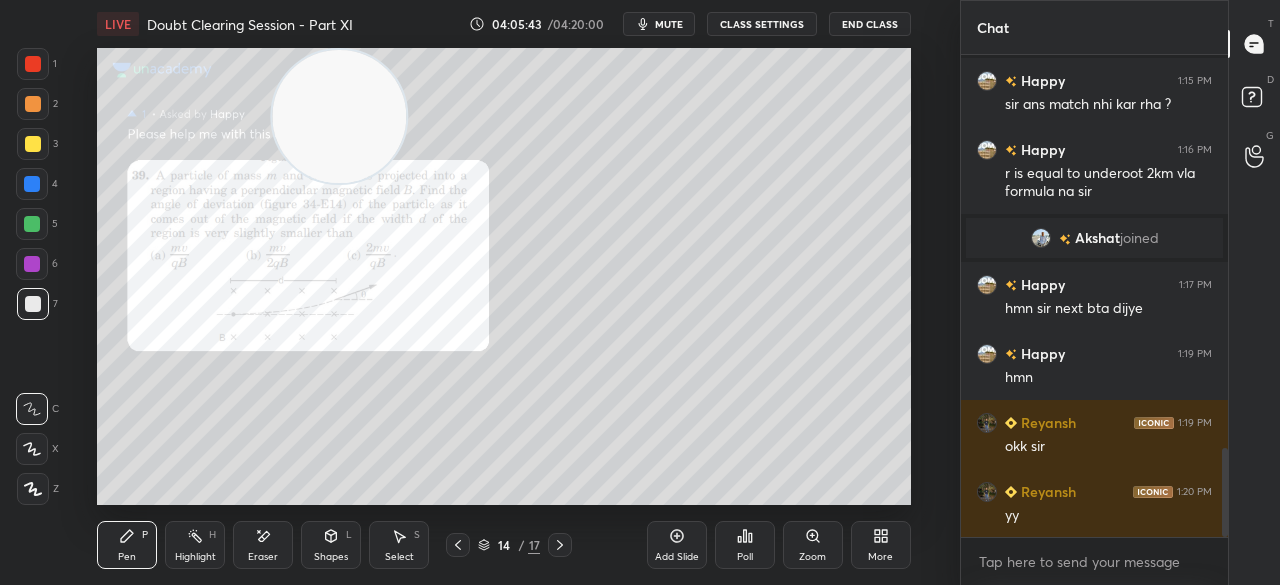 click at bounding box center (33, 304) 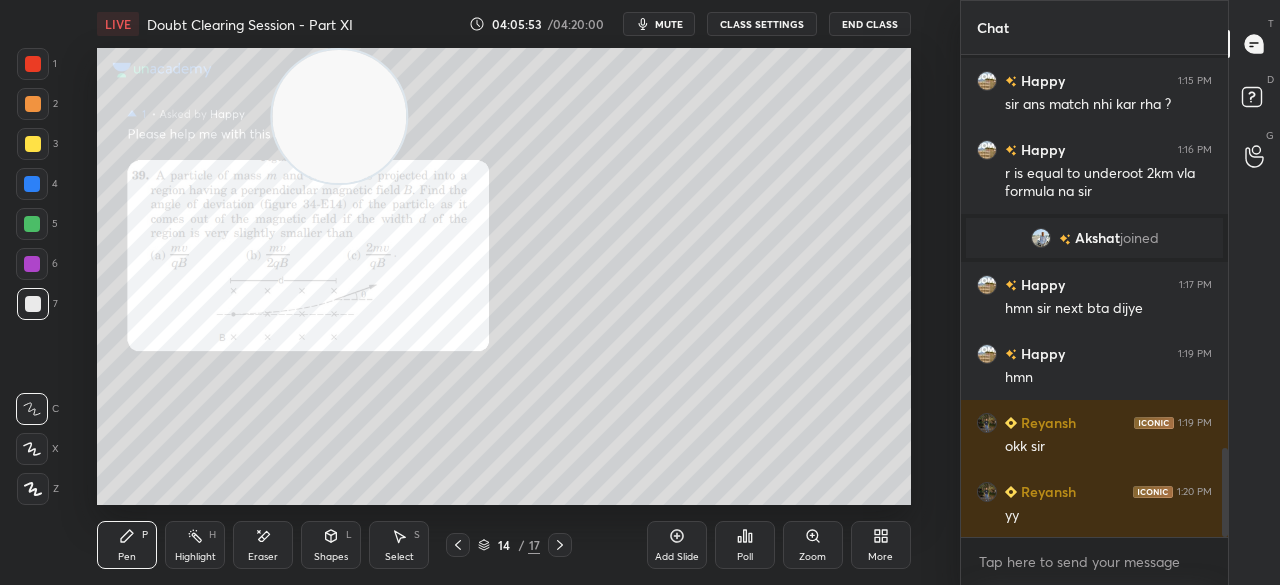 click at bounding box center [33, 64] 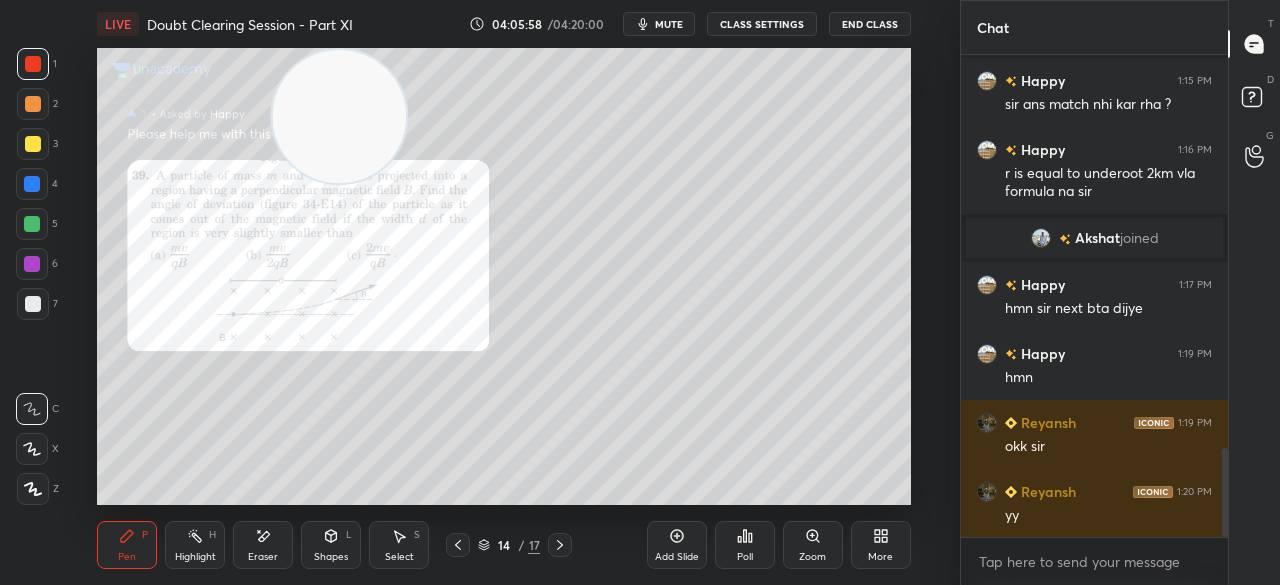 scroll, scrollTop: 2228, scrollLeft: 0, axis: vertical 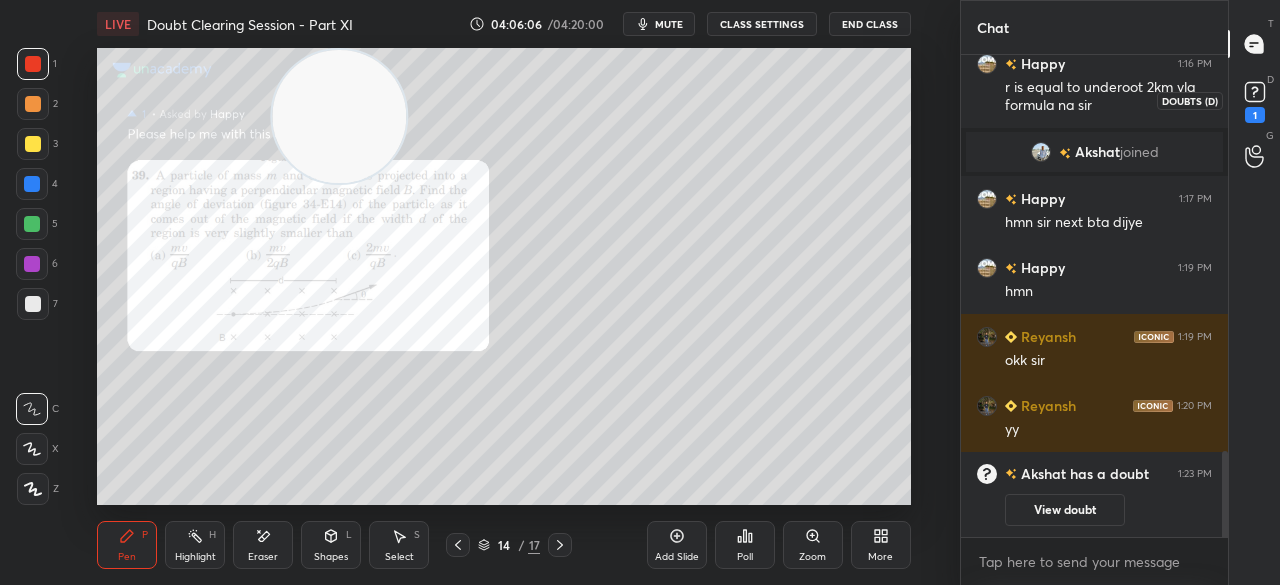 click 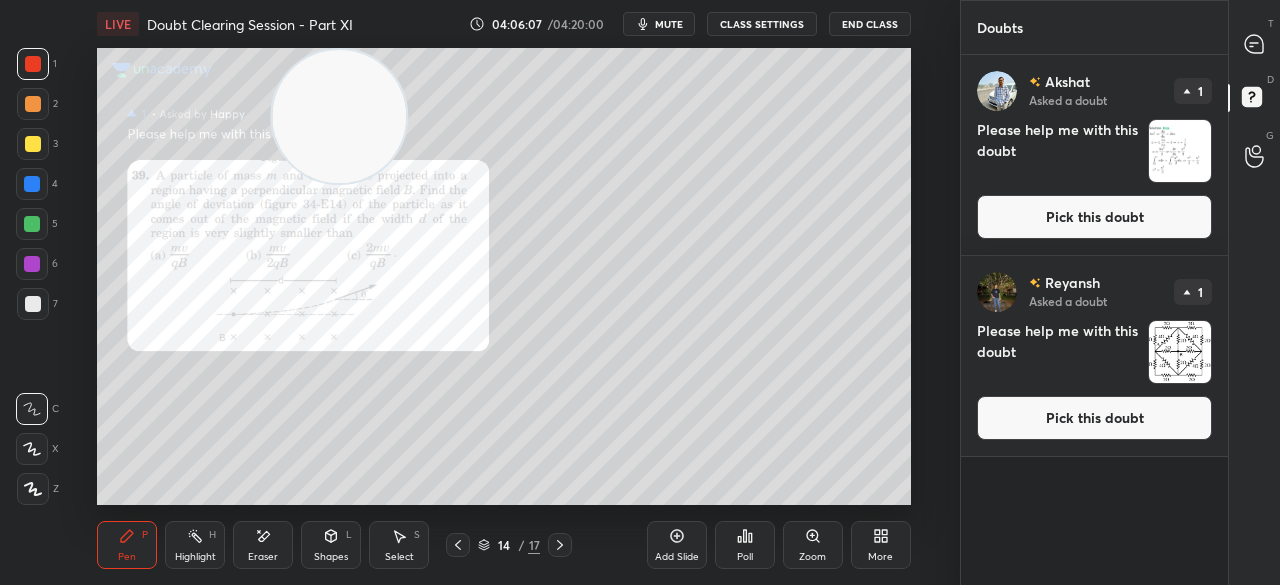 click on "Pick this doubt" at bounding box center [1094, 217] 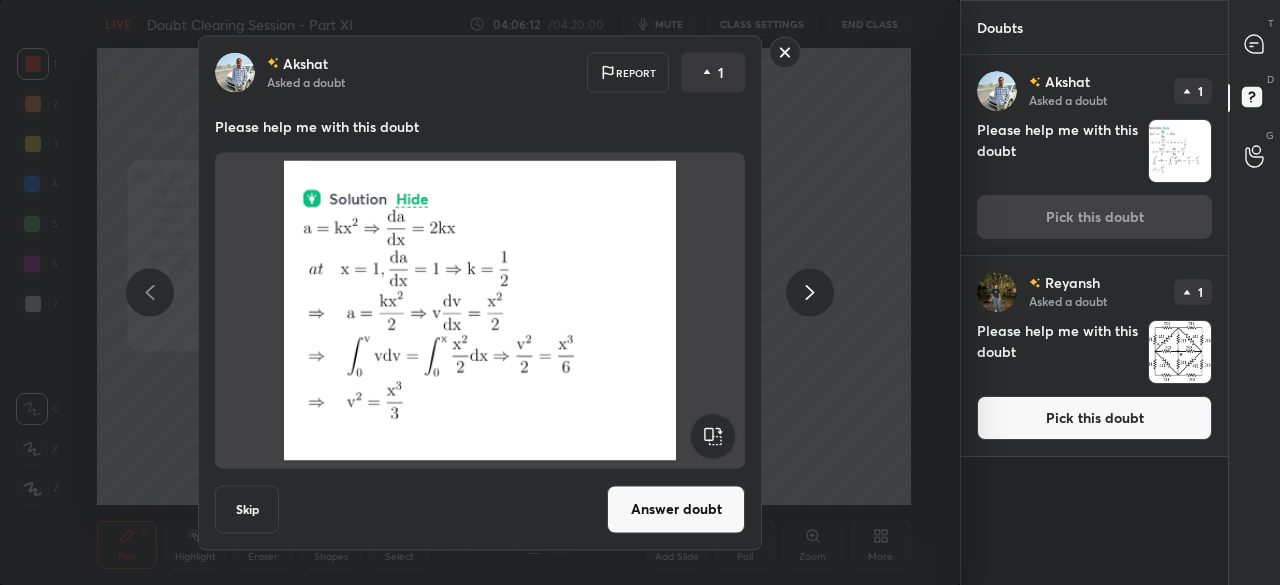 click 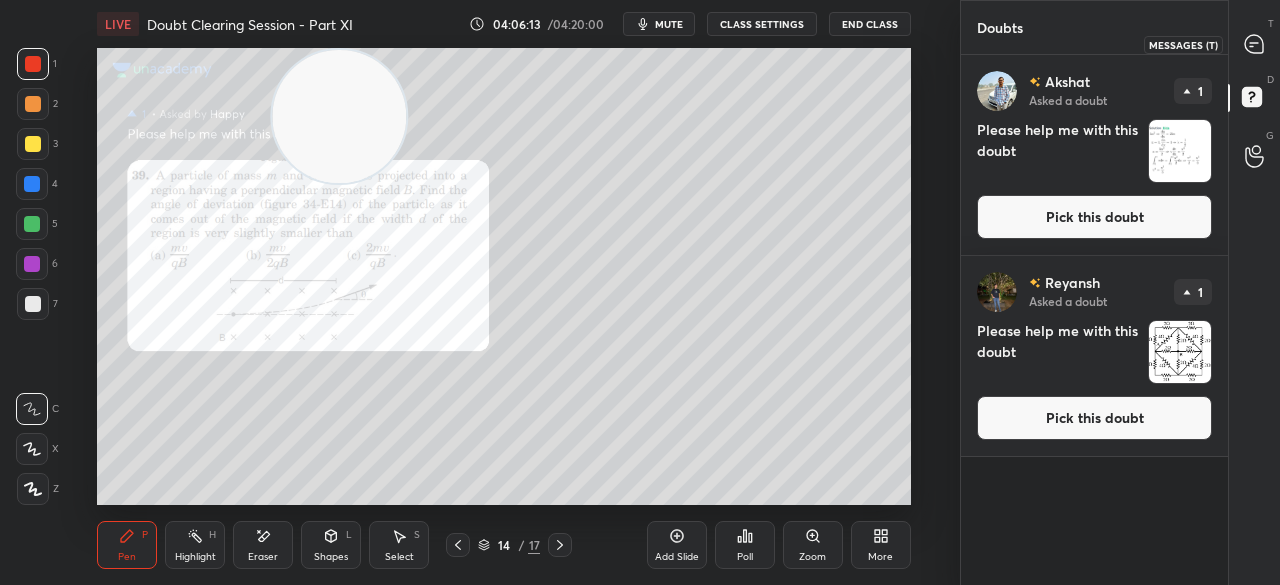 click 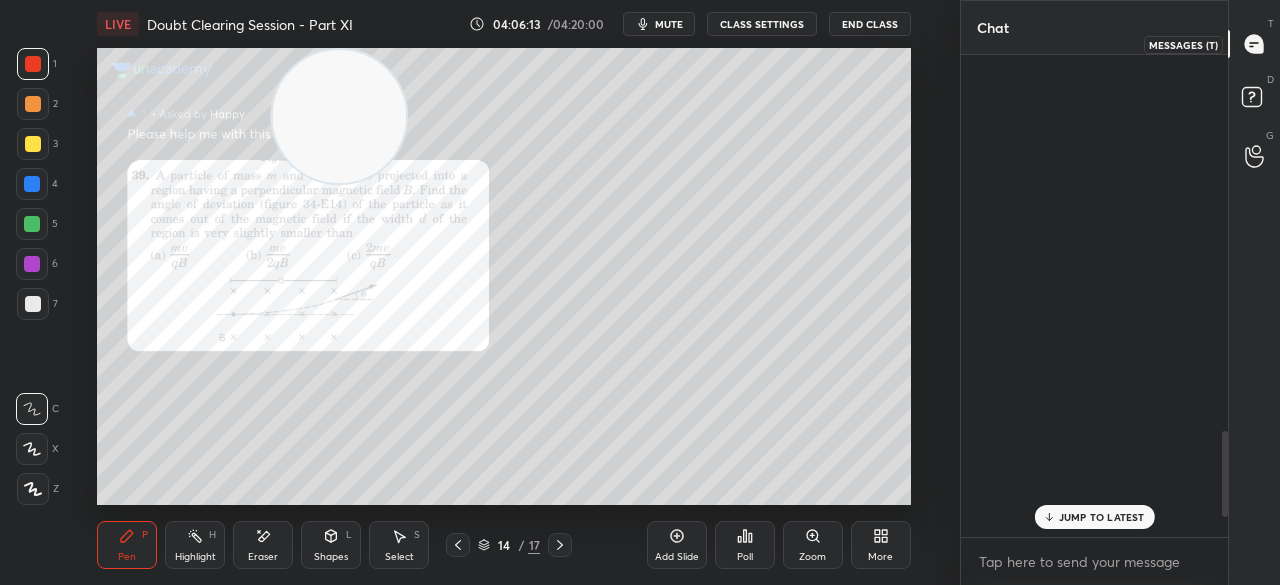 click 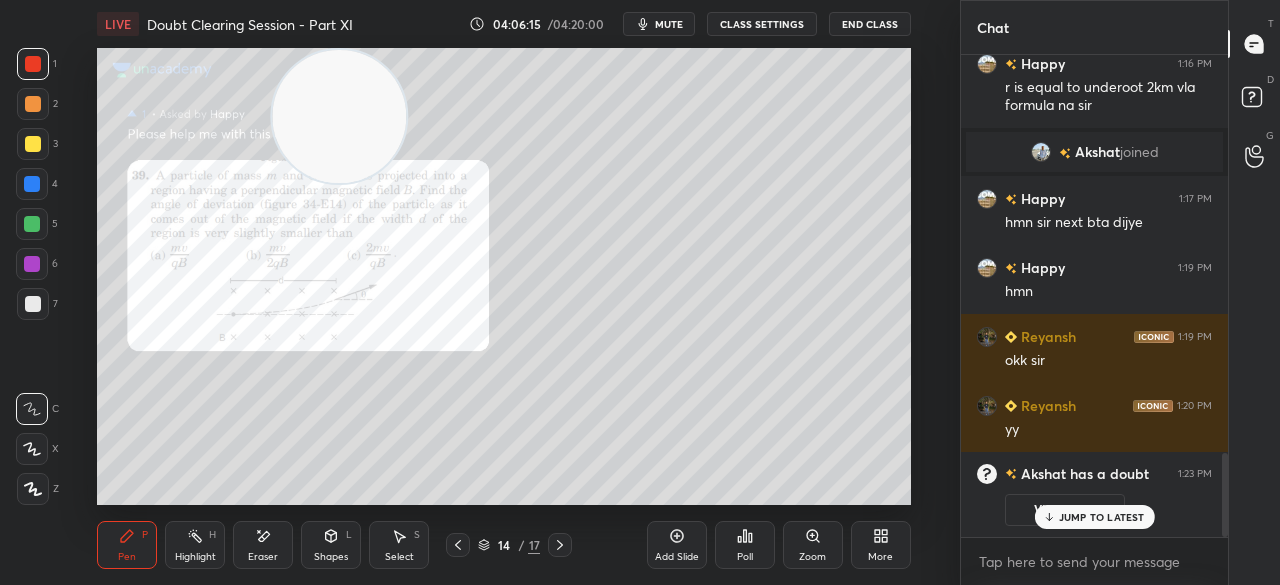scroll, scrollTop: 2296, scrollLeft: 0, axis: vertical 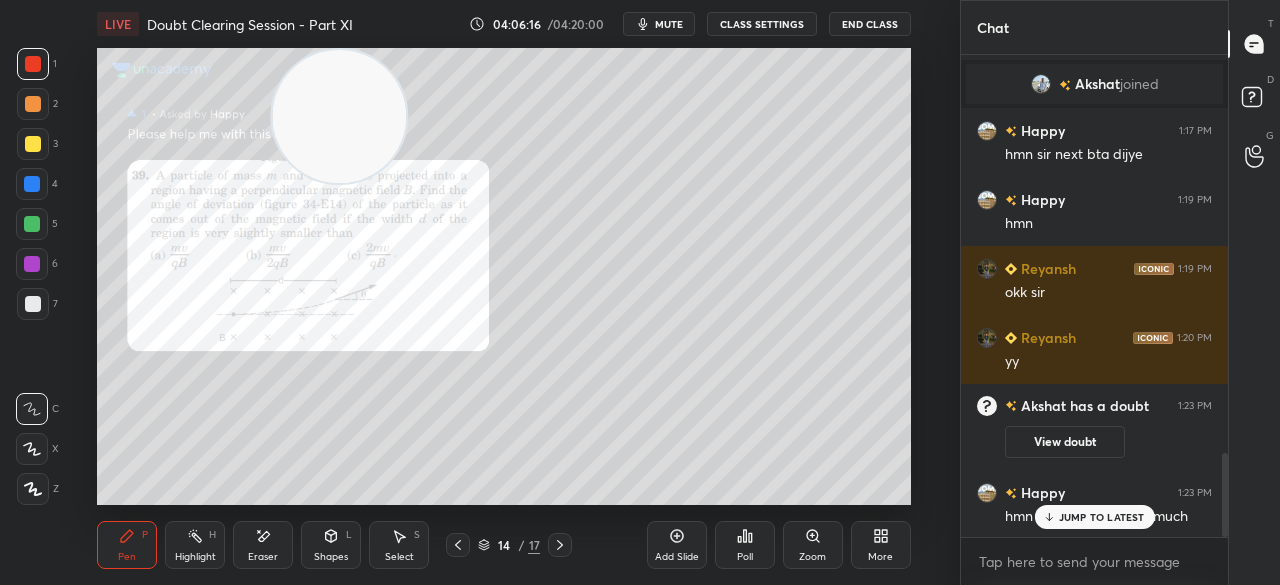 click on "JUMP TO LATEST" at bounding box center (1094, 517) 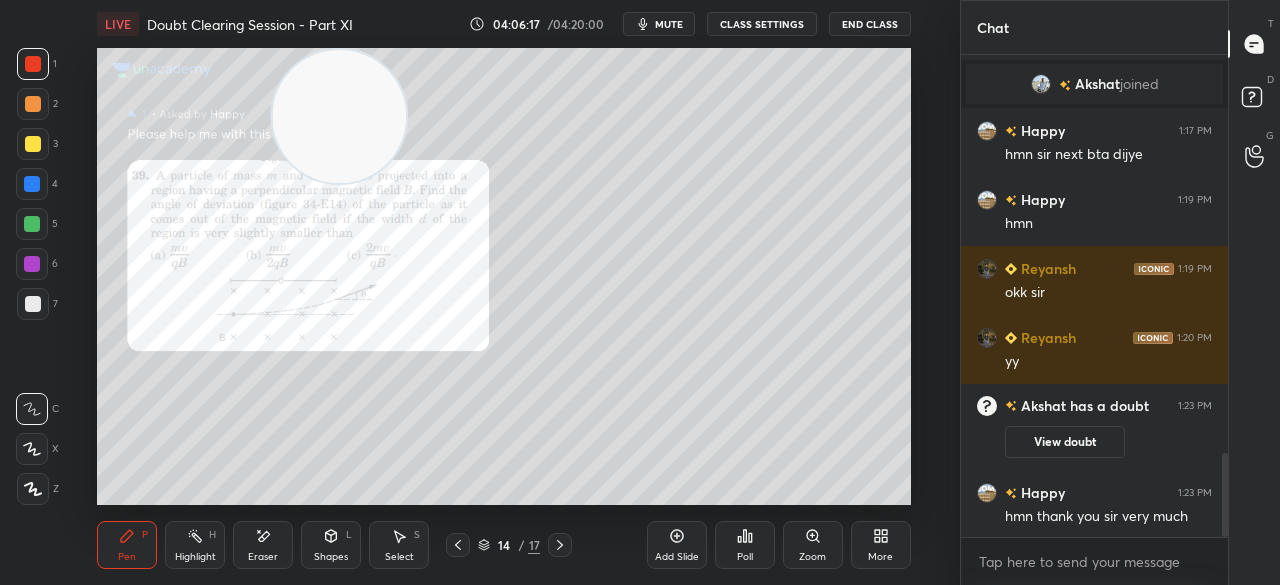 click at bounding box center [33, 144] 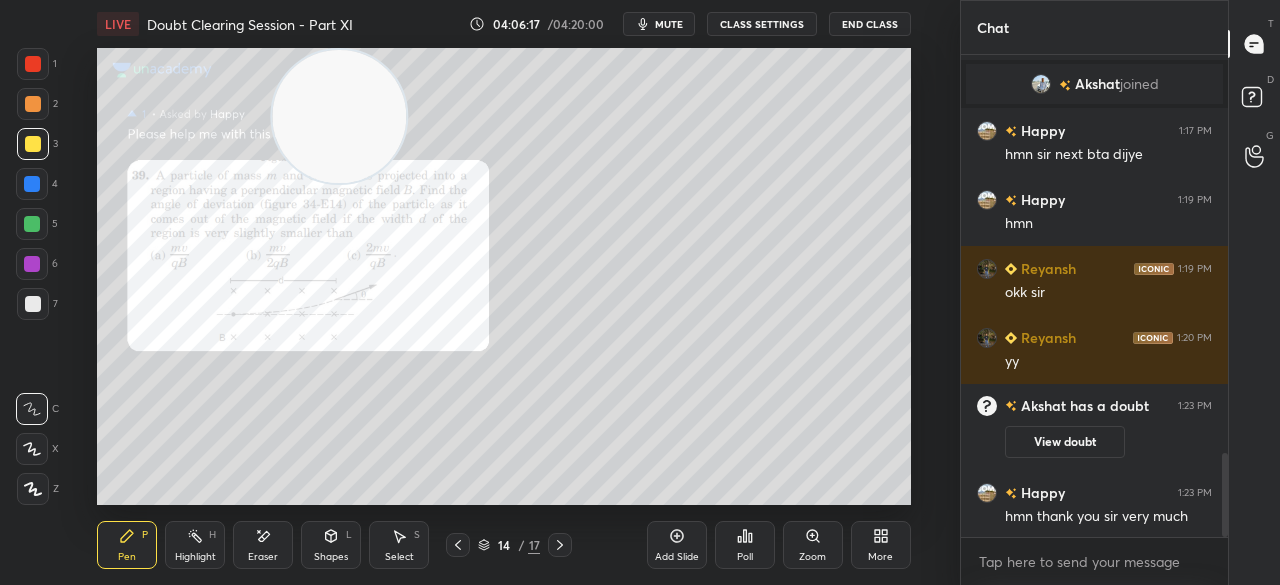 click at bounding box center [33, 144] 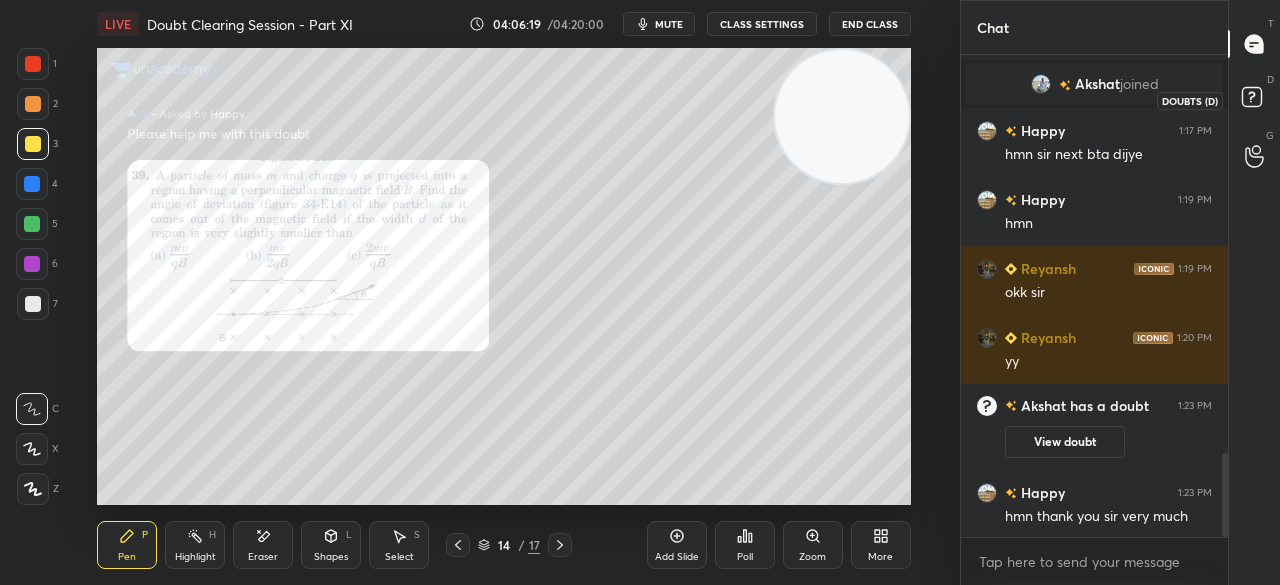 click 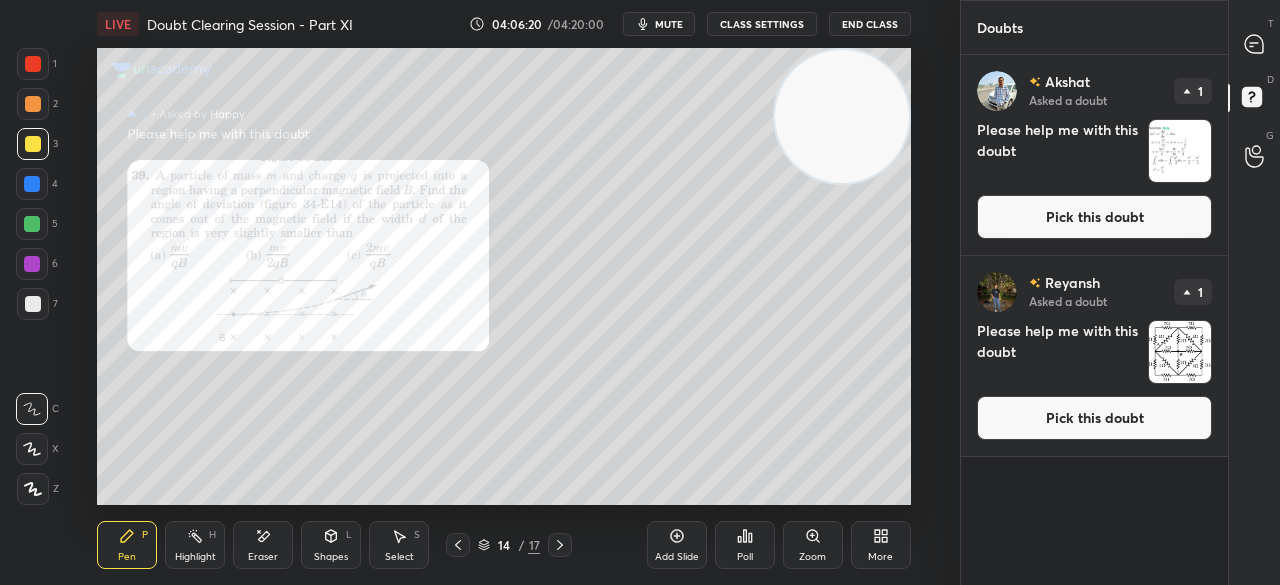 click on "Pick this doubt" at bounding box center [1094, 217] 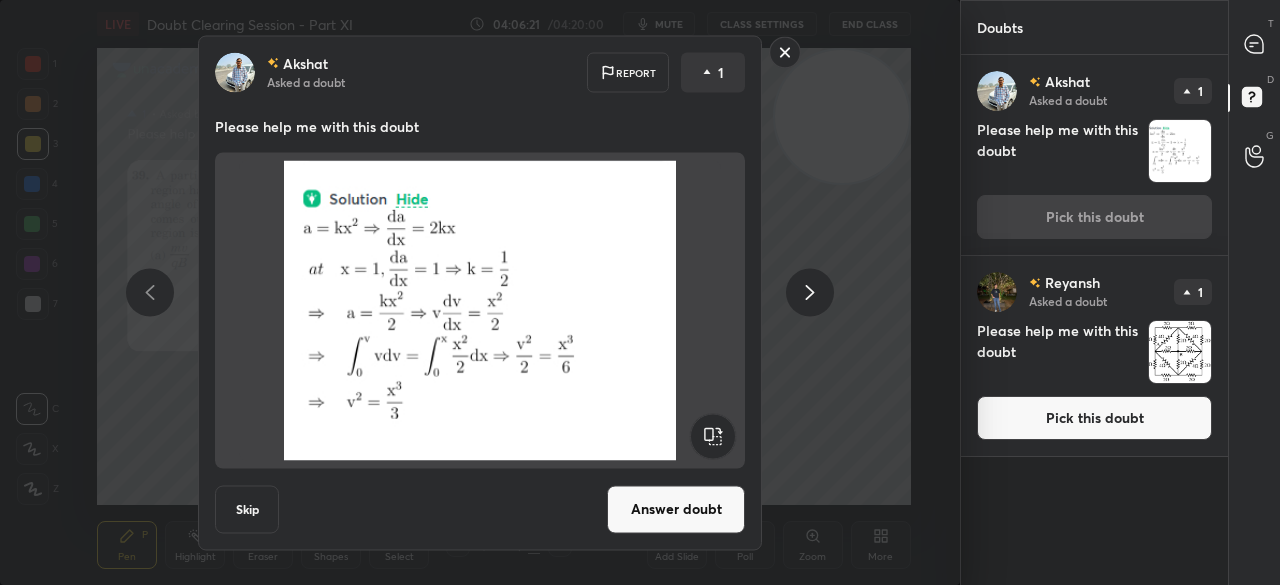 click on "Answer doubt" at bounding box center (676, 509) 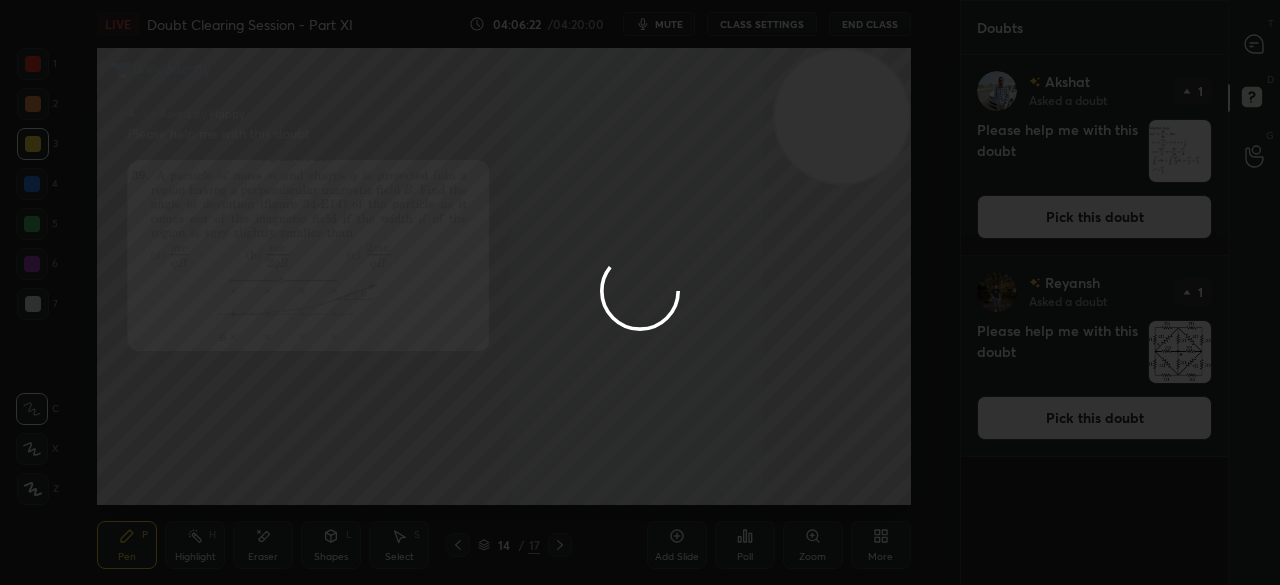 click 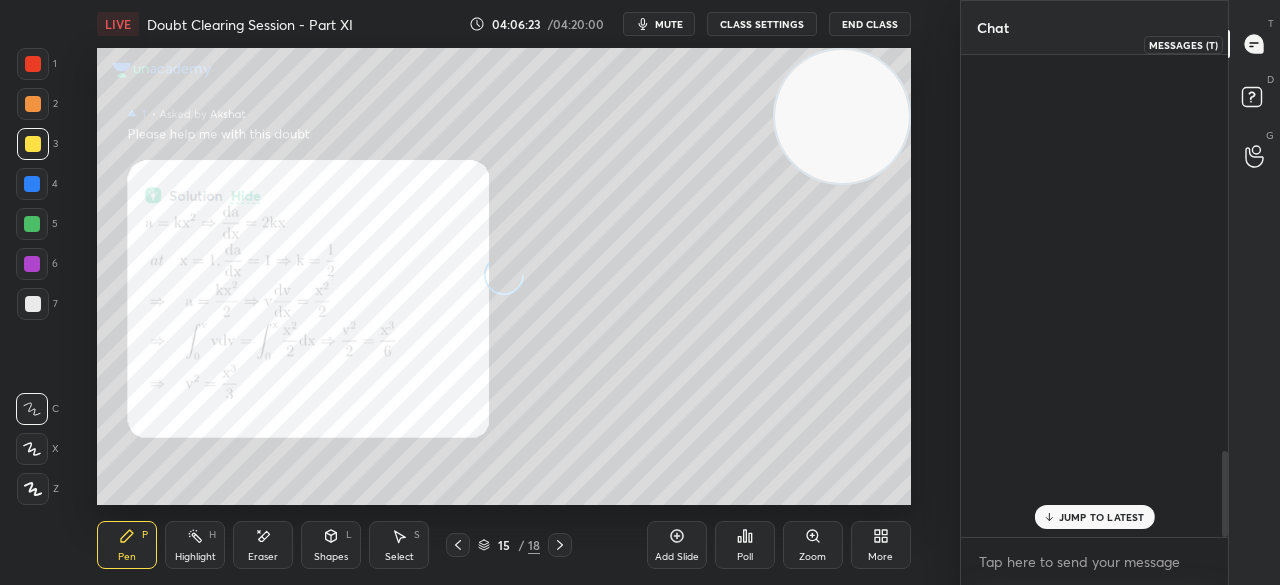 click 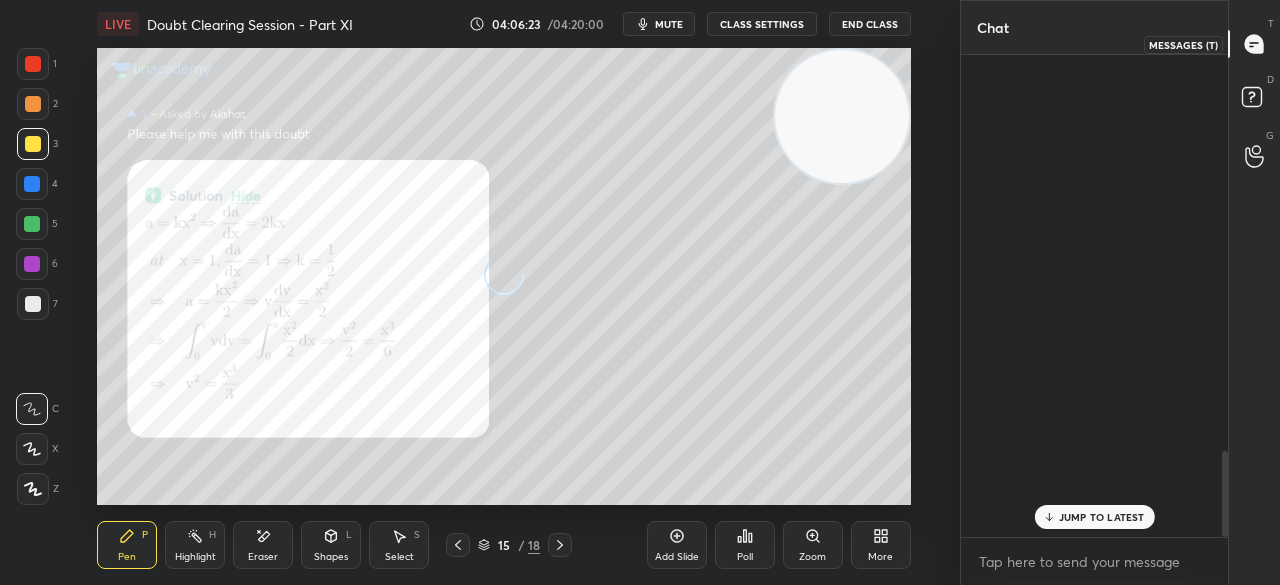 scroll, scrollTop: 2210, scrollLeft: 0, axis: vertical 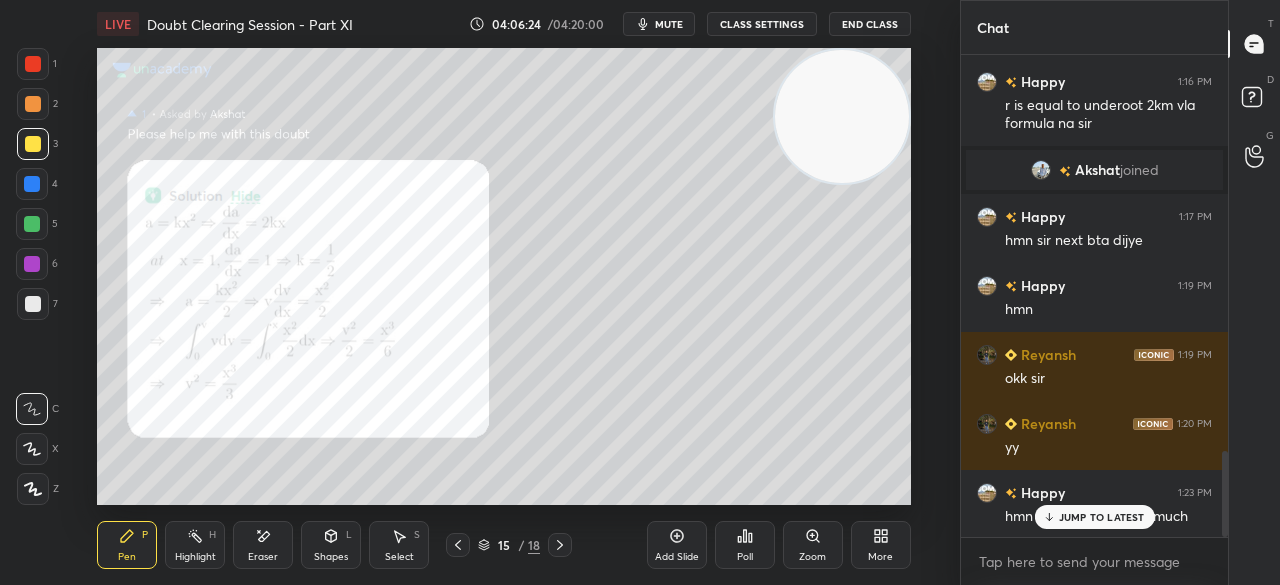 click at bounding box center (33, 64) 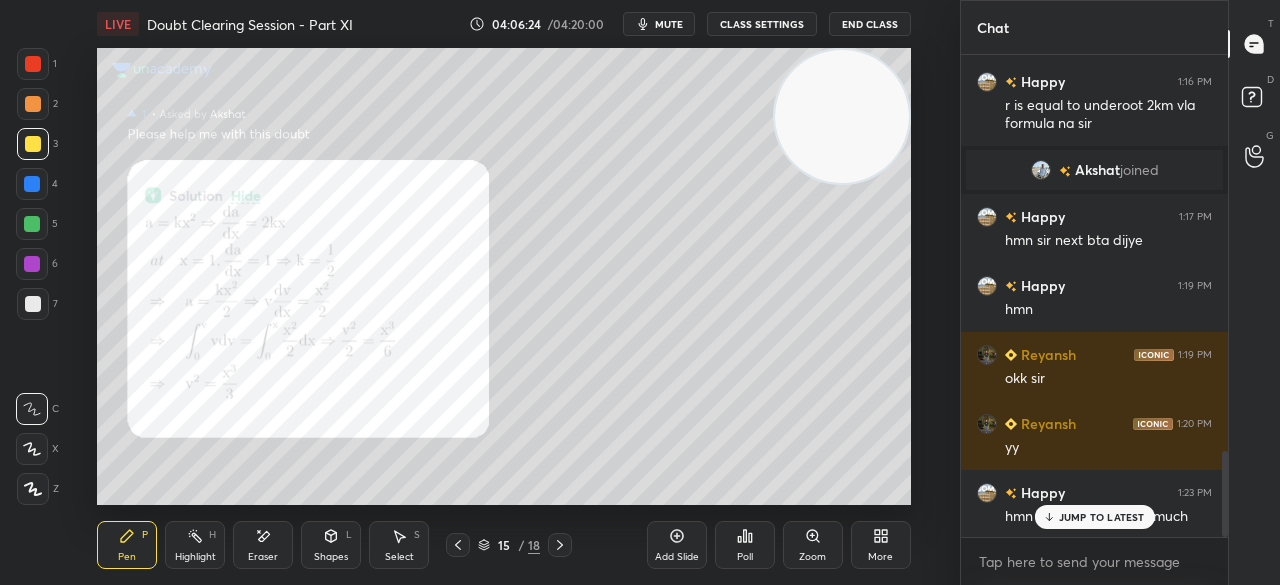 click at bounding box center [33, 64] 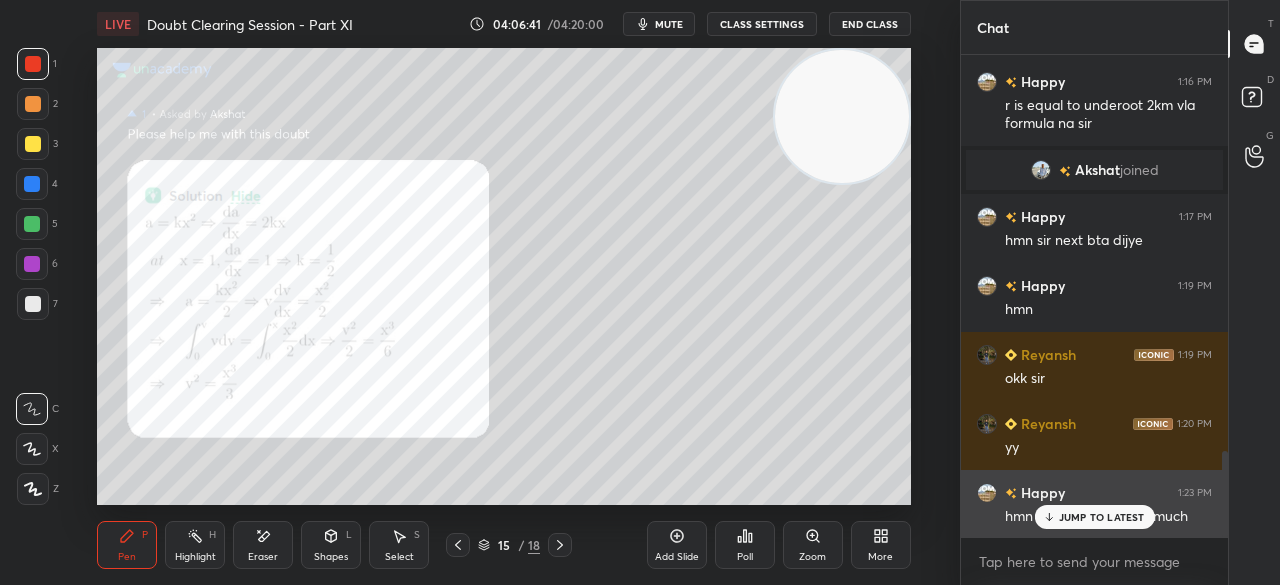 click on "JUMP TO LATEST" at bounding box center [1102, 517] 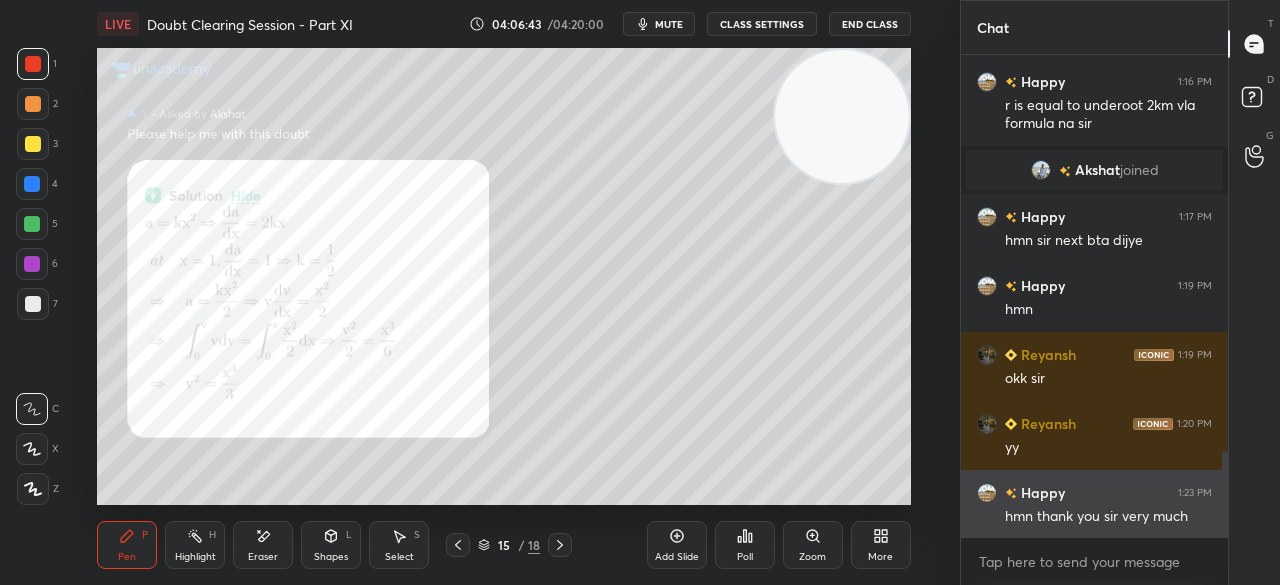 scroll, scrollTop: 2298, scrollLeft: 0, axis: vertical 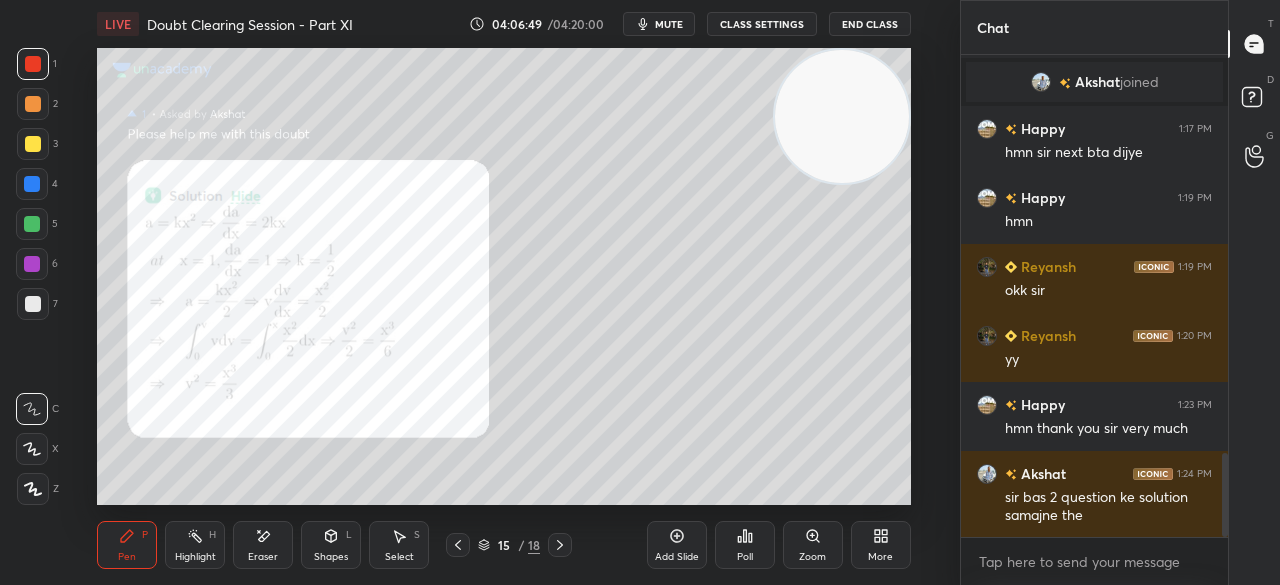 click at bounding box center (33, 144) 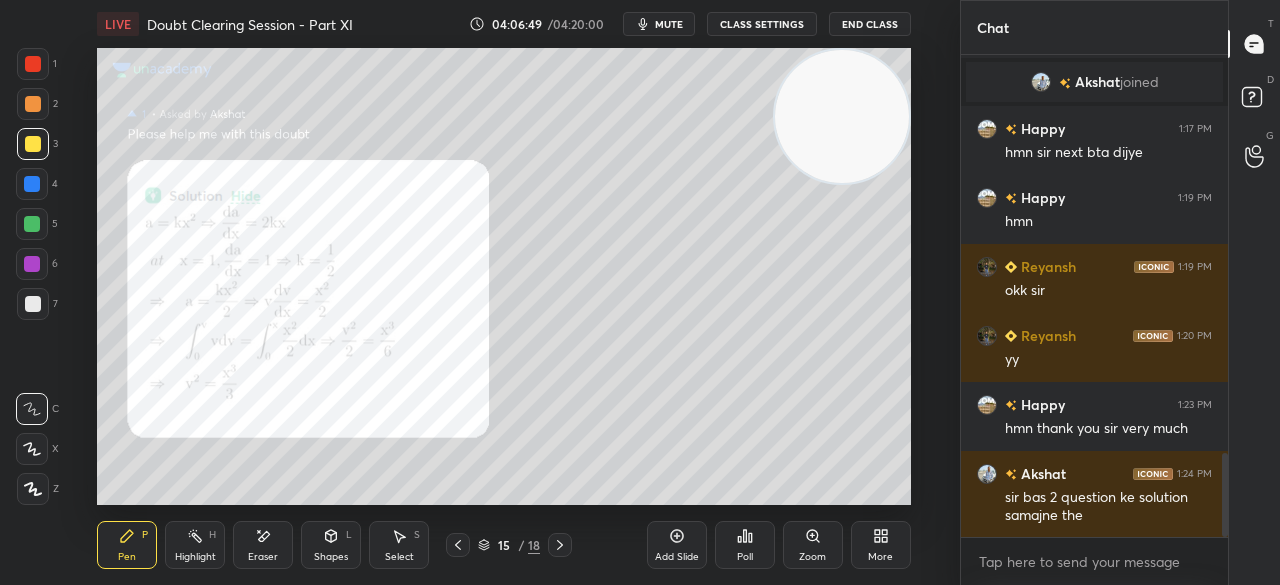 click at bounding box center (33, 144) 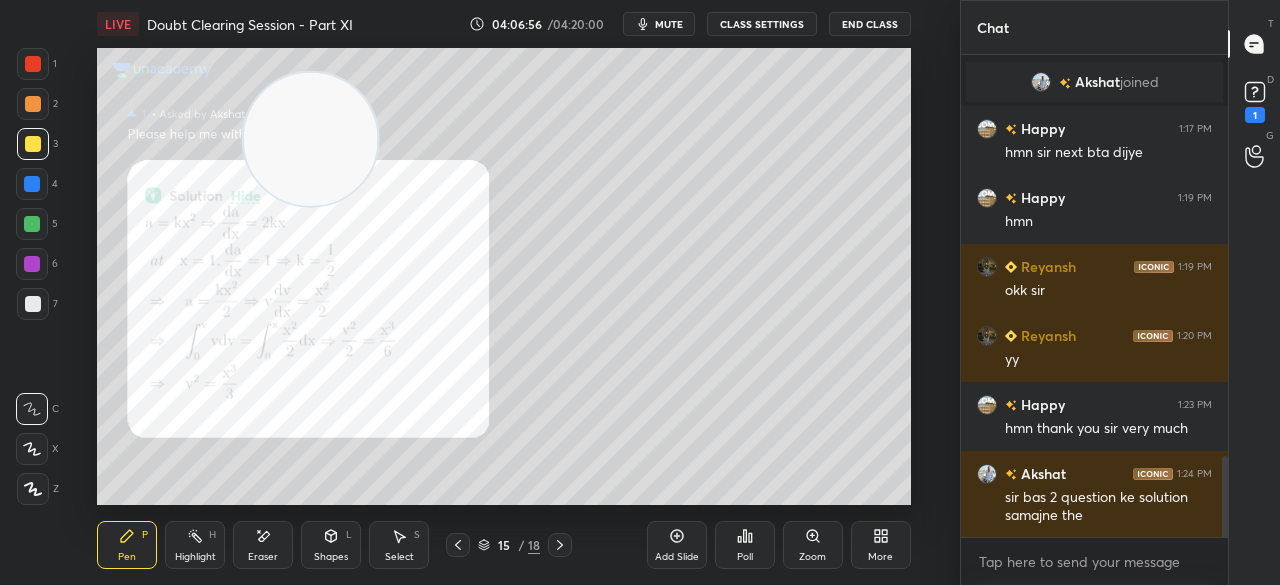 scroll, scrollTop: 2384, scrollLeft: 0, axis: vertical 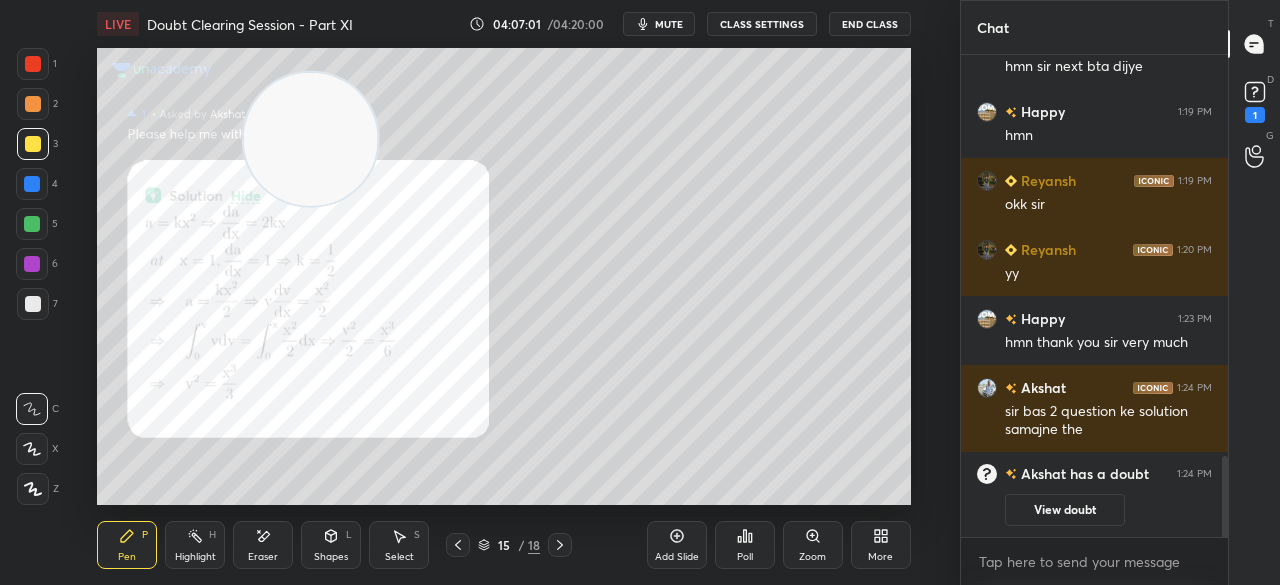 click 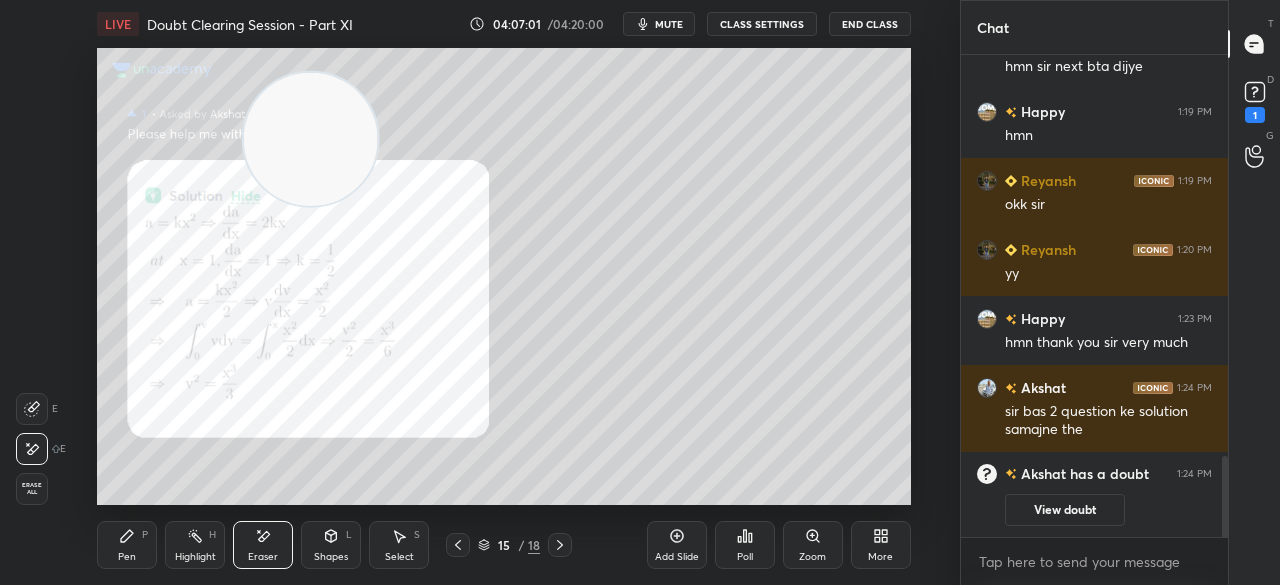 click 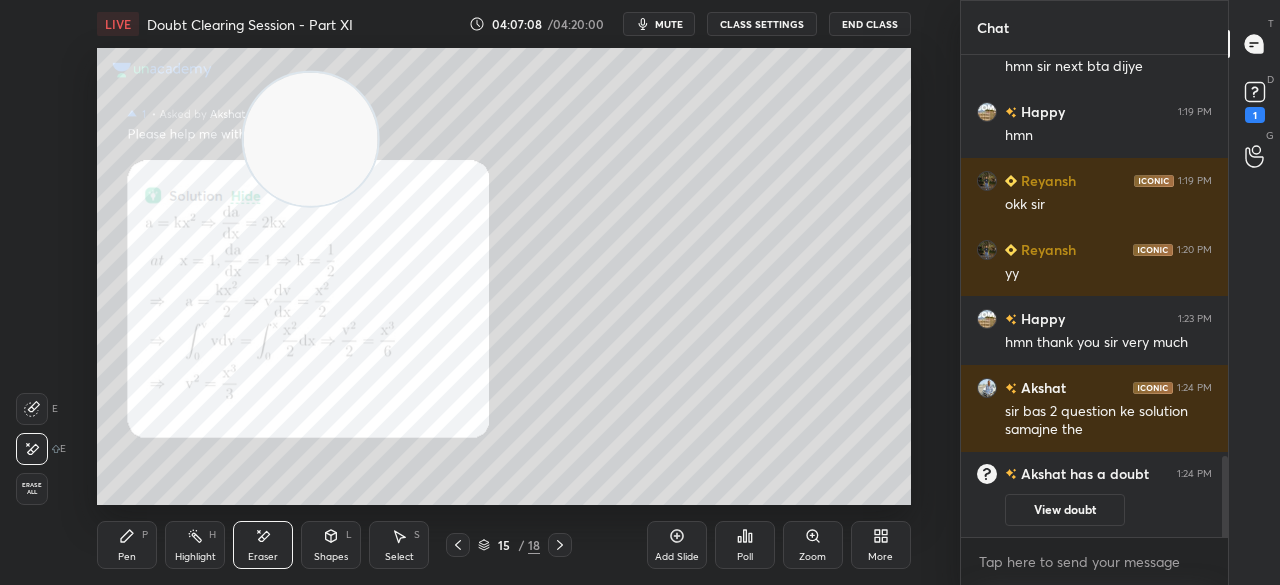 click on "Pen" at bounding box center [127, 557] 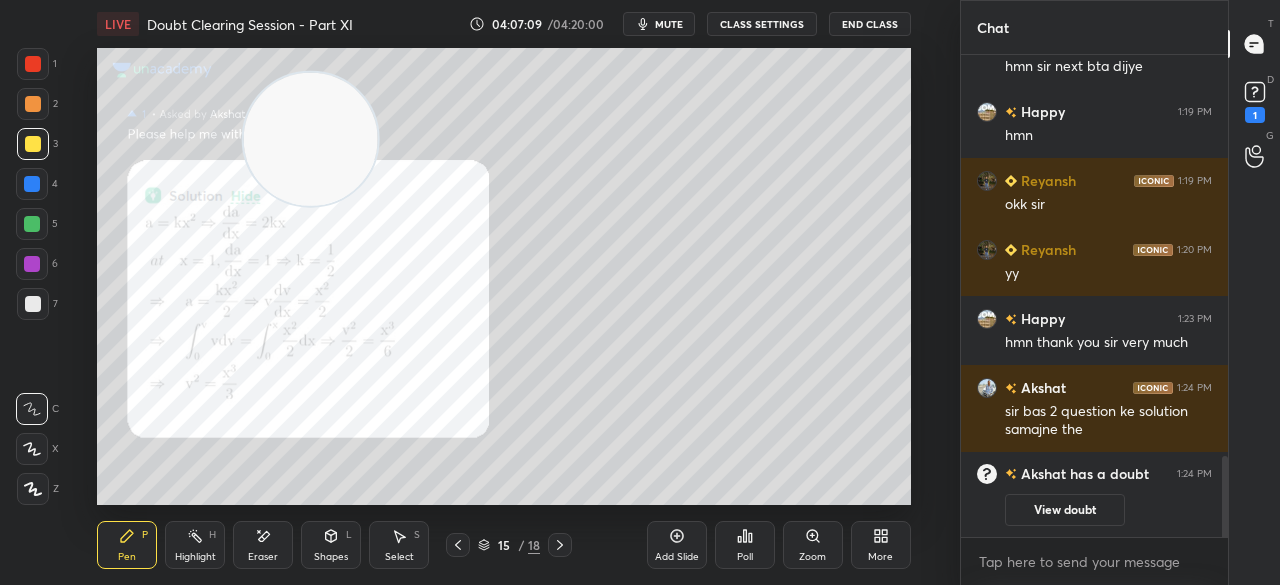 click on "Pen P" at bounding box center [127, 545] 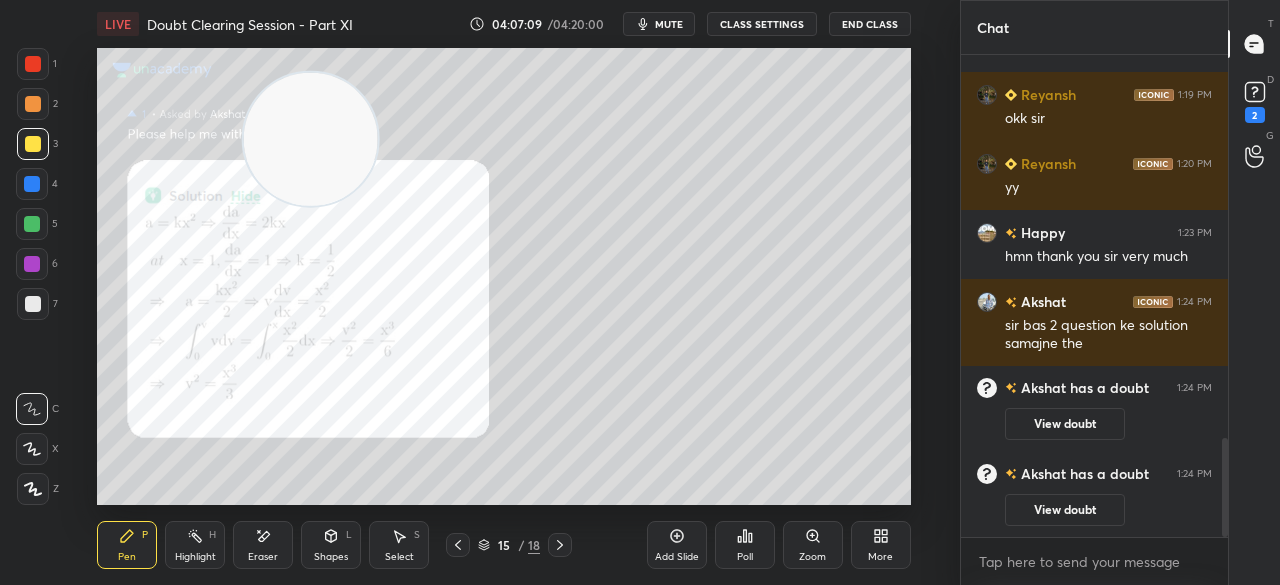 scroll, scrollTop: 1878, scrollLeft: 0, axis: vertical 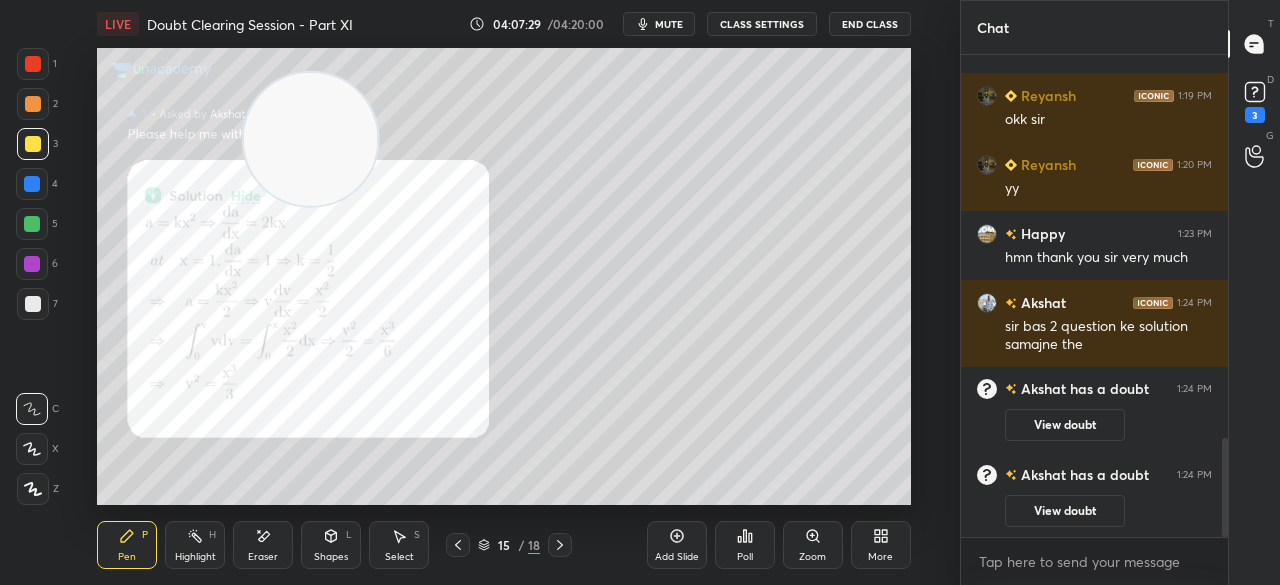 click at bounding box center (33, 64) 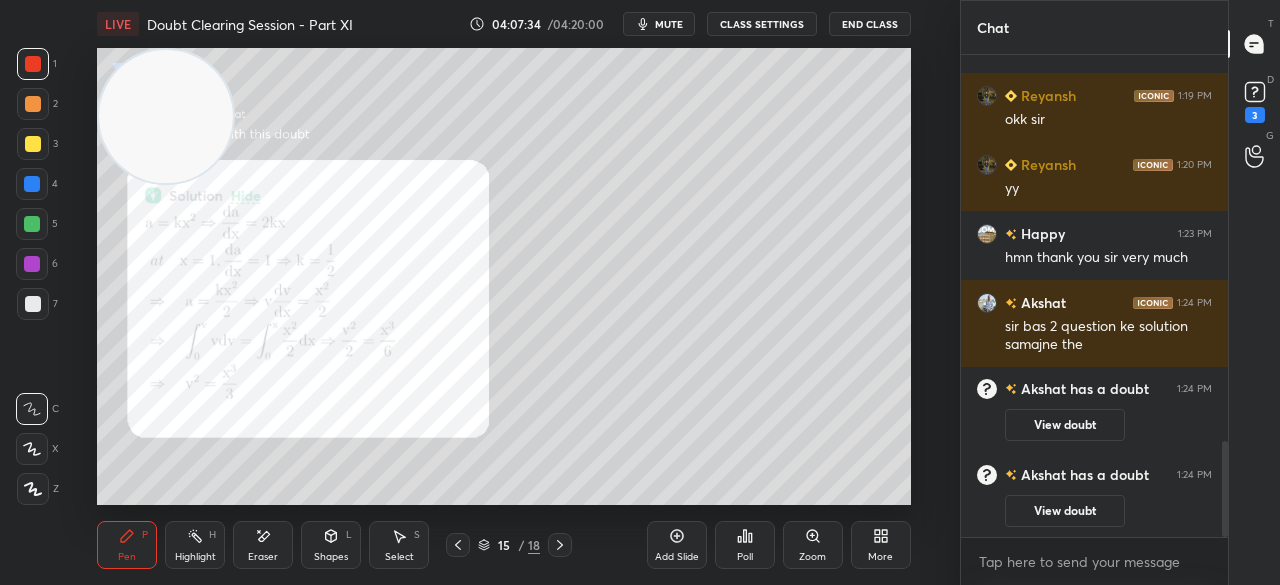 scroll, scrollTop: 1948, scrollLeft: 0, axis: vertical 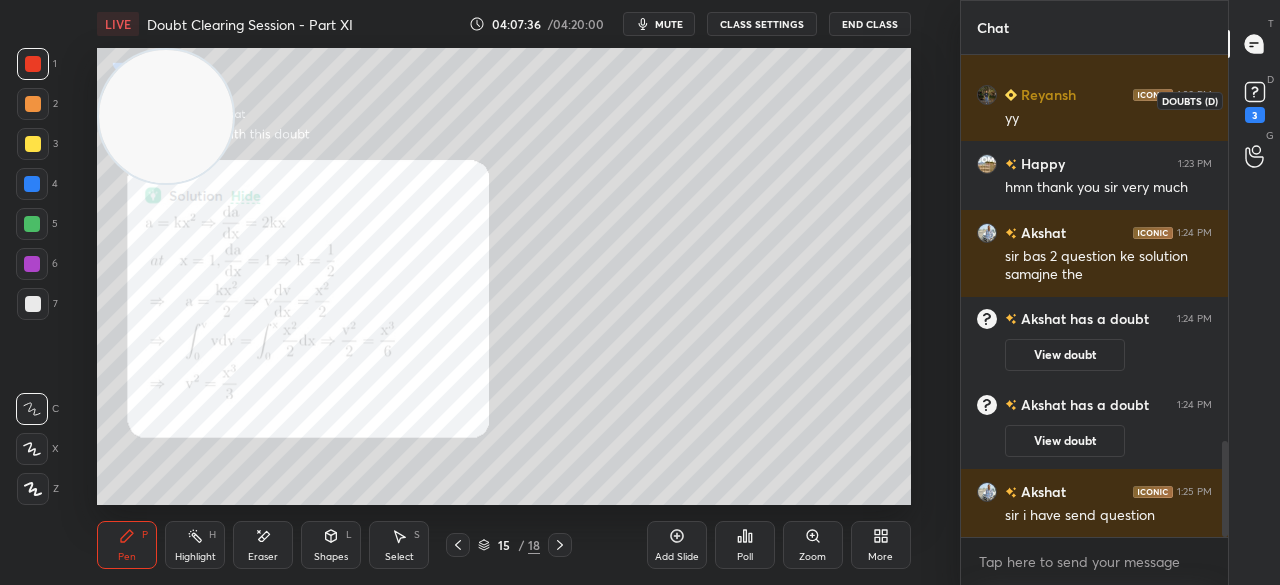 click on "3" at bounding box center (1255, 100) 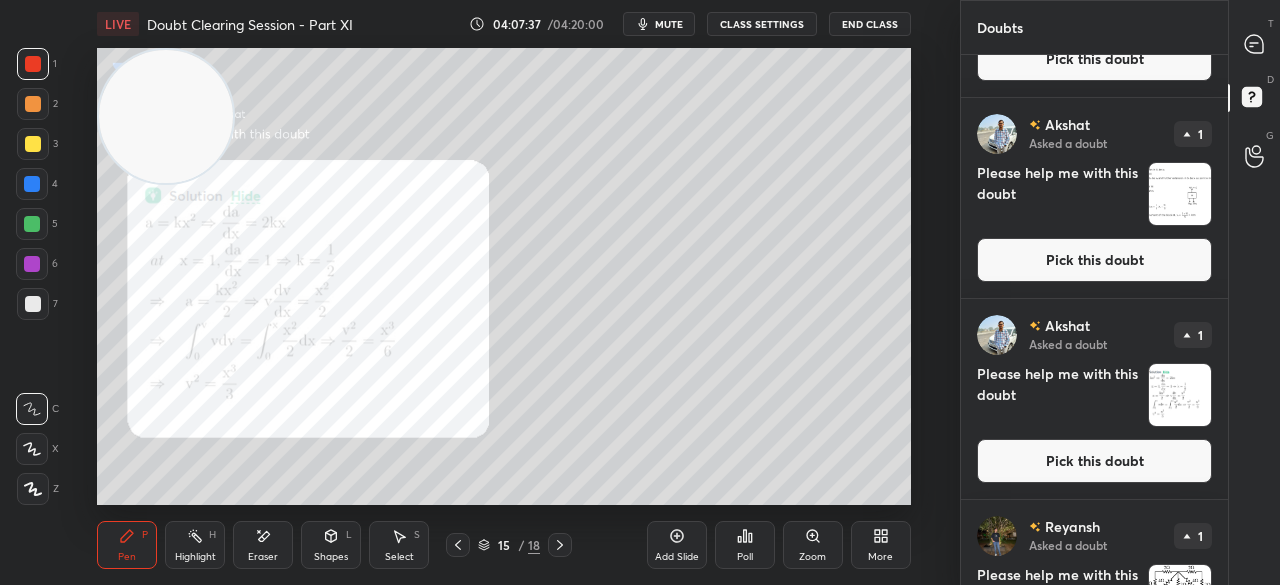 scroll, scrollTop: 152, scrollLeft: 0, axis: vertical 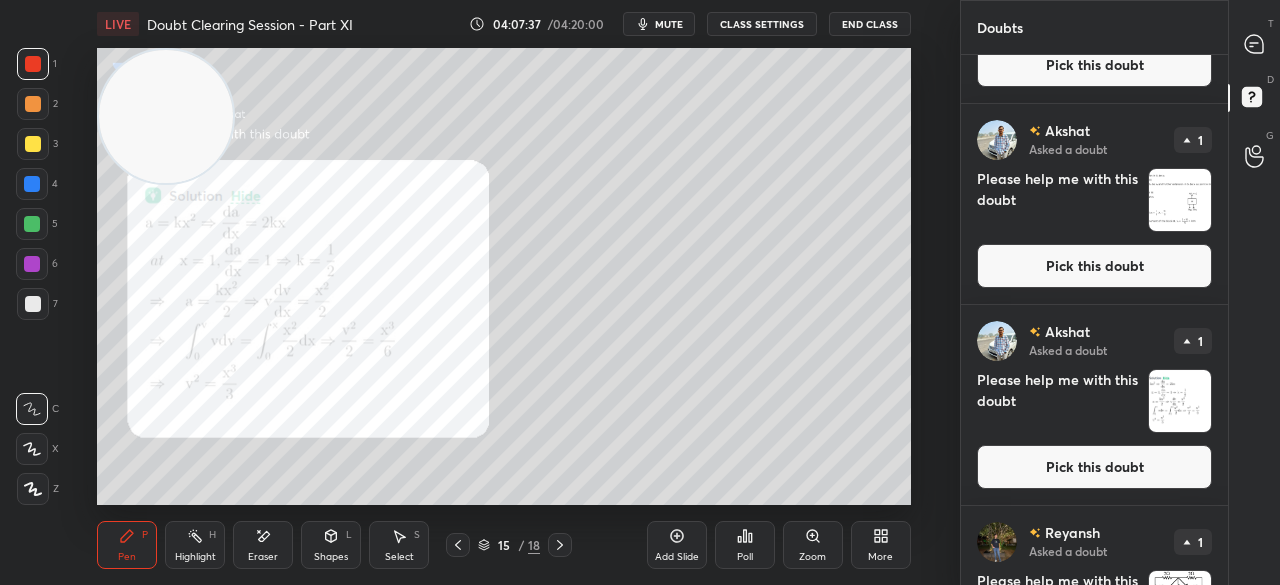 click on "Pick this doubt" at bounding box center (1094, 266) 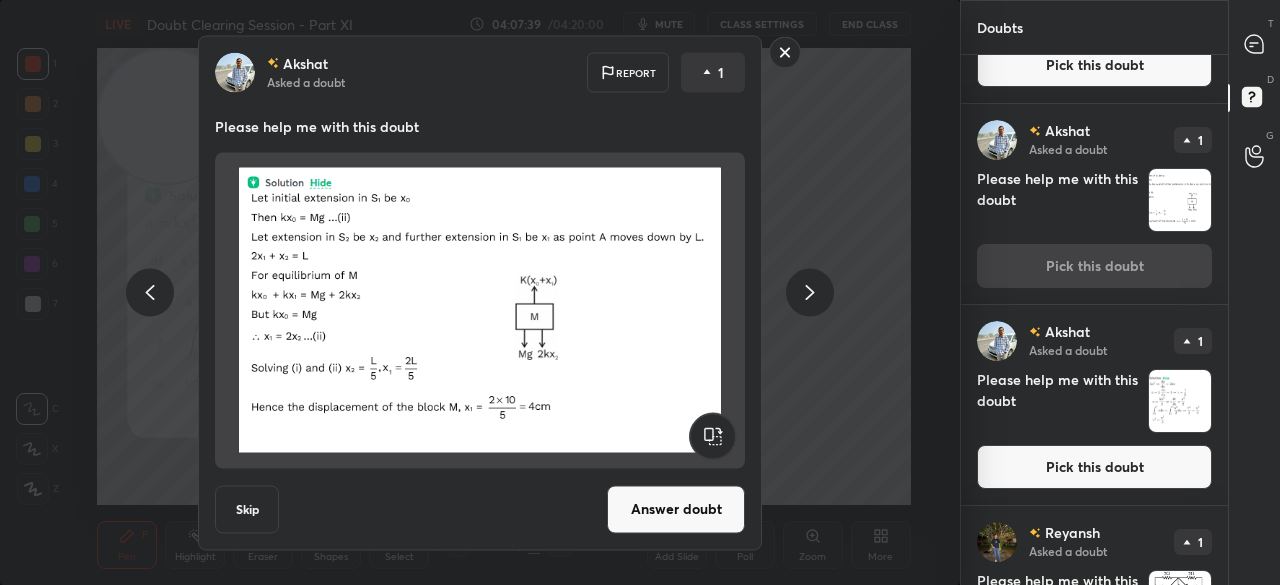 click on "Pick this doubt" at bounding box center (1094, 467) 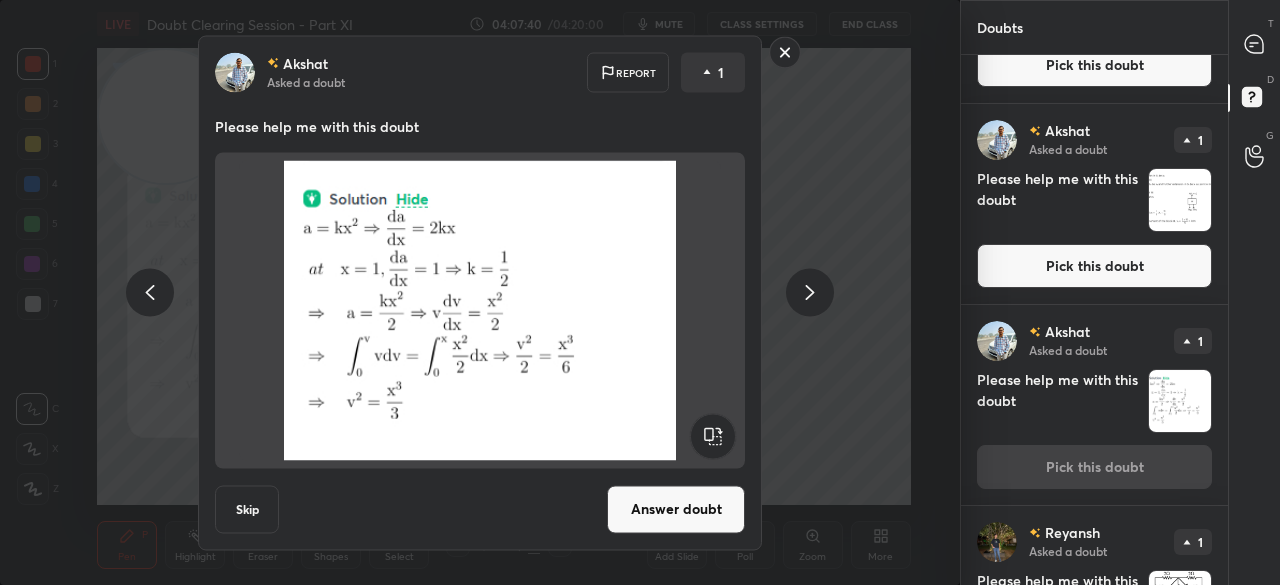 click at bounding box center (785, 54) 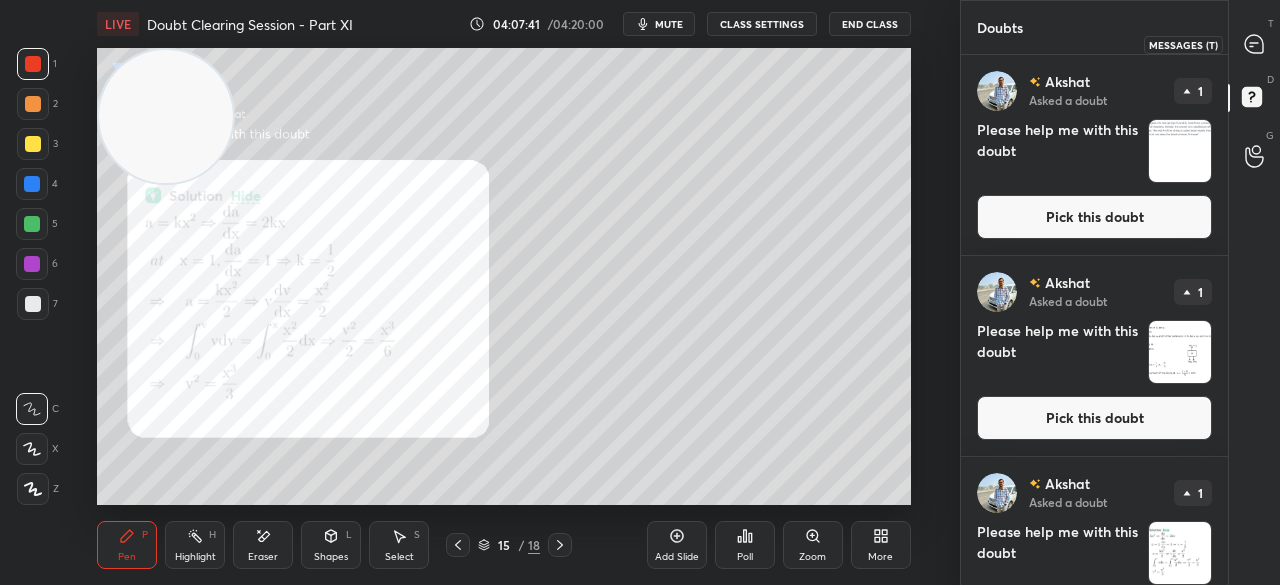 click 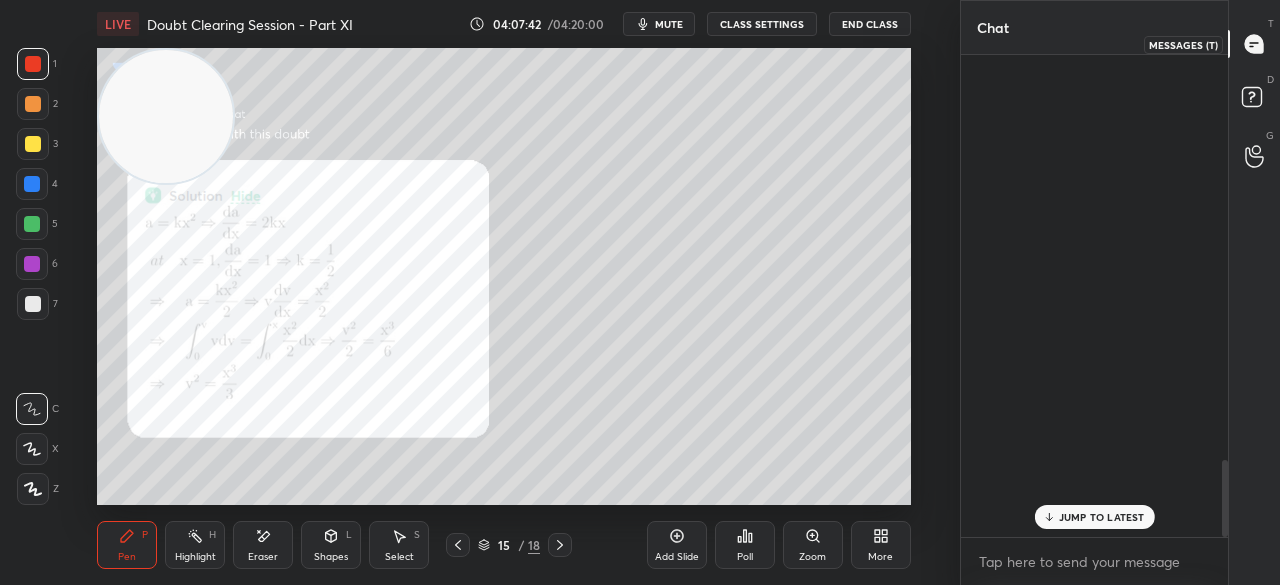 scroll, scrollTop: 2538, scrollLeft: 0, axis: vertical 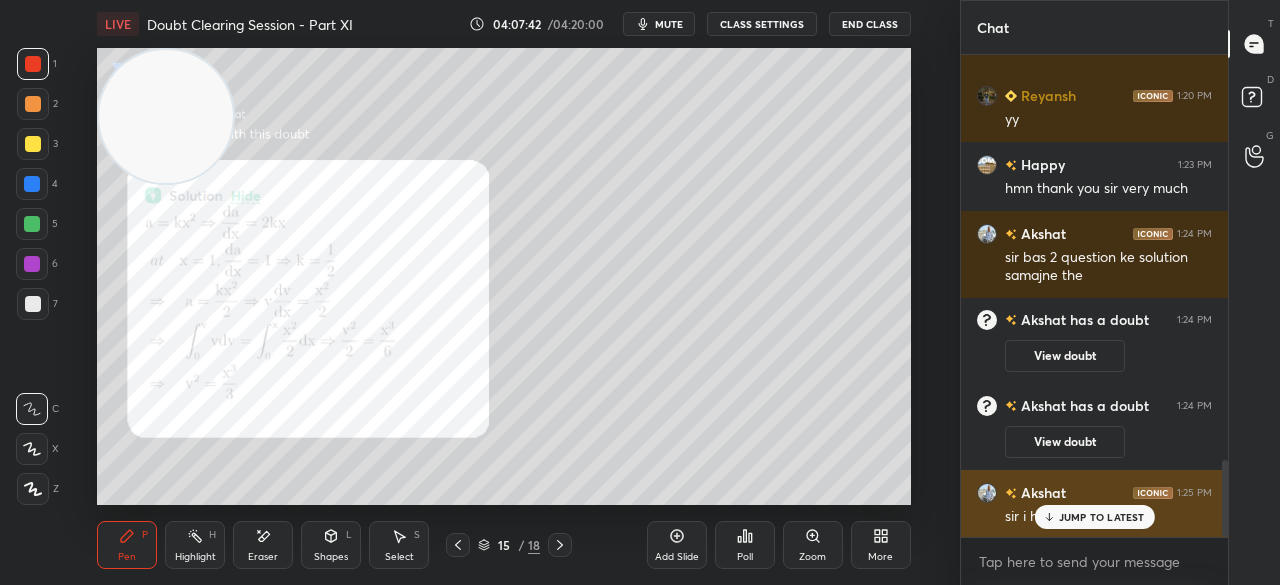 click on "JUMP TO LATEST" at bounding box center (1094, 517) 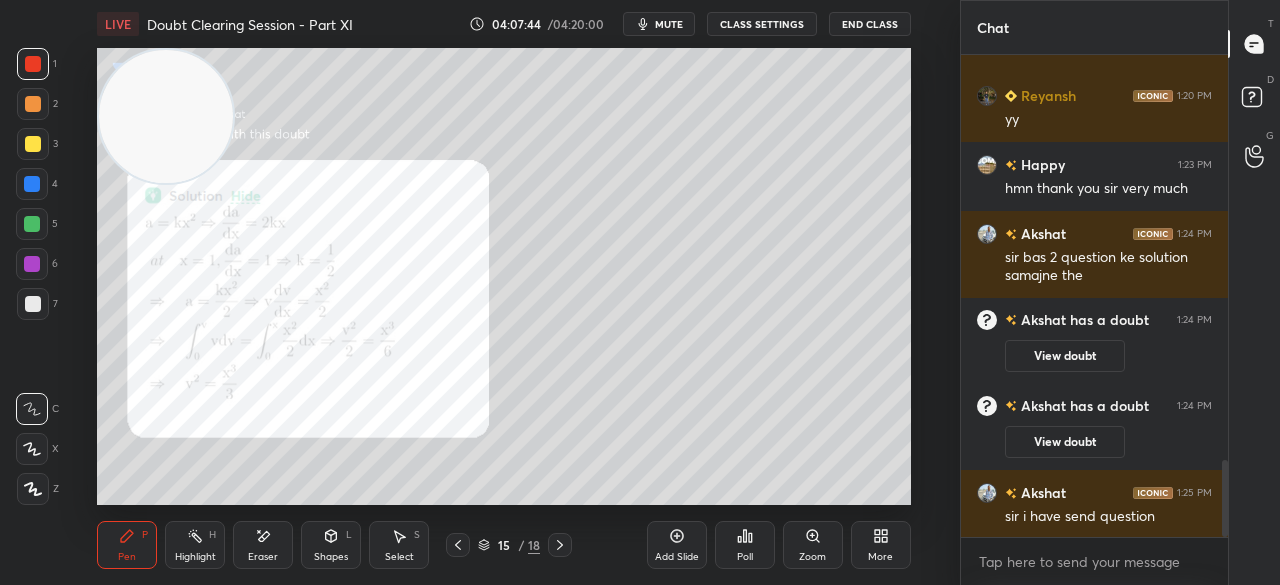click at bounding box center (33, 144) 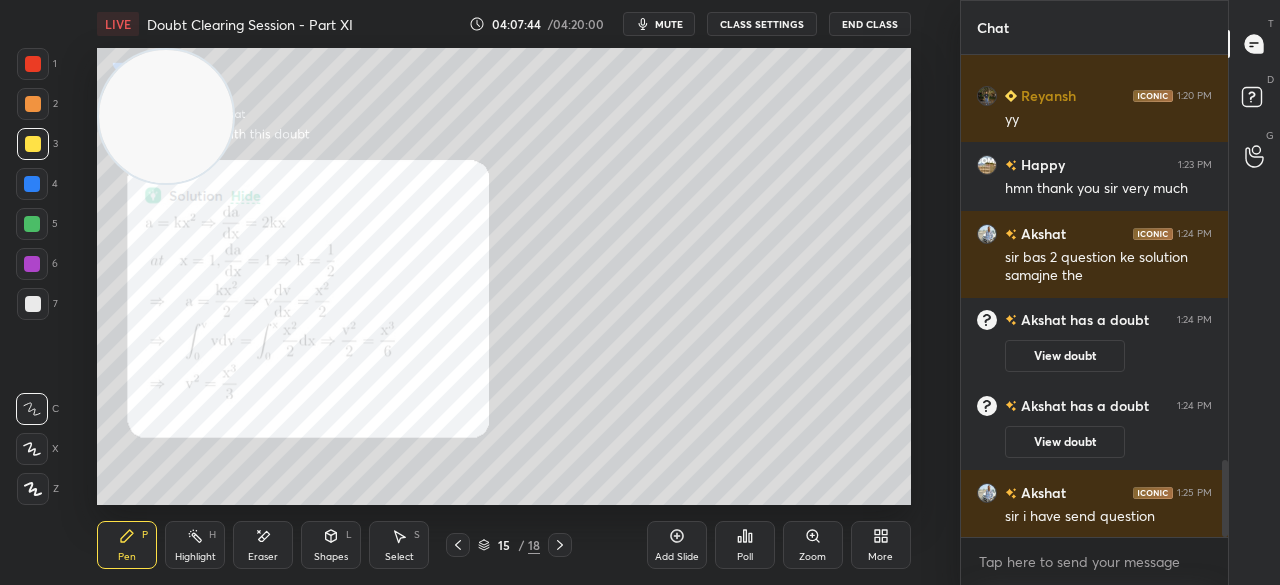 click at bounding box center (33, 144) 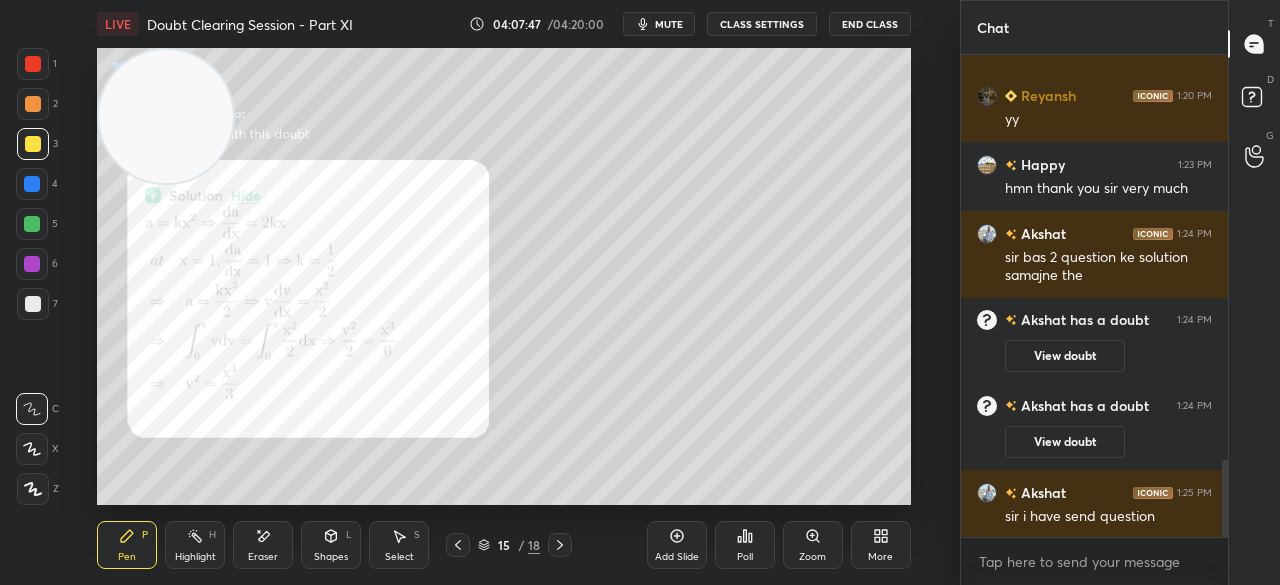 scroll, scrollTop: 2558, scrollLeft: 0, axis: vertical 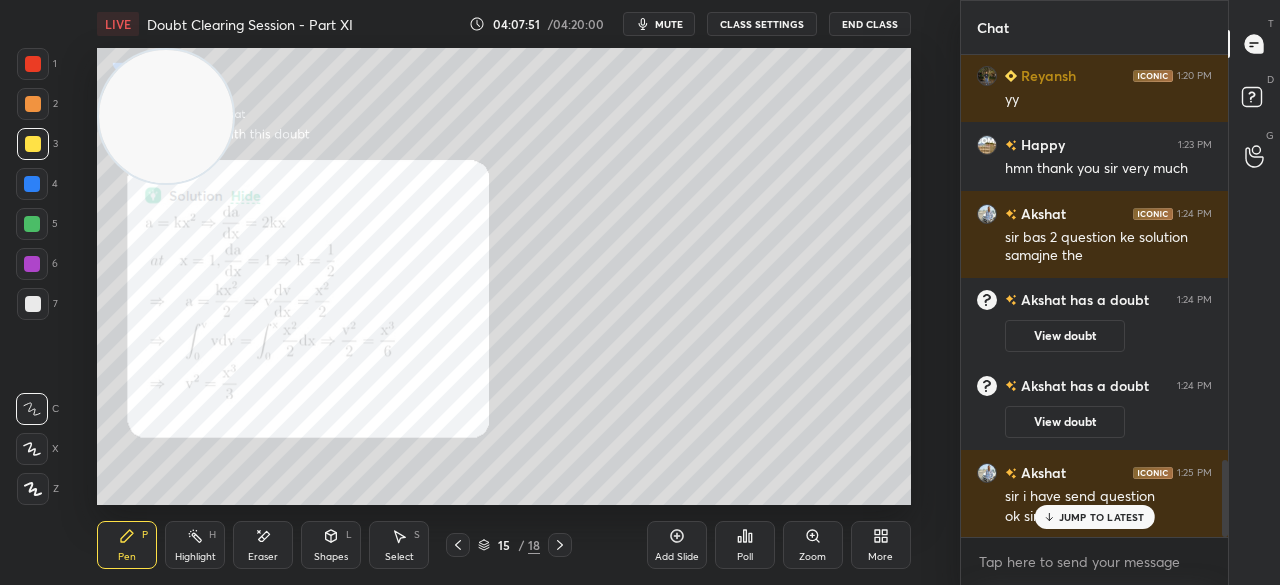 click on "JUMP TO LATEST" at bounding box center (1102, 517) 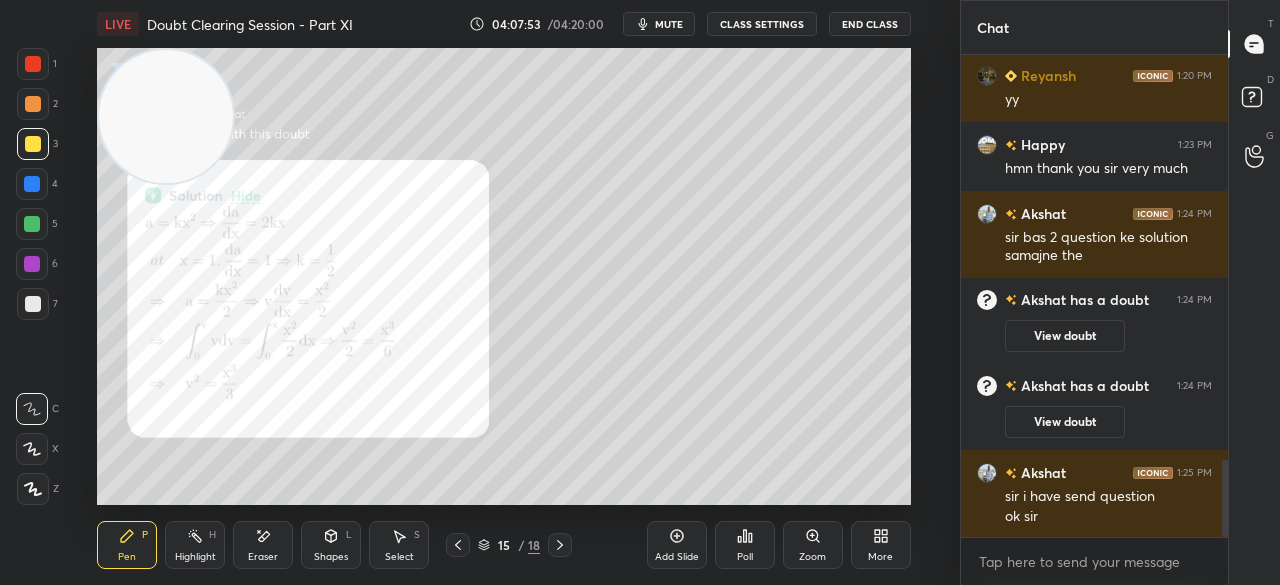 click at bounding box center [33, 104] 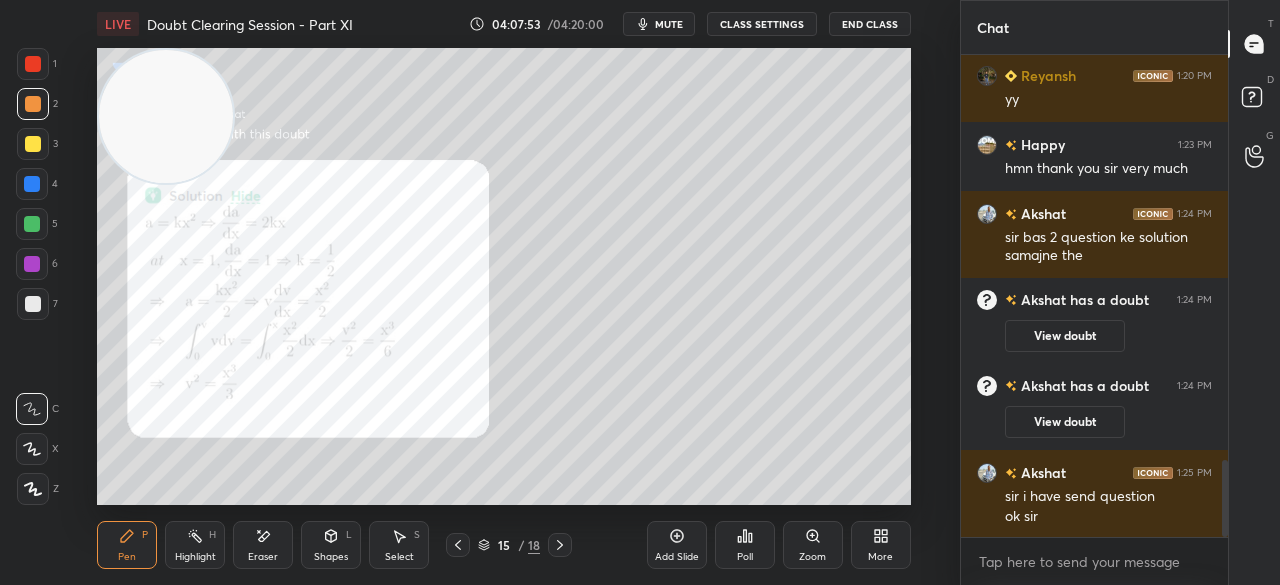 click on "1" at bounding box center [37, 68] 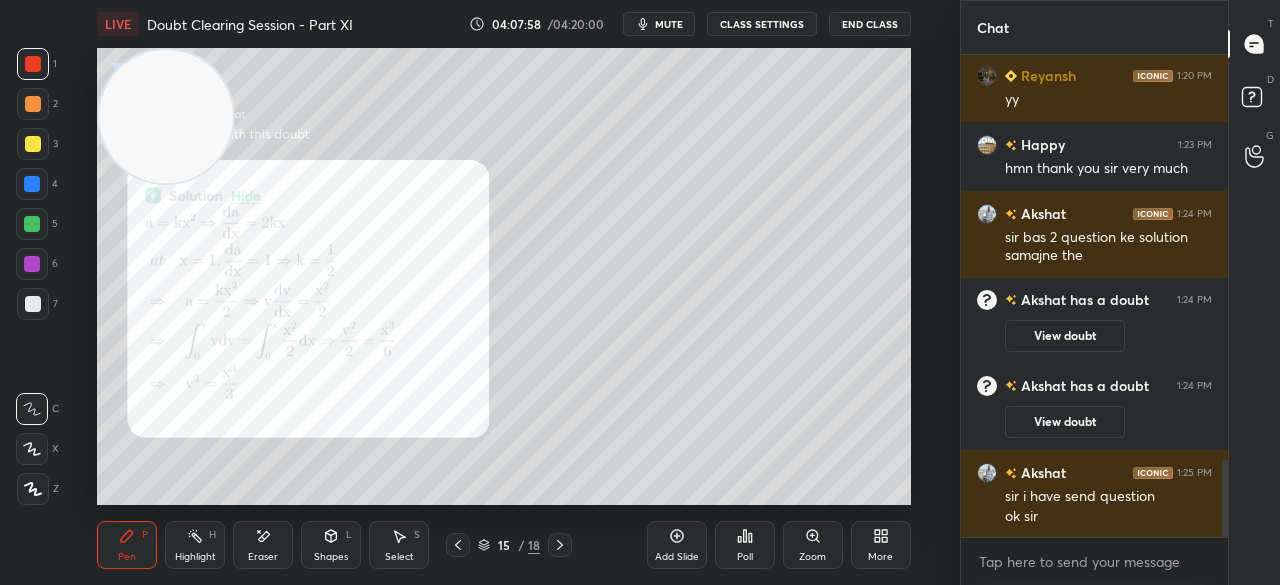 click at bounding box center [33, 144] 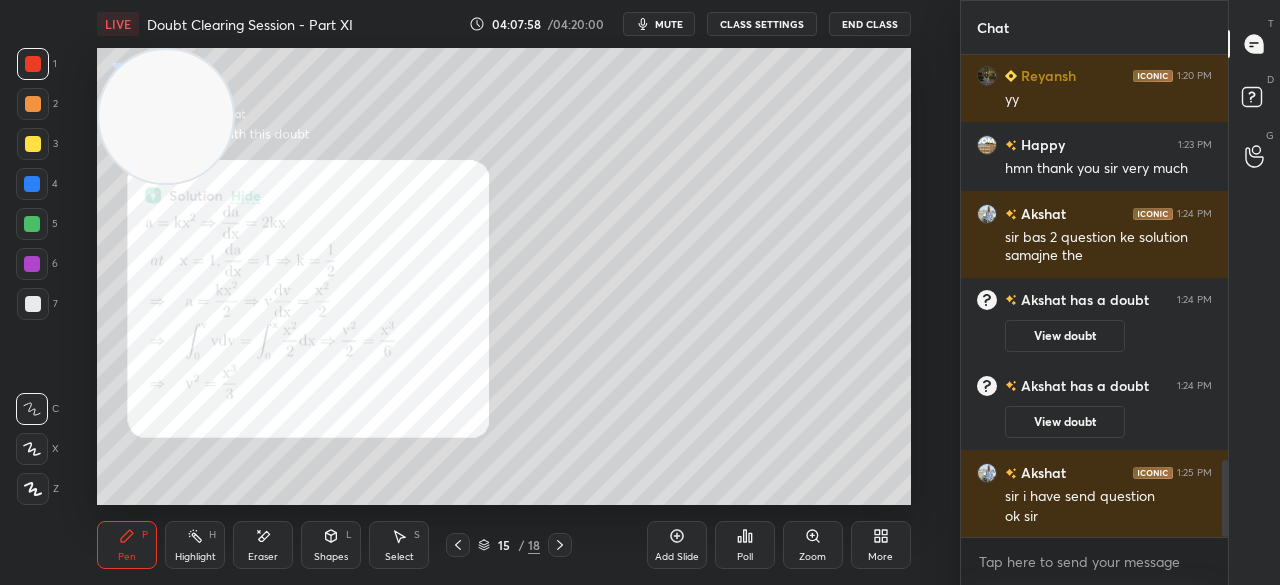 click at bounding box center [33, 144] 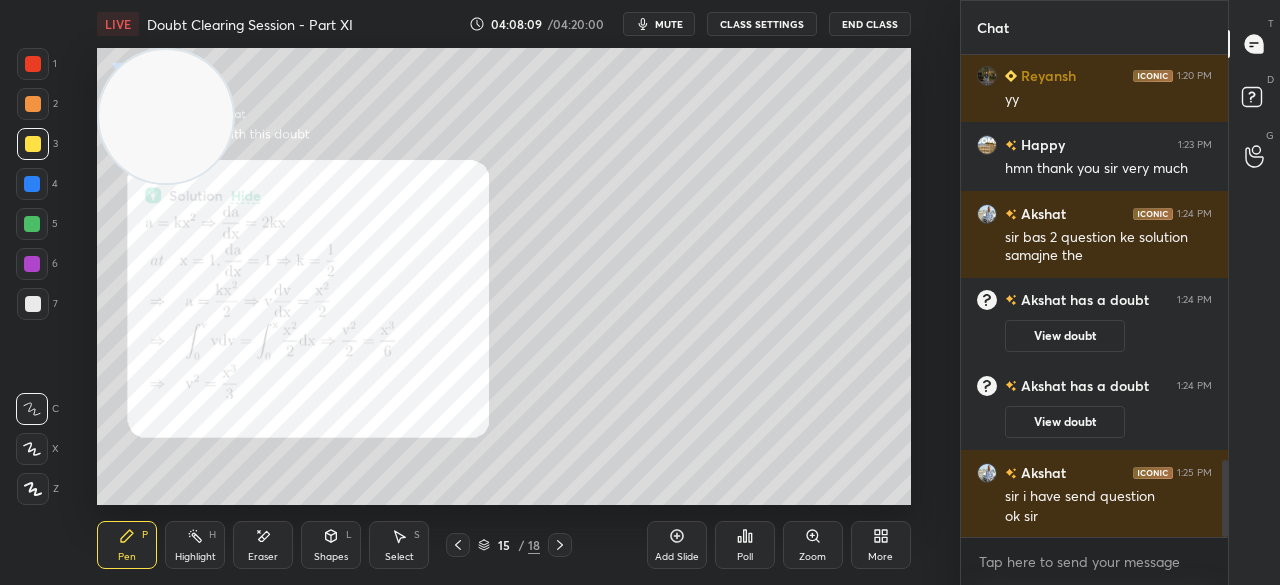 scroll, scrollTop: 2578, scrollLeft: 0, axis: vertical 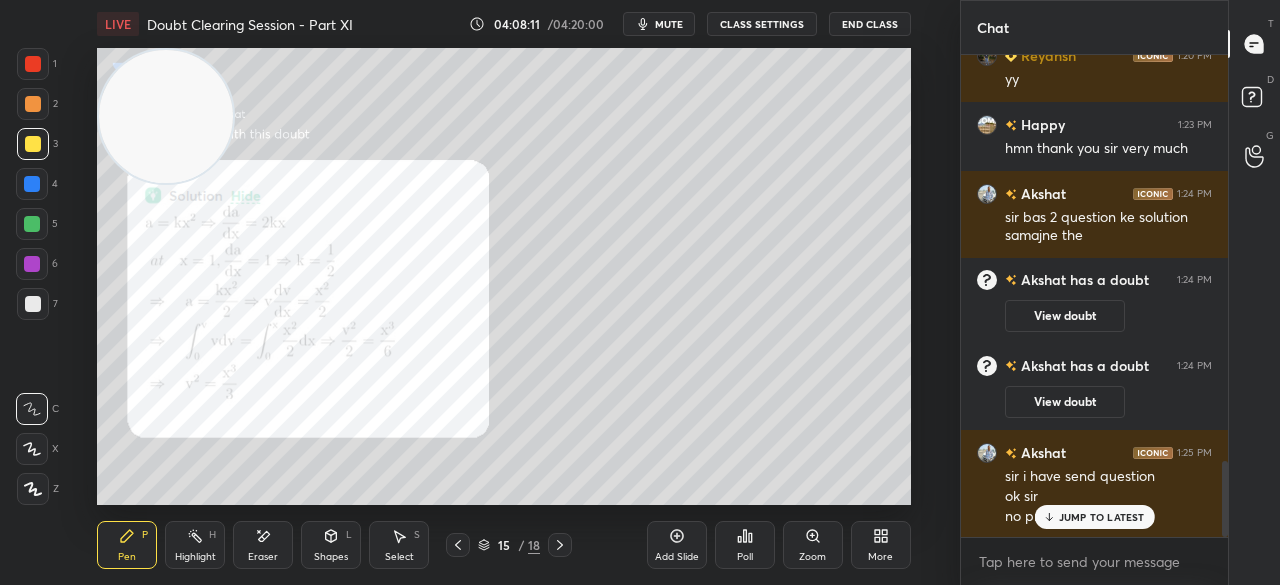 click on "End Class" at bounding box center (870, 24) 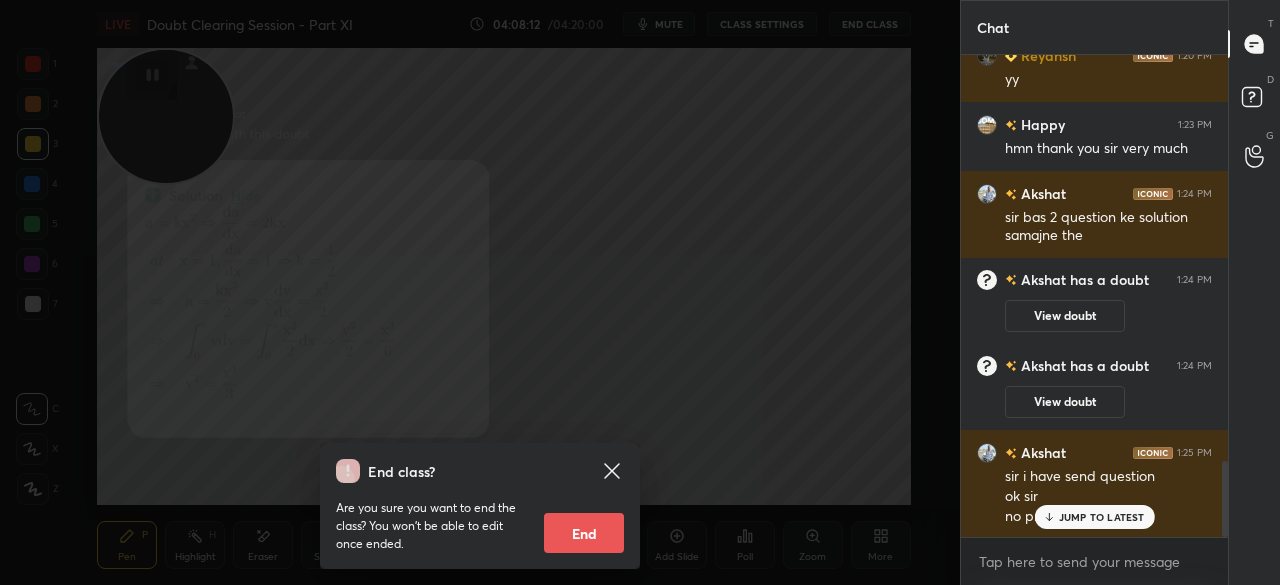 click on "End" at bounding box center (584, 533) 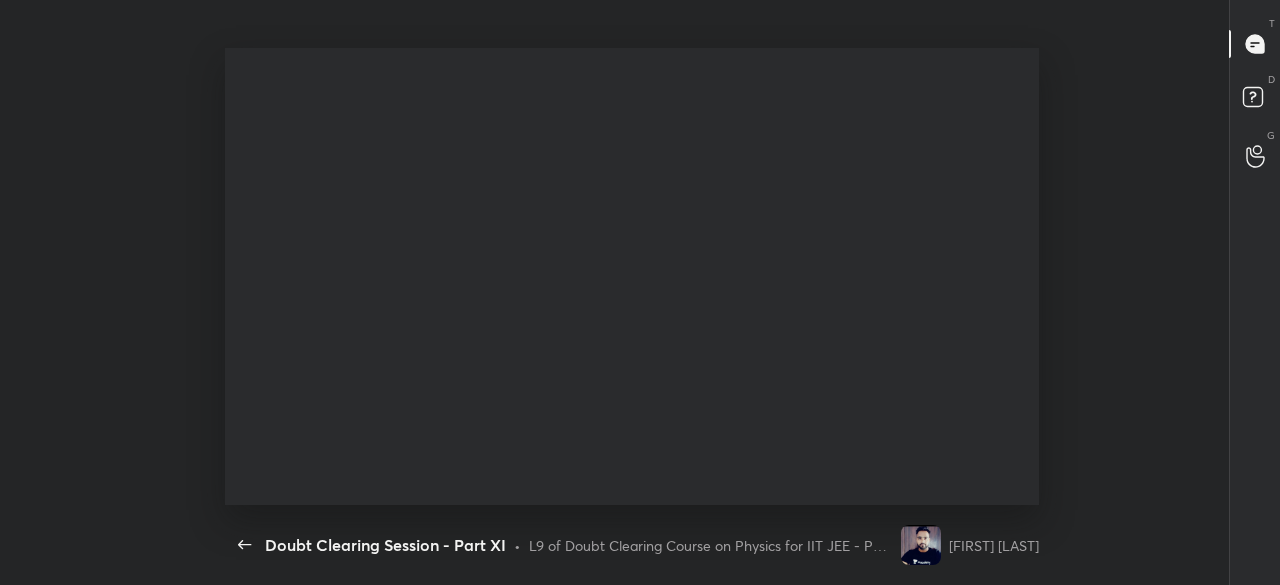 scroll, scrollTop: 99542, scrollLeft: 99038, axis: both 